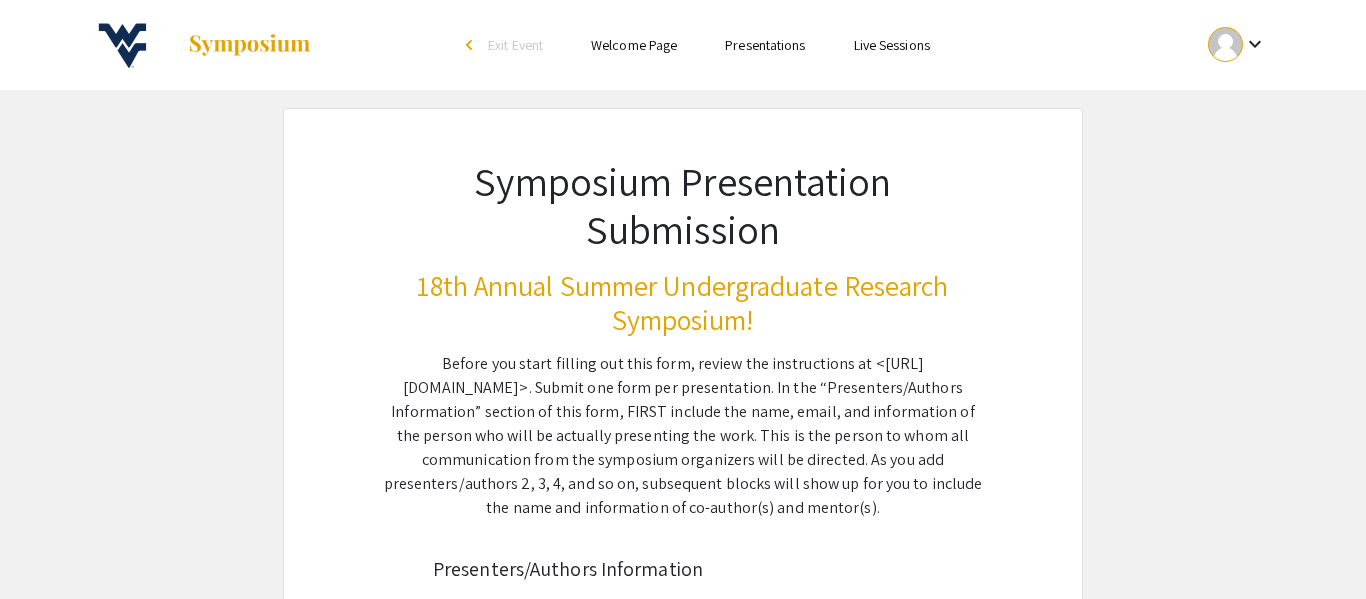 scroll, scrollTop: 0, scrollLeft: 0, axis: both 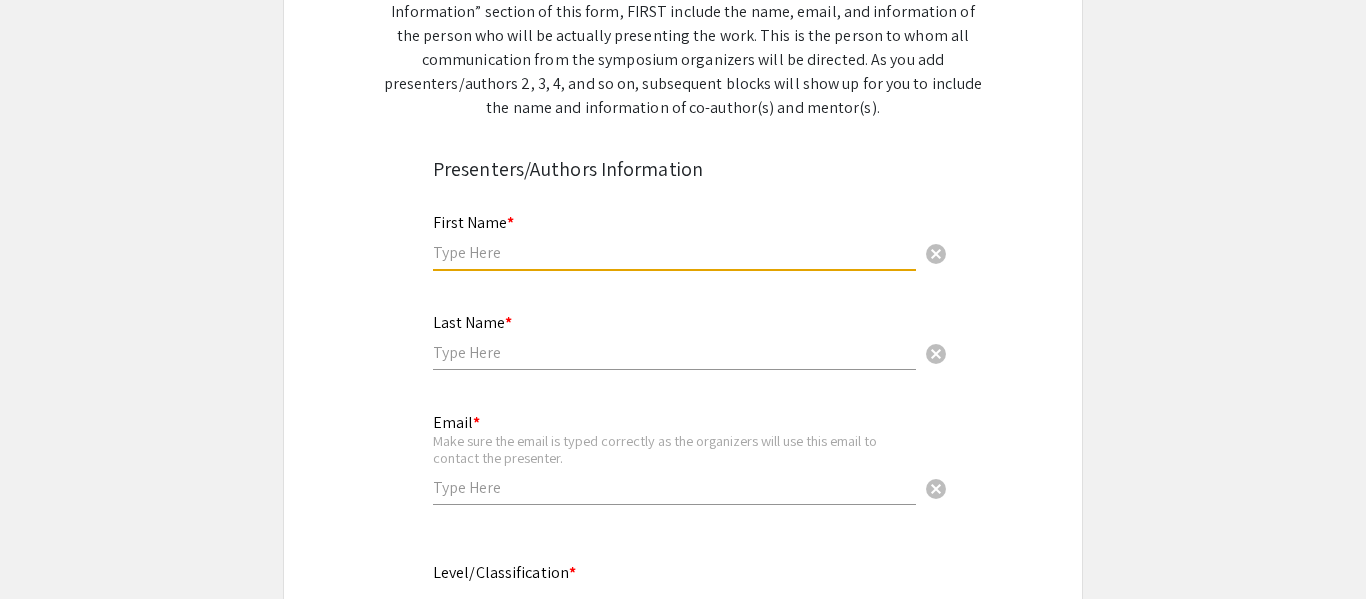 click at bounding box center (674, 252) 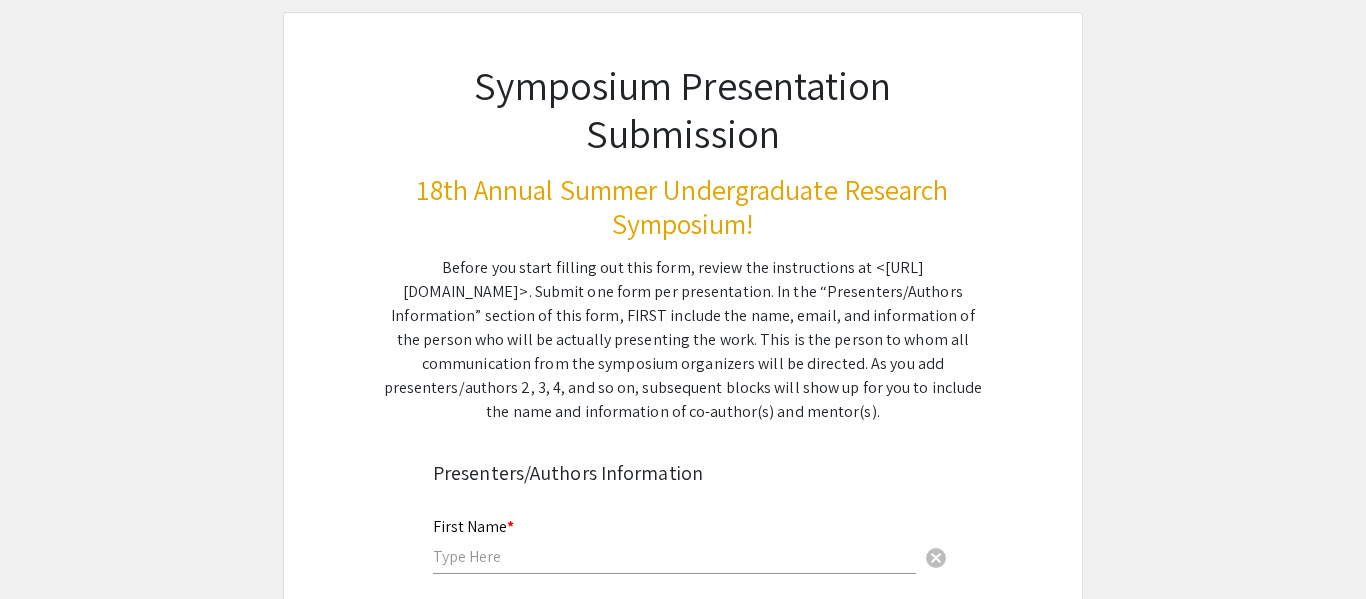 scroll, scrollTop: 40, scrollLeft: 0, axis: vertical 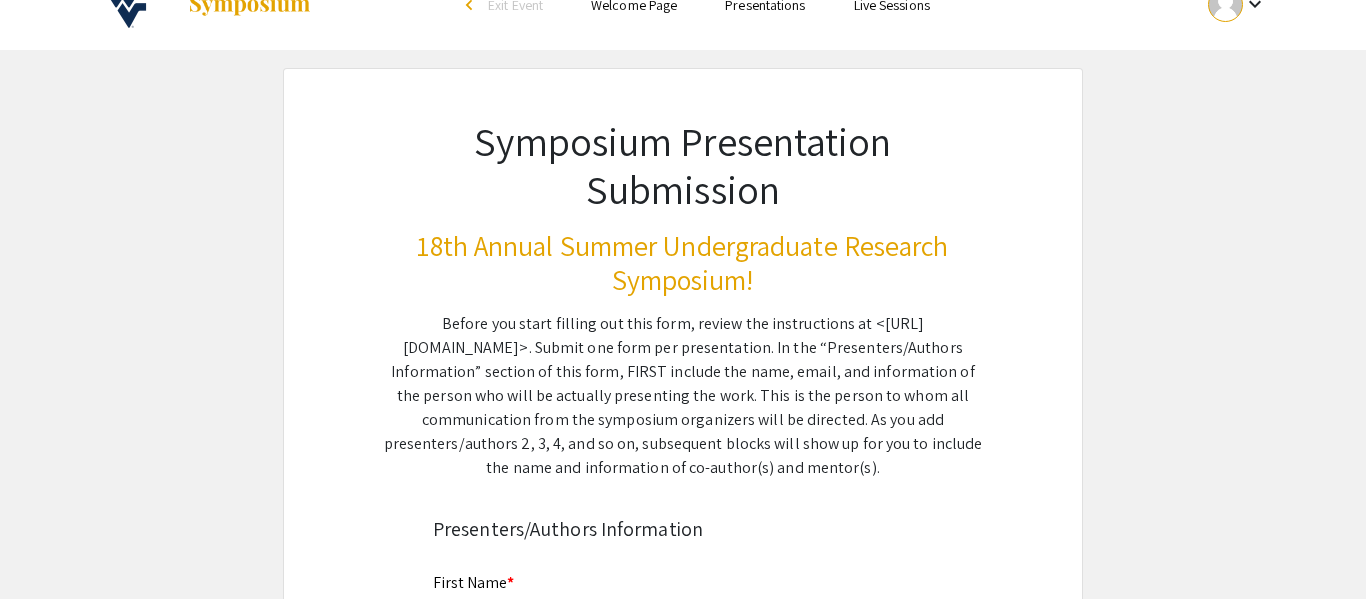 click on "18th Annual Summer Undergraduate Research Symposium!" 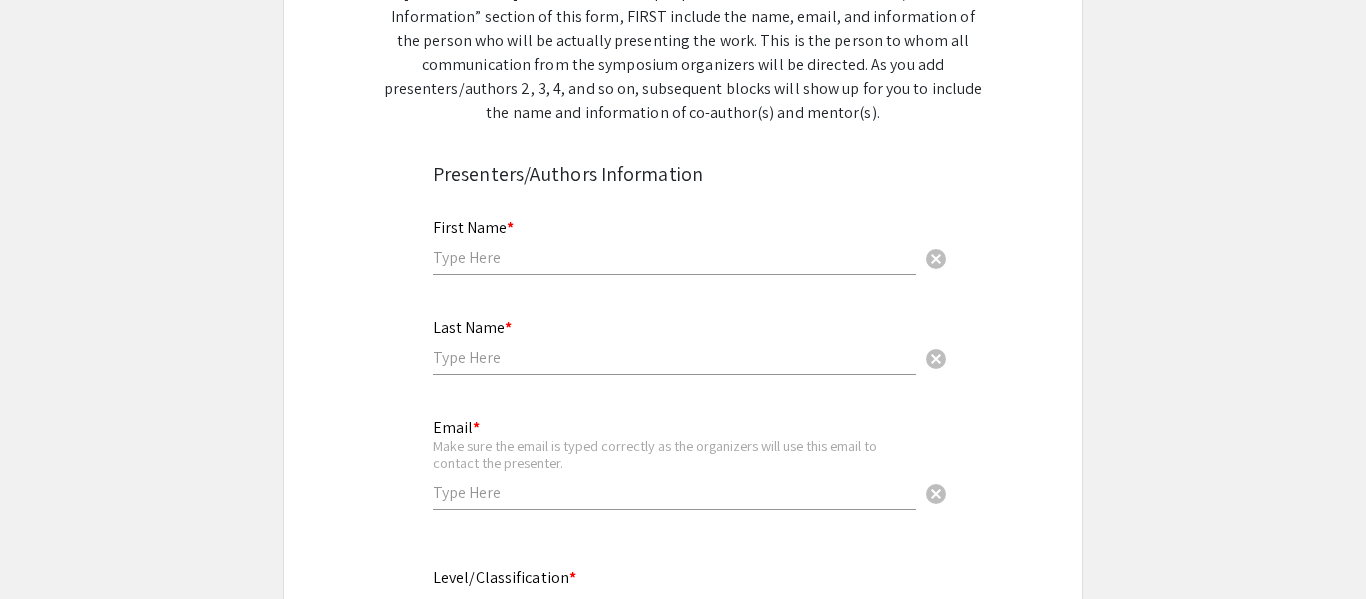 scroll, scrollTop: 400, scrollLeft: 0, axis: vertical 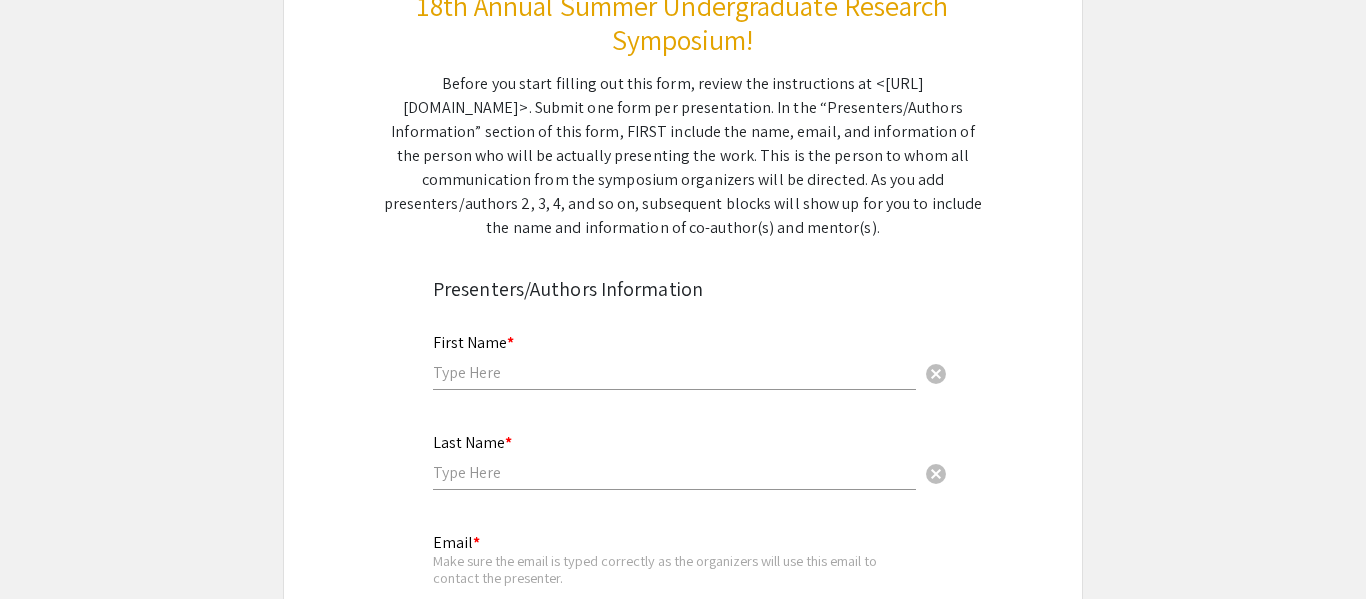 click at bounding box center (674, 372) 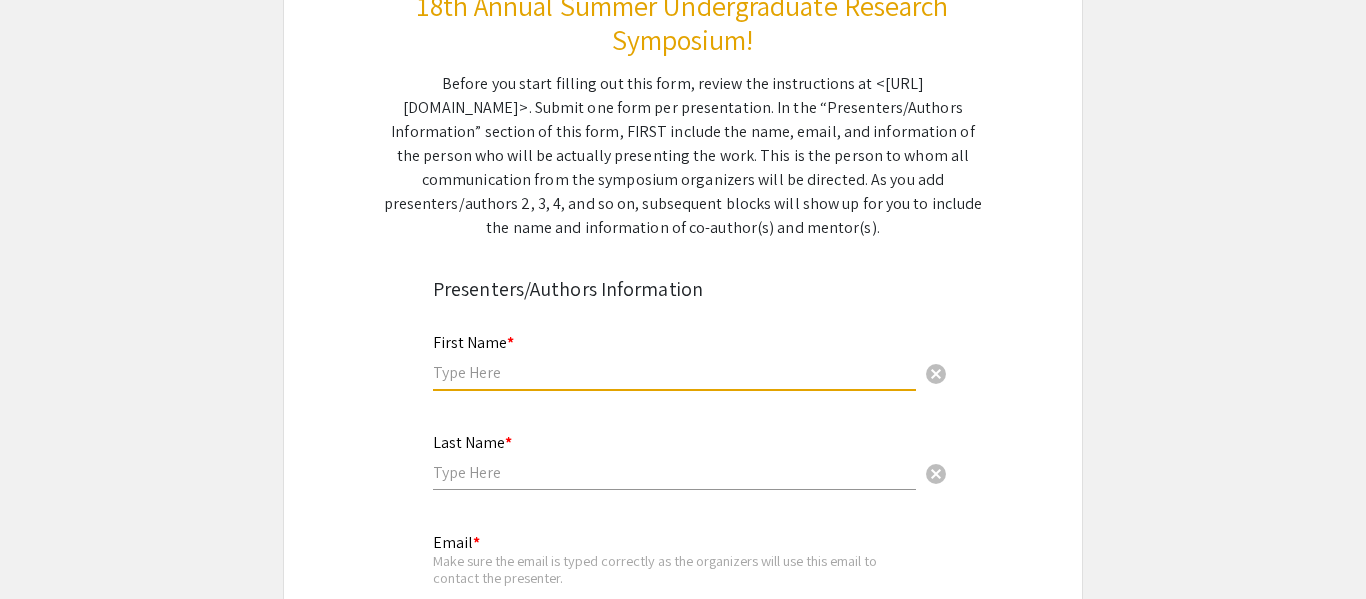 type on "[PERSON_NAME]" 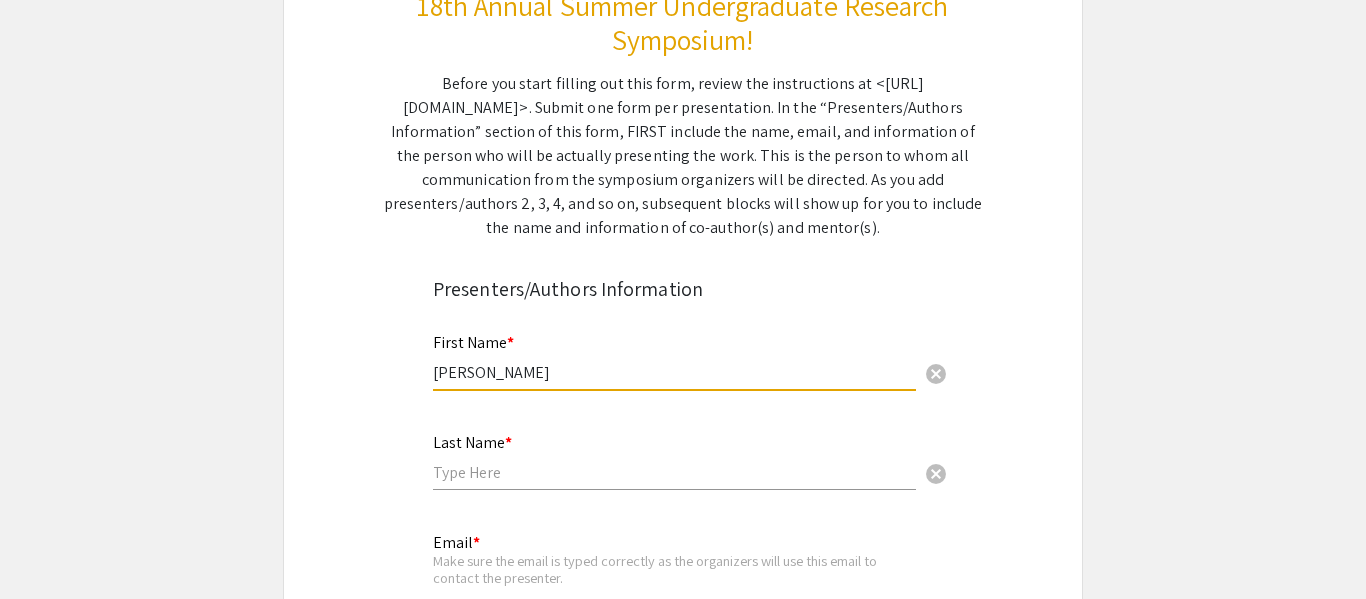 type on "[PERSON_NAME]" 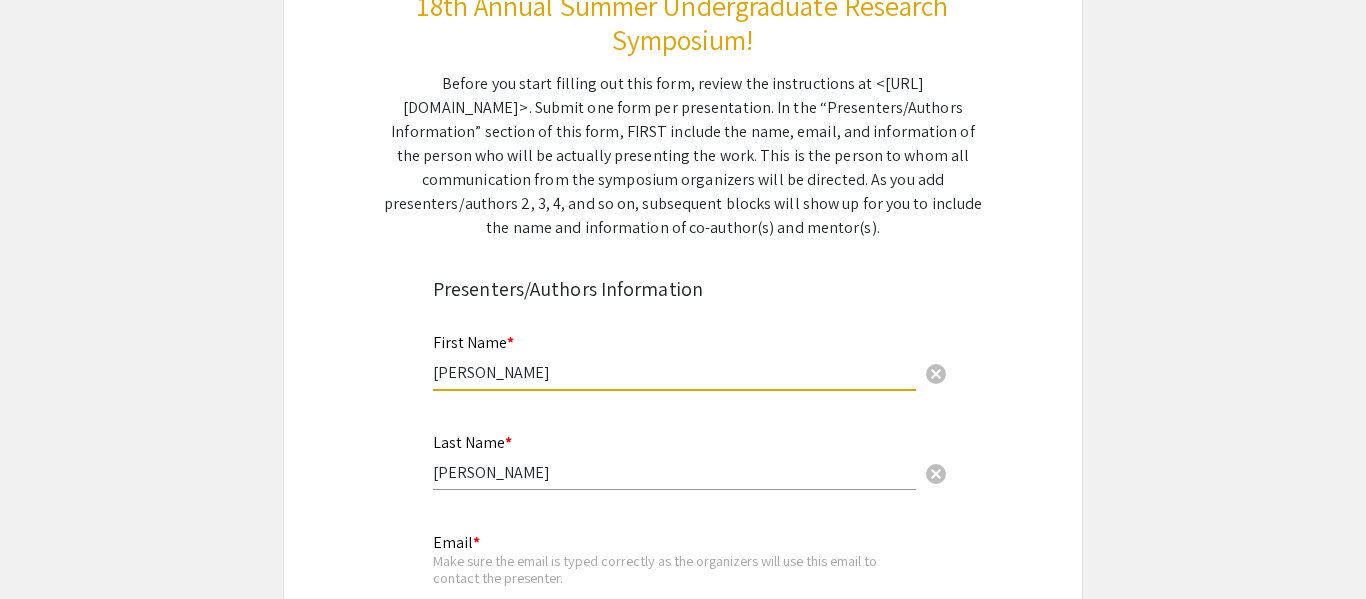 type on "[EMAIL_ADDRESS][DOMAIN_NAME]" 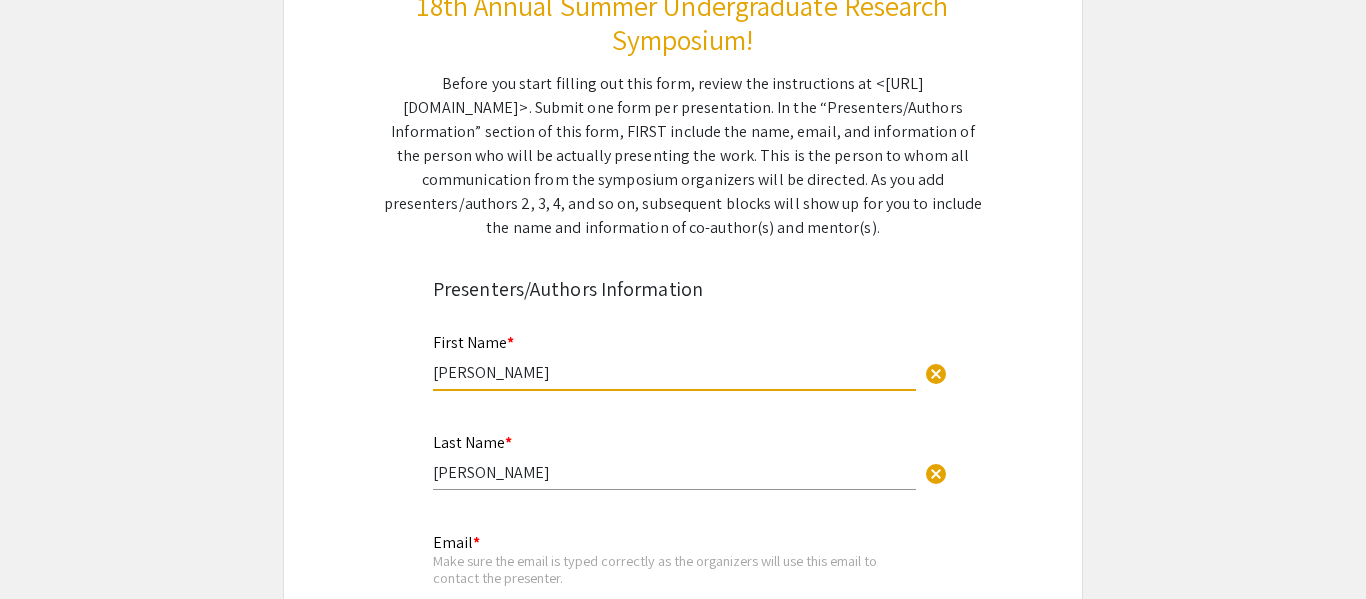 click on "Symposium Presentation Submission 18th Annual Summer Undergraduate Research Symposium!  Before you start filling out this form, review the instructions at  <[URL][DOMAIN_NAME]>.  Submit one form per presentation. In the “Presenters/Authors Information” section of this form, FIRST include the name, email, and information of the person who will be actually presenting the work. This is the person to whom all communication from the symposium organizers will be directed. As you add presenters/authors 2, 3, 4, and so on, subsequent blocks will show up for you to include the name and information of co-author(s) and mentor(s).   Presenters/Authors Information  First Name * [PERSON_NAME] cancel This field is required. Last Name * [PERSON_NAME] cancel This field is required. Email * Make sure the email is typed correctly as the organizers will use this email to contact the presenter. [EMAIL_ADDRESS][DOMAIN_NAME] cancel This field is required. Level/Classification *   Freshman   Sophomore" 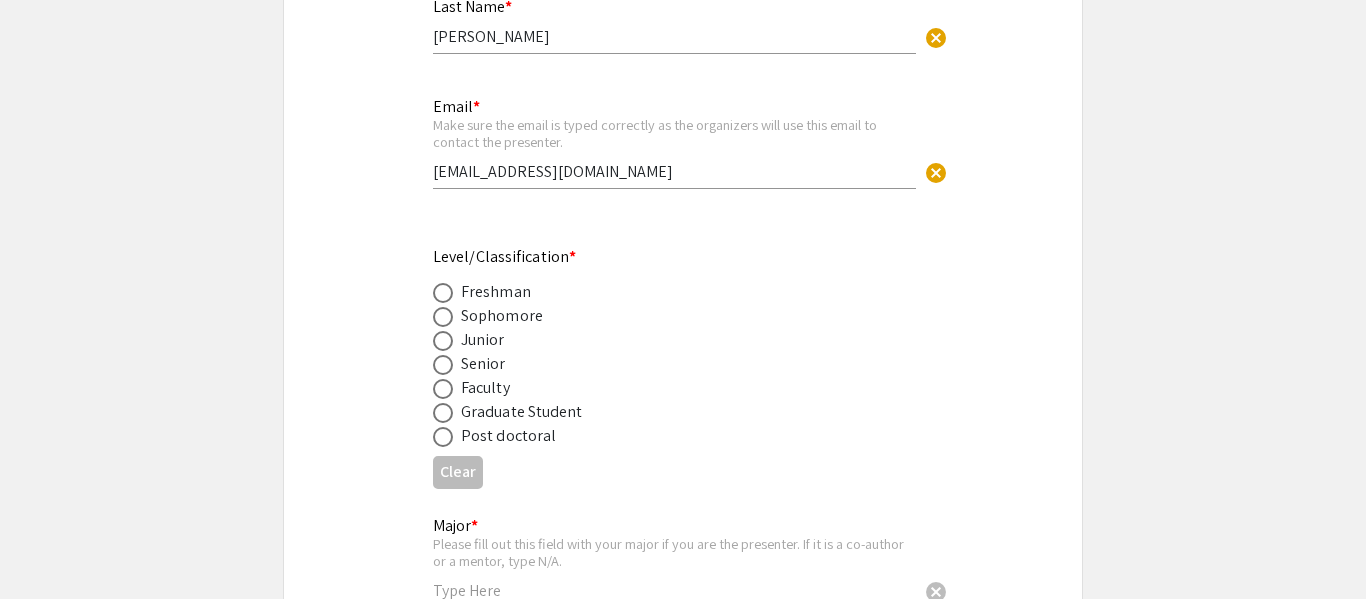 scroll, scrollTop: 720, scrollLeft: 0, axis: vertical 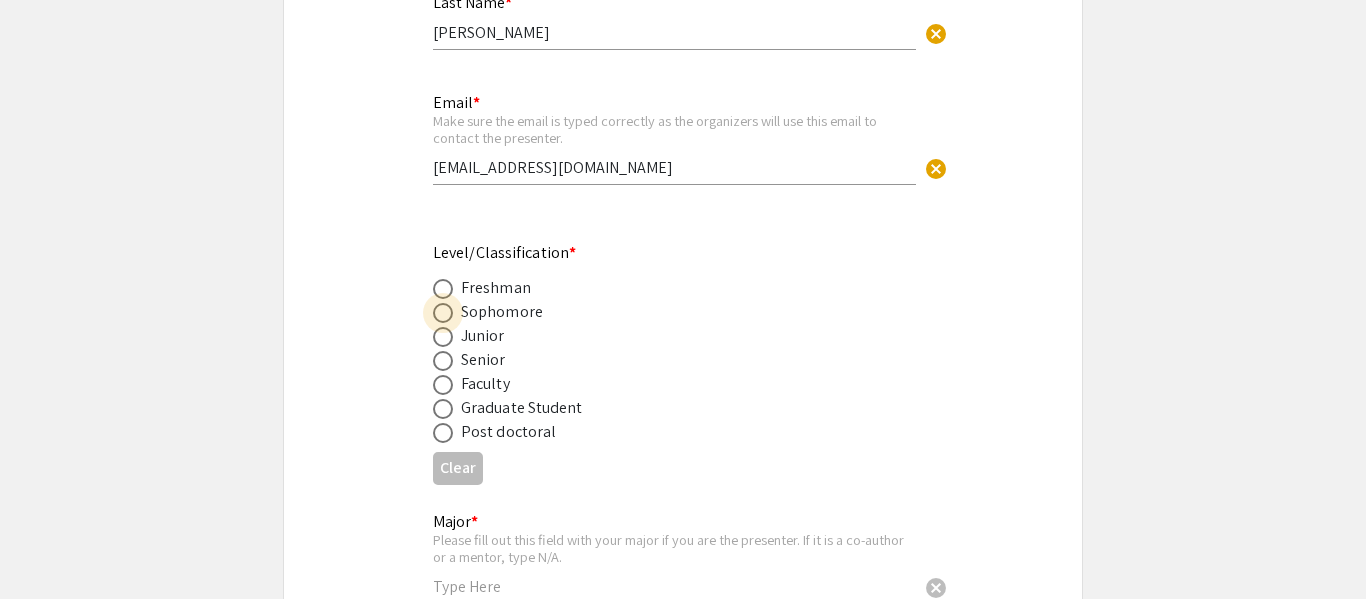 click at bounding box center [443, 313] 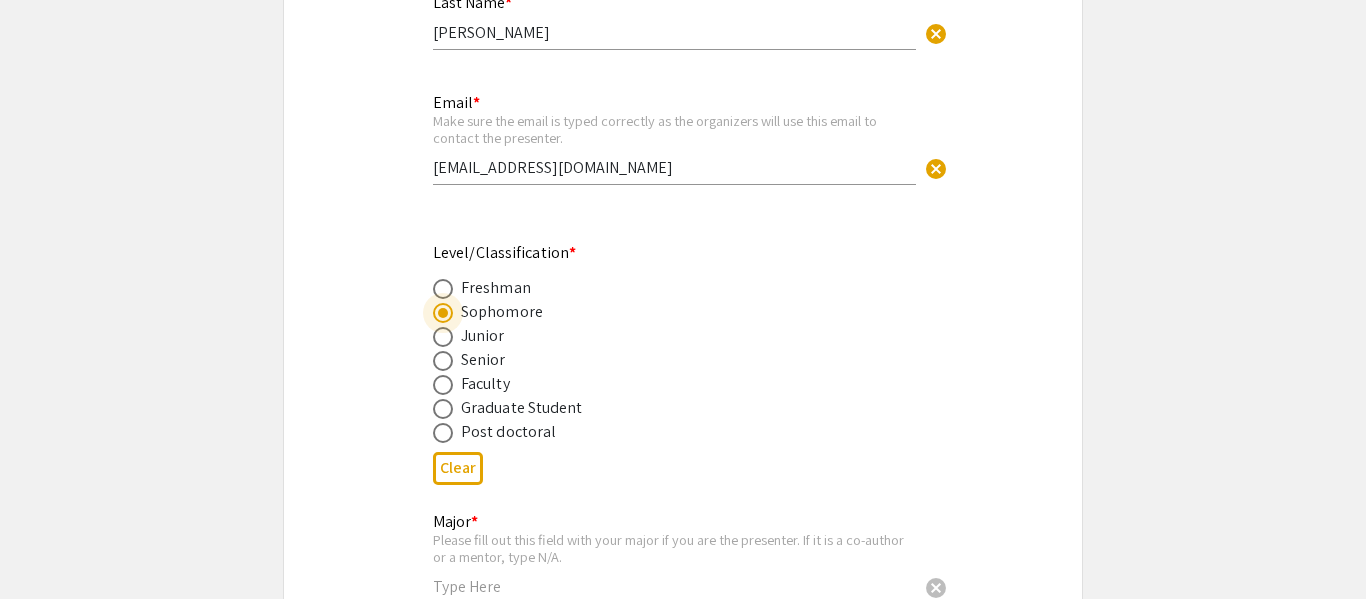 click on "Symposium Presentation Submission 18th Annual Summer Undergraduate Research Symposium!  Before you start filling out this form, review the instructions at  <[URL][DOMAIN_NAME]>.  Submit one form per presentation. In the “Presenters/Authors Information” section of this form, FIRST include the name, email, and information of the person who will be actually presenting the work. This is the person to whom all communication from the symposium organizers will be directed. As you add presenters/authors 2, 3, 4, and so on, subsequent blocks will show up for you to include the name and information of co-author(s) and mentor(s).   Presenters/Authors Information  First Name * [PERSON_NAME] cancel This field is required. Last Name * [PERSON_NAME] cancel This field is required. Email * Make sure the email is typed correctly as the organizers will use this email to contact the presenter. [EMAIL_ADDRESS][DOMAIN_NAME] cancel This field is required. Level/Classification *   Freshman   Sophomore" 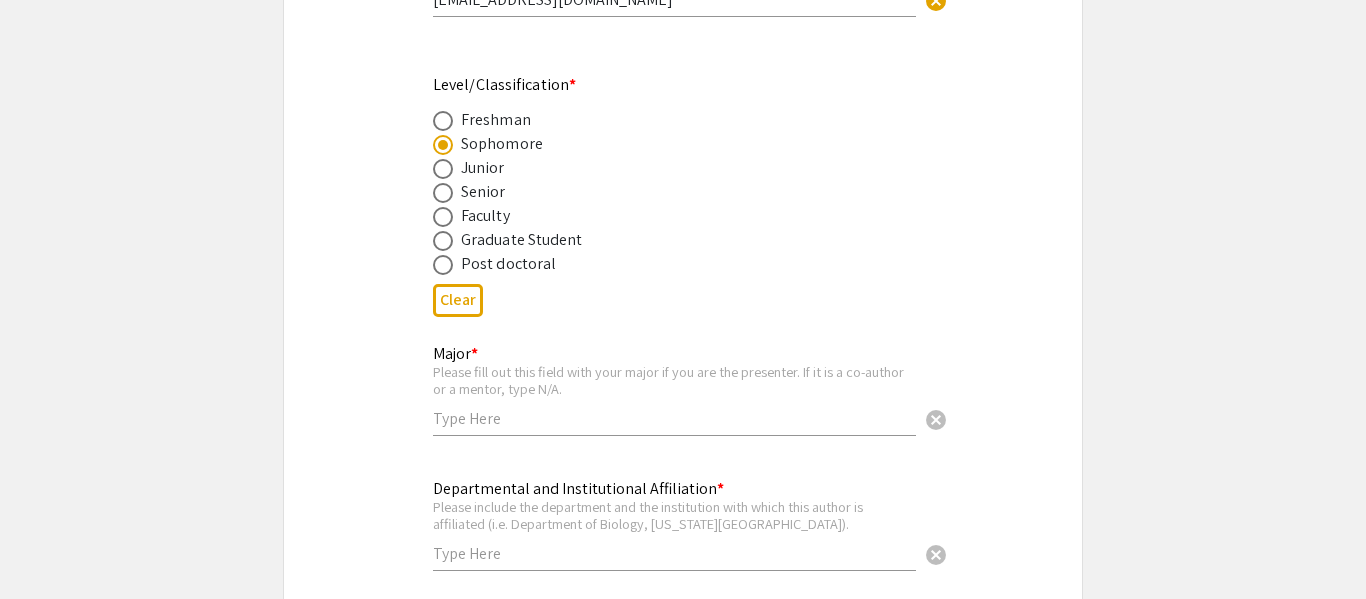 scroll, scrollTop: 920, scrollLeft: 0, axis: vertical 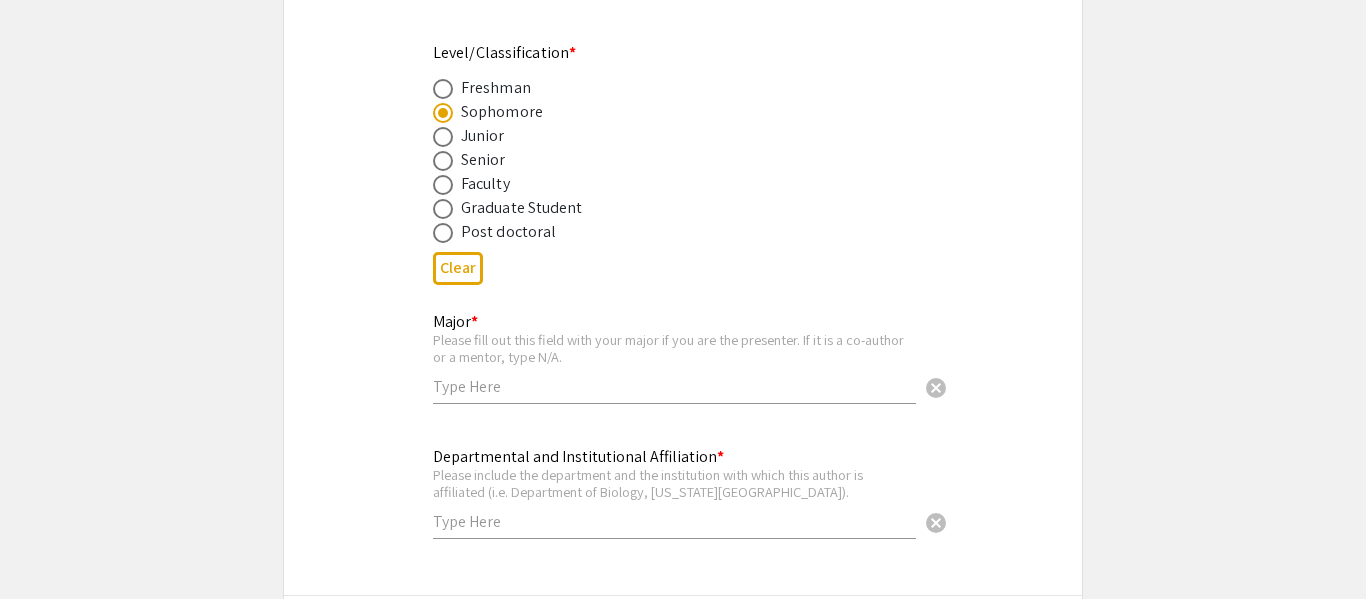 click on "Major  * Please fill out this field with your major if you are the presenter. If it is a co-author or a mentor, type N/A.  cancel" at bounding box center (674, 348) 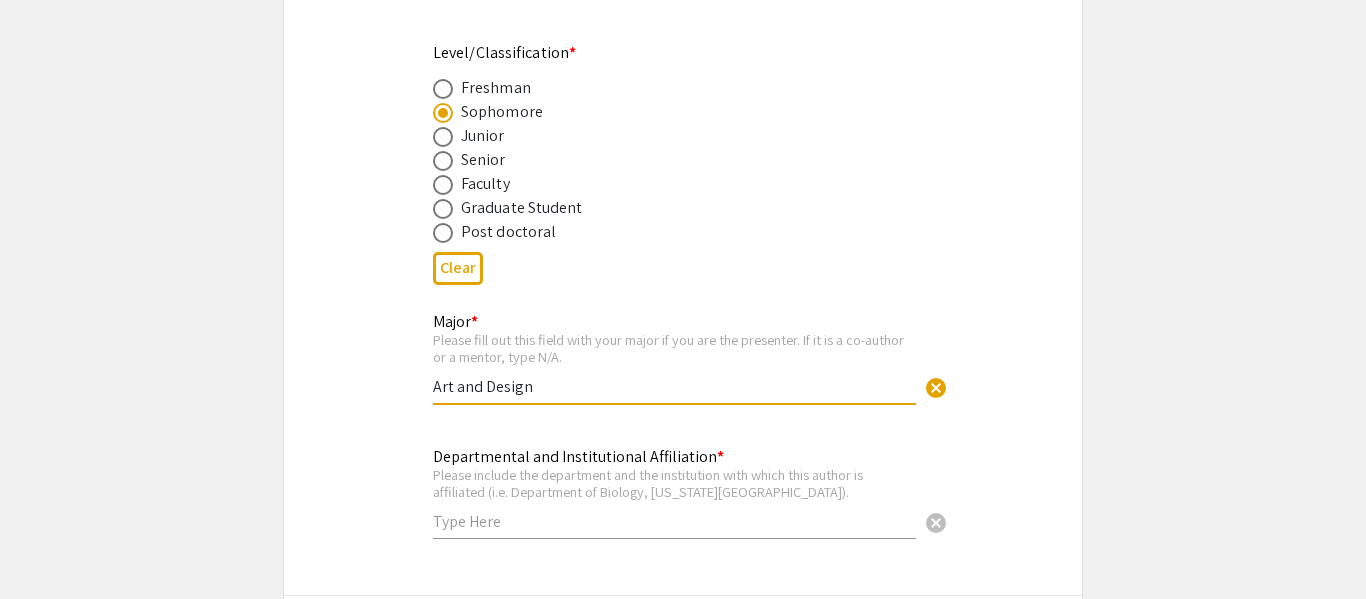 type on "Art and Design" 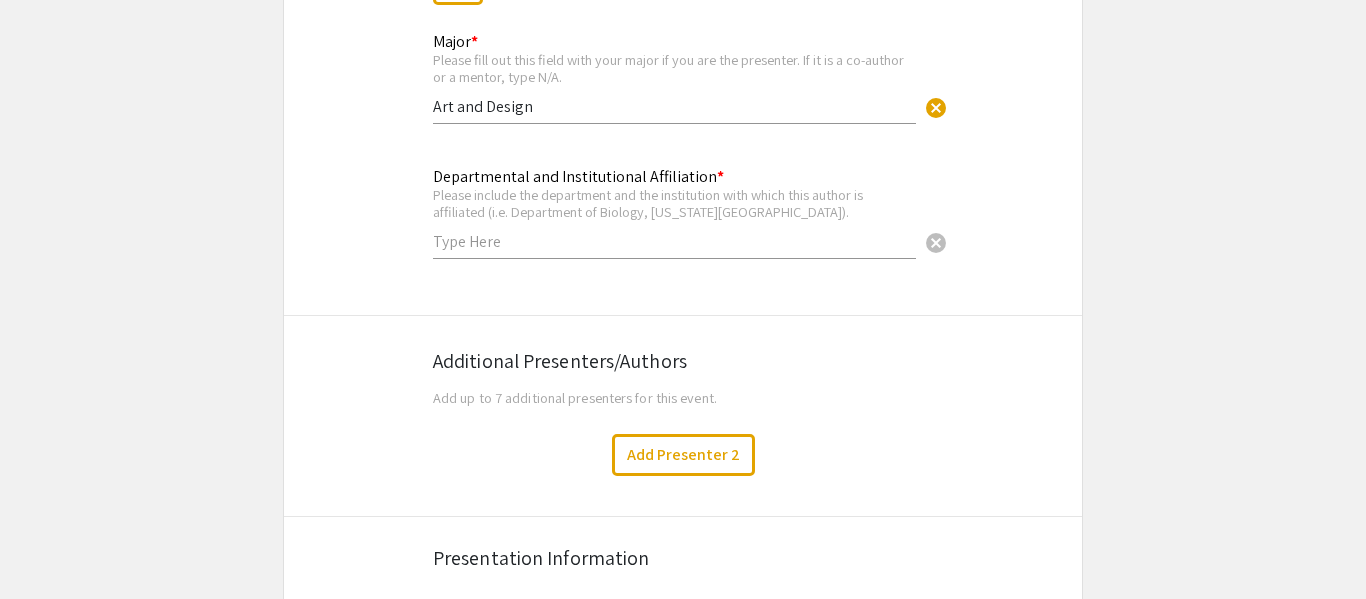 scroll, scrollTop: 1160, scrollLeft: 0, axis: vertical 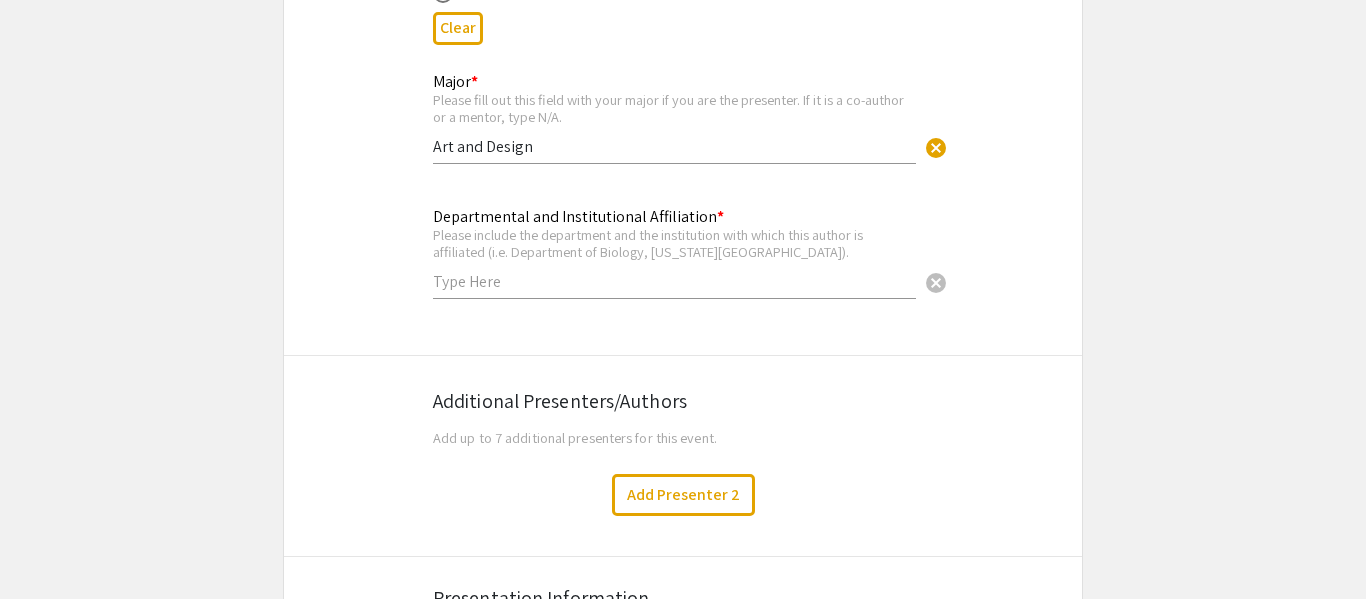 click at bounding box center (674, 281) 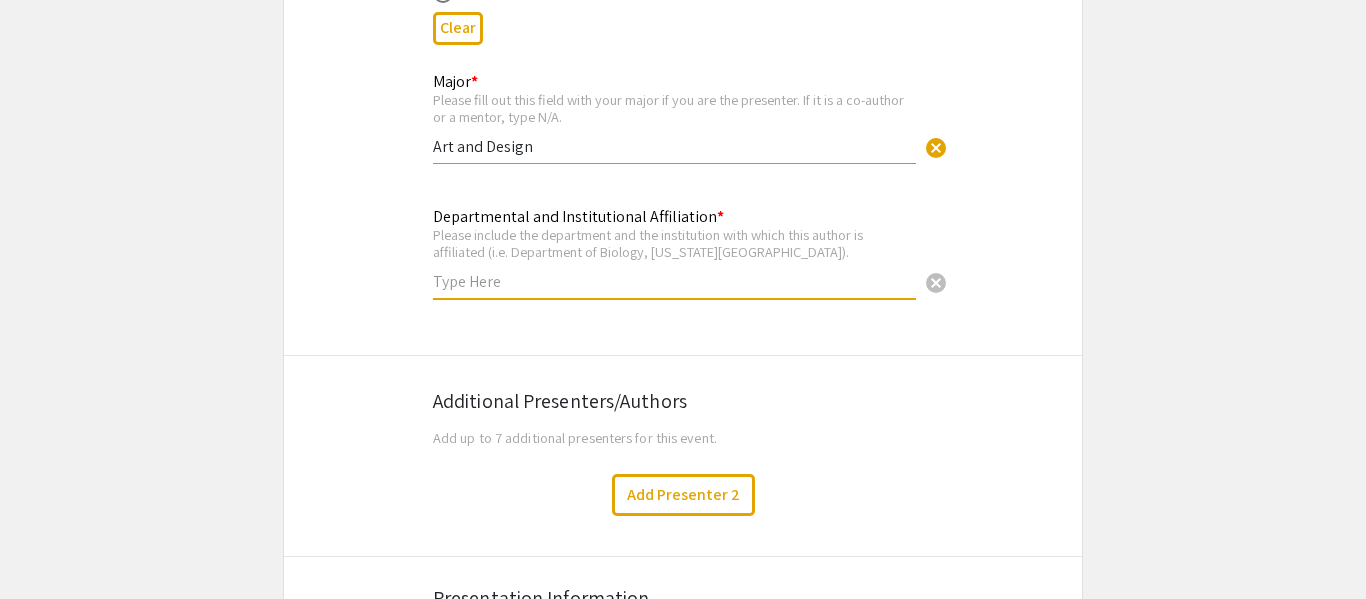 click on "Symposium Presentation Submission 18th Annual Summer Undergraduate Research Symposium!  Before you start filling out this form, review the instructions at  <[URL][DOMAIN_NAME]>.  Submit one form per presentation. In the “Presenters/Authors Information” section of this form, FIRST include the name, email, and information of the person who will be actually presenting the work. This is the person to whom all communication from the symposium organizers will be directed. As you add presenters/authors 2, 3, 4, and so on, subsequent blocks will show up for you to include the name and information of co-author(s) and mentor(s).   Presenters/Authors Information  First Name * [PERSON_NAME] cancel This field is required. Last Name * [PERSON_NAME] cancel This field is required. Email * Make sure the email is typed correctly as the organizers will use this email to contact the presenter. [EMAIL_ADDRESS][DOMAIN_NAME] cancel This field is required. Level/Classification *   Freshman   Sophomore" 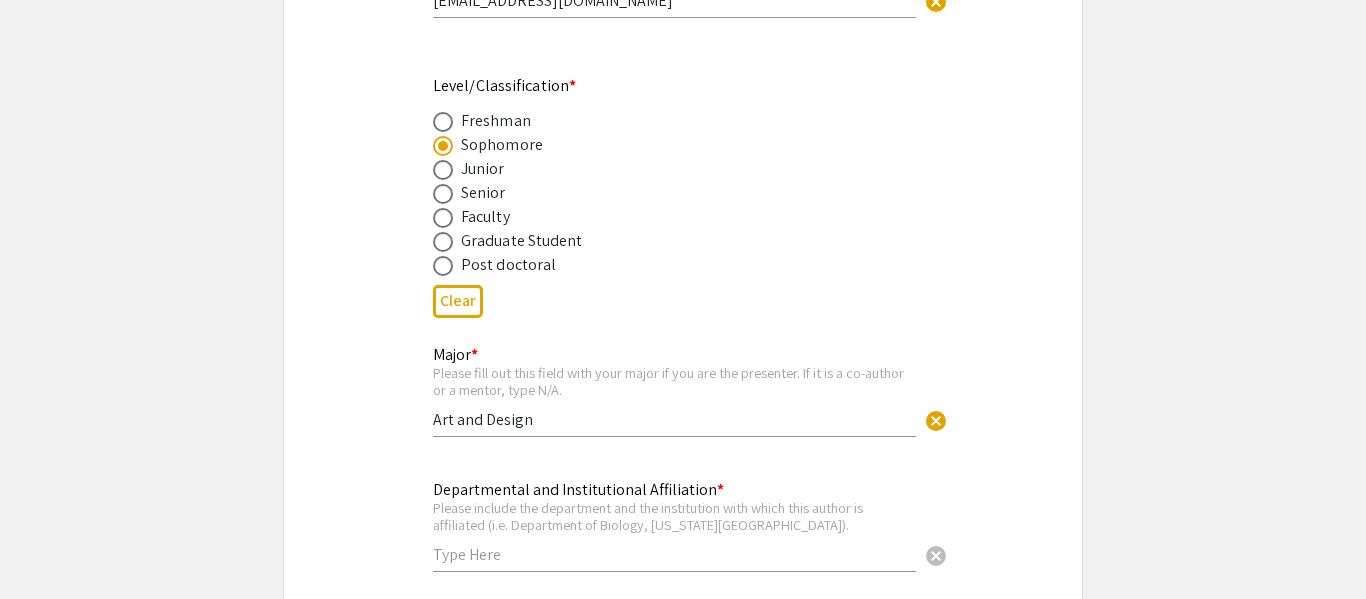 scroll, scrollTop: 1000, scrollLeft: 0, axis: vertical 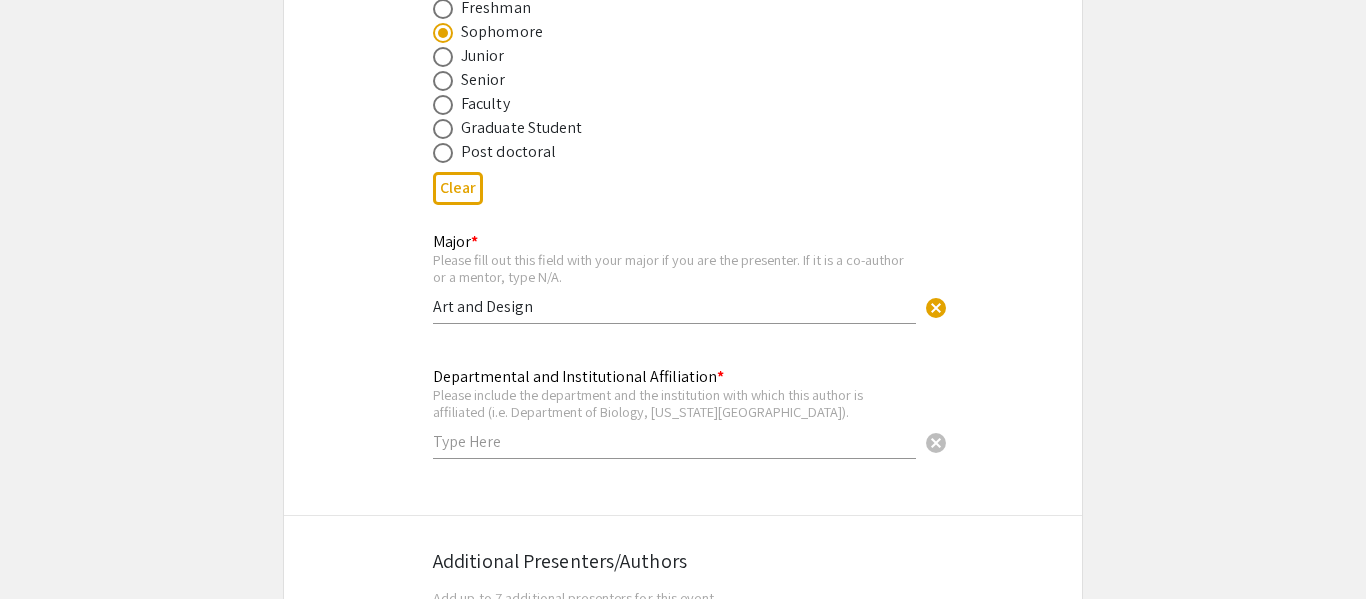 click at bounding box center (674, 441) 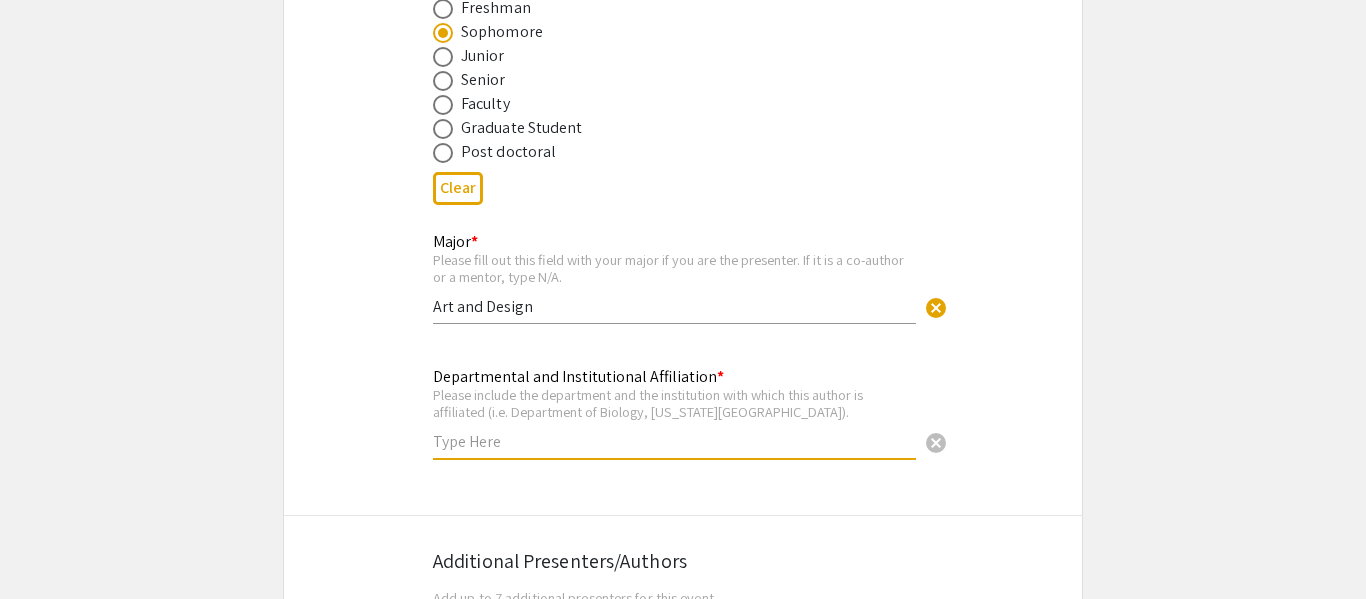 click at bounding box center [674, 441] 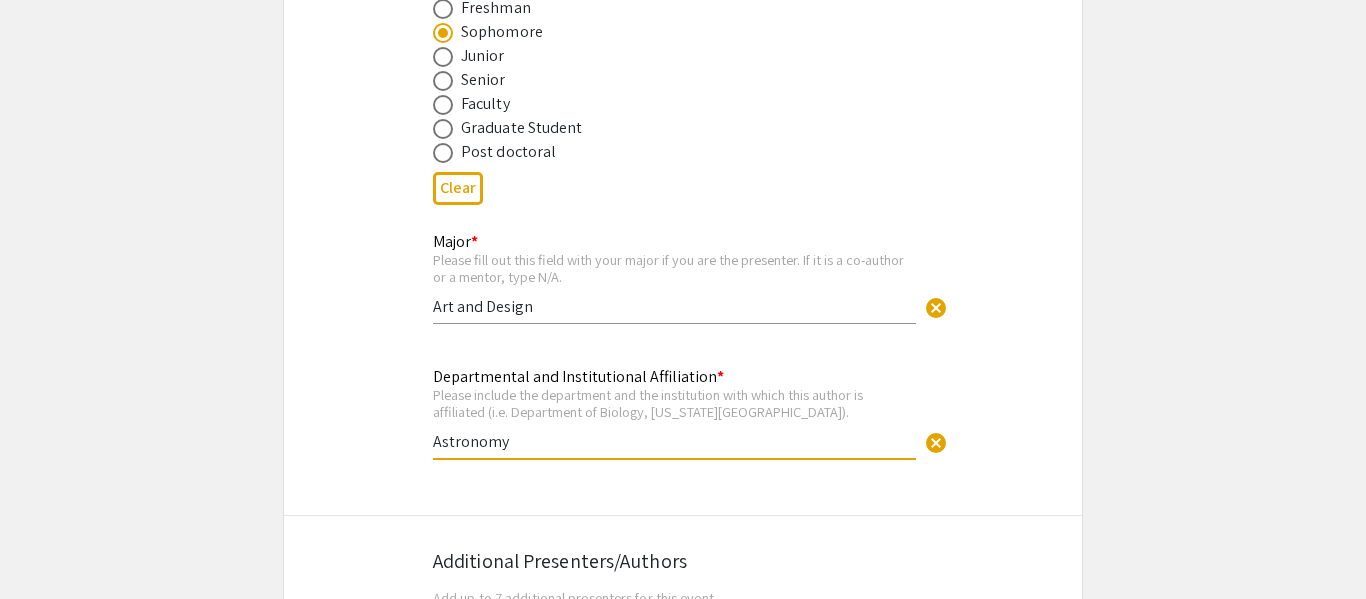 type on "Astronomy" 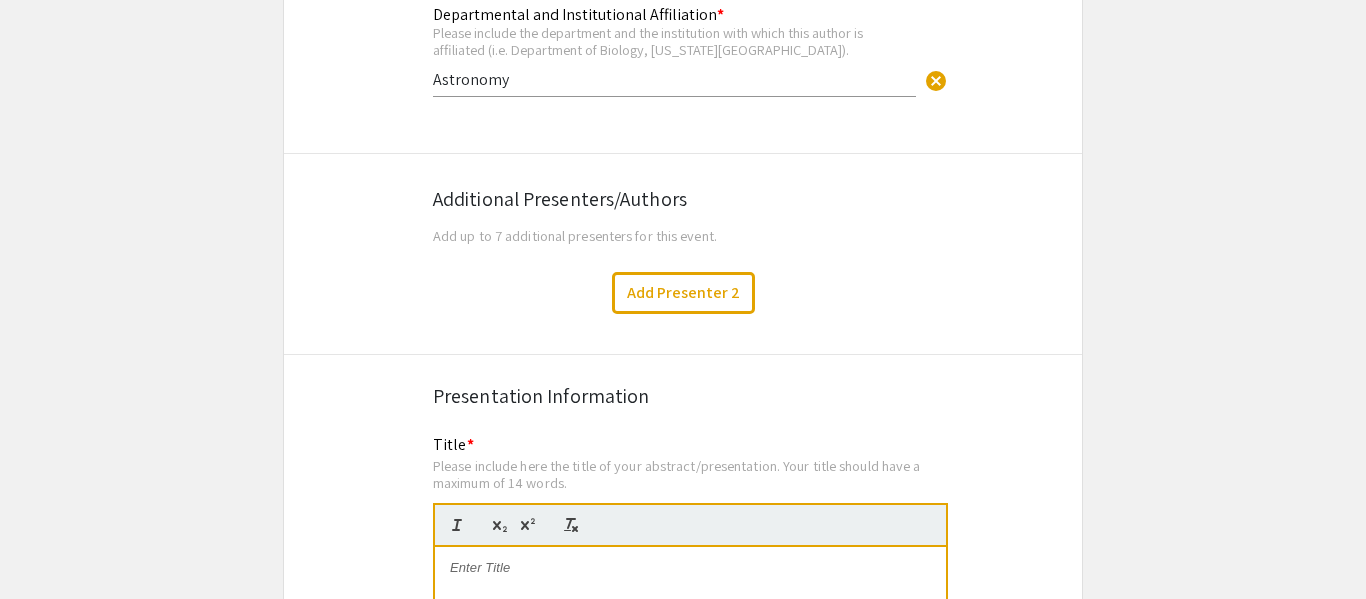 scroll, scrollTop: 1360, scrollLeft: 0, axis: vertical 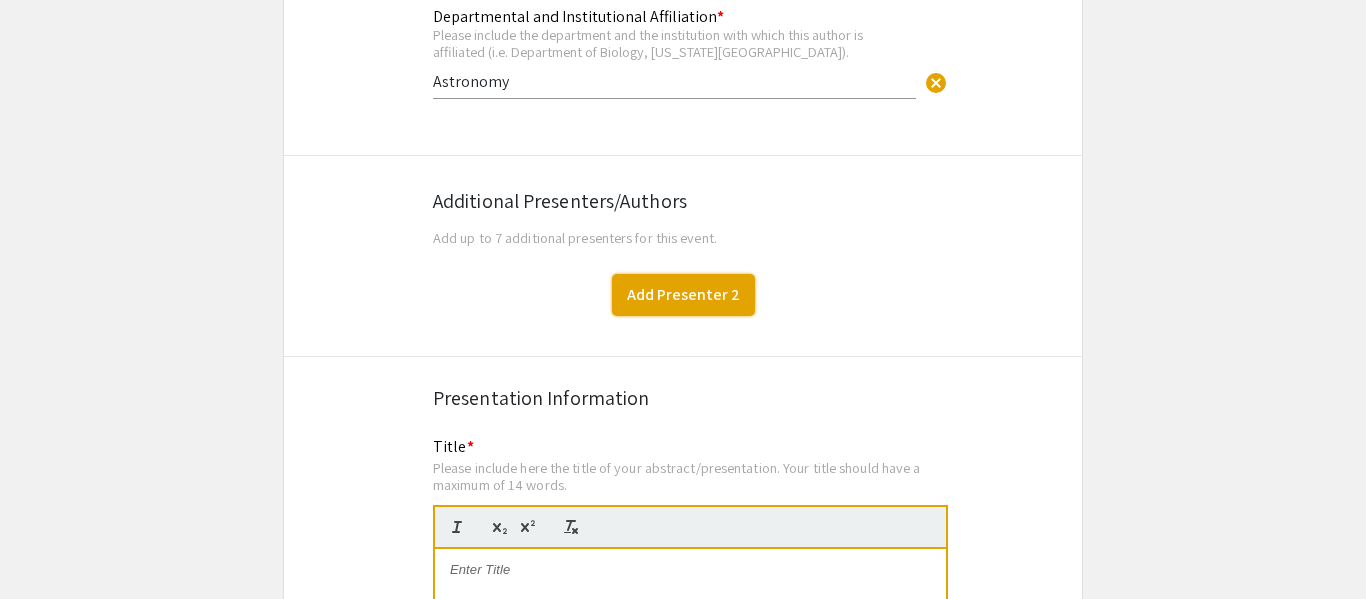 click on "Add Presenter 2" 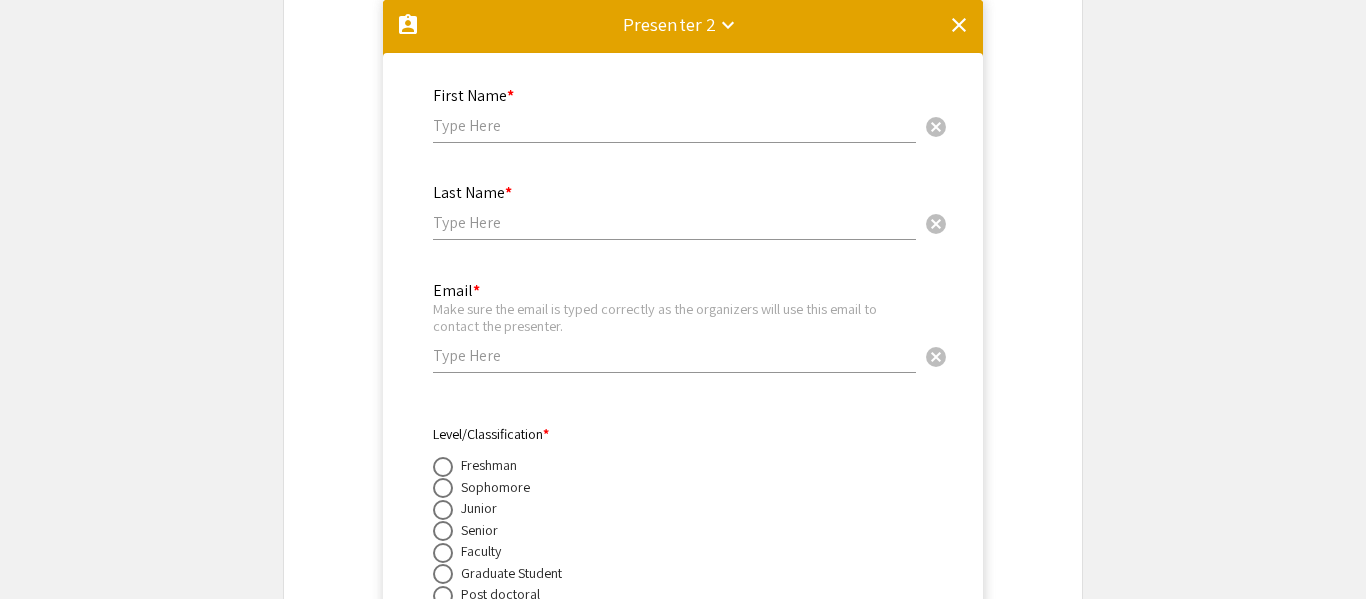 type 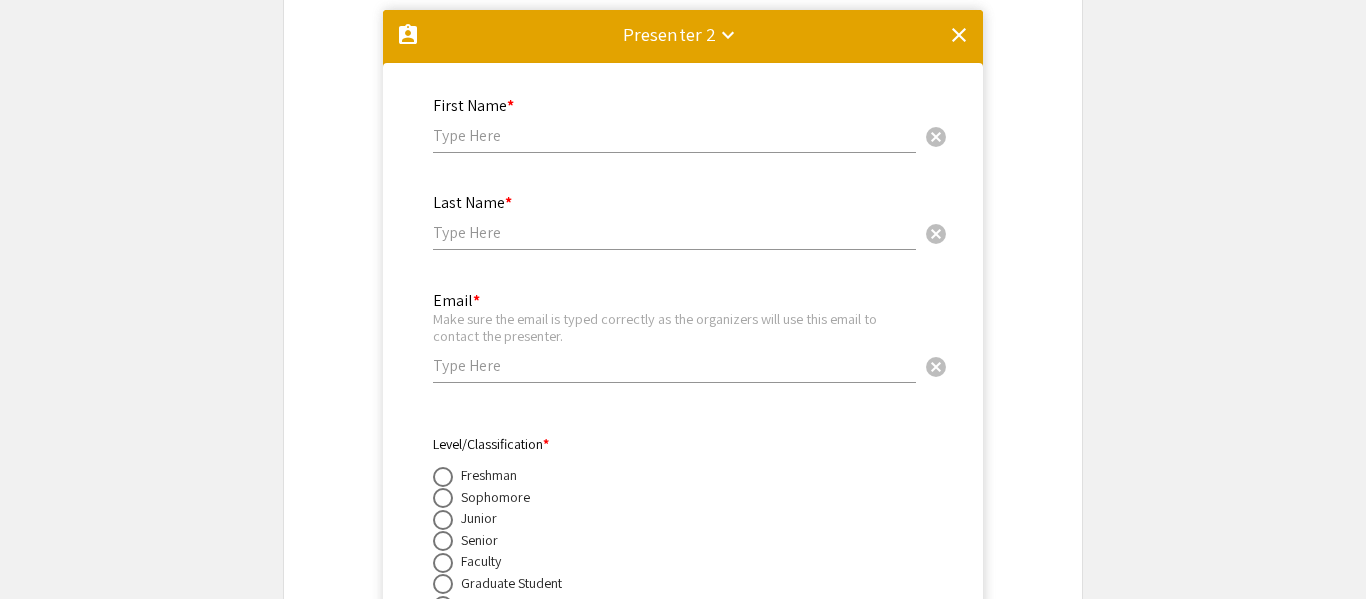 scroll, scrollTop: 1602, scrollLeft: 0, axis: vertical 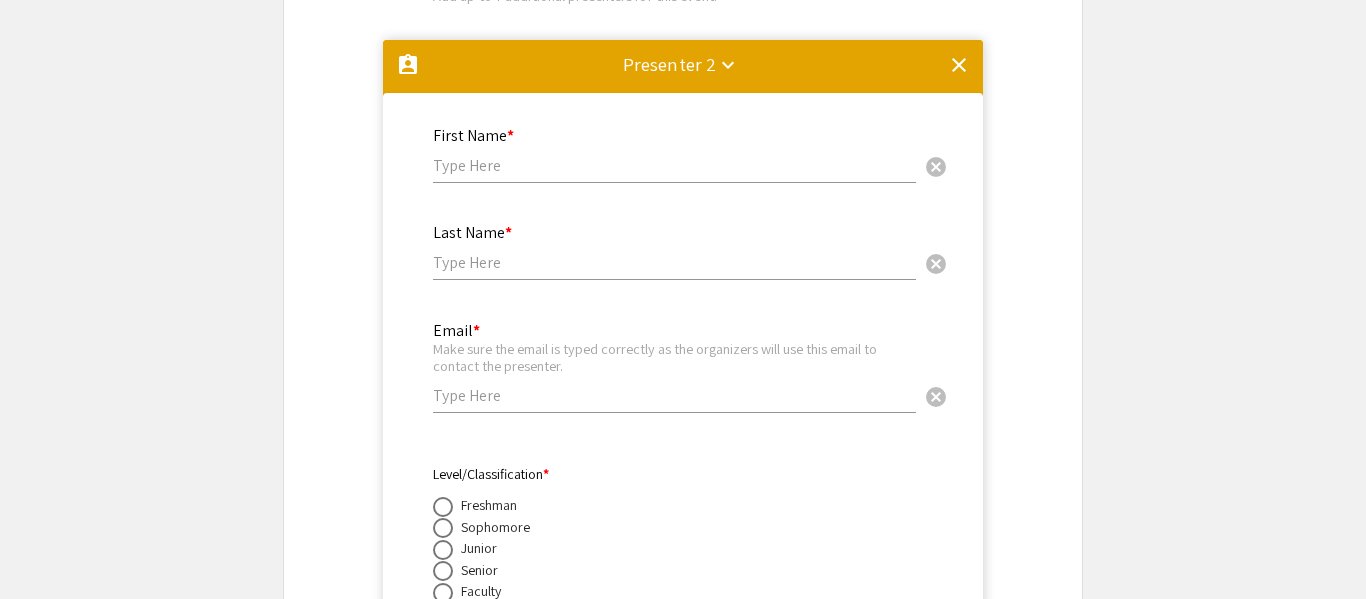 click at bounding box center (683, 73) 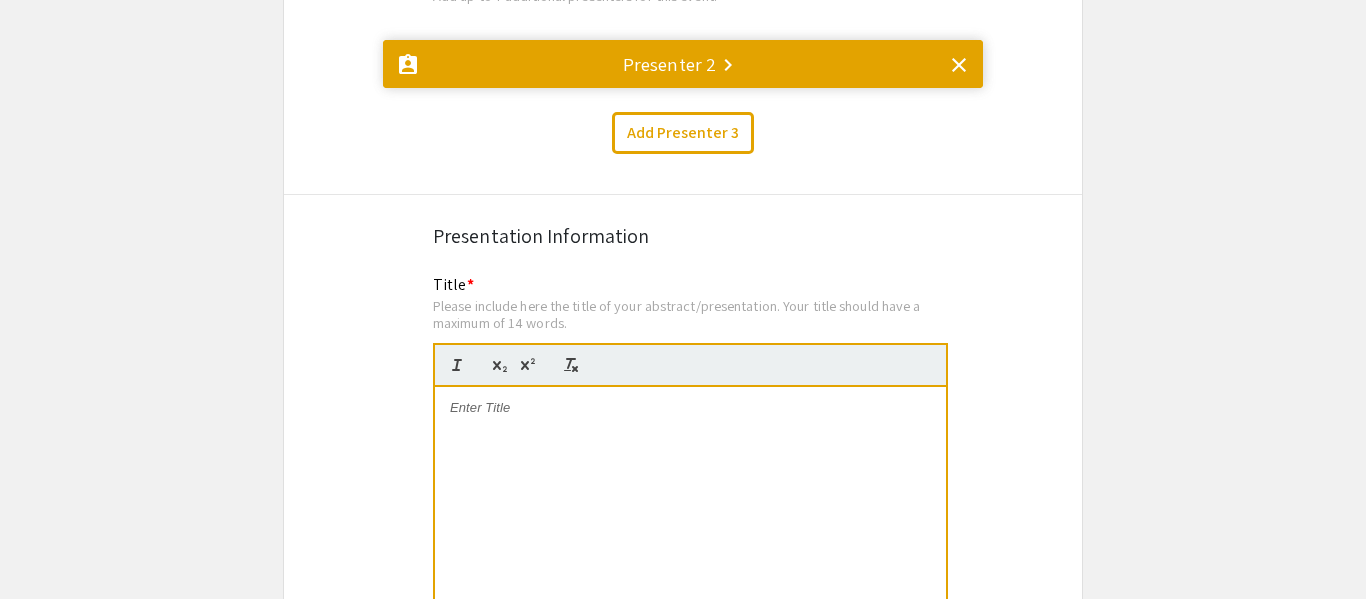 click on "Symposium Presentation Submission 18th Annual Summer Undergraduate Research Symposium!  Before you start filling out this form, review the instructions at  <[URL][DOMAIN_NAME]>.  Submit one form per presentation. In the “Presenters/Authors Information” section of this form, FIRST include the name, email, and information of the person who will be actually presenting the work. This is the person to whom all communication from the symposium organizers will be directed. As you add presenters/authors 2, 3, 4, and so on, subsequent blocks will show up for you to include the name and information of co-author(s) and mentor(s).   Presenters/Authors Information  First Name * [PERSON_NAME] cancel This field is required. Last Name * [PERSON_NAME] cancel This field is required. Email * Make sure the email is typed correctly as the organizers will use this email to contact the presenter. [EMAIL_ADDRESS][DOMAIN_NAME] cancel This field is required. Level/Classification *   Freshman   Sophomore" 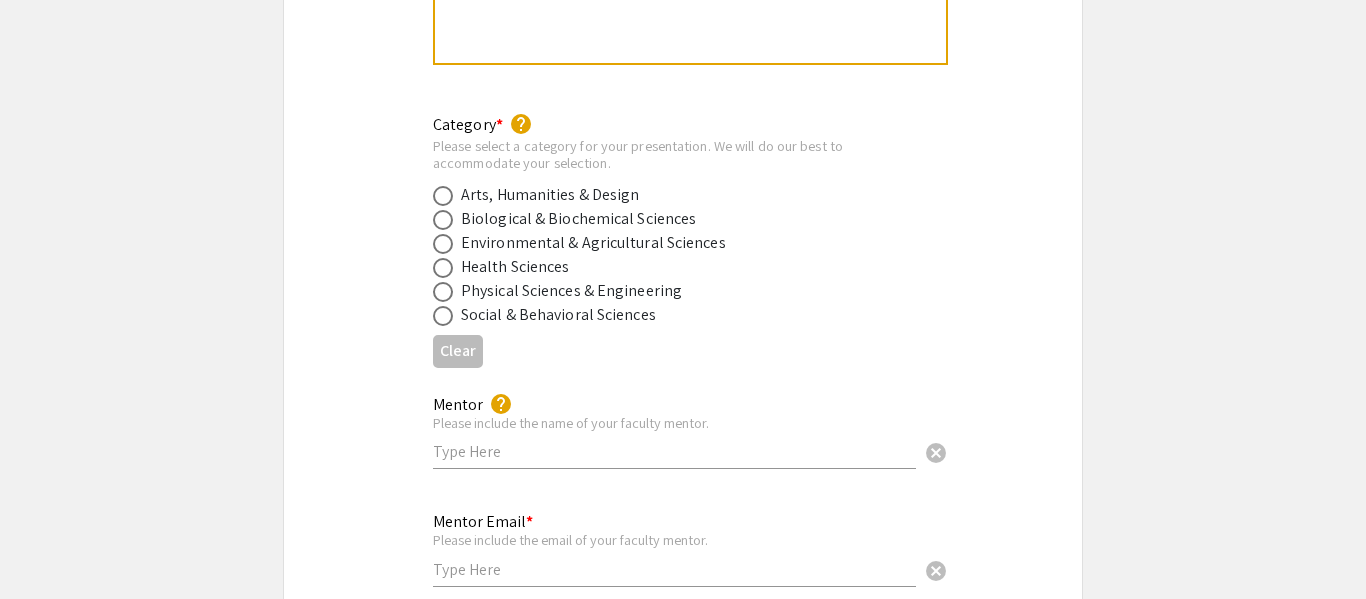 scroll, scrollTop: 2762, scrollLeft: 0, axis: vertical 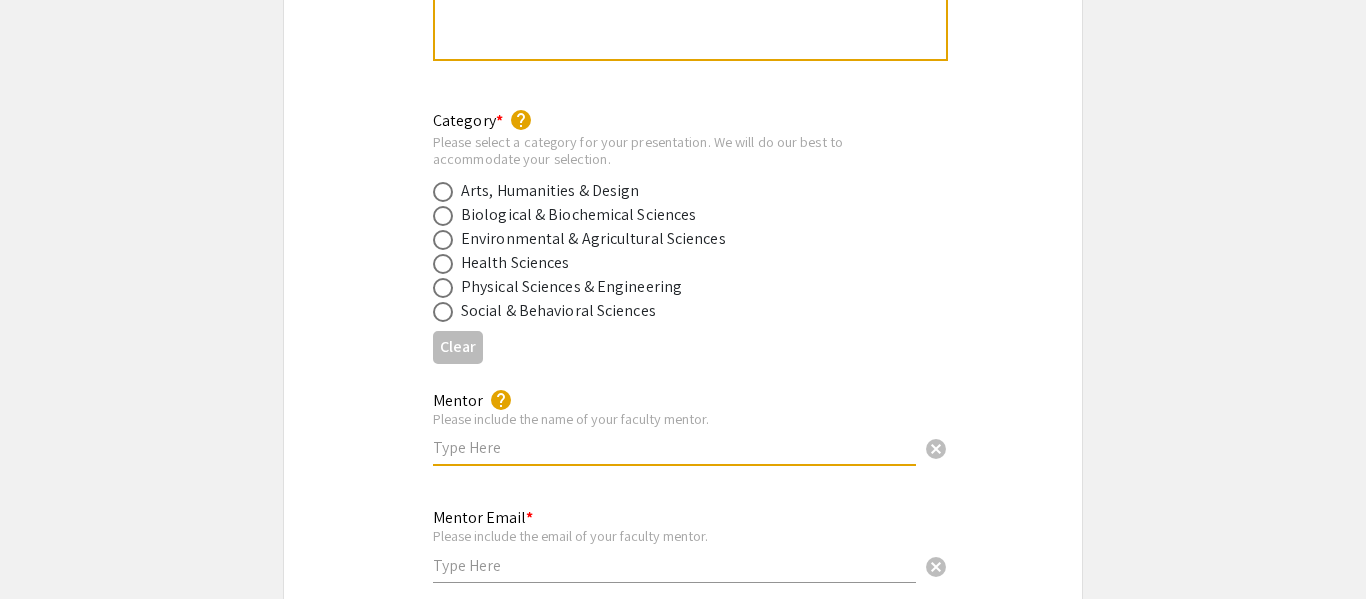 click at bounding box center (674, 447) 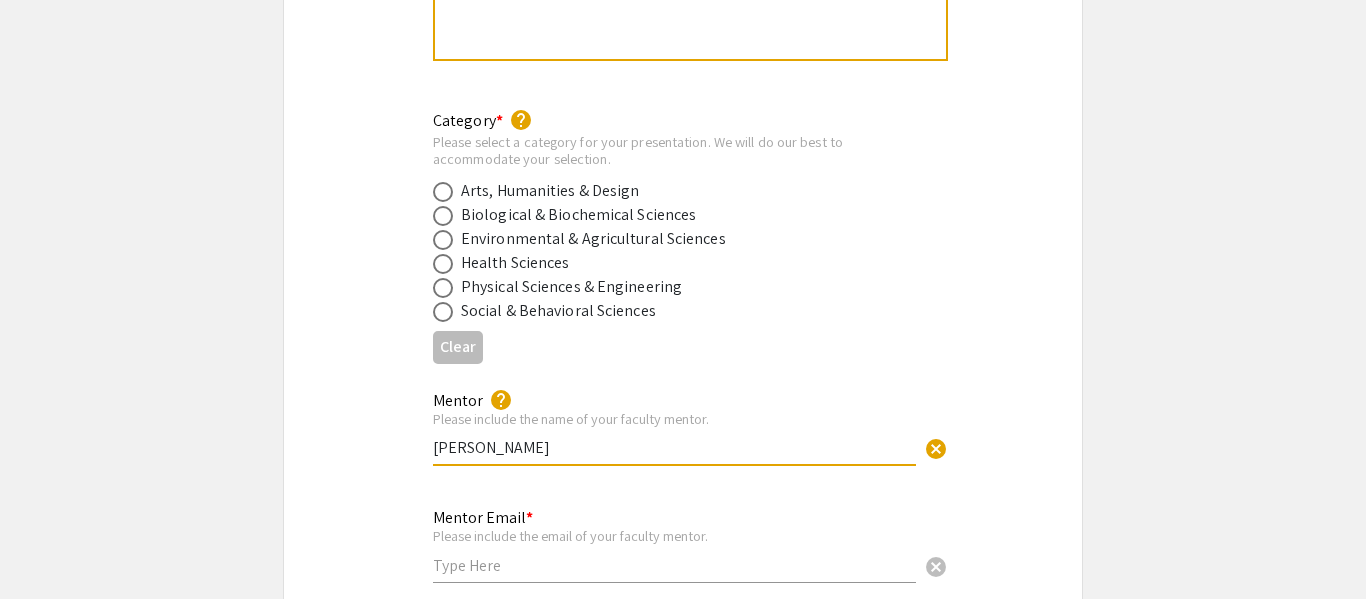 type on "[PERSON_NAME]" 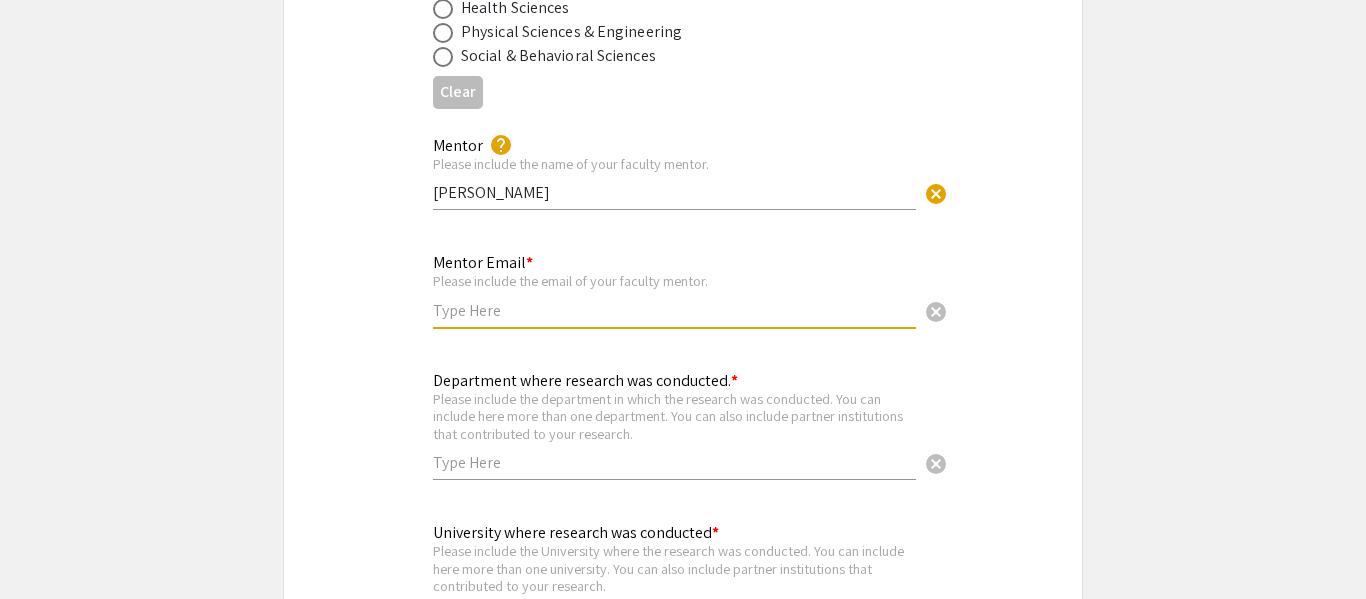 scroll, scrollTop: 2992, scrollLeft: 0, axis: vertical 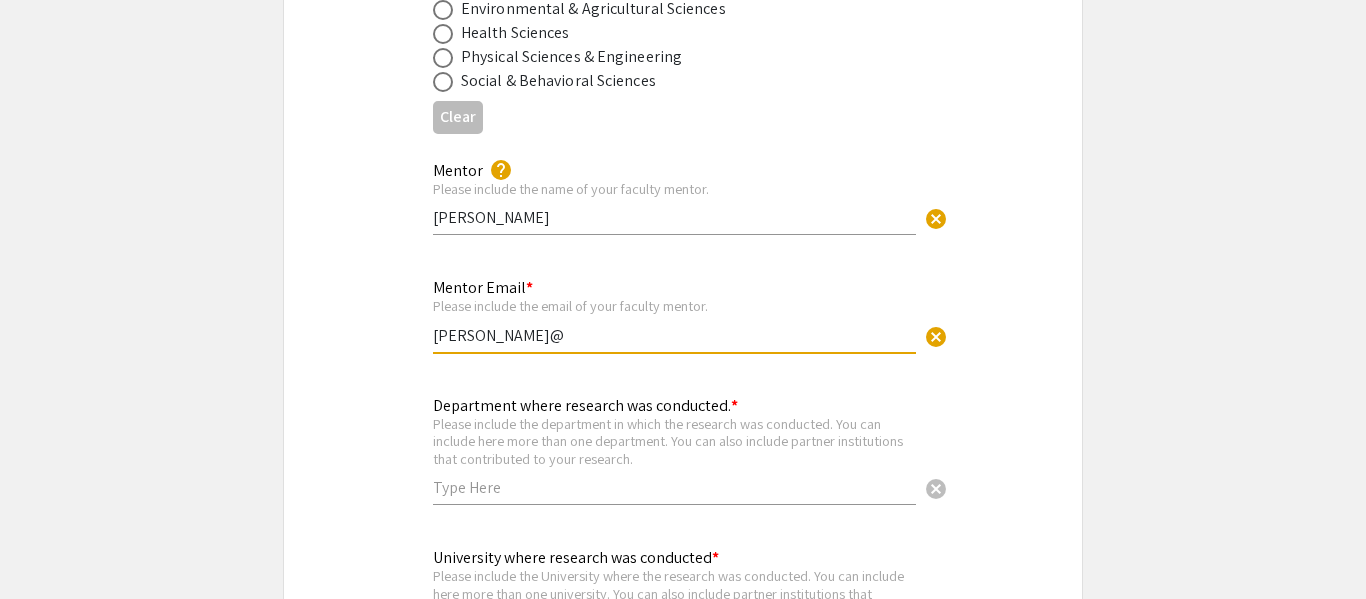 click on "ybarra@" at bounding box center (674, 335) 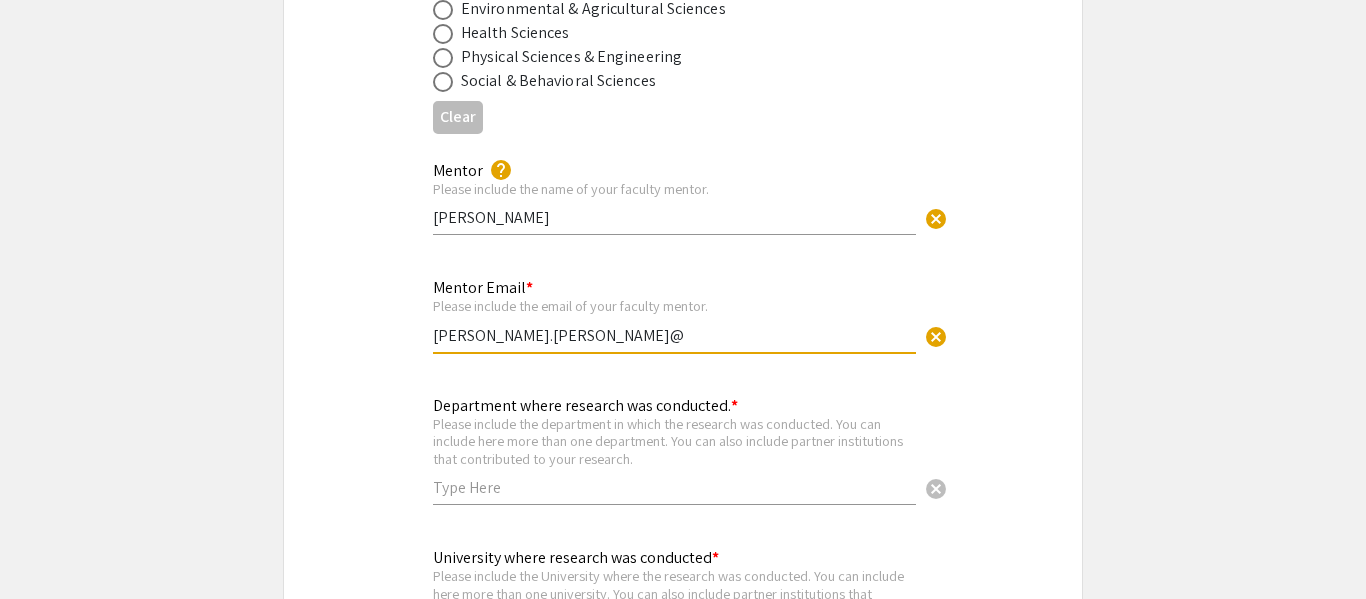 click on "jason.ybarra@" at bounding box center (674, 335) 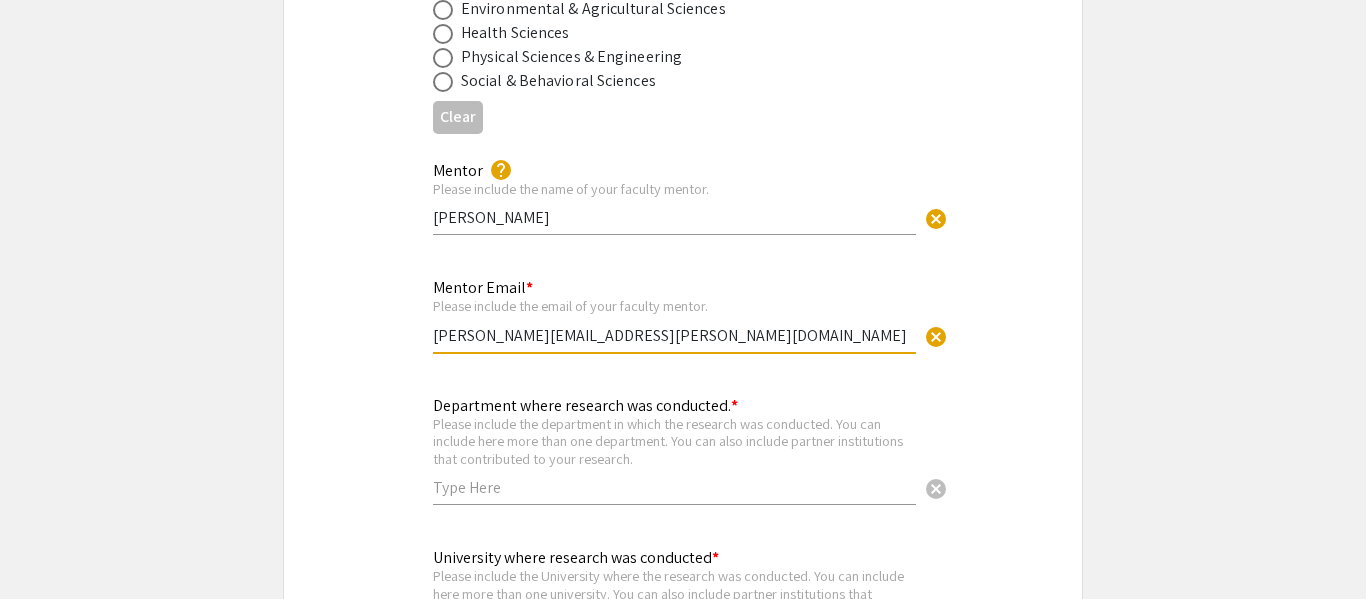 type on "[PERSON_NAME][EMAIL_ADDRESS][PERSON_NAME][DOMAIN_NAME]" 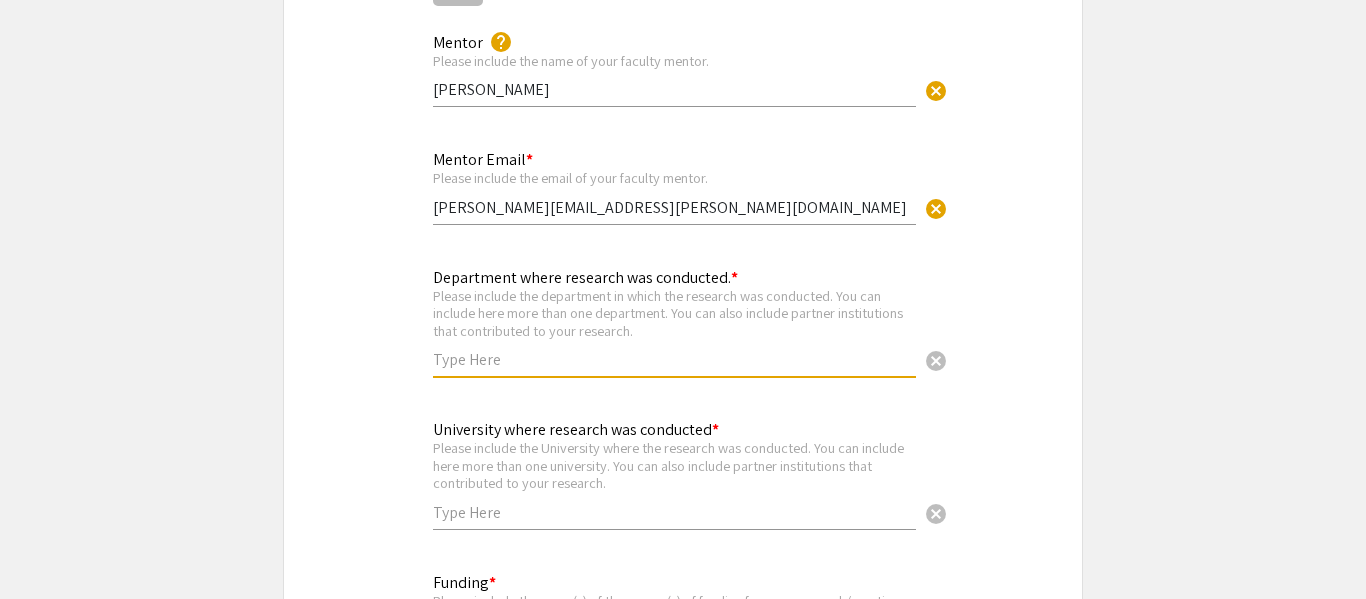 scroll, scrollTop: 3137, scrollLeft: 0, axis: vertical 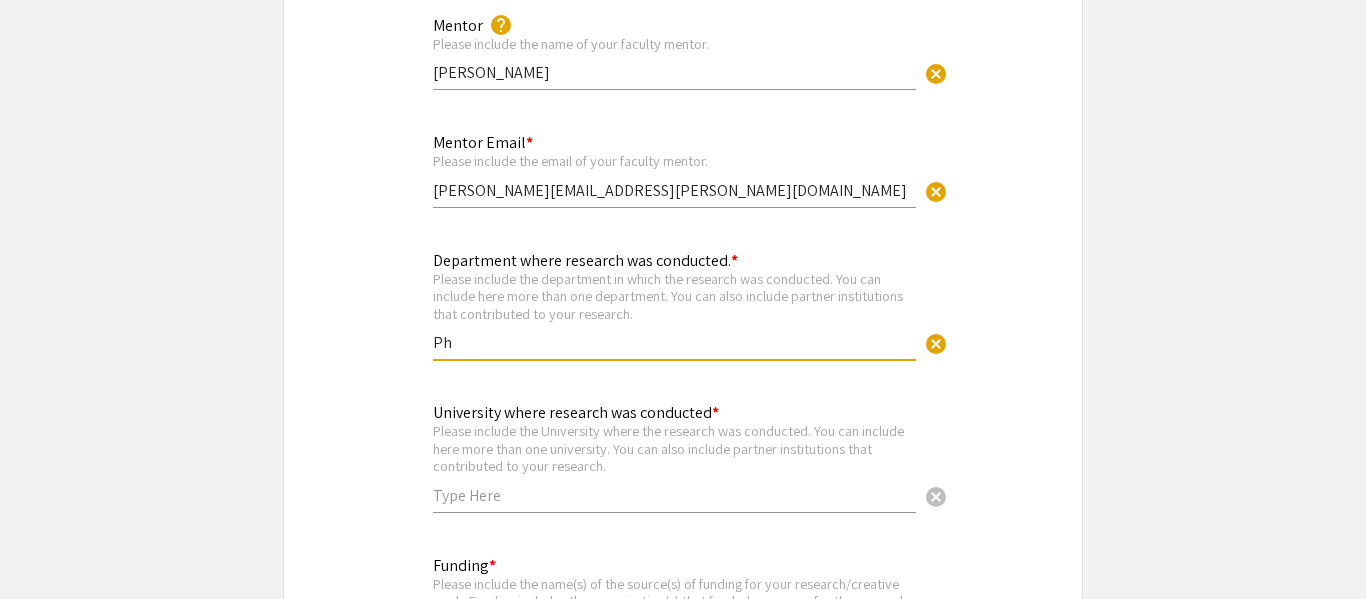 type on "P" 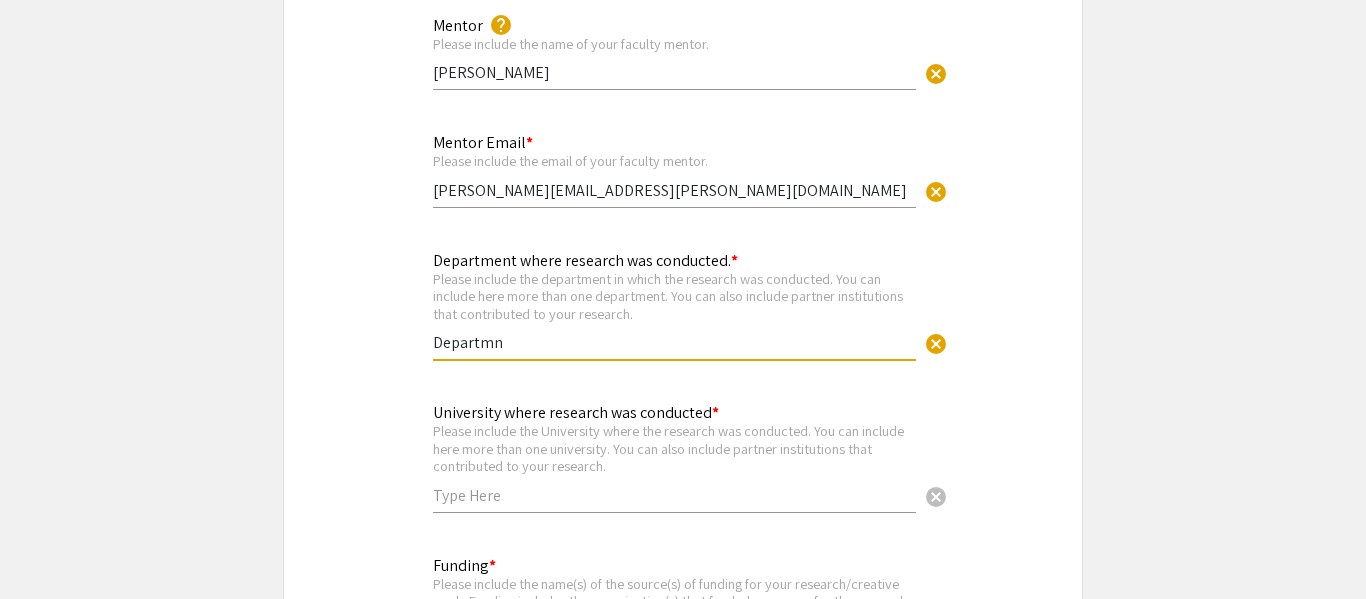 type on "Departmnt" 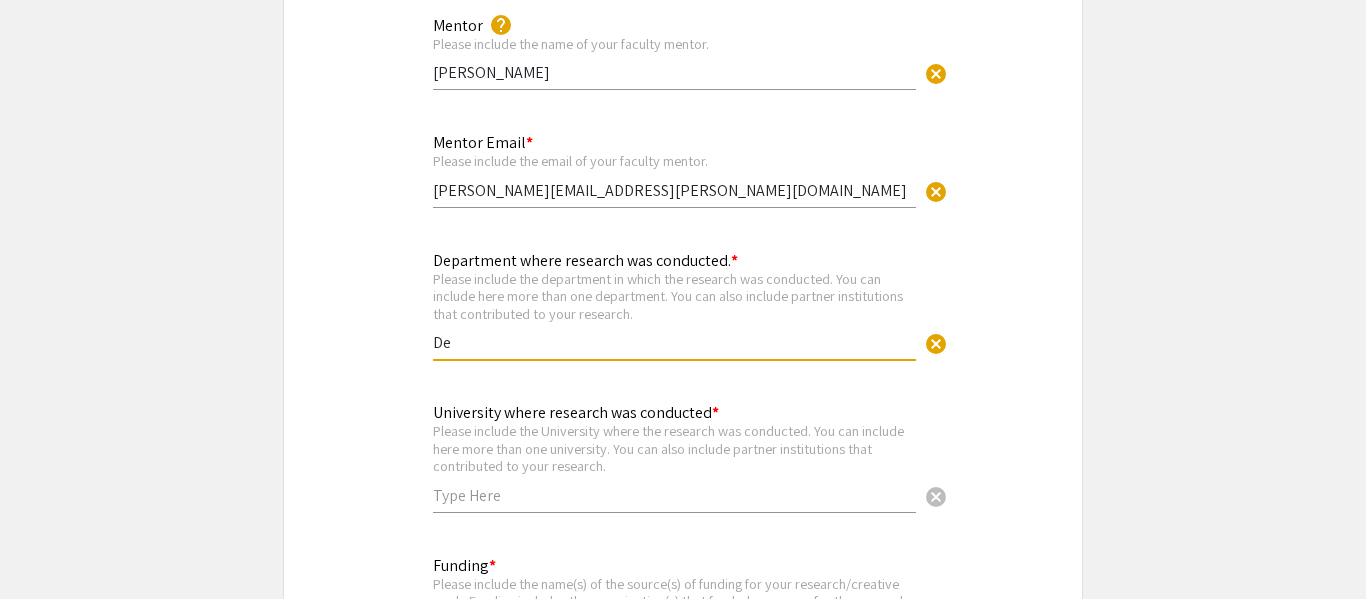 type on "D" 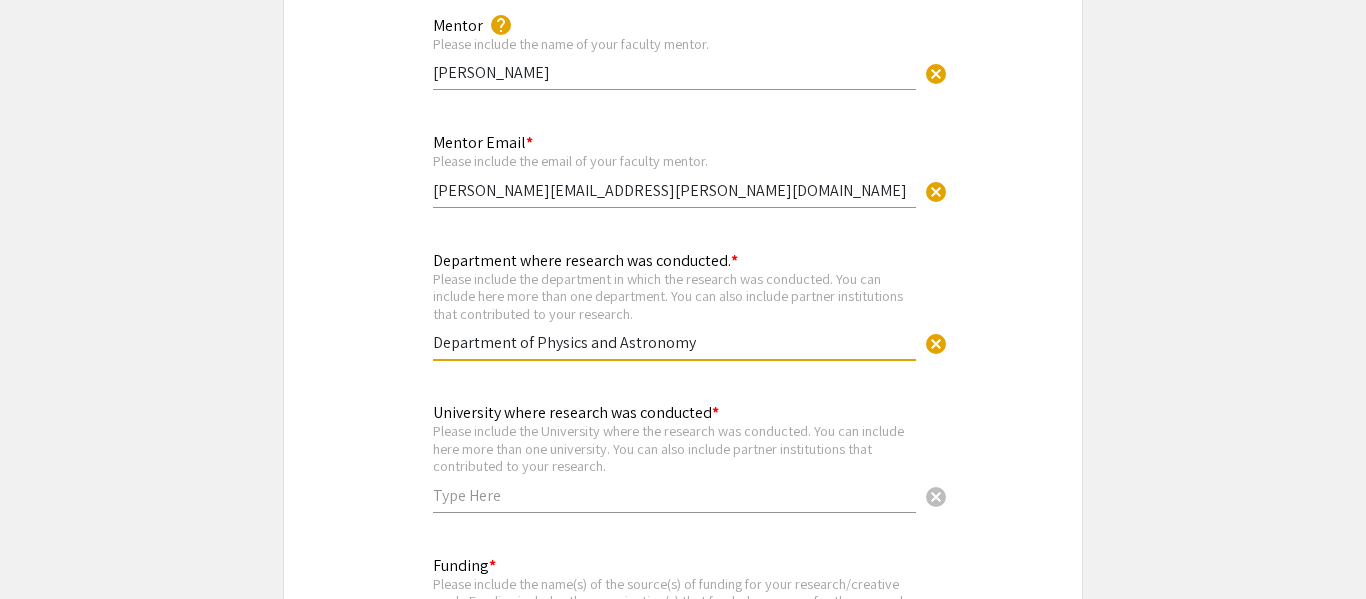 type on "Department of Physics and Astronomy" 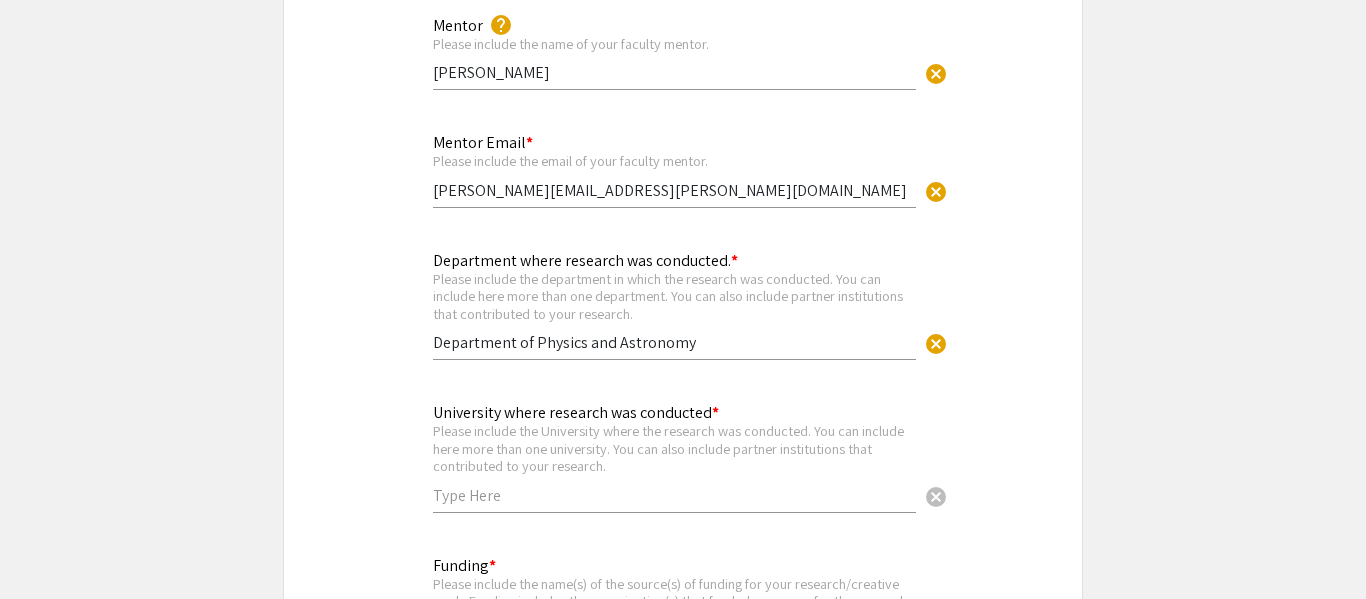 click on "University where research was conducted * Please include the University where the research was conducted. You can include here more than one university. You can also include partner institutions that contributed to your research. cancel" 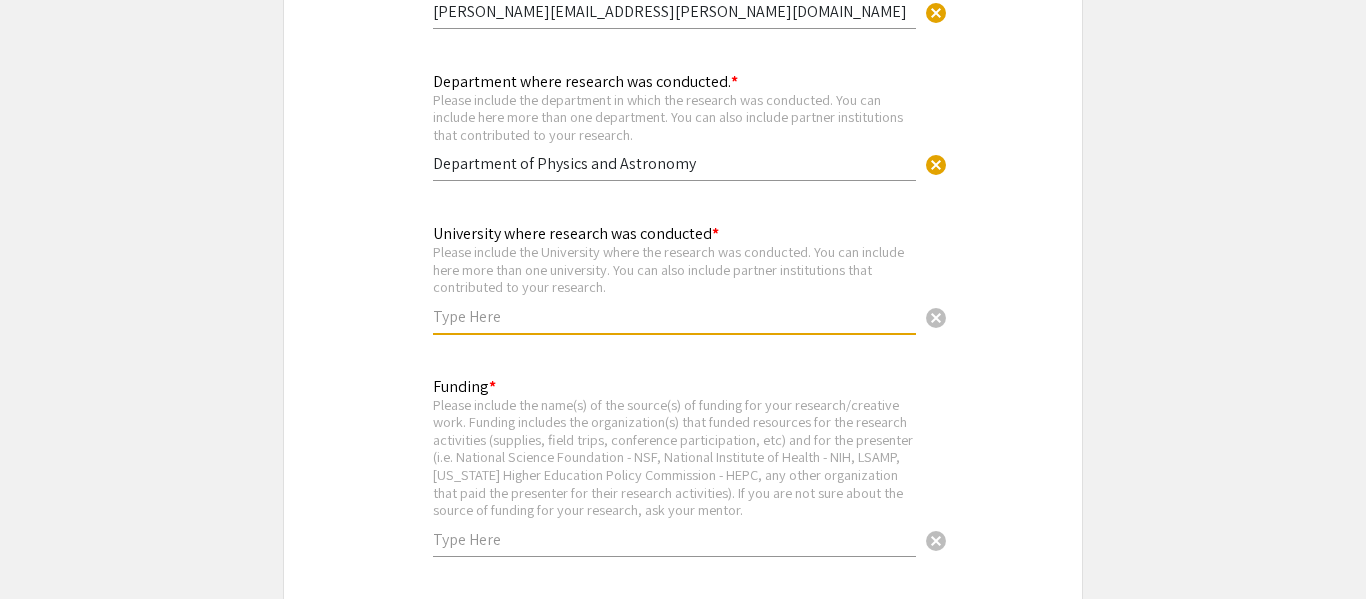 scroll, scrollTop: 3290, scrollLeft: 0, axis: vertical 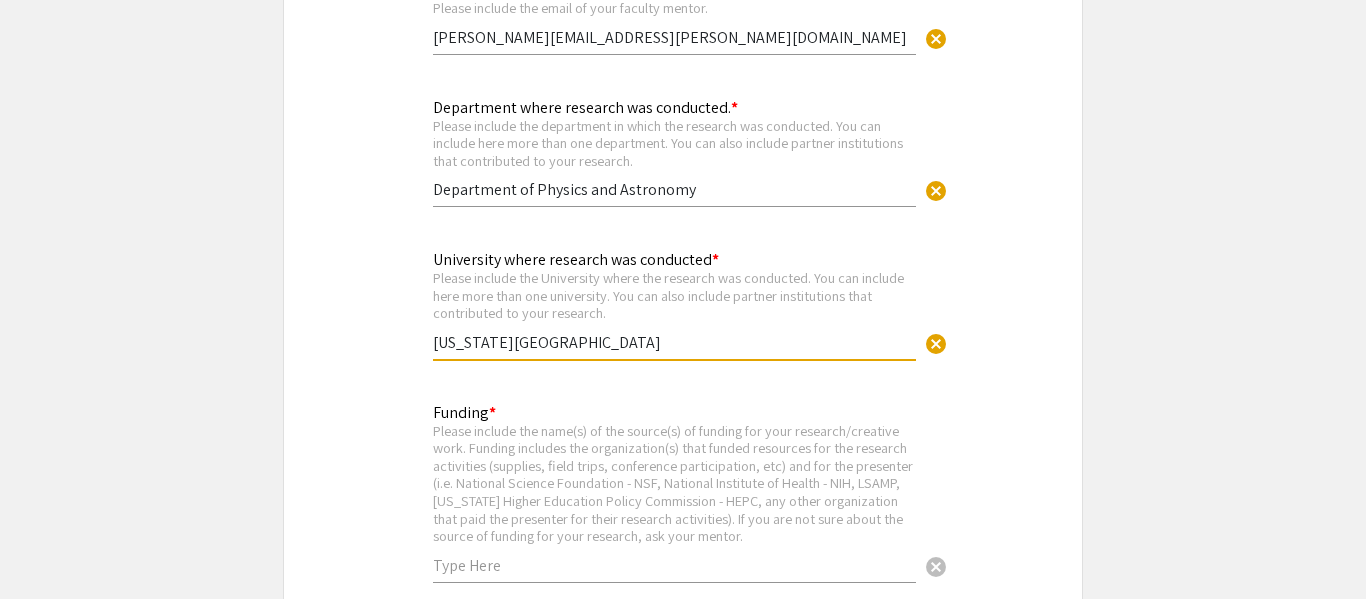 type on "[US_STATE][GEOGRAPHIC_DATA]" 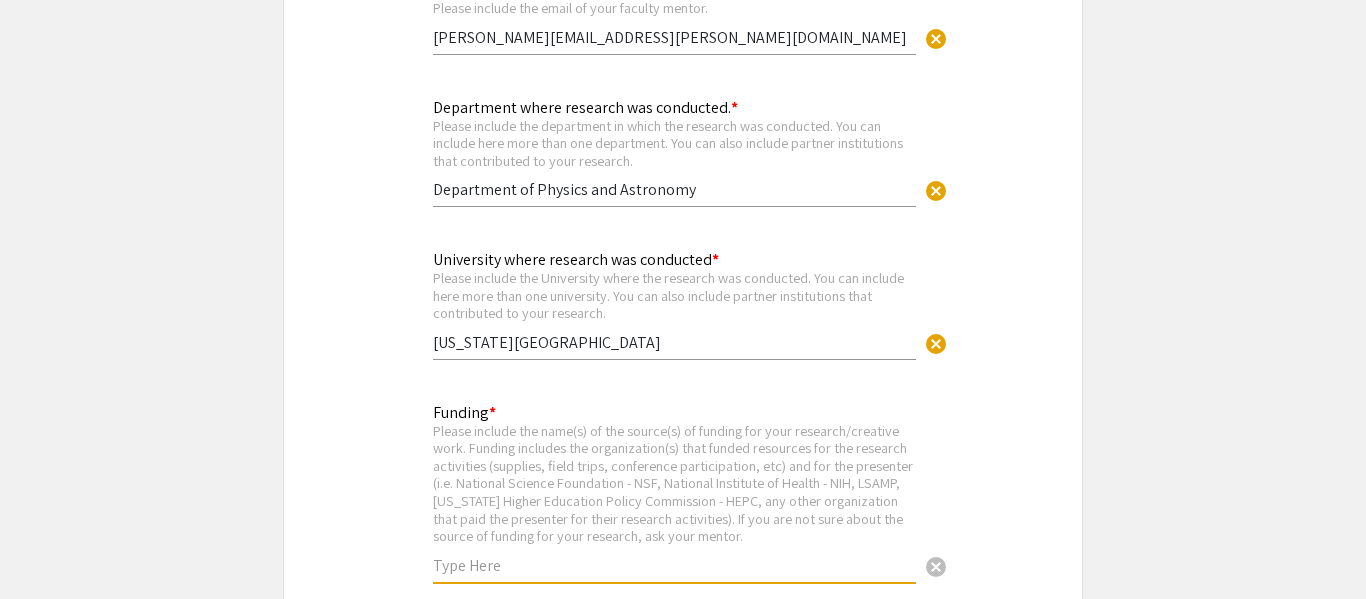 click at bounding box center (674, 565) 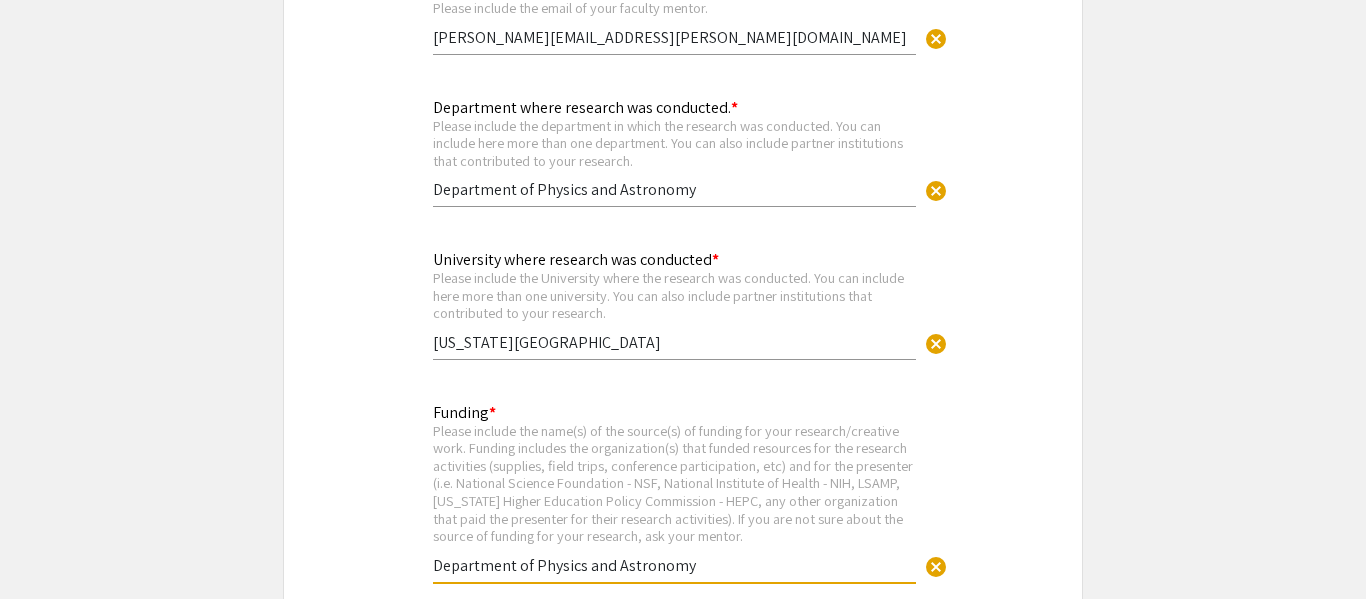 type on "Department of Physics and Astronomy" 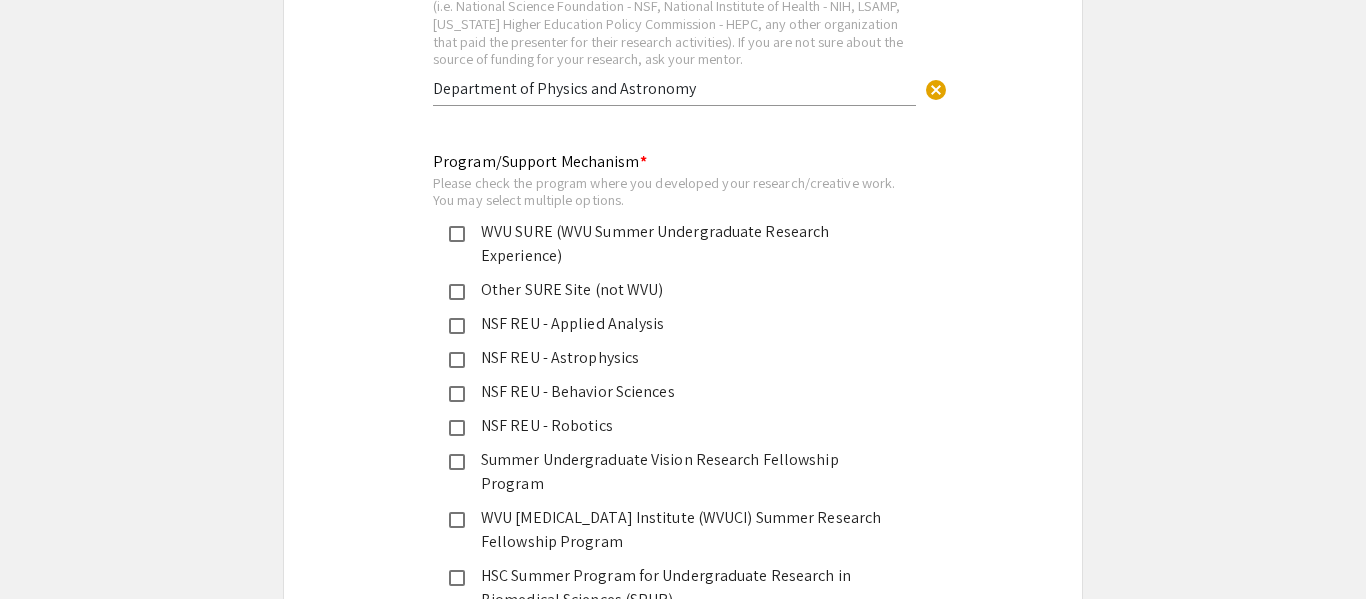 scroll, scrollTop: 3770, scrollLeft: 0, axis: vertical 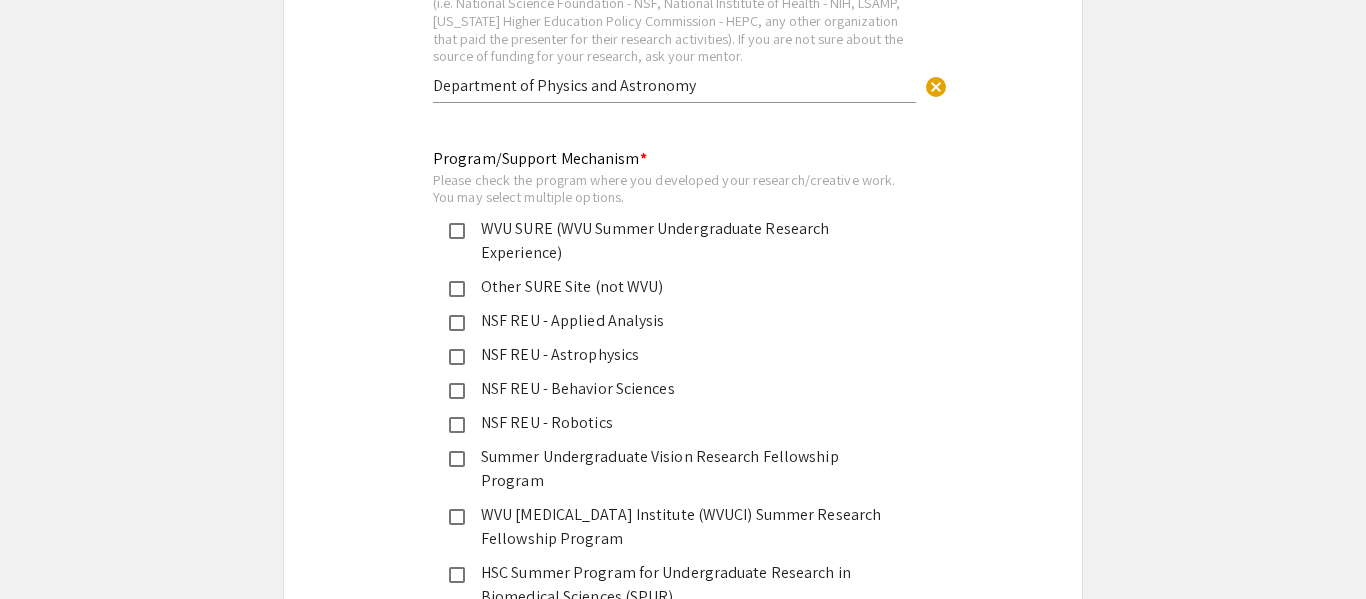 click on "WVU SURE (WVU Summer Undergraduate Research Experience)" 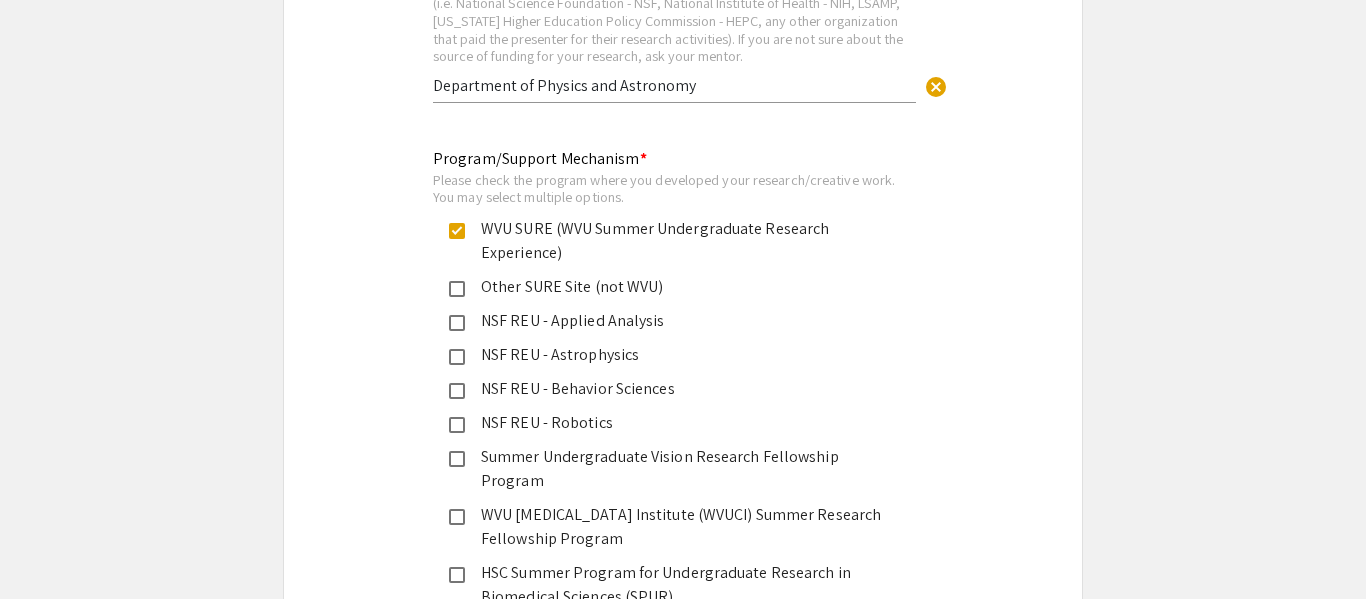 click on "Program/Support Mechanism * Please check the program where you developed your research/creative work. You may select multiple options.  WVU SURE (WVU Summer Undergraduate Research Experience)   Other SURE Site (not WVU)   NSF REU - Applied Analysis   NSF REU - Astrophysics   NSF REU - Behavior Sciences   NSF REU - Robotics   Summer Undergraduate Vision Research Fellowship Program   [GEOGRAPHIC_DATA][MEDICAL_DATA] (WVUCI) Summer Research Fellowship Program   HSC Summer Program for Undergraduate Research in Biomedical Sciences (SPUR)   HSC MD/PhD Summer Internship   IMMB Summer Internship   AGE - ADAR Scholars Program   Other   Clear" 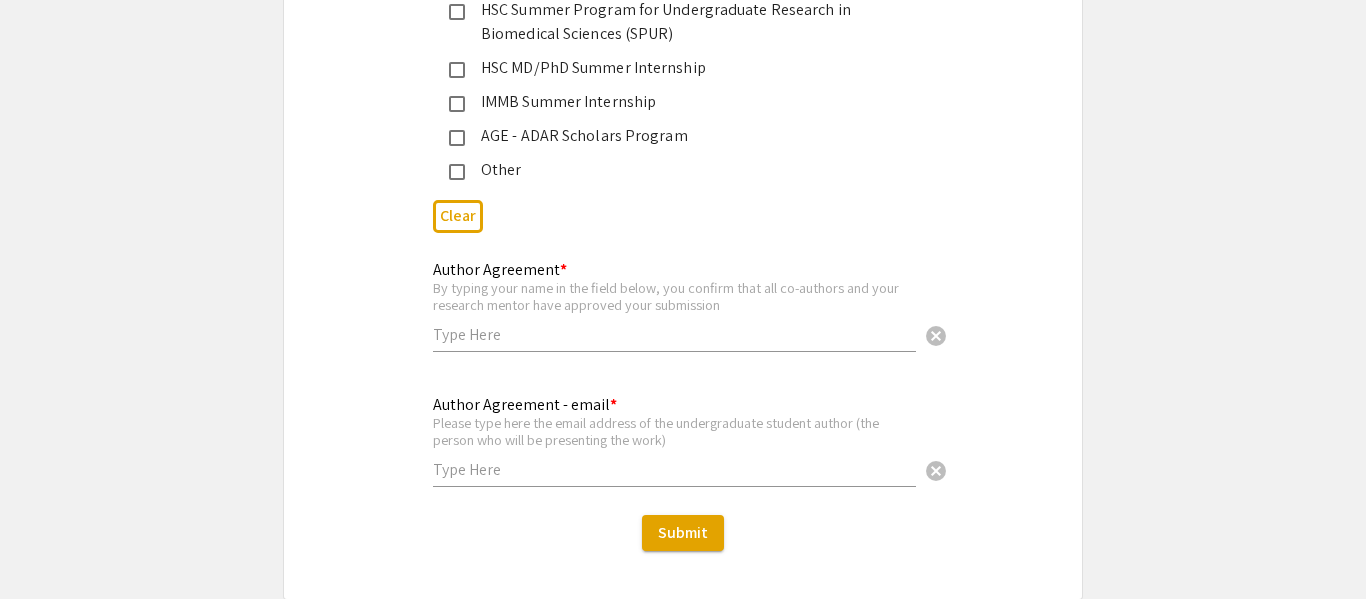 scroll, scrollTop: 4434, scrollLeft: 0, axis: vertical 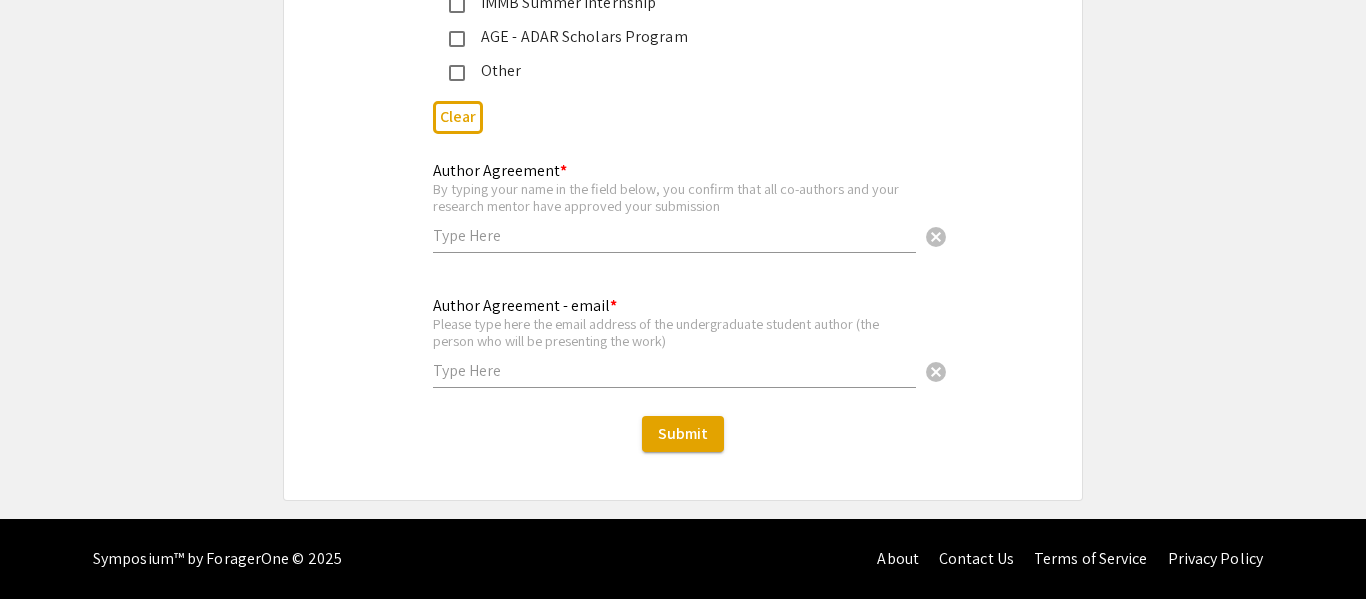 click at bounding box center [674, 235] 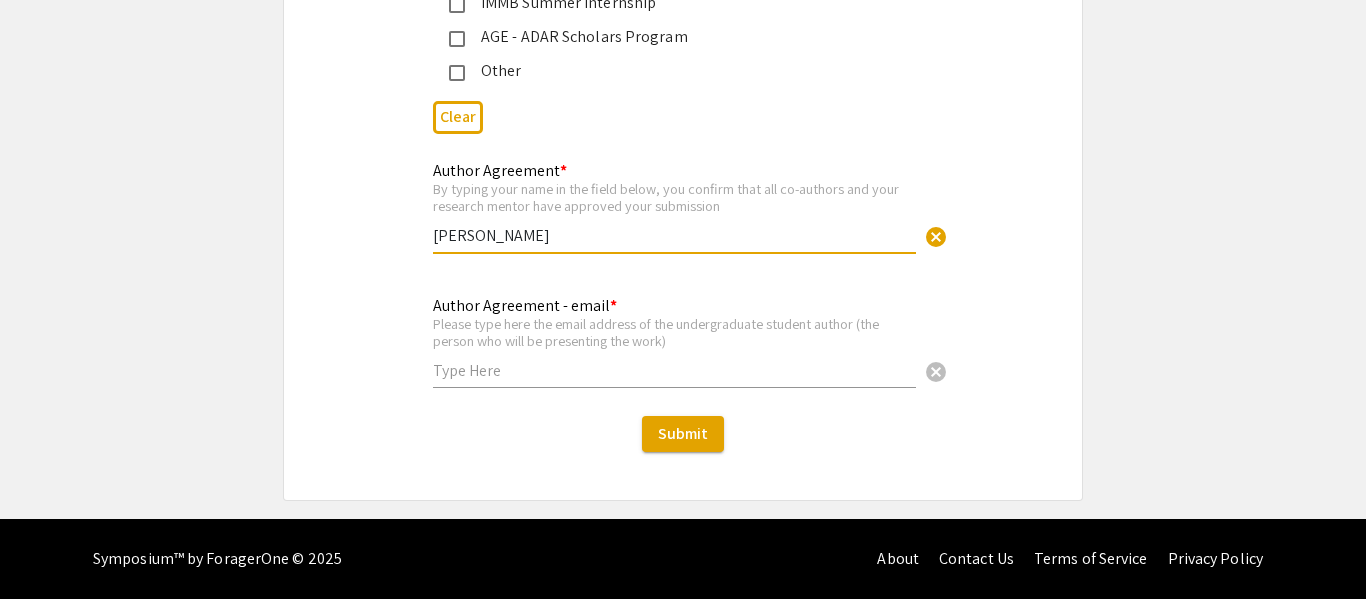 type on "[PERSON_NAME]" 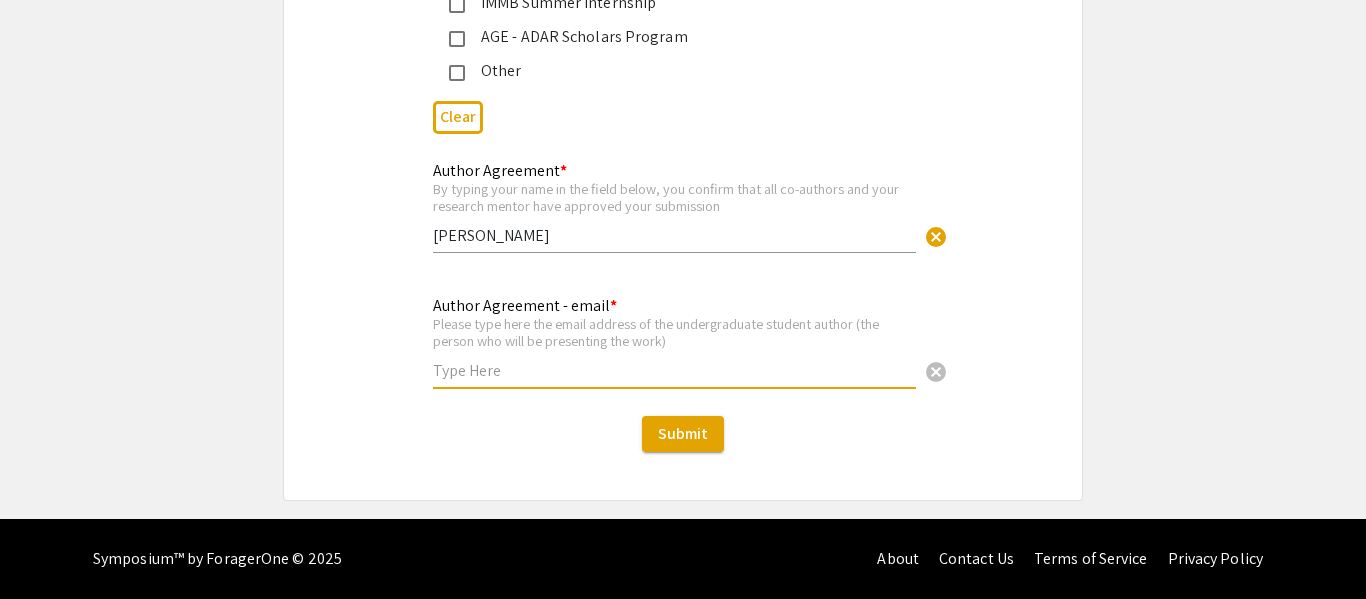 click on "Author Agreement - email * Please type here the email address of the undergraduate student author (the person who will be presenting the work) cancel" 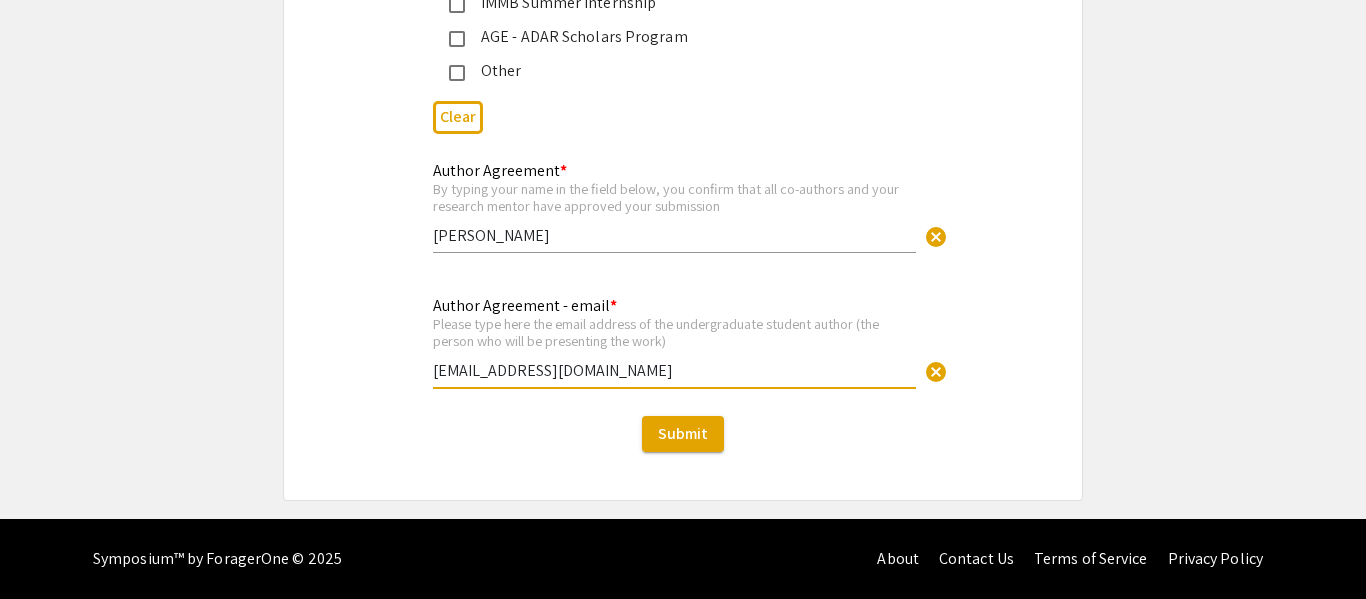 type on "[EMAIL_ADDRESS][DOMAIN_NAME]" 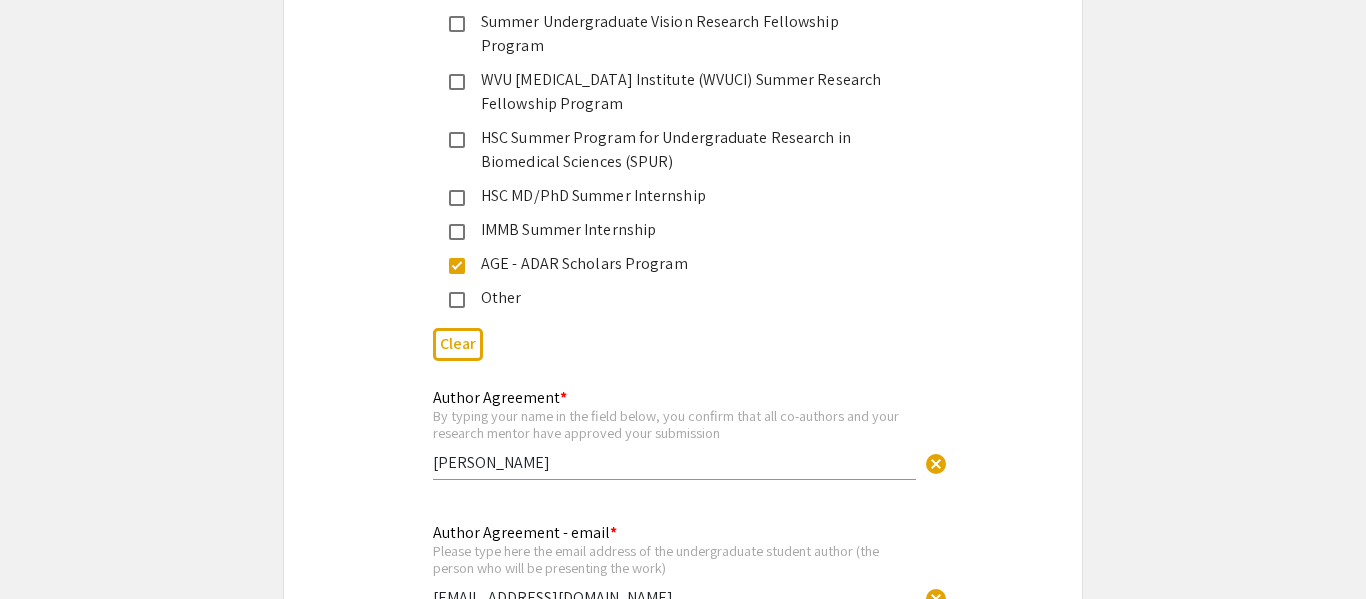 scroll, scrollTop: 3713, scrollLeft: 0, axis: vertical 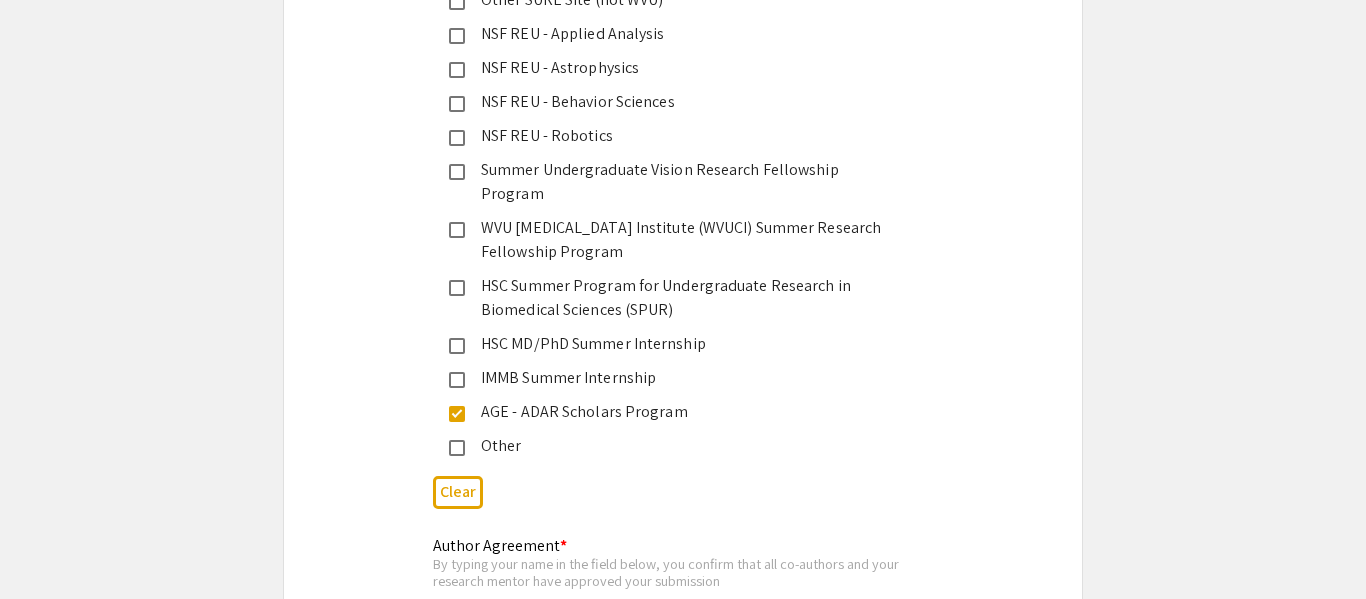 click 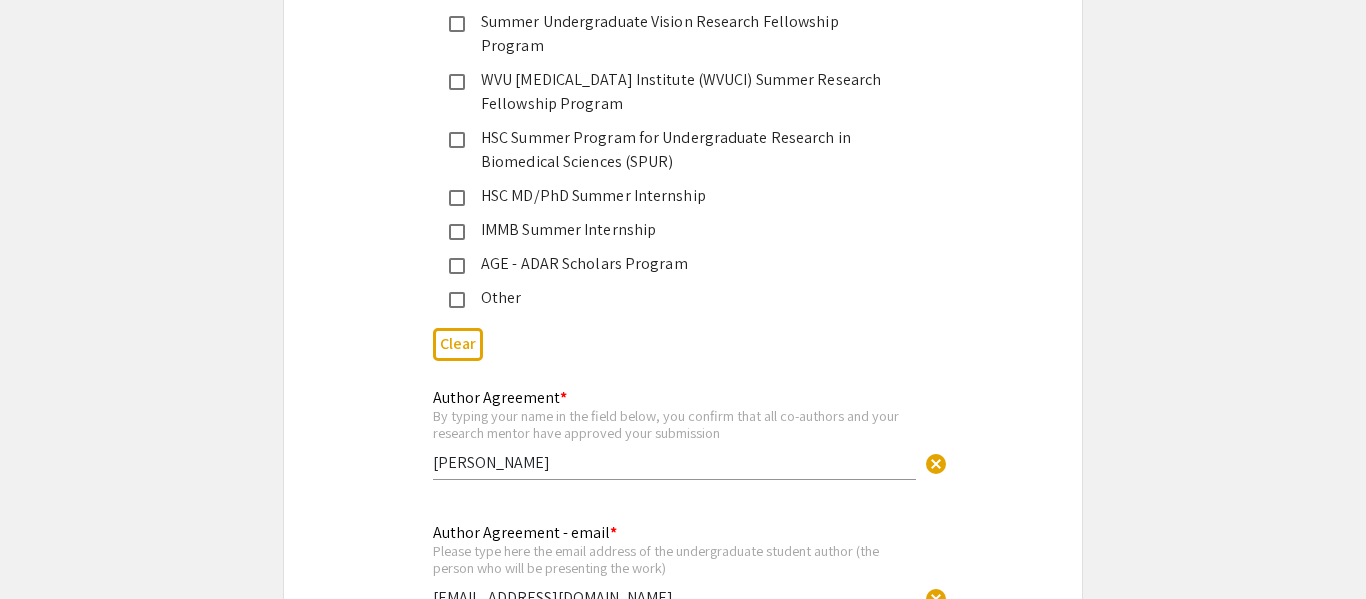 scroll, scrollTop: 4183, scrollLeft: 0, axis: vertical 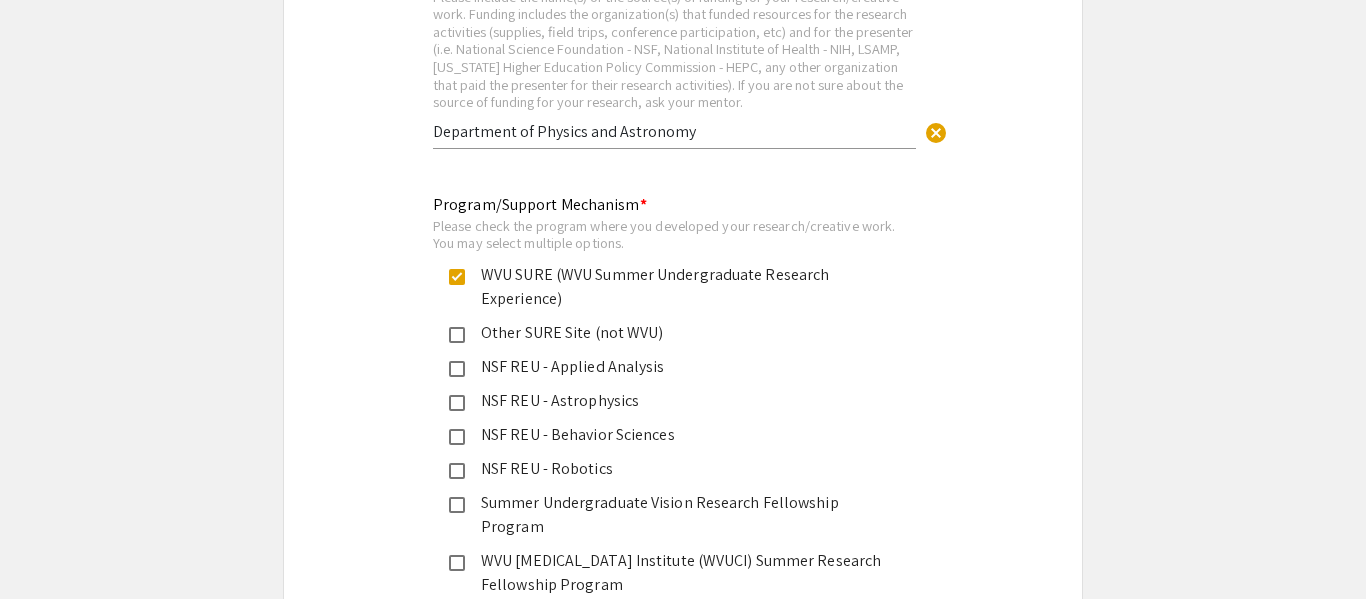 click on "Program/Support Mechanism * Please check the program where you developed your research/creative work. You may select multiple options.  WVU SURE (WVU Summer Undergraduate Research Experience)   Other SURE Site (not WVU)   NSF REU - Applied Analysis   NSF REU - Astrophysics   NSF REU - Behavior Sciences   NSF REU - Robotics   Summer Undergraduate Vision Research Fellowship Program   [GEOGRAPHIC_DATA][MEDICAL_DATA] (WVUCI) Summer Research Fellowship Program   HSC Summer Program for Undergraduate Research in Biomedical Sciences (SPUR)   HSC MD/PhD Summer Internship   IMMB Summer Internship   AGE - ADAR Scholars Program   Other   Clear" 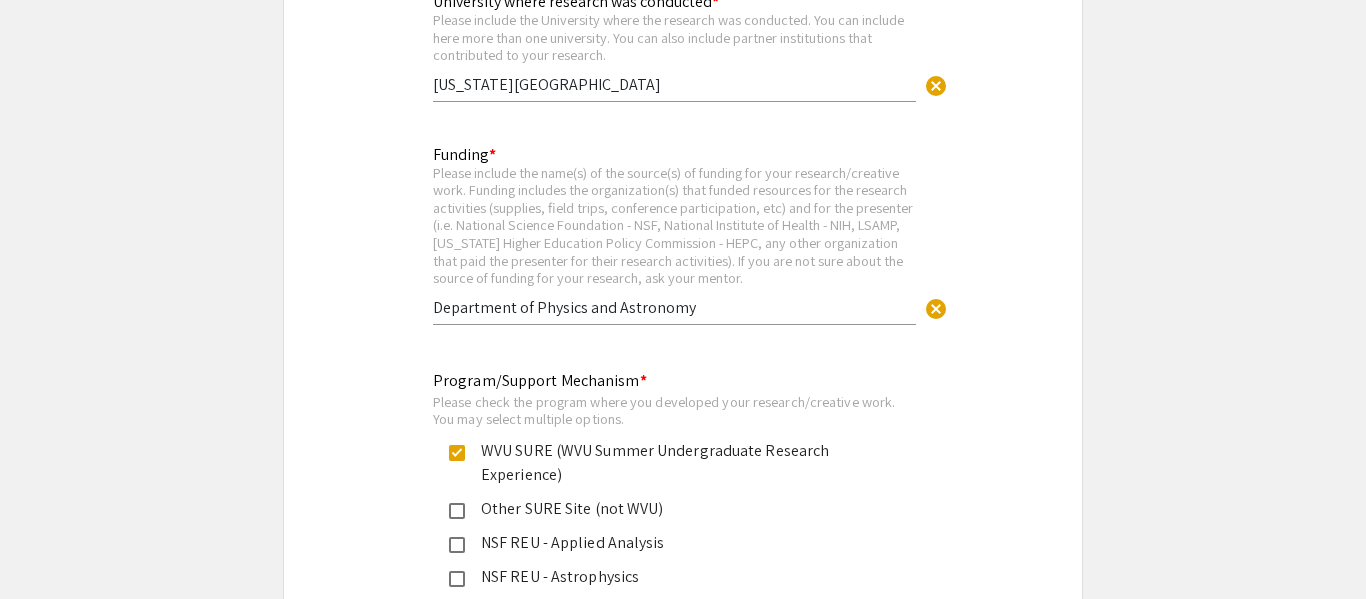 scroll, scrollTop: 3684, scrollLeft: 0, axis: vertical 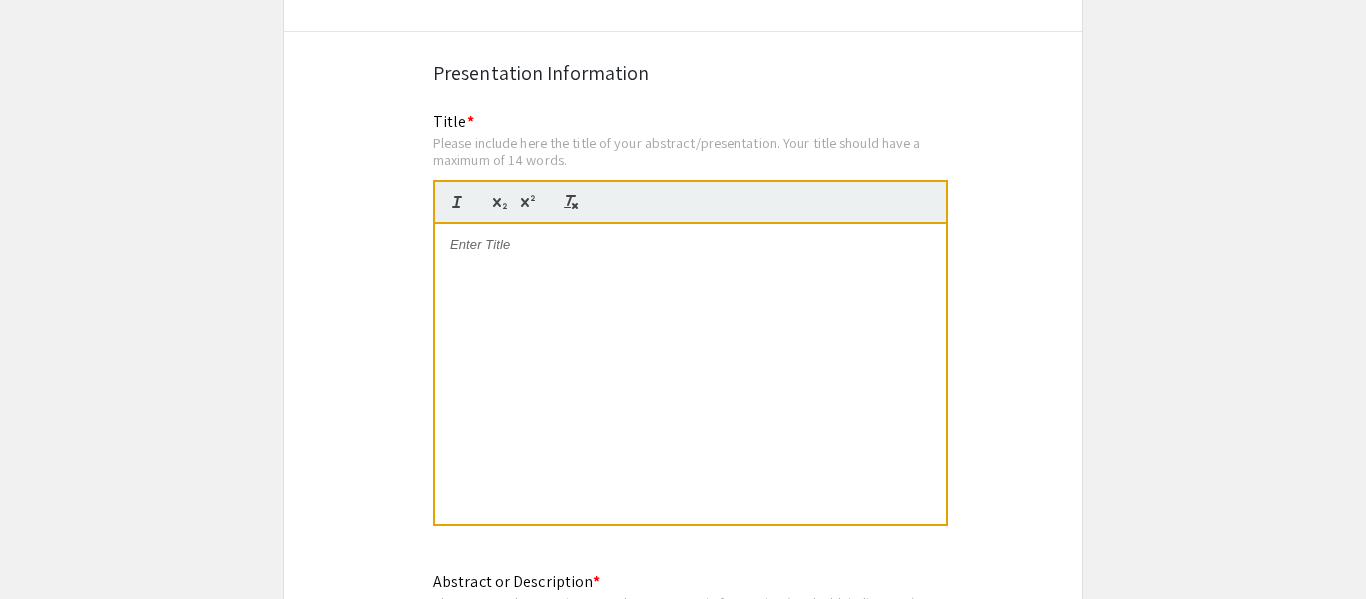 click at bounding box center (690, 374) 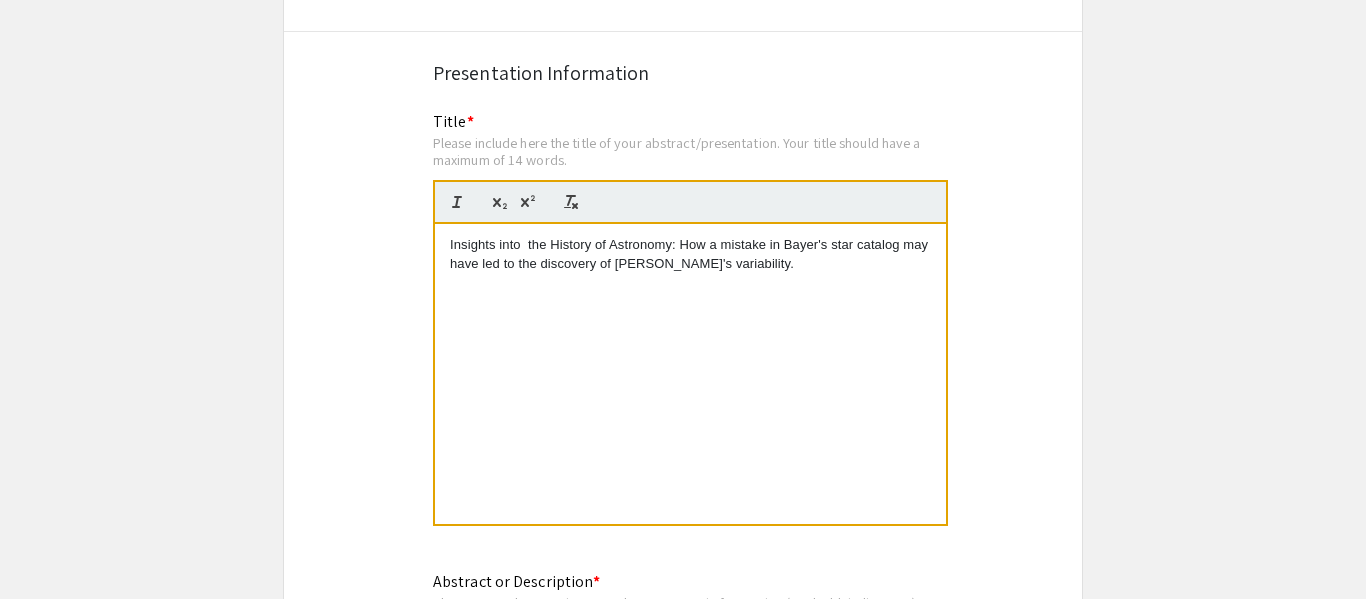 click on "Symposium Presentation Submission 18th Annual Summer Undergraduate Research Symposium!  Before you start filling out this form, review the instructions at  <[URL][DOMAIN_NAME]>.  Submit one form per presentation. In the “Presenters/Authors Information” section of this form, FIRST include the name, email, and information of the person who will be actually presenting the work. This is the person to whom all communication from the symposium organizers will be directed. As you add presenters/authors 2, 3, 4, and so on, subsequent blocks will show up for you to include the name and information of co-author(s) and mentor(s).   Presenters/Authors Information  First Name * [PERSON_NAME] cancel This field is required. Last Name * [PERSON_NAME] cancel This field is required. Email * Make sure the email is typed correctly as the organizers will use this email to contact the presenter. [EMAIL_ADDRESS][DOMAIN_NAME] cancel This field is required. Level/Classification *   Freshman   Sophomore" 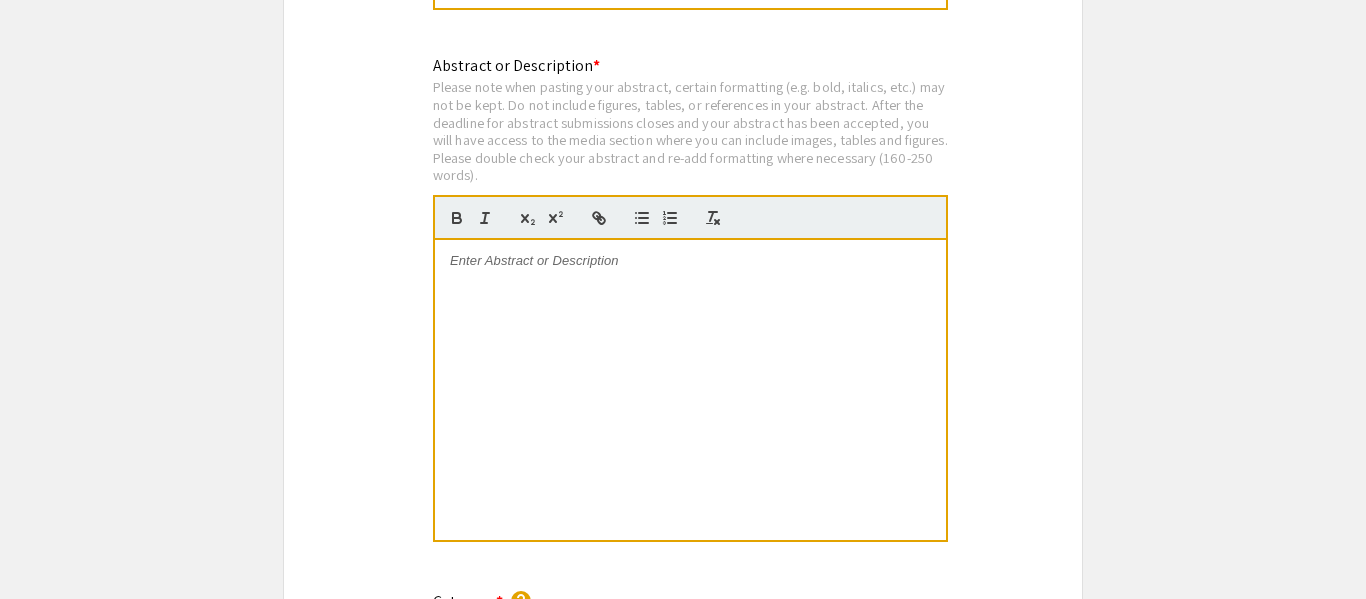 scroll, scrollTop: 2285, scrollLeft: 0, axis: vertical 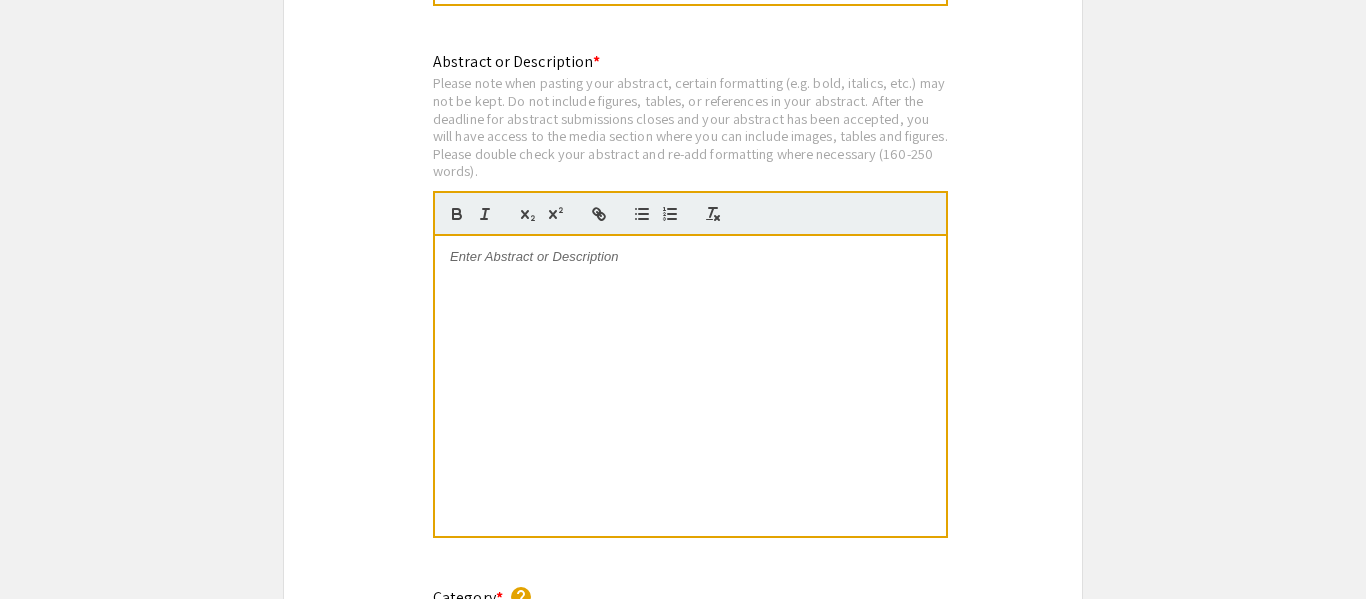 click at bounding box center [690, 386] 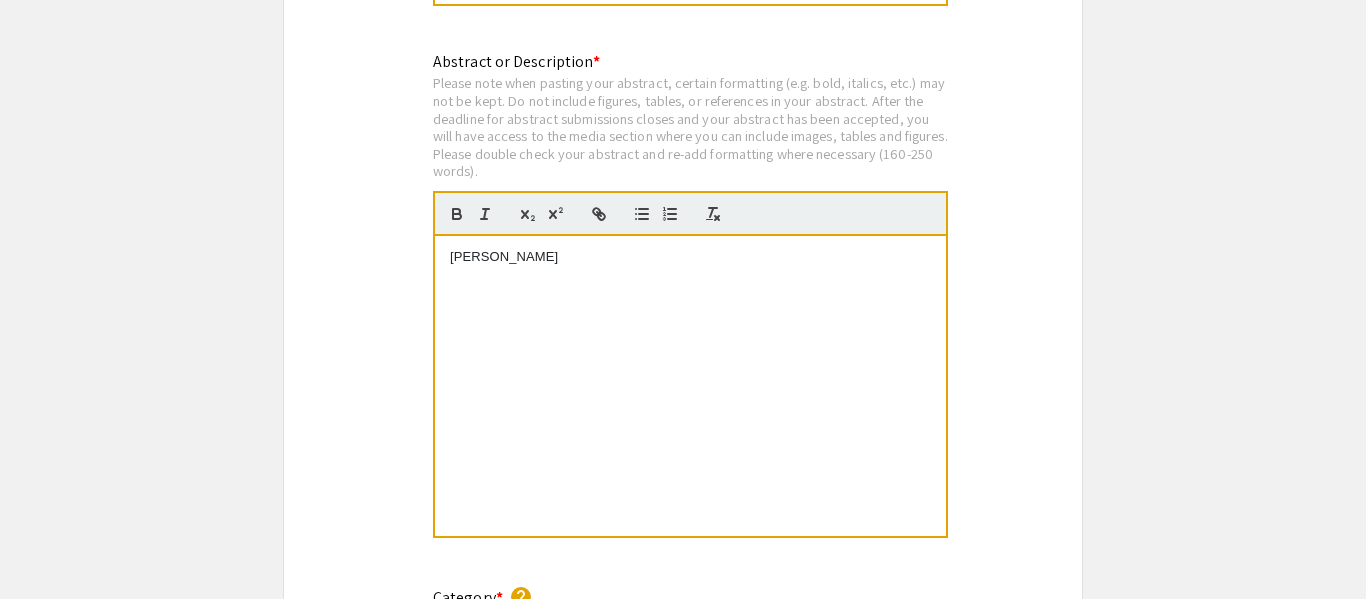 click on "Please note when pasting your abstract, certain formatting (e.g. bold, italics, etc.) may not be kept. Do not include figures, tables, or references in your abstract. After the deadline for abstract submissions closes and your abstract has been accepted, you will have access to the media section where you can include images, tables and figures. Please double check your abstract and re-add formatting where necessary (160-250 words)." 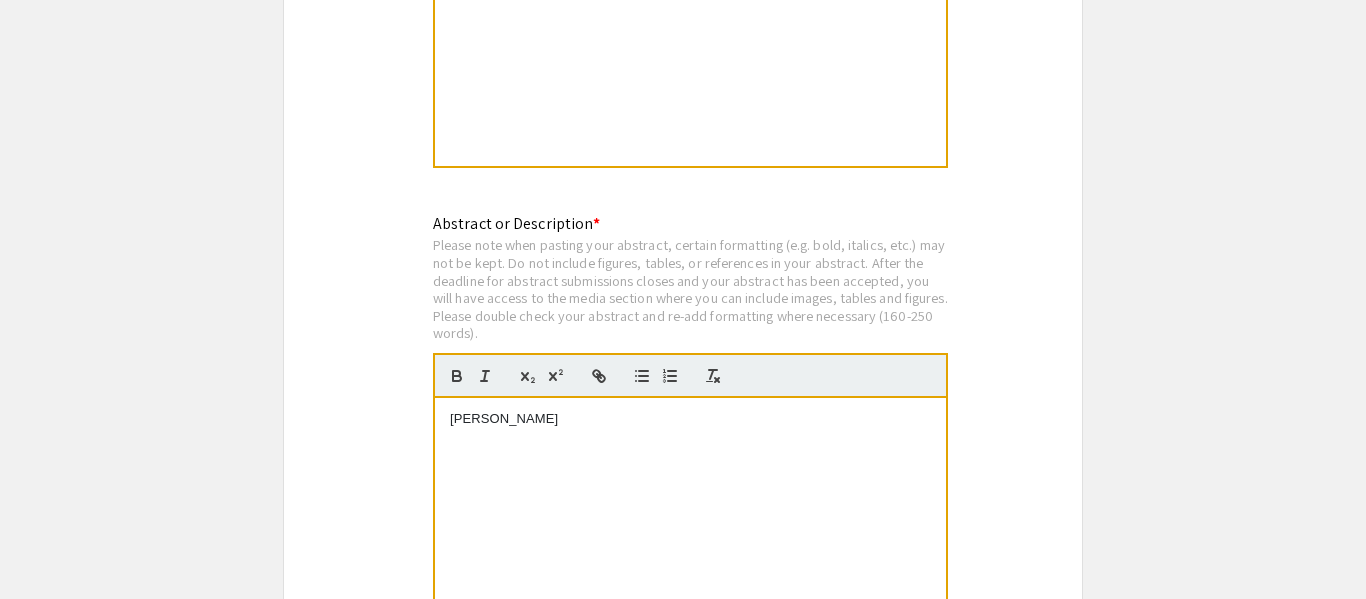 scroll, scrollTop: 2125, scrollLeft: 0, axis: vertical 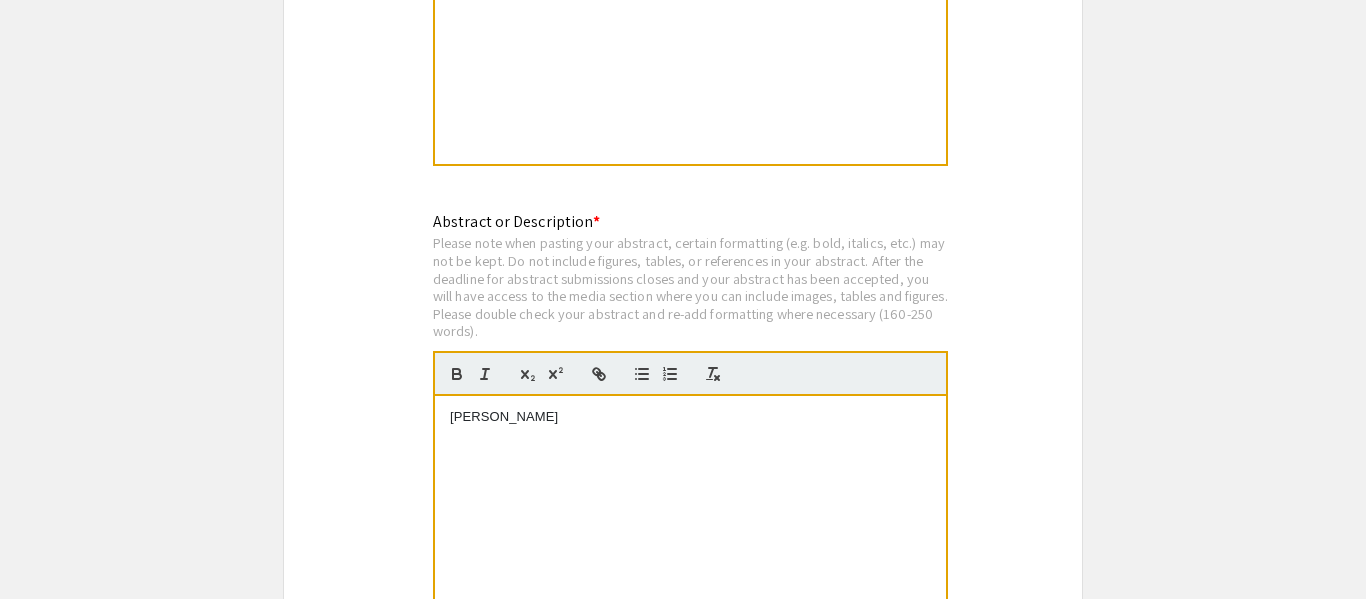 click on "Ana" at bounding box center [690, 546] 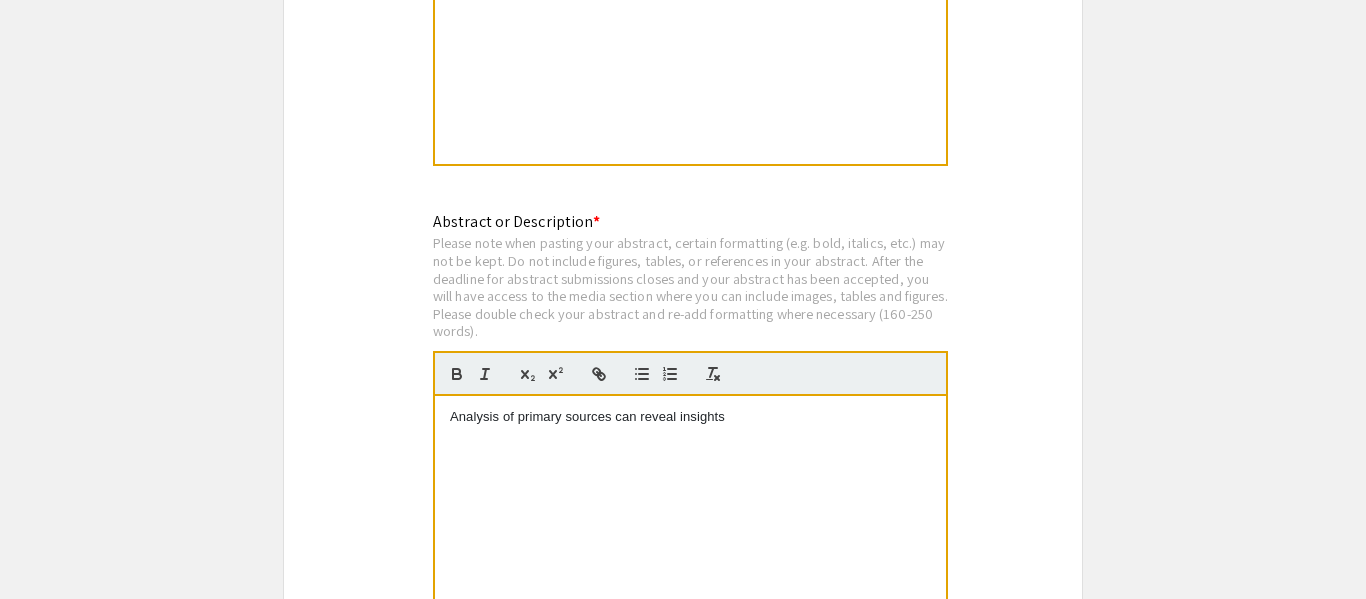 click on "Please note when pasting your abstract, certain formatting (e.g. bold, italics, etc.) may not be kept. Do not include figures, tables, or references in your abstract. After the deadline for abstract submissions closes and your abstract has been accepted, you will have access to the media section where you can include images, tables and figures. Please double check your abstract and re-add formatting where necessary (160-250 words)." 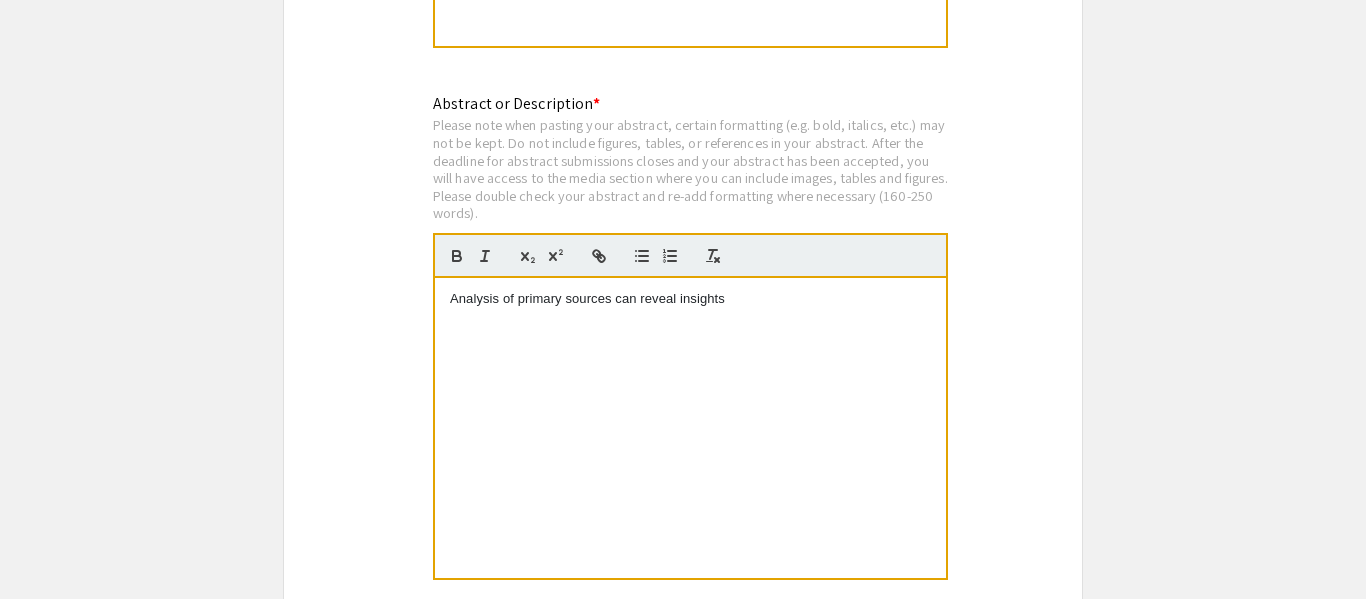 scroll, scrollTop: 2245, scrollLeft: 0, axis: vertical 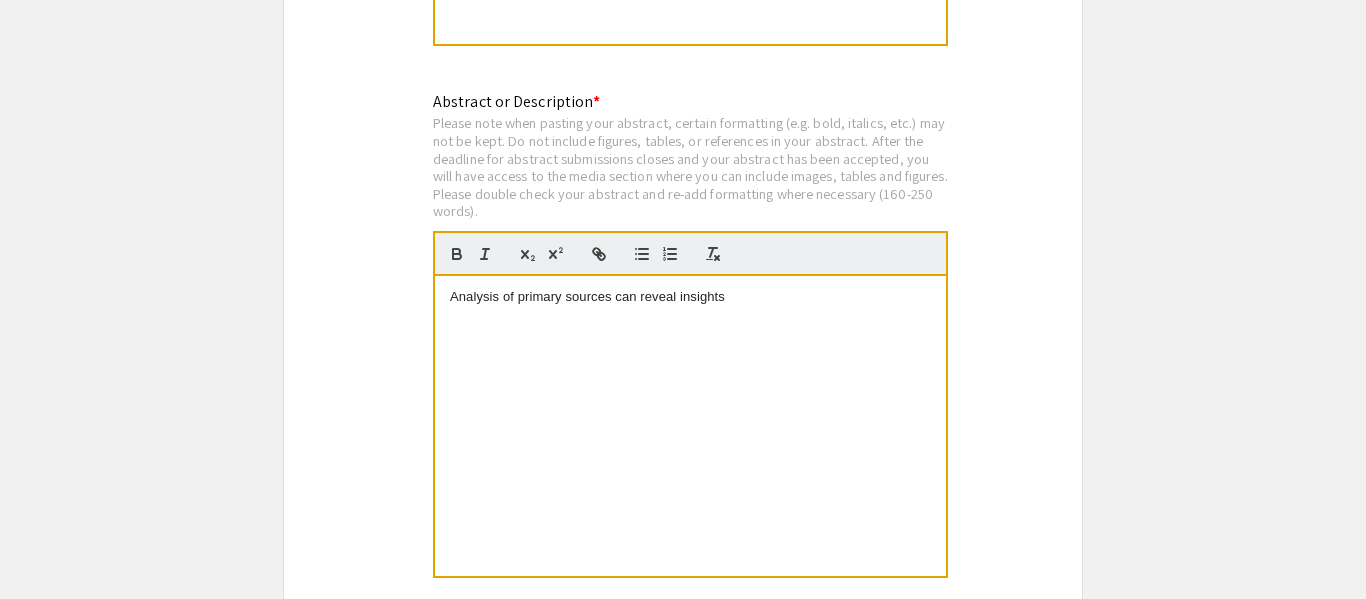 click on "Analysis of primary sources can reveal insights" at bounding box center (690, 426) 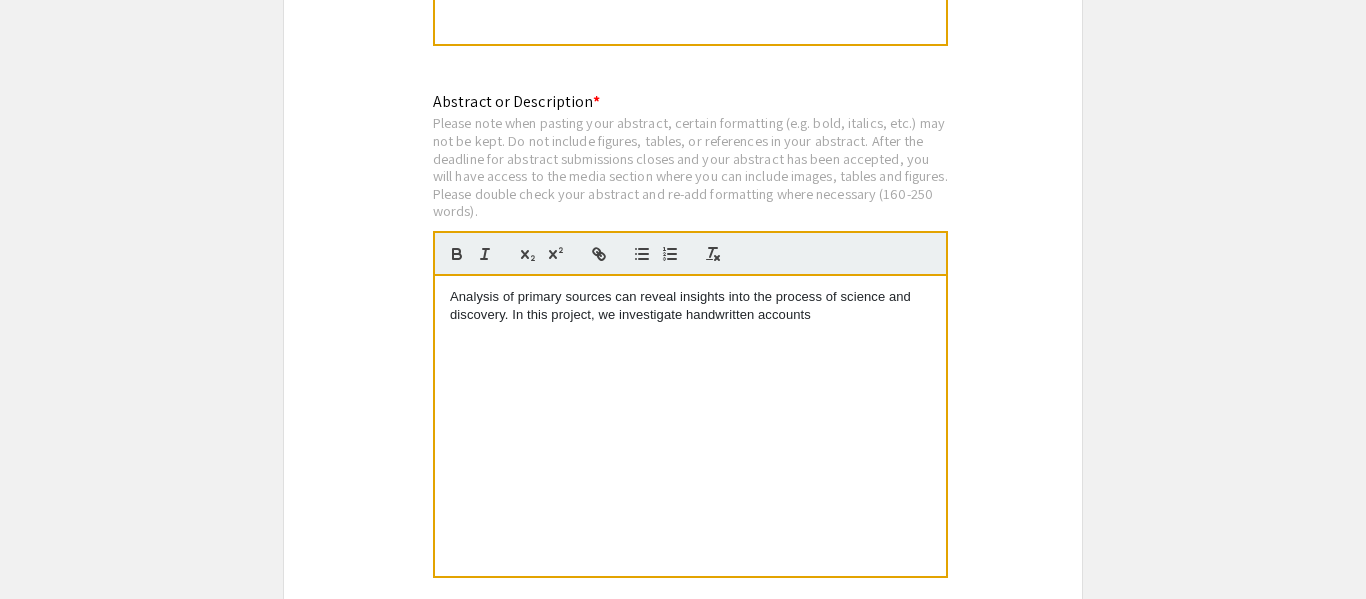 click on "Analysis of primary sources can reveal insights into the process of science and discovery. In this project, we investigate handwritten accounts" at bounding box center [690, 306] 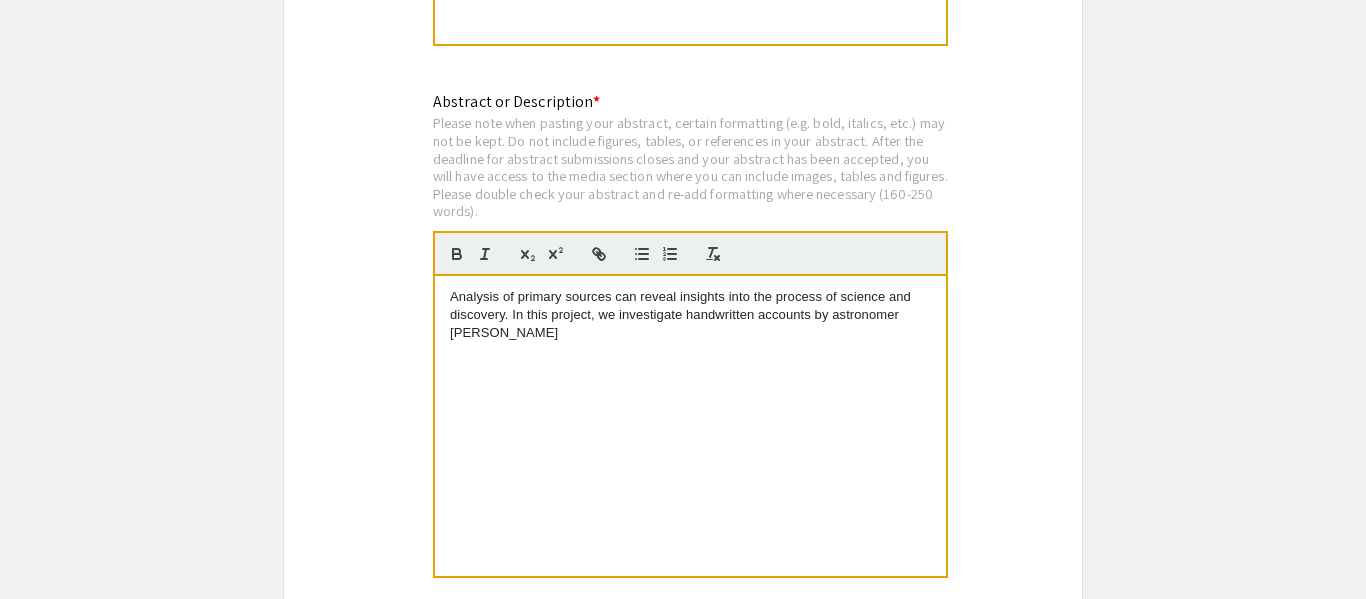 click on "Analysis of primary sources can reveal insights into the process of science and discovery. In this project, we investigate handwritten accounts by astronomer Geminiano" at bounding box center [690, 426] 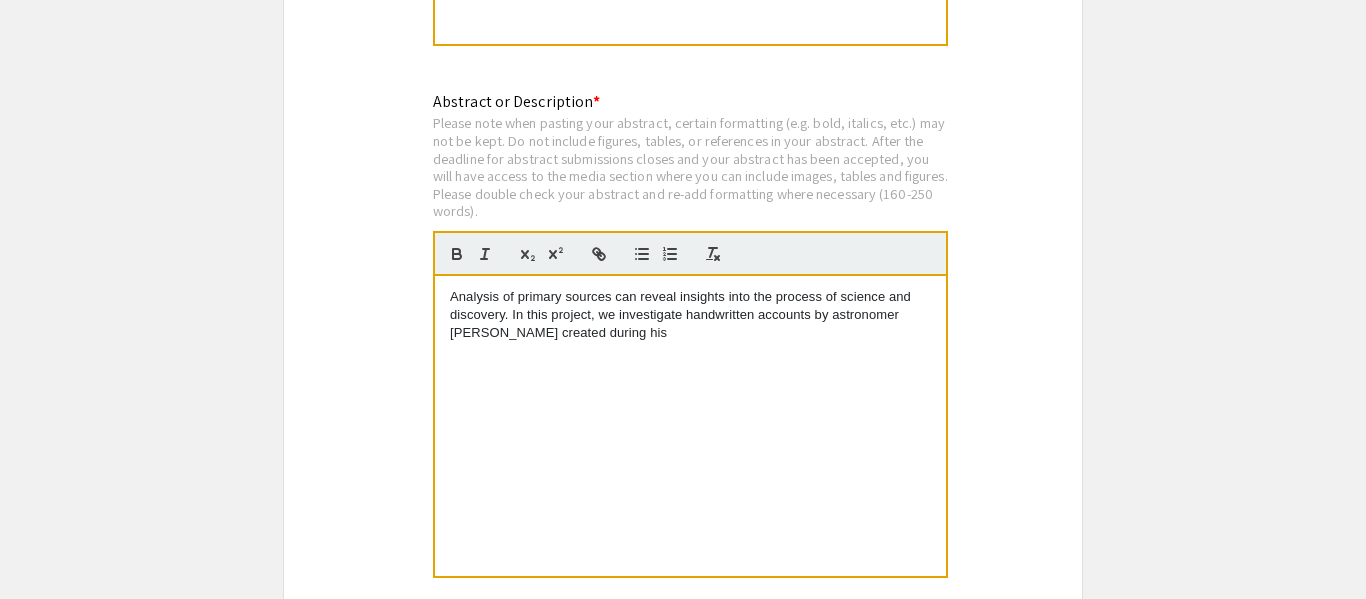 click on "Analysis of primary sources can reveal insights into the process of science and discovery. In this project, we investigate handwritten accounts by astronomer Geminiano Montanari created during his" at bounding box center (690, 426) 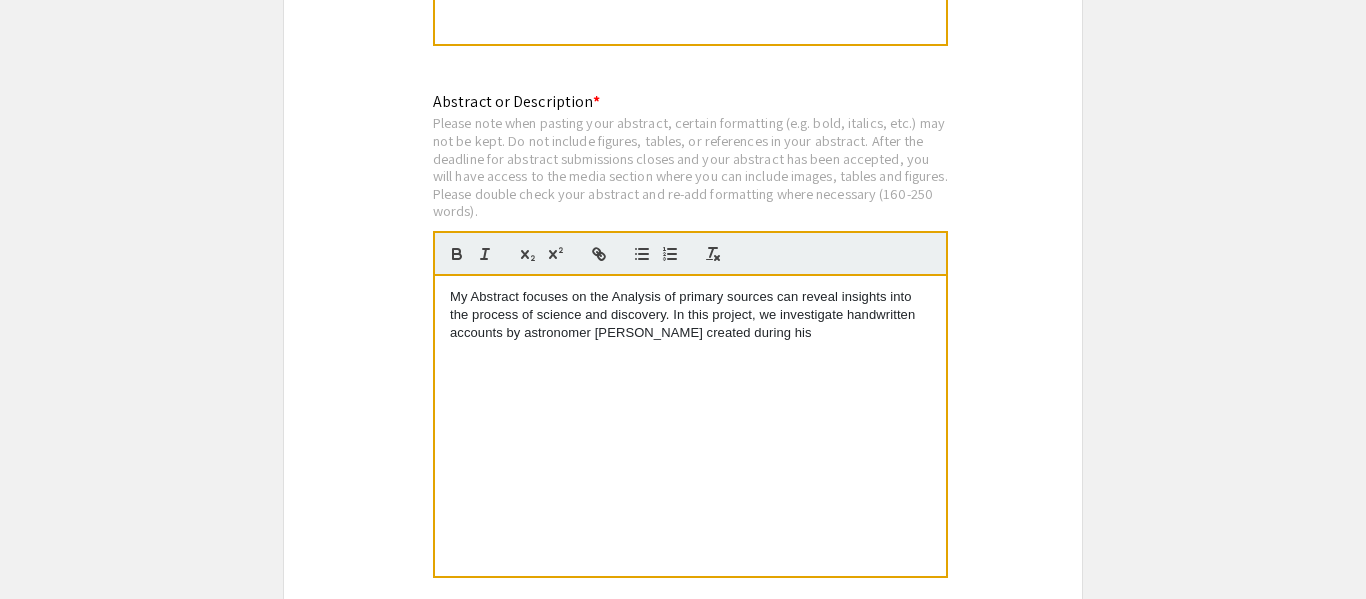 click on "My Abstract focuses on the Analysis of primary sources can reveal insights into the process of science and discovery. In this project, we investigate handwritten accounts by astronomer Geminiano Montanari created during his" at bounding box center (690, 315) 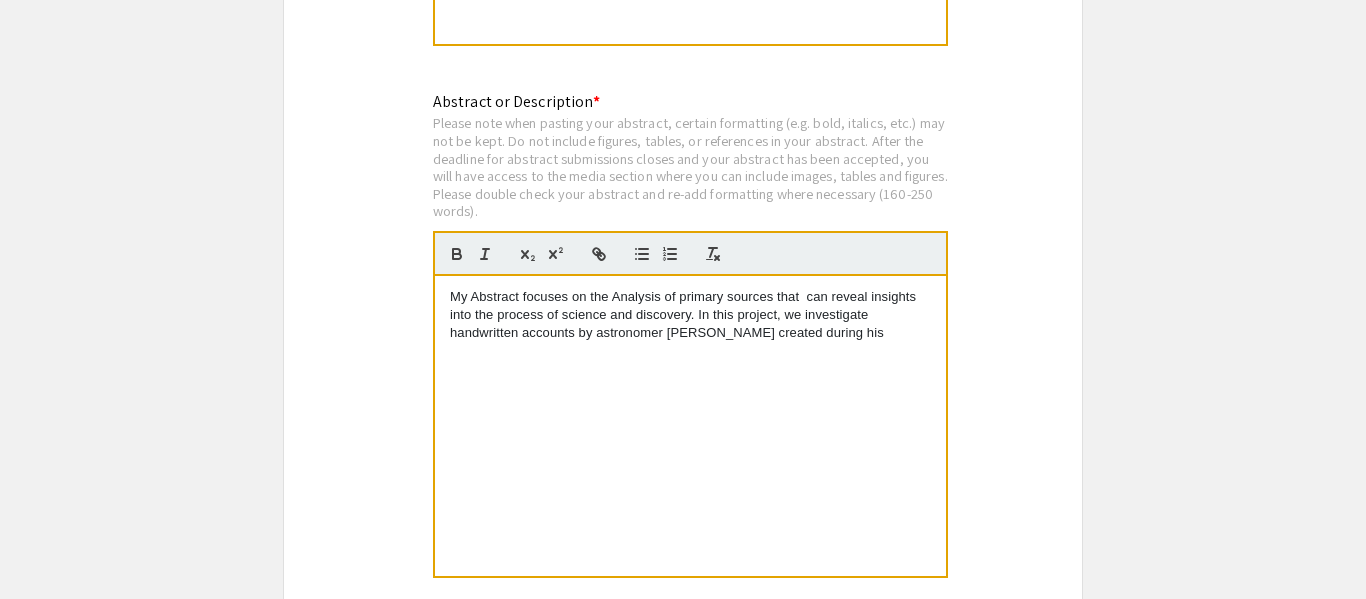 click on "My Abstract focuses on the Analysis of primary sources that  can reveal insights into the process of science and discovery. In this project, we investigate handwritten accounts by astronomer Geminiano Montanari created during his" at bounding box center [690, 315] 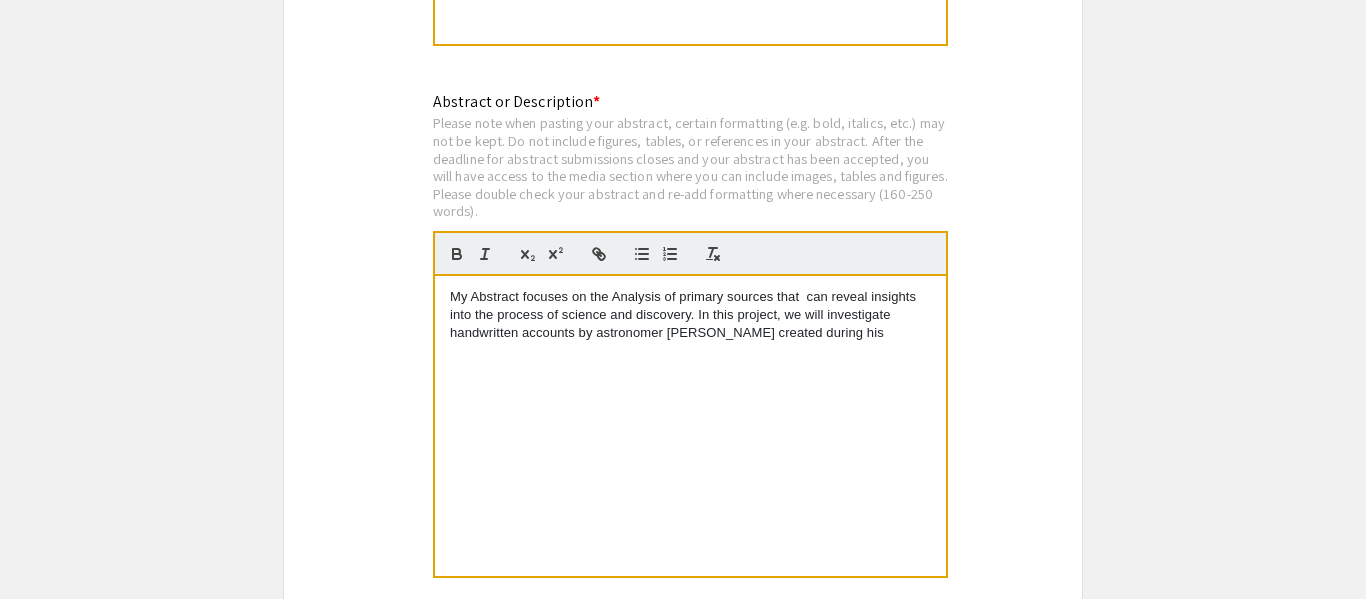 click on "My Abstract focuses on the Analysis of primary sources that  can reveal insights into the process of science and discovery. In this project, we will investigate handwritten accounts by astronomer Geminiano Montanari created during his" at bounding box center (690, 426) 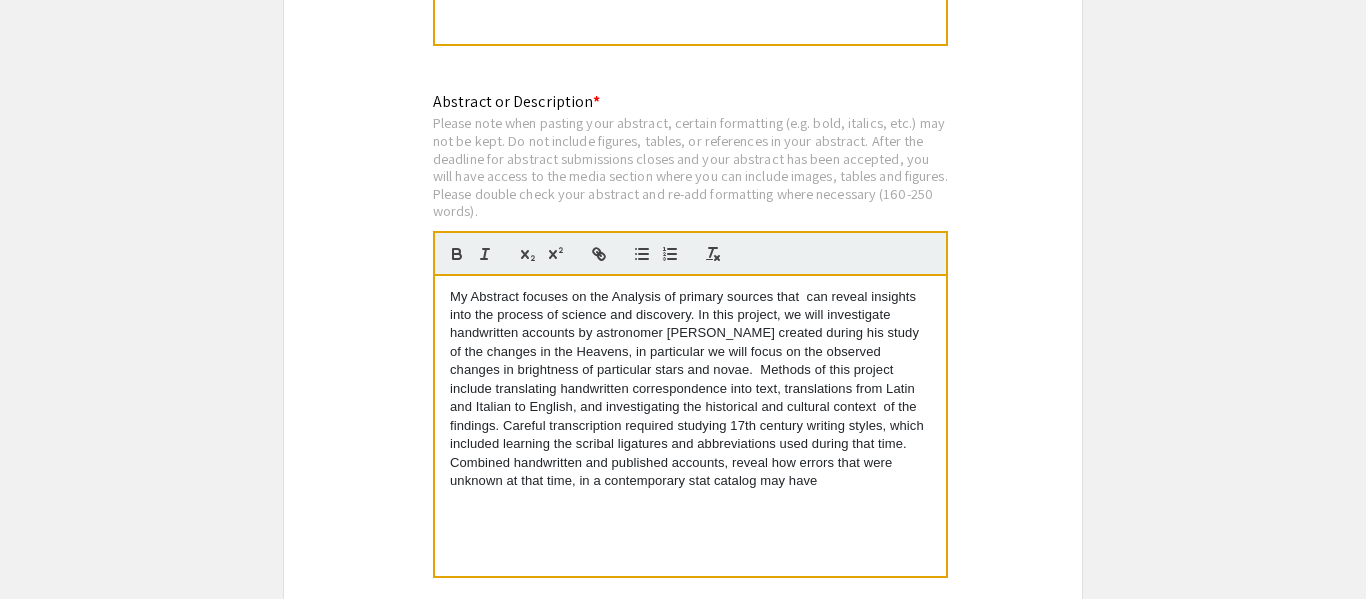 click on "My Abstract focuses on the Analysis of primary sources that  can reveal insights into the process of science and discovery. In this project, we will investigate handwritten accounts by astronomer Geminiano Montanari created during his study of the changes in the Heavens, in particular we will focus on the observed changes in brightness of particular stars and novae.  Methods of this project include translating handwritten correspondence into text, translations from Latin and Italian to English, and investigating the historical and cultural context  of the findings. Careful transcription required studying 17th century writing styles, which included learning the scribal ligatures and abbreviations used during that time. Combined handwritten and published accounts, reveal how errors that were unknown at that time, in a contemporary stat catalog may have" at bounding box center (690, 389) 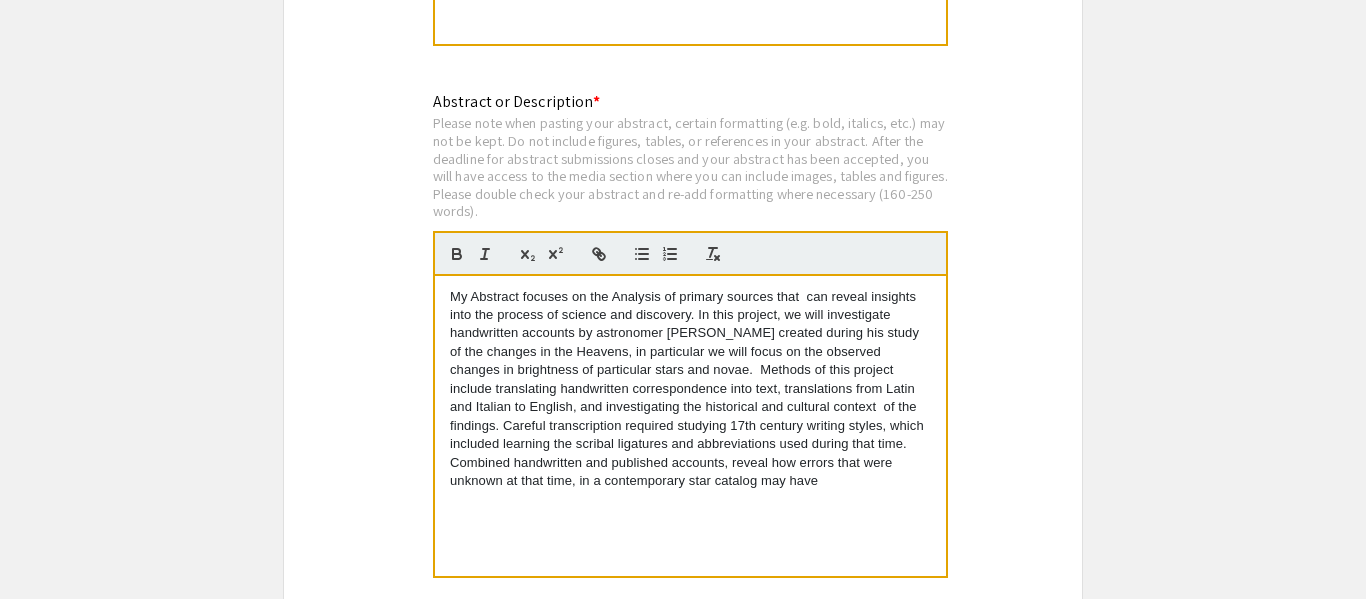 click on "My Abstract focuses on the Analysis of primary sources that  can reveal insights into the process of science and discovery. In this project, we will investigate handwritten accounts by astronomer Geminiano Montanari created during his study of the changes in the Heavens, in particular we will focus on the observed changes in brightness of particular stars and novae.  Methods of this project include translating handwritten correspondence into text, translations from Latin and Italian to English, and investigating the historical and cultural context  of the findings. Careful transcription required studying 17th century writing styles, which included learning the scribal ligatures and abbreviations used during that time. Combined handwritten and published accounts, reveal how errors that were unknown at that time, in a contemporary star catalog may have" at bounding box center (690, 389) 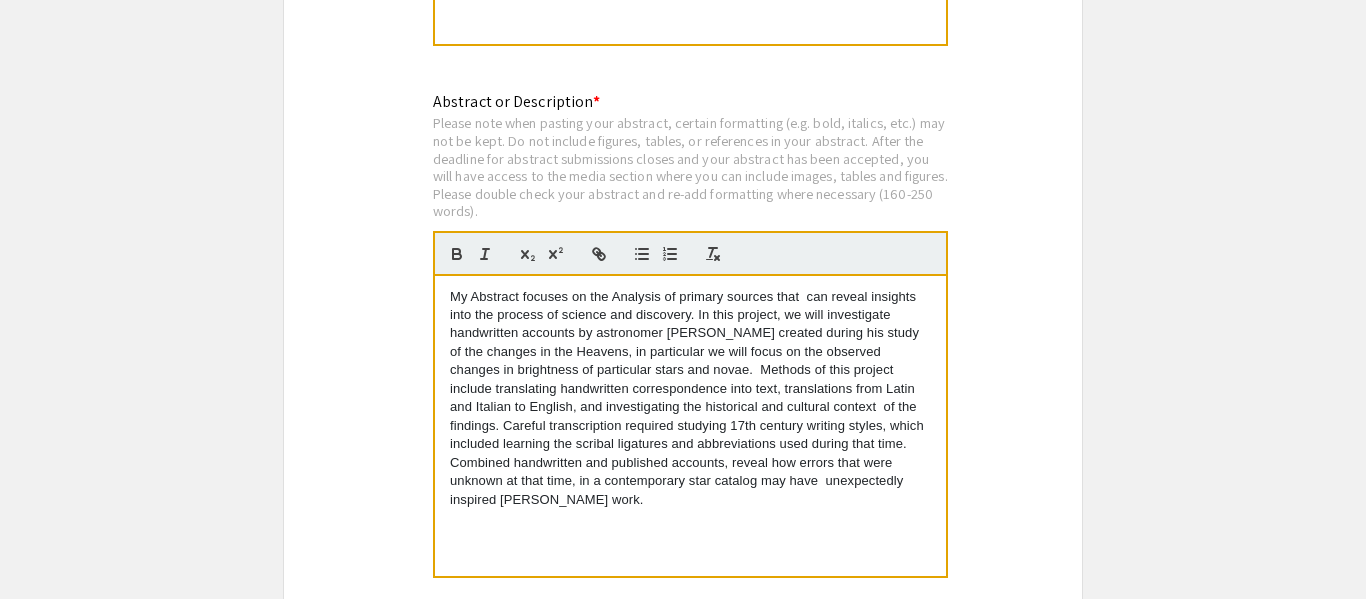 click on "Symposium Presentation Submission 18th Annual Summer Undergraduate Research Symposium!  Before you start filling out this form, review the instructions at  <[URL][DOMAIN_NAME]>.  Submit one form per presentation. In the “Presenters/Authors Information” section of this form, FIRST include the name, email, and information of the person who will be actually presenting the work. This is the person to whom all communication from the symposium organizers will be directed. As you add presenters/authors 2, 3, 4, and so on, subsequent blocks will show up for you to include the name and information of co-author(s) and mentor(s).   Presenters/Authors Information  First Name * [PERSON_NAME] cancel This field is required. Last Name * [PERSON_NAME] cancel This field is required. Email * Make sure the email is typed correctly as the organizers will use this email to contact the presenter. [EMAIL_ADDRESS][DOMAIN_NAME] cancel This field is required. Level/Classification *   Freshman   Sophomore" 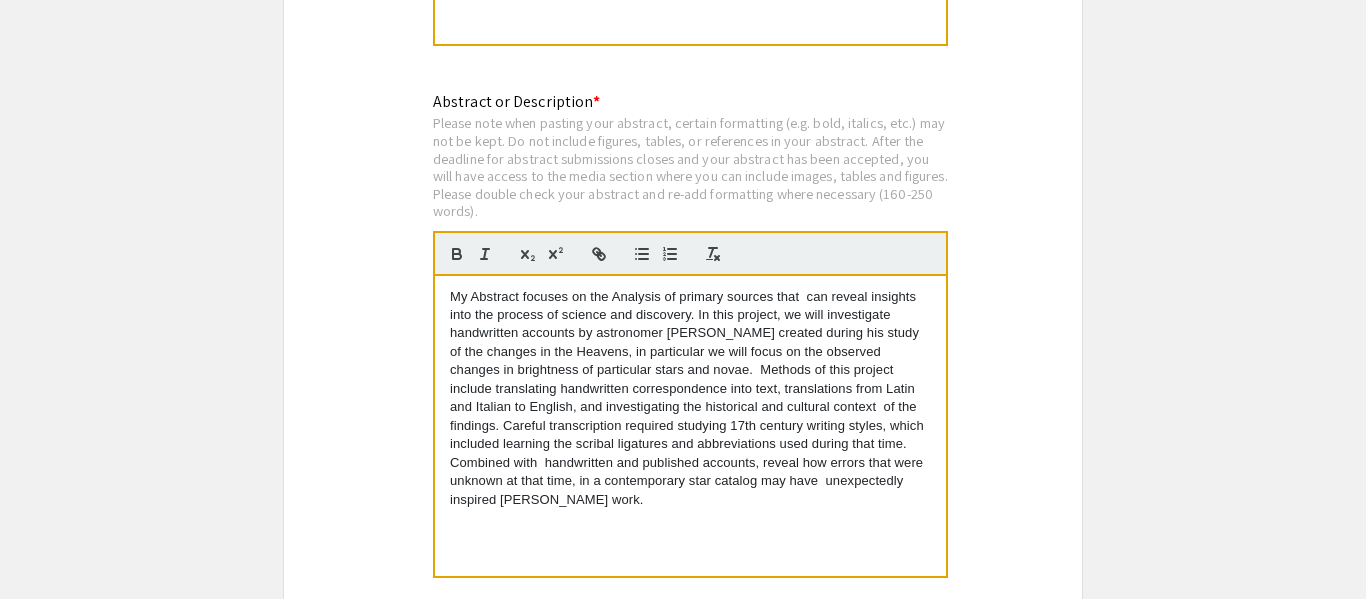 click on "Abstract or Description *  Please note when pasting your abstract, certain formatting (e.g. bold, italics, etc.) may not be kept. Do not include figures, tables, or references in your abstract. After the deadline for abstract submissions closes and your abstract has been accepted, you will have access to the media section where you can include images, tables and figures. Please double check your abstract and re-add formatting where necessary (160-250 words).                                                                             This field is required." 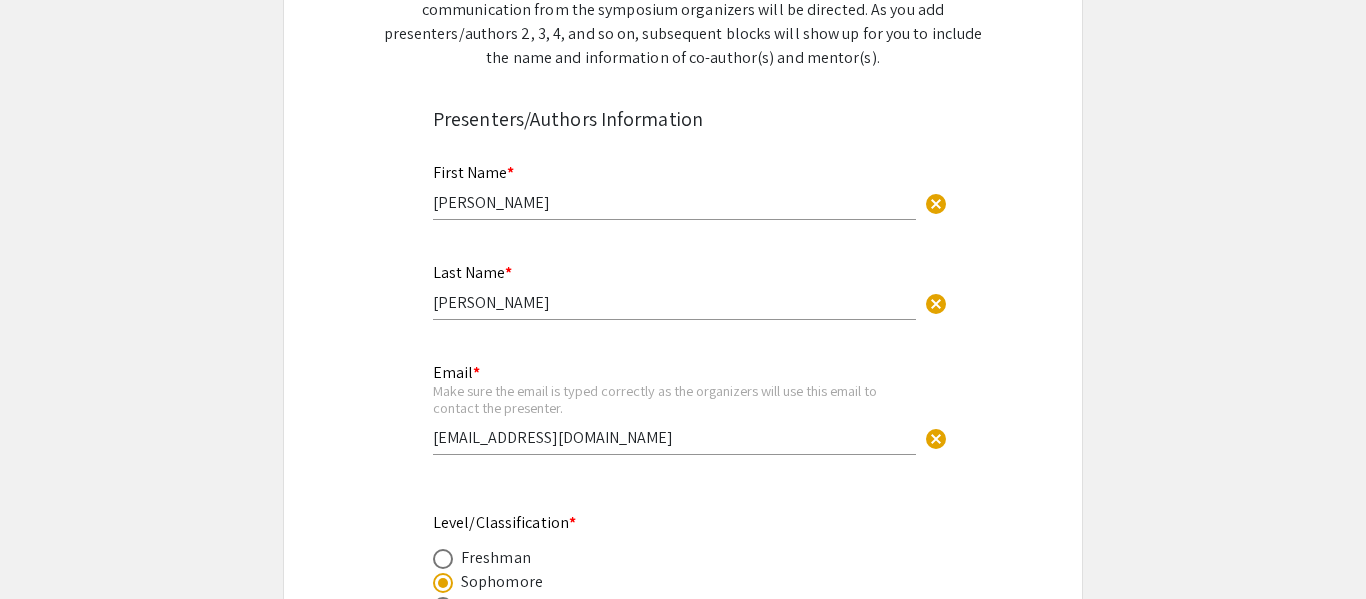 scroll, scrollTop: 480, scrollLeft: 0, axis: vertical 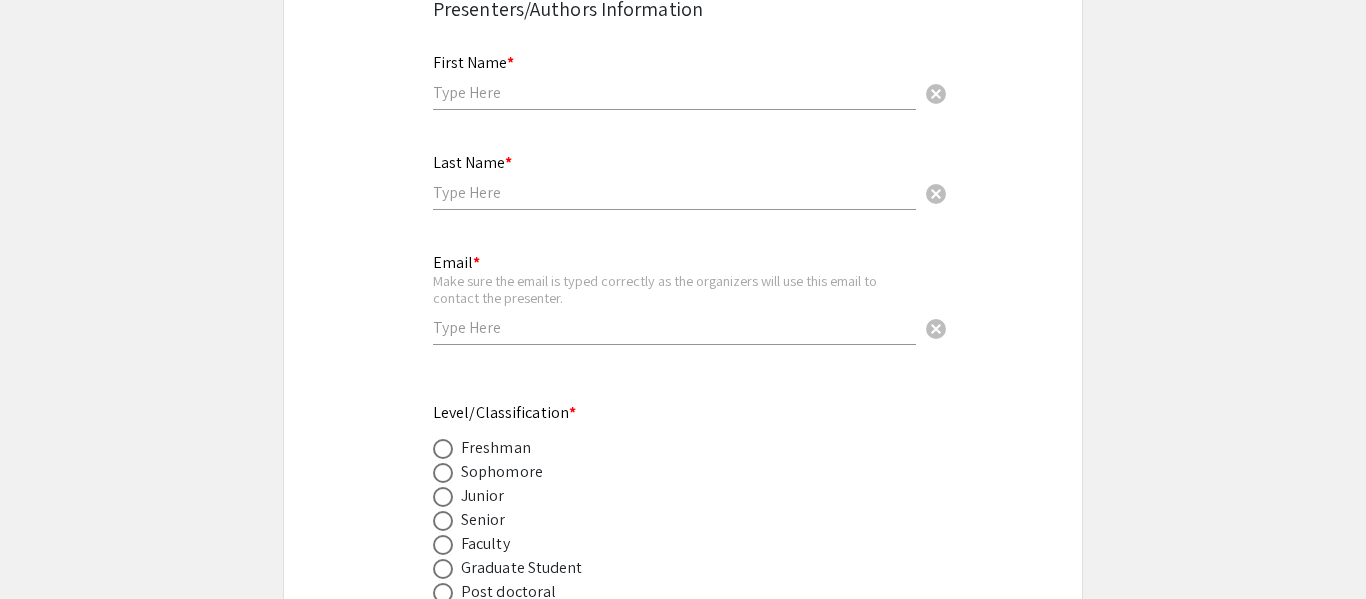 click at bounding box center [443, 473] 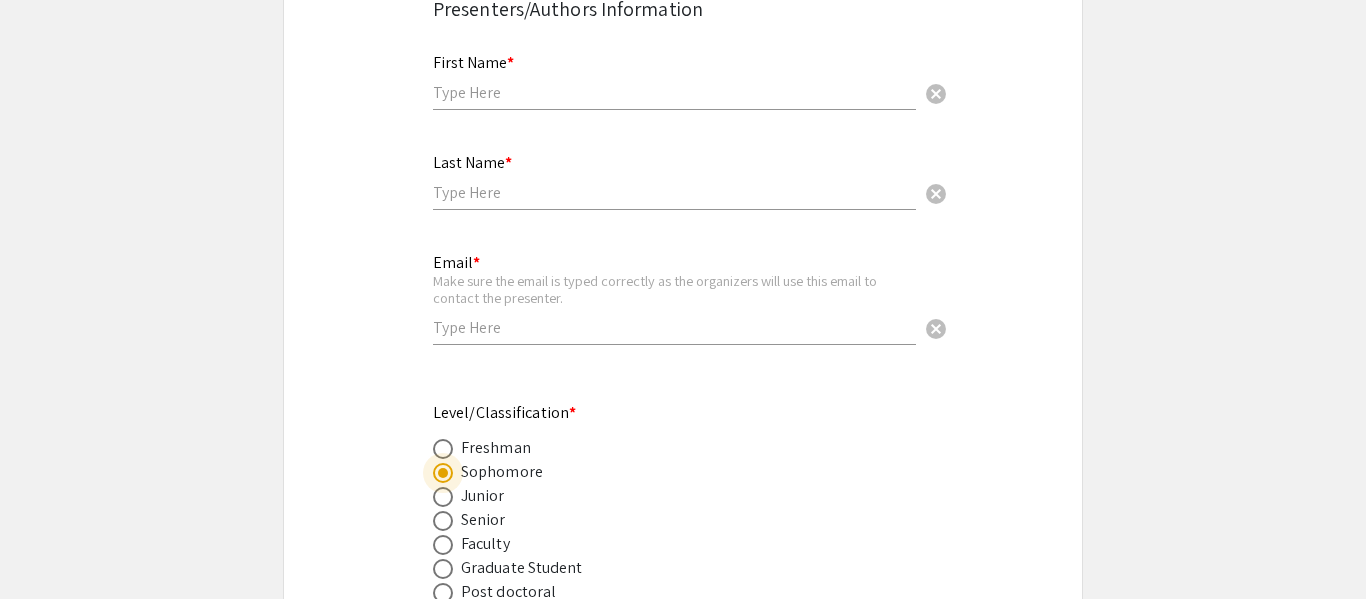 click at bounding box center (674, 327) 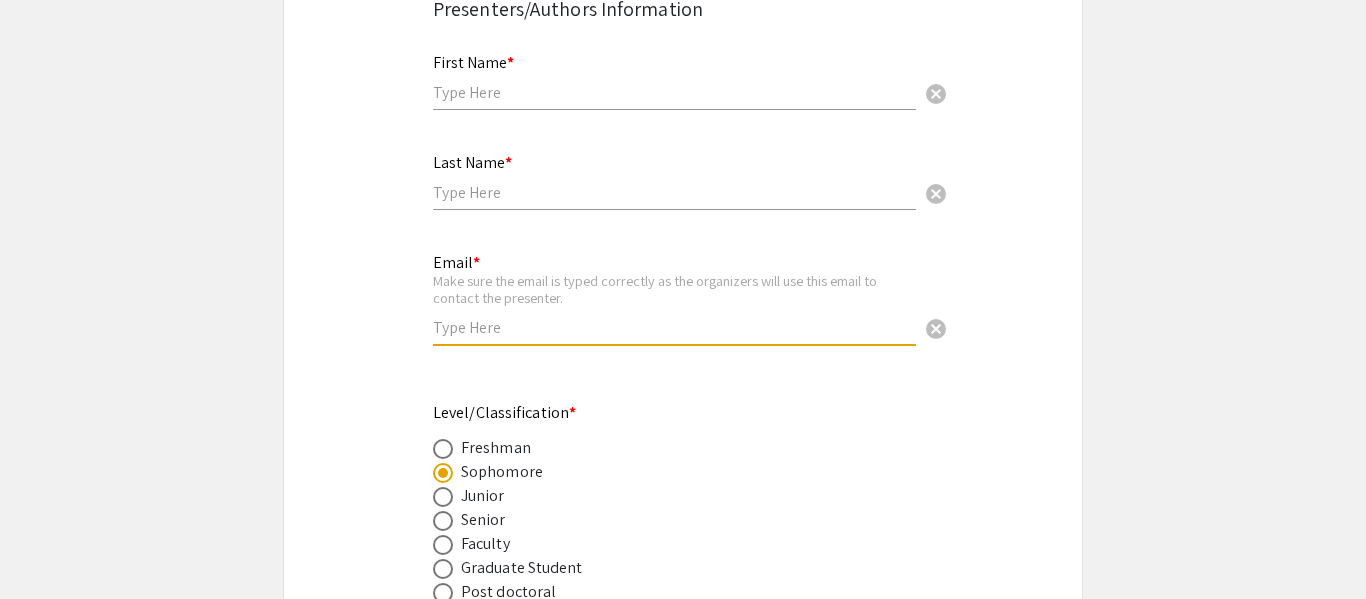 type on "[EMAIL_ADDRESS][DOMAIN_NAME]" 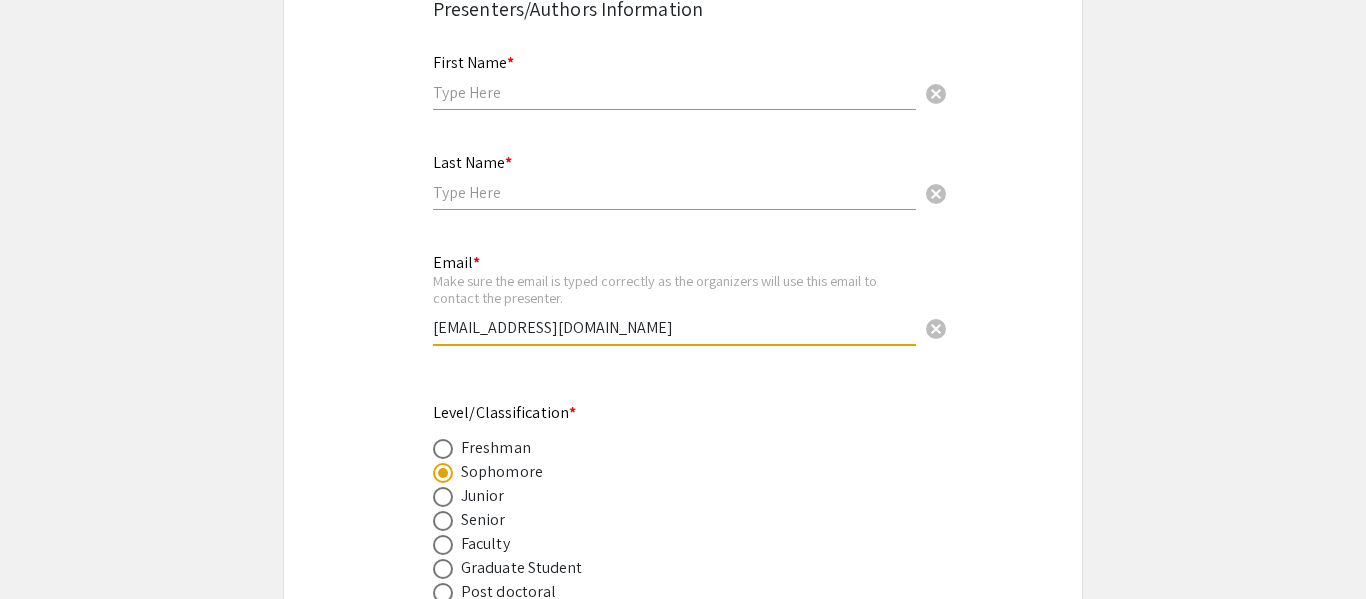 type on "[PERSON_NAME]" 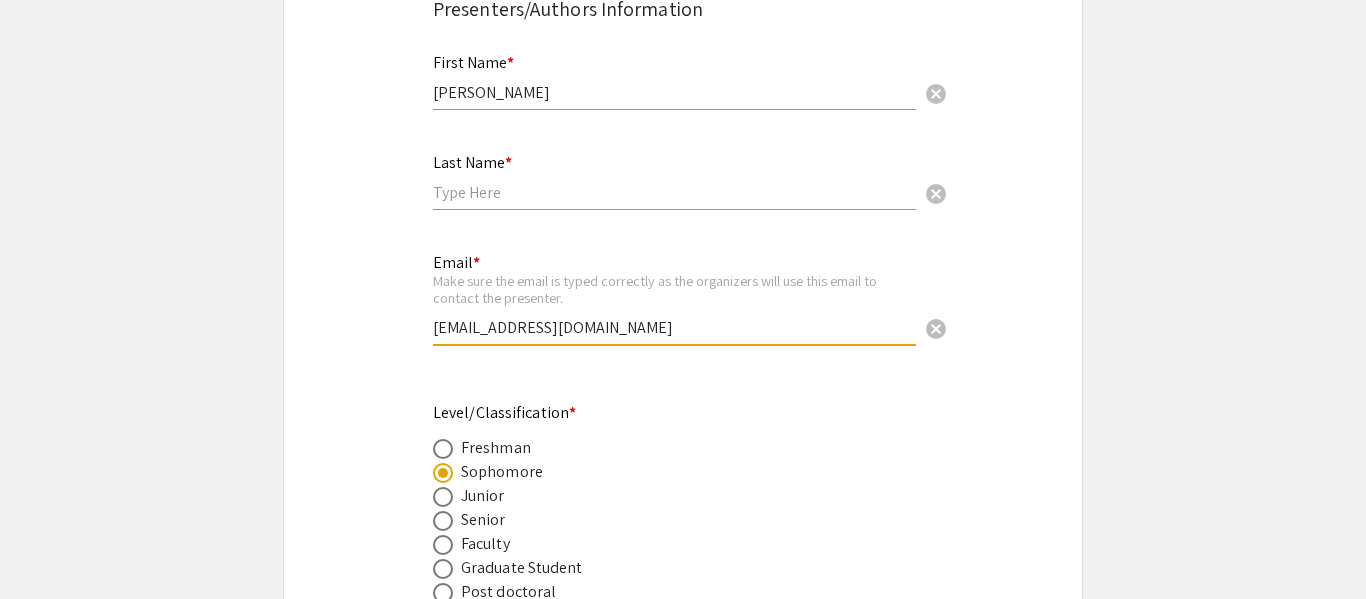 type on "[PERSON_NAME]" 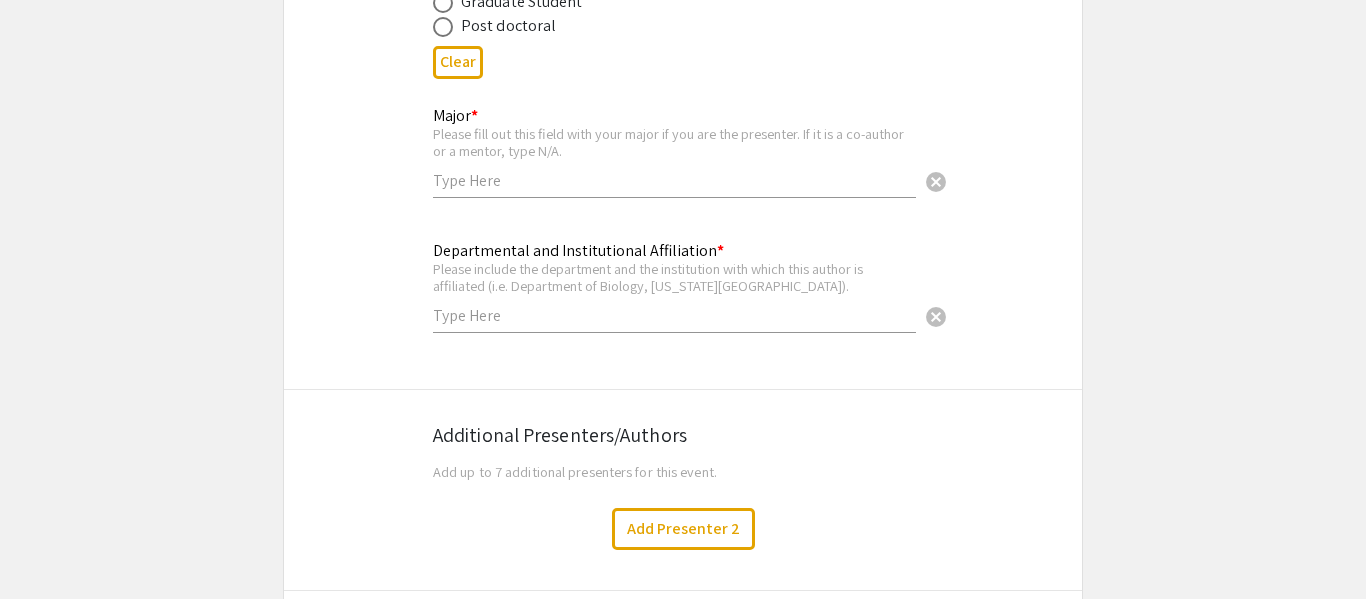 scroll, scrollTop: 1135, scrollLeft: 0, axis: vertical 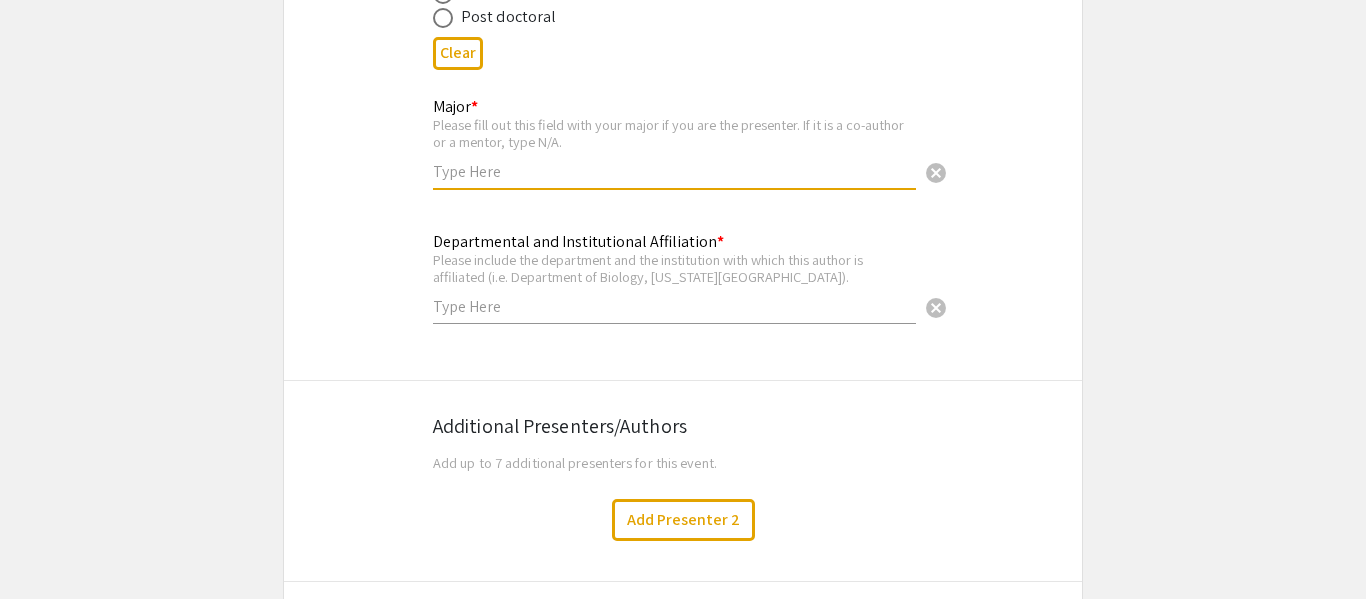 click at bounding box center [674, 171] 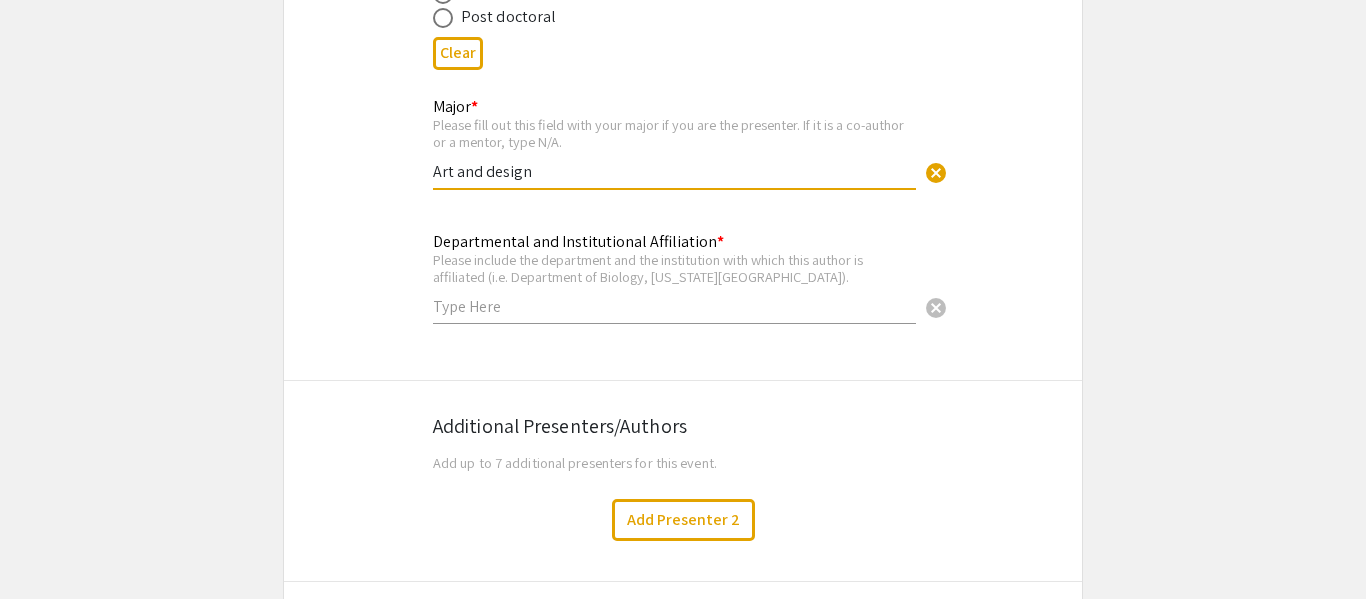 type on "Art and design" 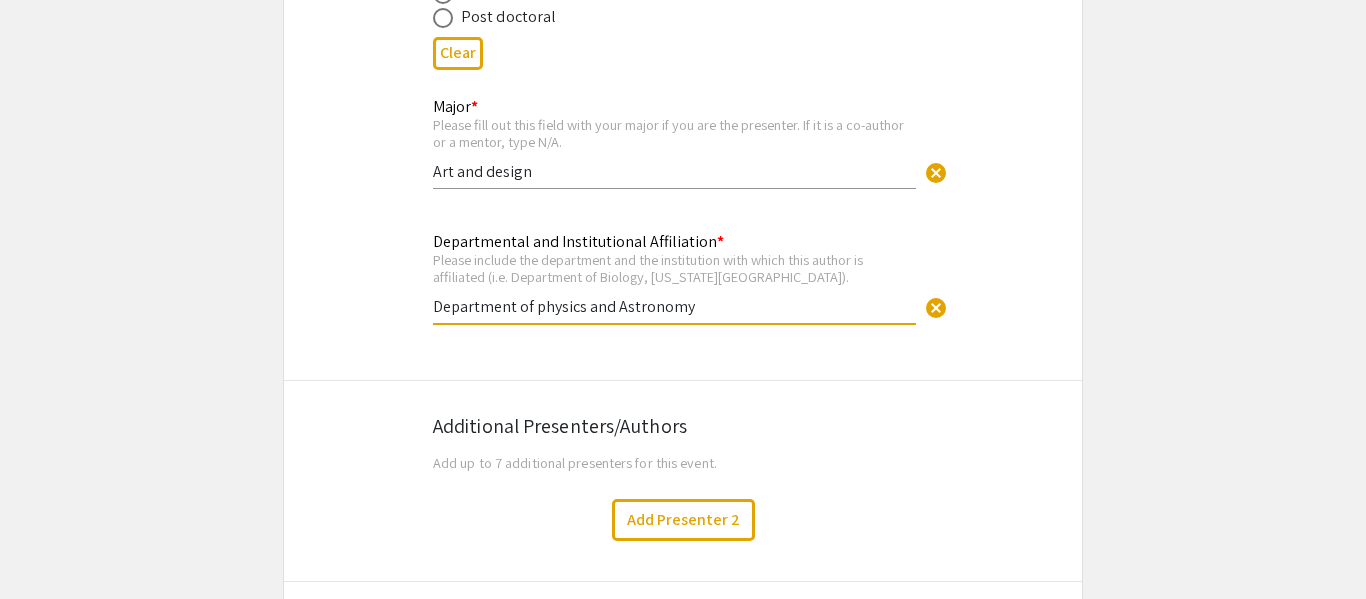 click on "Department of physics and Astronomy" at bounding box center [674, 306] 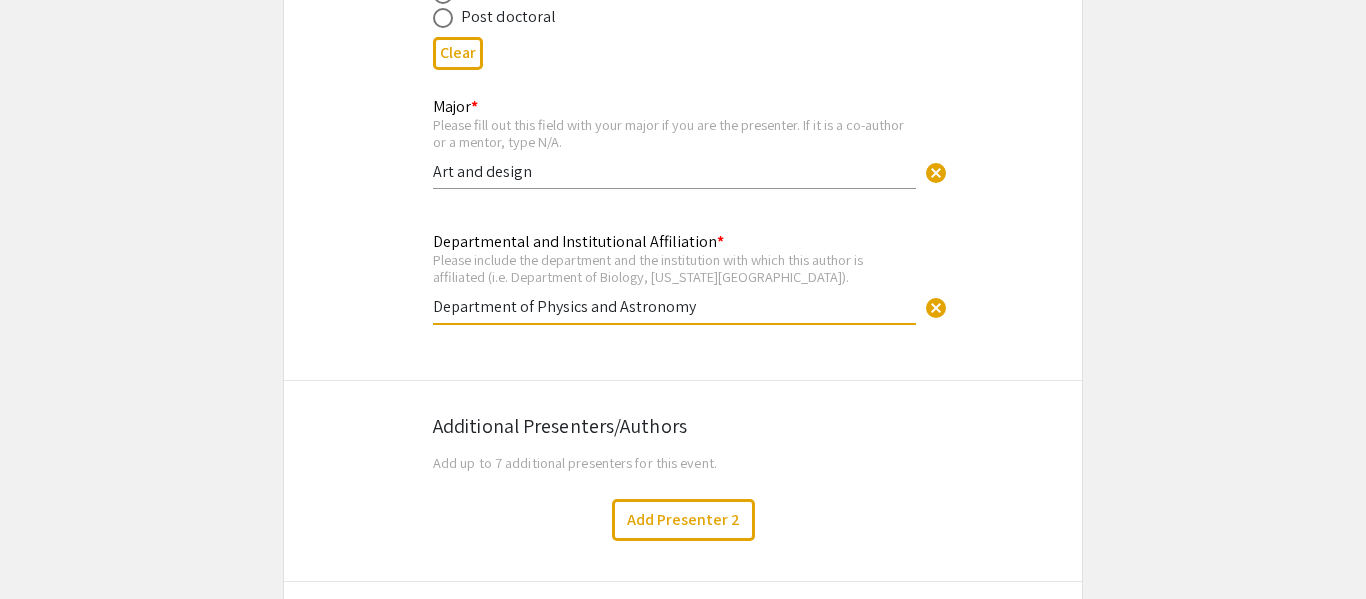 type on "Department of Physics and Astronomy" 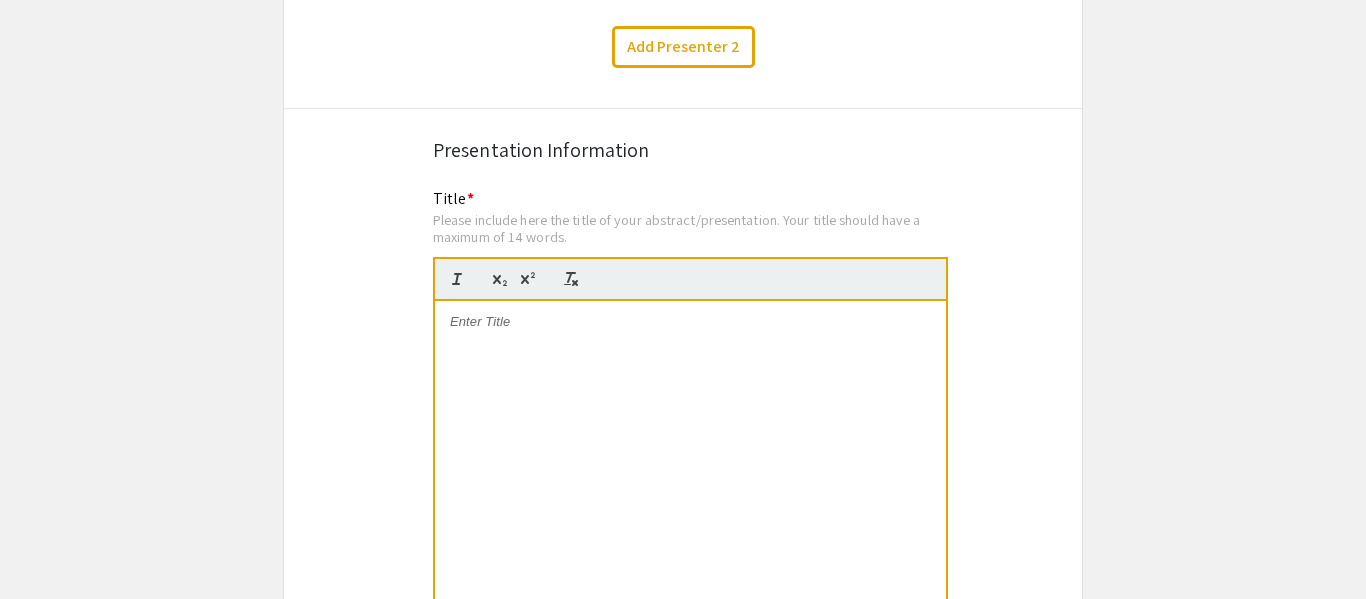 scroll, scrollTop: 1615, scrollLeft: 0, axis: vertical 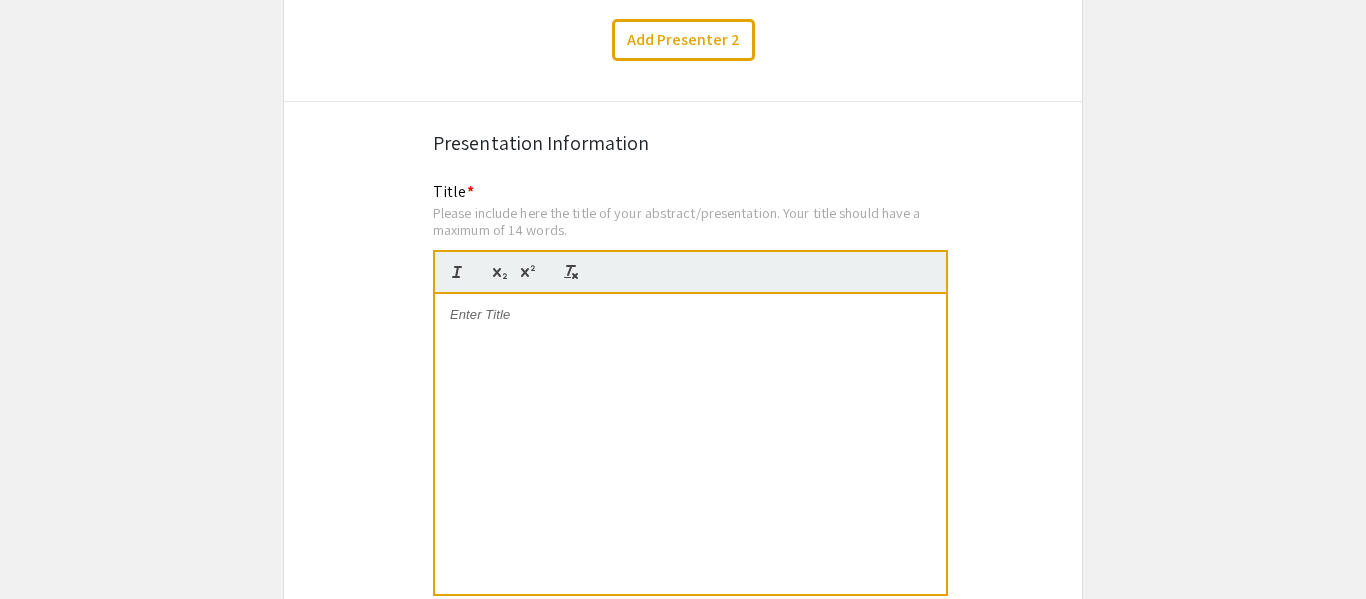 click at bounding box center (690, 444) 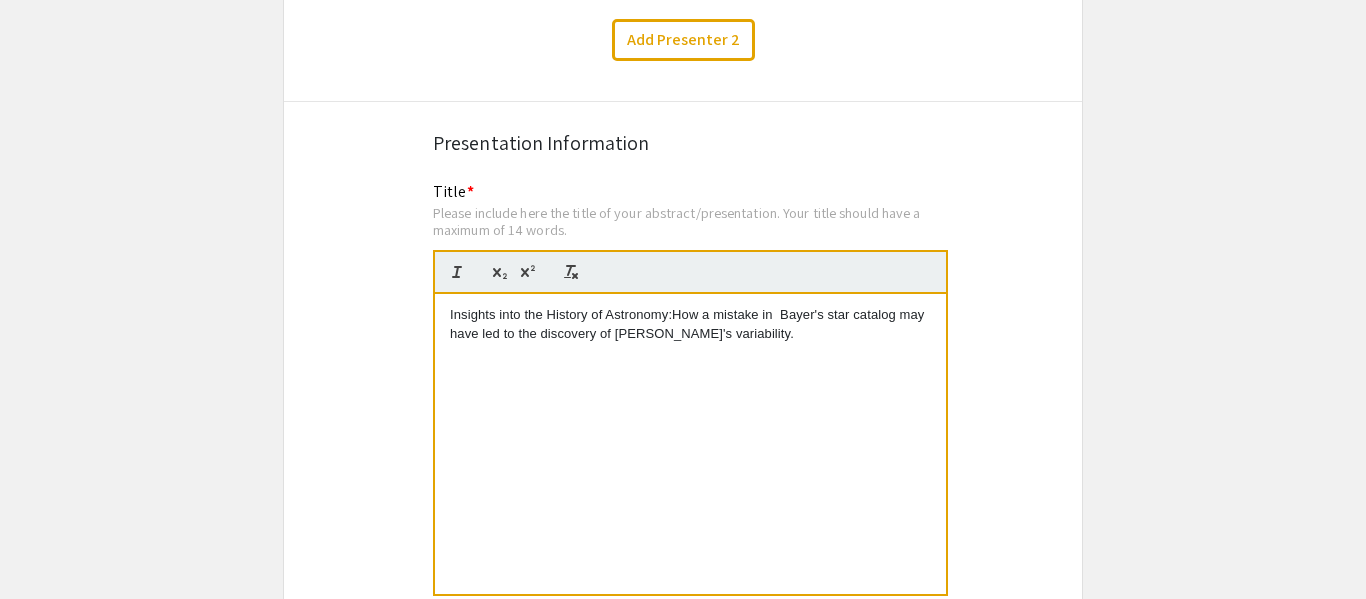click on "Symposium Presentation Submission 18th Annual Summer Undergraduate Research Symposium!  Before you start filling out this form, review the instructions at  <[URL][DOMAIN_NAME]>.  Submit one form per presentation. In the “Presenters/Authors Information” section of this form, FIRST include the name, email, and information of the person who will be actually presenting the work. This is the person to whom all communication from the symposium organizers will be directed. As you add presenters/authors 2, 3, 4, and so on, subsequent blocks will show up for you to include the name and information of co-author(s) and mentor(s).   Presenters/Authors Information  First Name * [PERSON_NAME] cancel This field is required. Last Name * [PERSON_NAME] cancel This field is required. Email * Make sure the email is typed correctly as the organizers will use this email to contact the presenter. [EMAIL_ADDRESS][DOMAIN_NAME] cancel This field is required. Level/Classification *   Freshman   Sophomore" 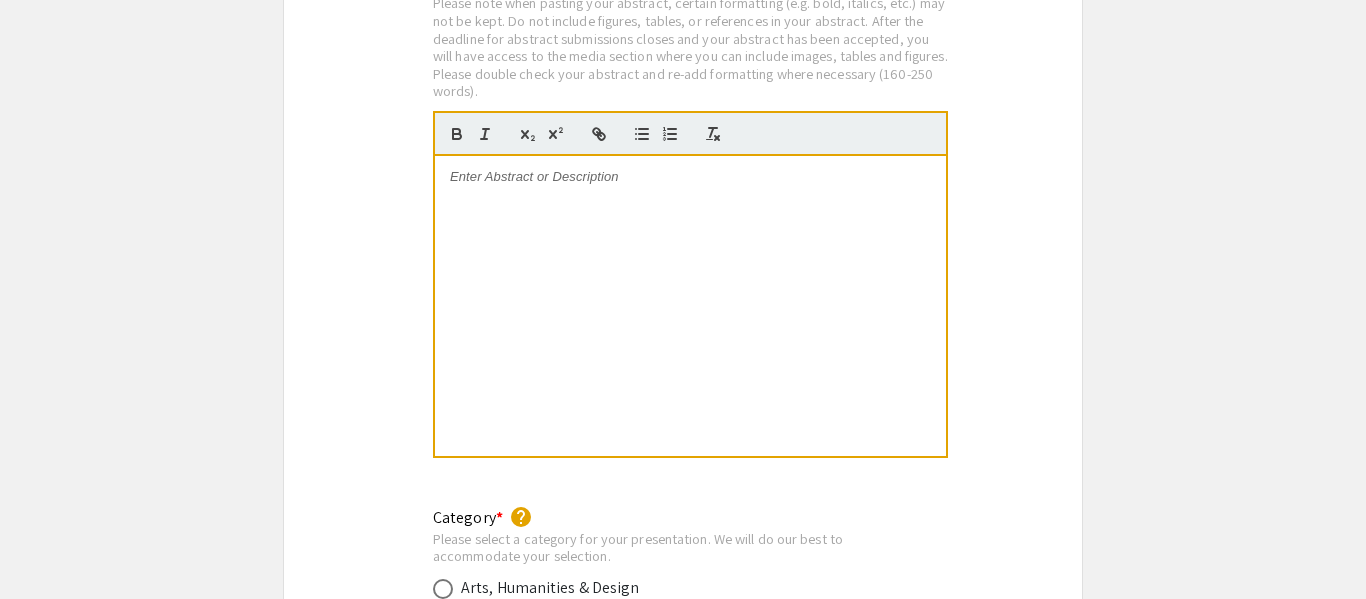 scroll, scrollTop: 2295, scrollLeft: 0, axis: vertical 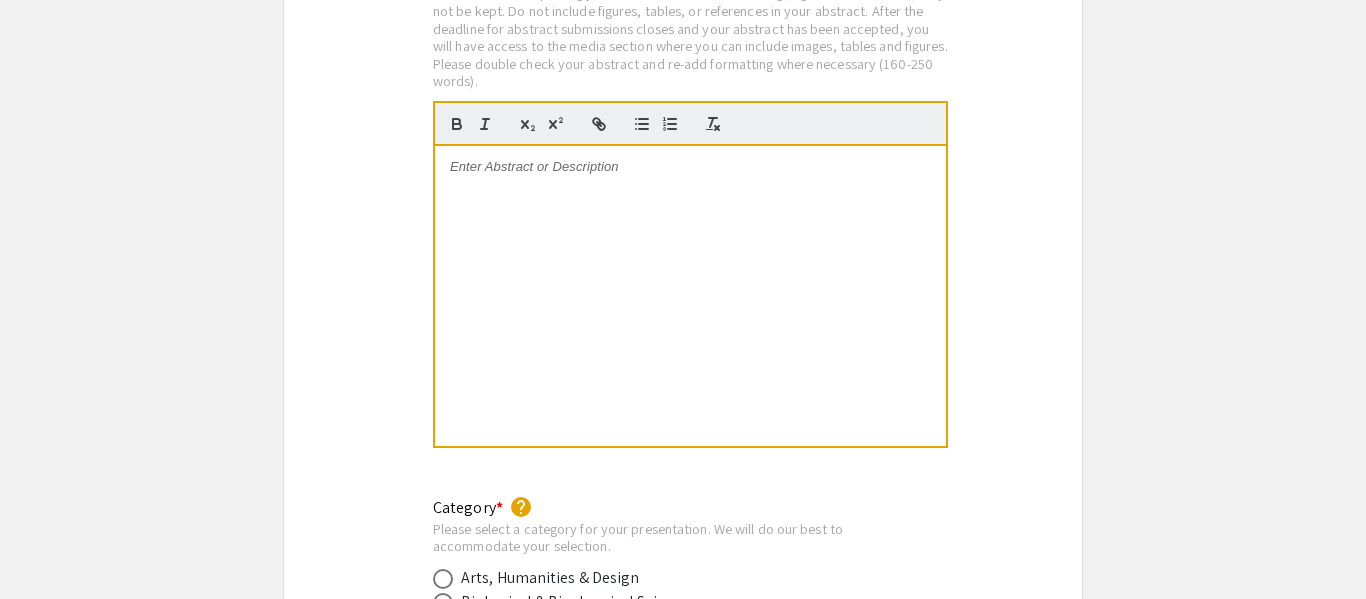 click at bounding box center (690, 296) 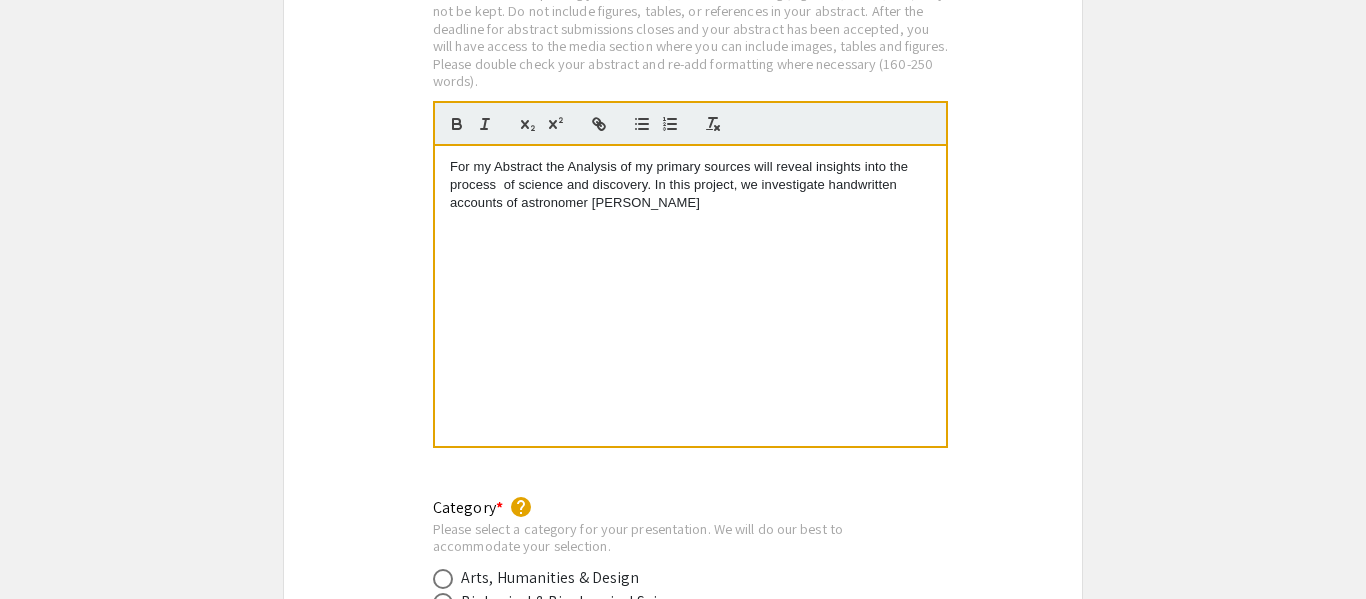 click on "For my Abstract the Analysis of my primary sources will reveal insights into the process  of science and discovery. In this project, we investigate handwritten accounts of astronomer Gemiano" at bounding box center [690, 185] 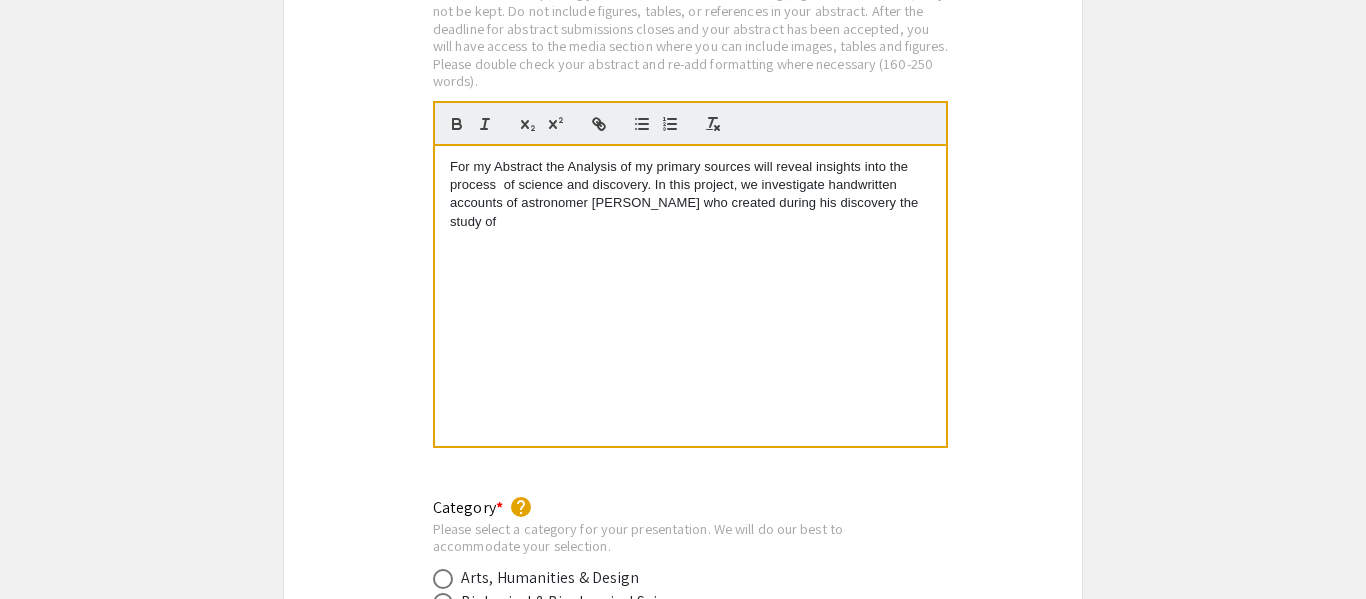 click on "For my Abstract the Analysis of my primary sources will reveal insights into the process  of science and discovery. In this project, we investigate handwritten accounts of astronomer Germiniano  Montanari who created during his discovery the study of" at bounding box center [690, 195] 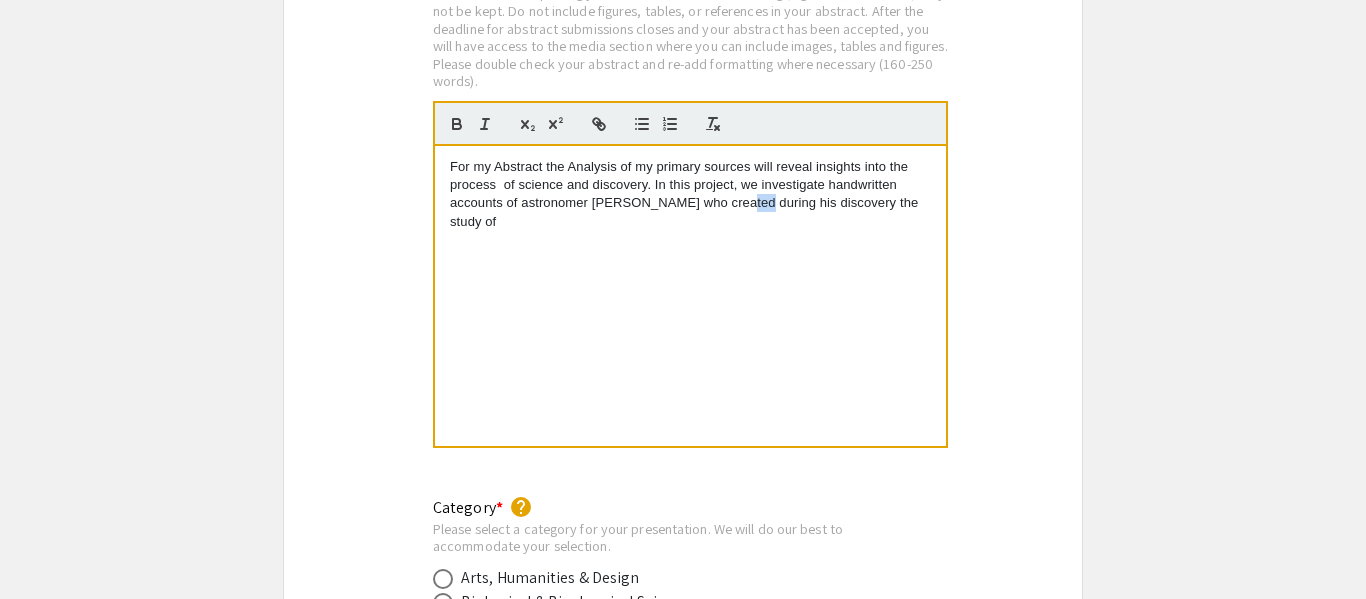 click on "For my Abstract the Analysis of my primary sources will reveal insights into the process  of science and discovery. In this project, we investigate handwritten accounts of astronomer Germiniano  Montanari who created during his discovery the study of" at bounding box center [690, 195] 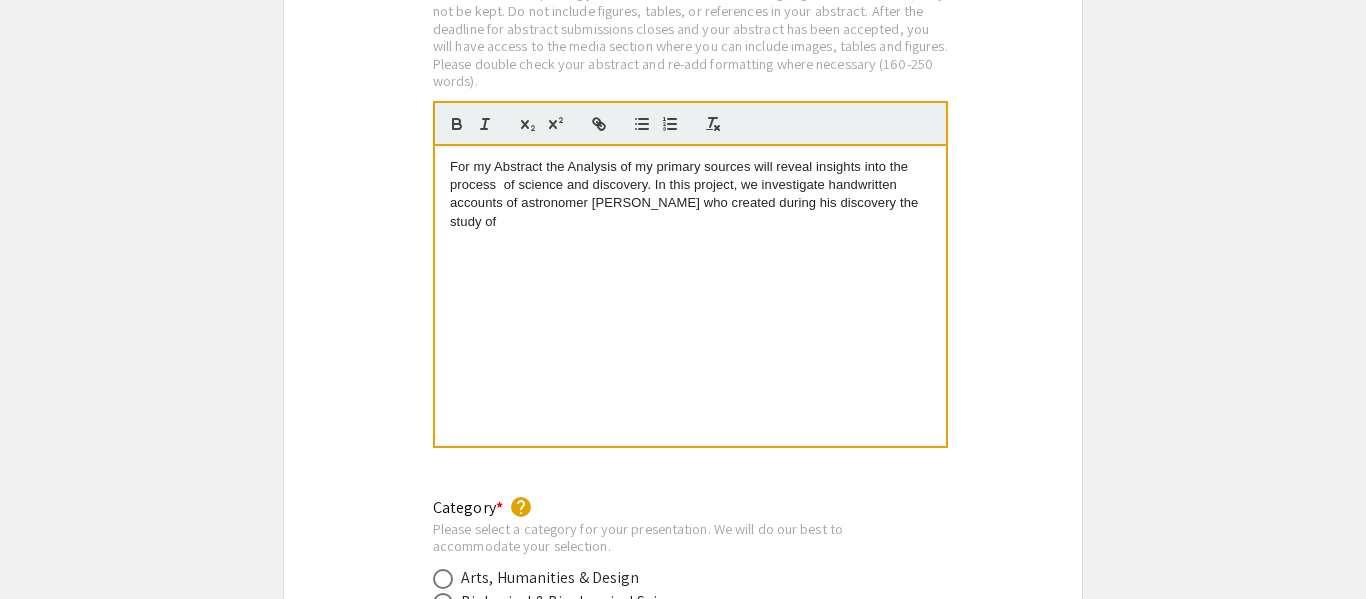 click on "For my Abstract the Analysis of my primary sources will reveal insights into the process  of science and discovery. In this project, we investigate handwritten accounts of astronomer Germiniano  Montanari who created during his discovery the study of" at bounding box center [690, 195] 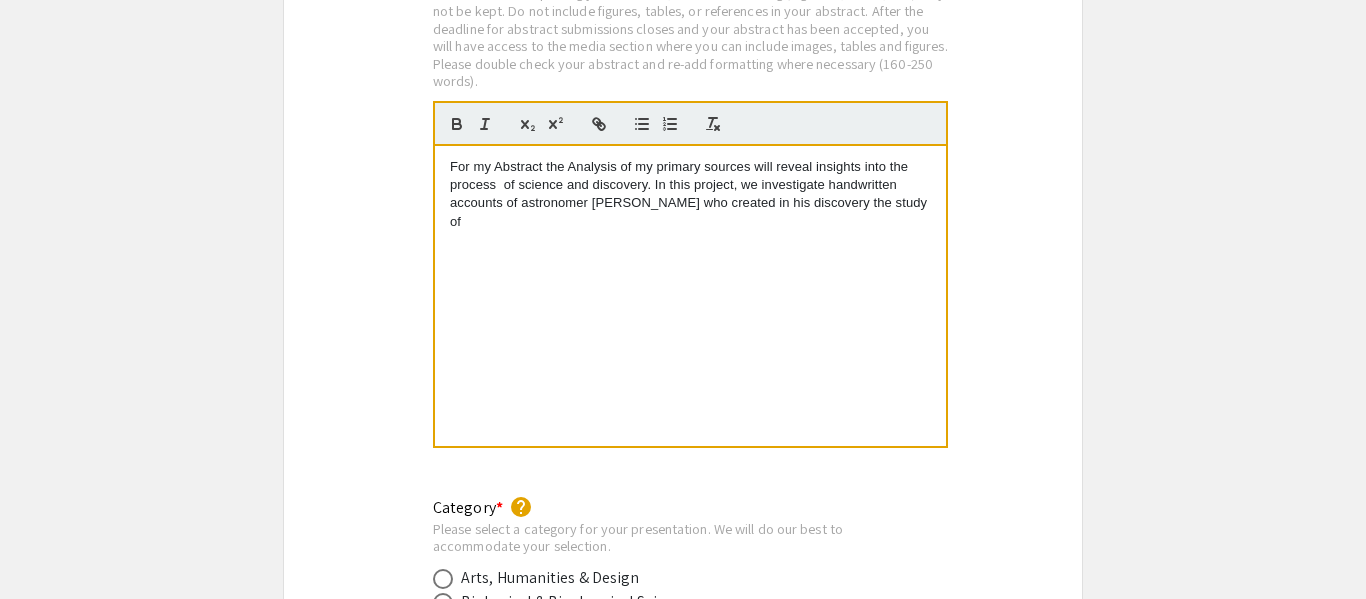 click on "For my Abstract the Analysis of my primary sources will reveal insights into the process  of science and discovery. In this project, we investigate handwritten accounts of astronomer Germiniano  Montanari who created in his discovery the study of" at bounding box center (690, 195) 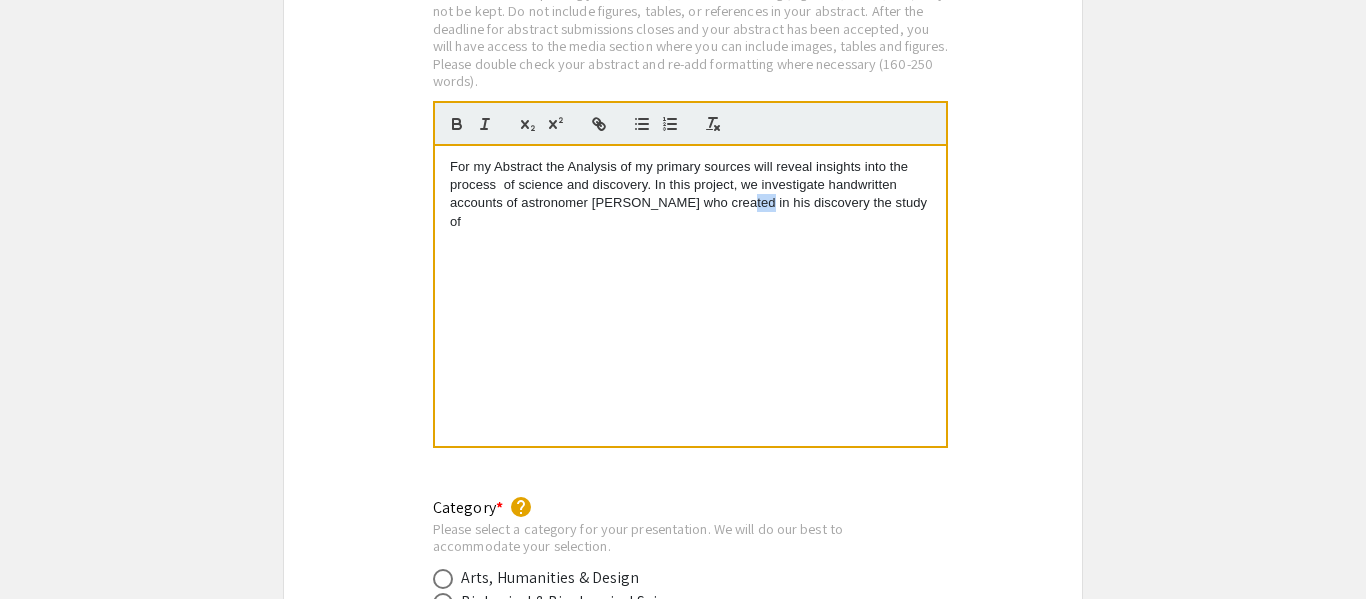 click on "For my Abstract the Analysis of my primary sources will reveal insights into the process  of science and discovery. In this project, we investigate handwritten accounts of astronomer Germiniano  Montanari who created in his discovery the study of" at bounding box center (690, 195) 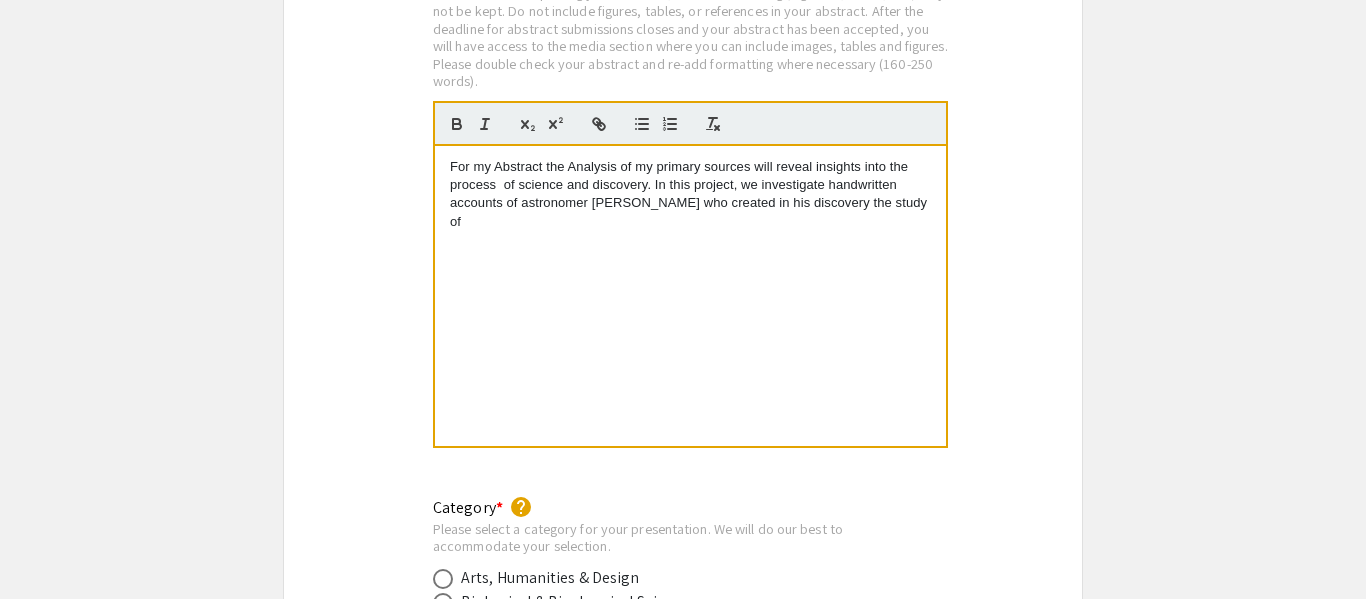click on "For my Abstract the Analysis of my primary sources will reveal insights into the process  of science and discovery. In this project, we investigate handwritten accounts of astronomer Germiniano  Montanari who created in his discovery the study of" at bounding box center (690, 195) 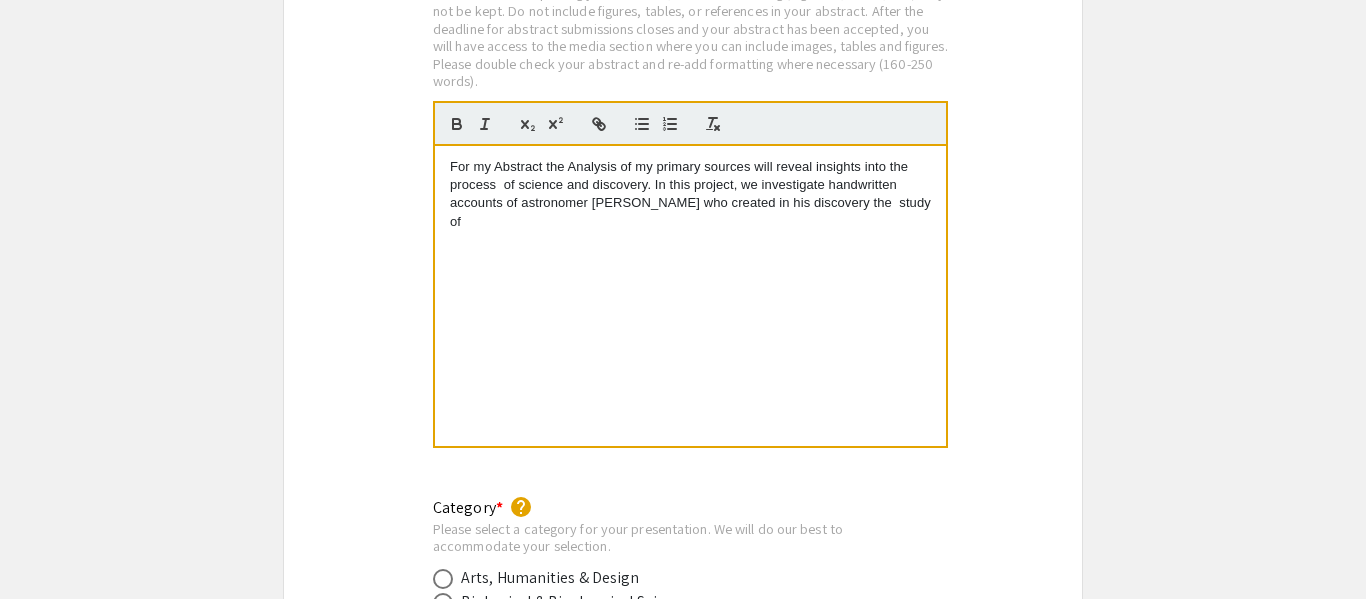 click on "For my Abstract the Analysis of my primary sources will reveal insights into the process  of science and discovery. In this project, we investigate handwritten accounts of astronomer Germiniano  Montanari who created in his discovery the  study of" at bounding box center (690, 296) 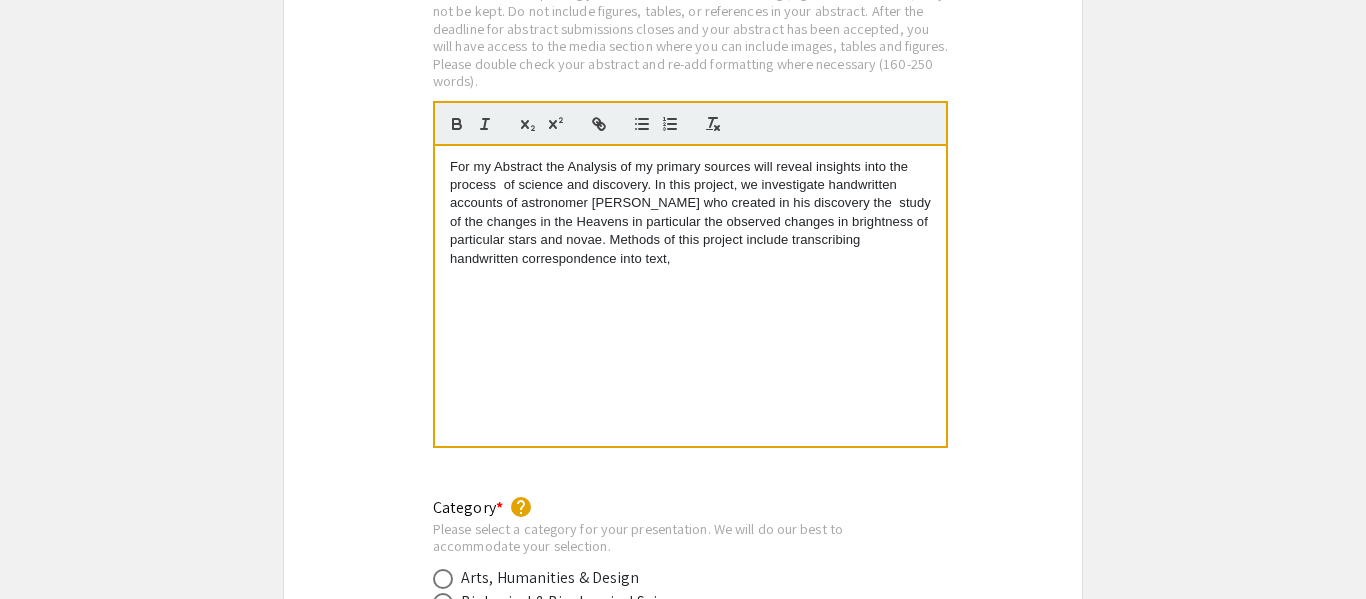 click on "For my Abstract the Analysis of my primary sources will reveal insights into the process  of science and discovery. In this project, we investigate handwritten accounts of astronomer Germiniano  Montanari who created in his discovery the  study of the changes in the Heavens in particular the observed changes in brightness of particular stars and novae. Methods of this project include transcribing handwritten correspondence into text," at bounding box center (690, 296) 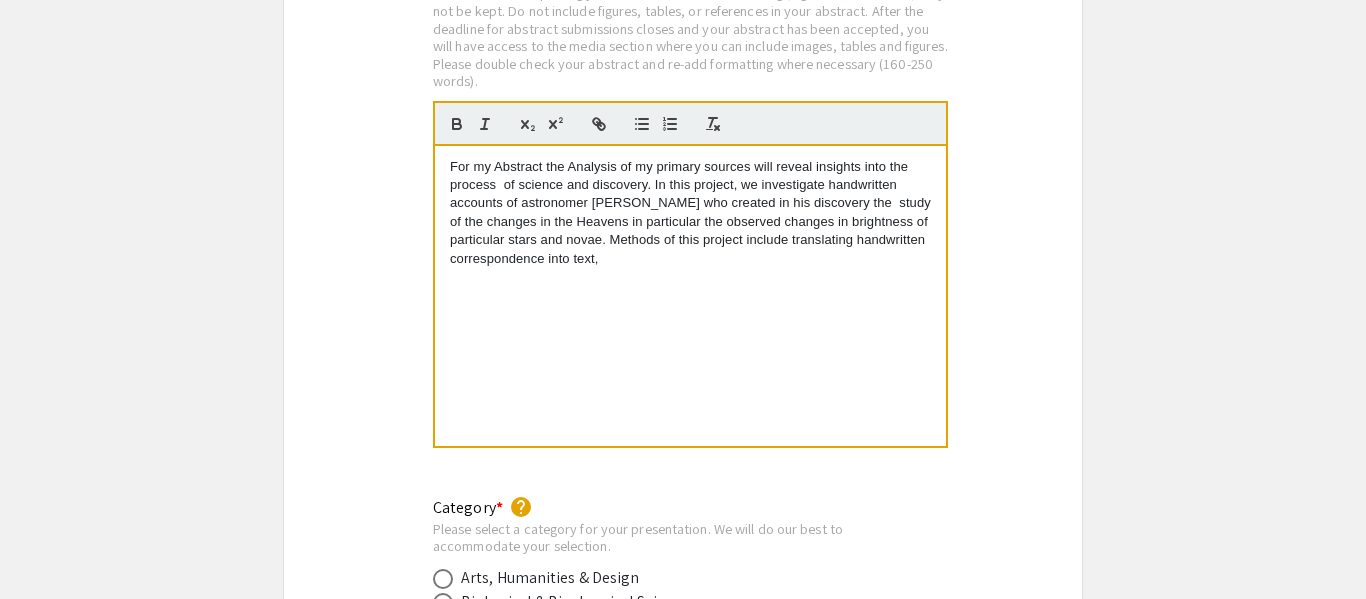 click on "For my Abstract the Analysis of my primary sources will reveal insights into the process  of science and discovery. In this project, we investigate handwritten accounts of astronomer Germiniano  Montanari who created in his discovery the  study of the changes in the Heavens in particular the observed changes in brightness of particular stars and novae. Methods of this project include translating handwritten correspondence into text," at bounding box center [690, 213] 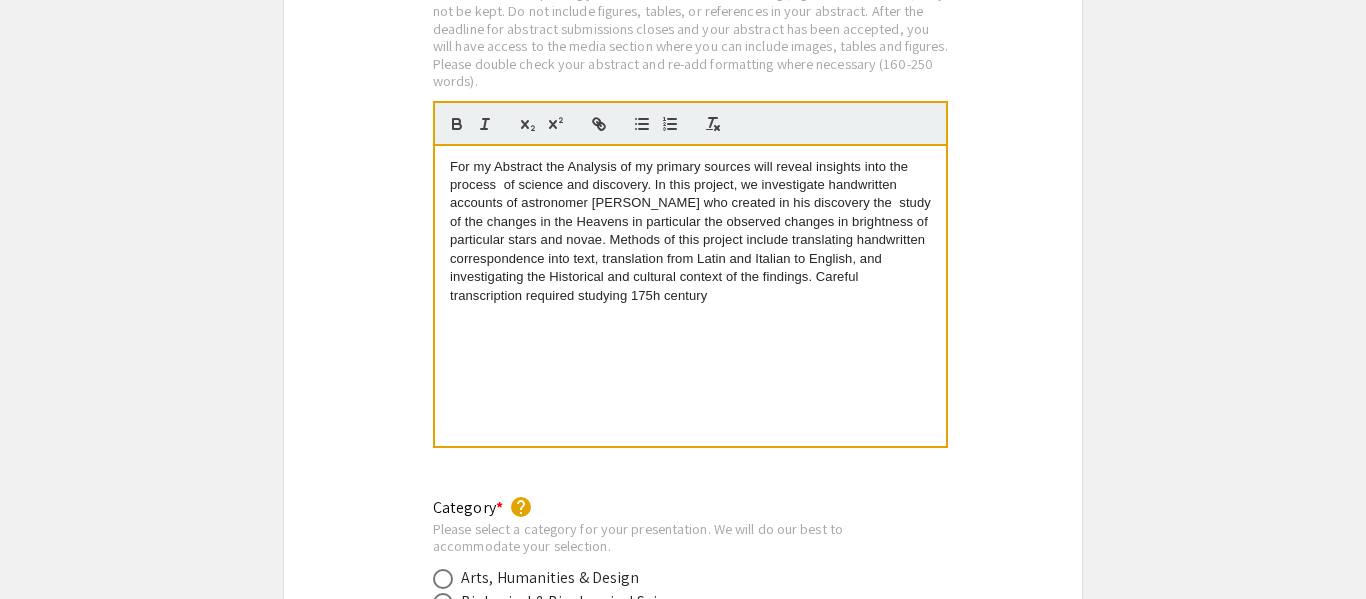 click on "For my Abstract the Analysis of my primary sources will reveal insights into the process  of science and discovery. In this project, we investigate handwritten accounts of astronomer Germiniano  Montanari who created in his discovery the  study of the changes in the Heavens in particular the observed changes in brightness of particular stars and novae. Methods of this project include translating handwritten correspondence into text, translation from Latin and Italian to English, and investigating the Historical and cultural context of the findings. Careful transcription required studying 175h century" at bounding box center (690, 232) 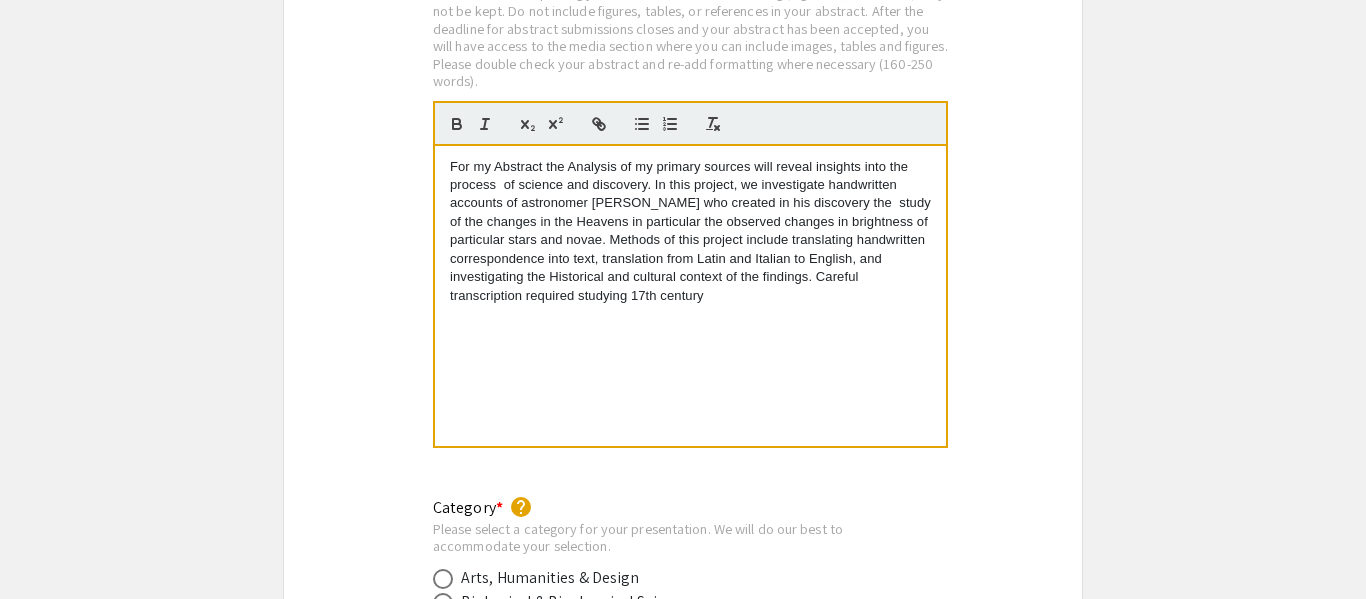 click on "For my Abstract the Analysis of my primary sources will reveal insights into the process  of science and discovery. In this project, we investigate handwritten accounts of astronomer Germiniano  Montanari who created in his discovery the  study of the changes in the Heavens in particular the observed changes in brightness of particular stars and novae. Methods of this project include translating handwritten correspondence into text, translation from Latin and Italian to English, and investigating the Historical and cultural context of the findings. Careful transcription required studying 17th century" at bounding box center (690, 296) 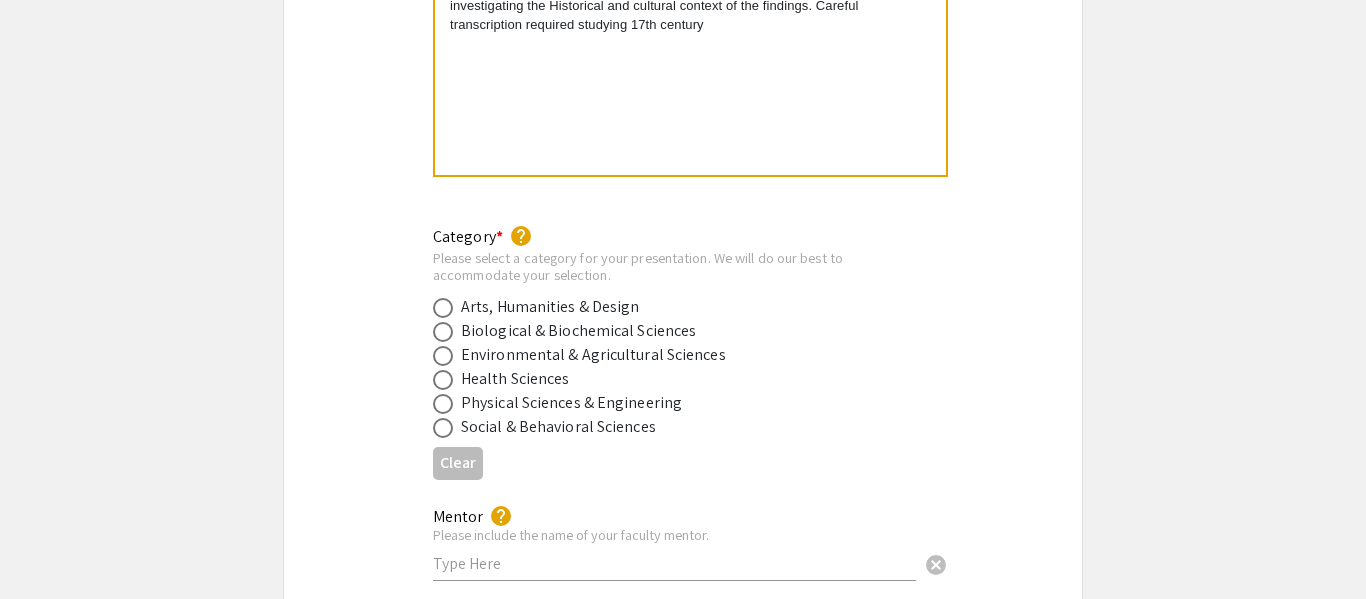 scroll, scrollTop: 2415, scrollLeft: 0, axis: vertical 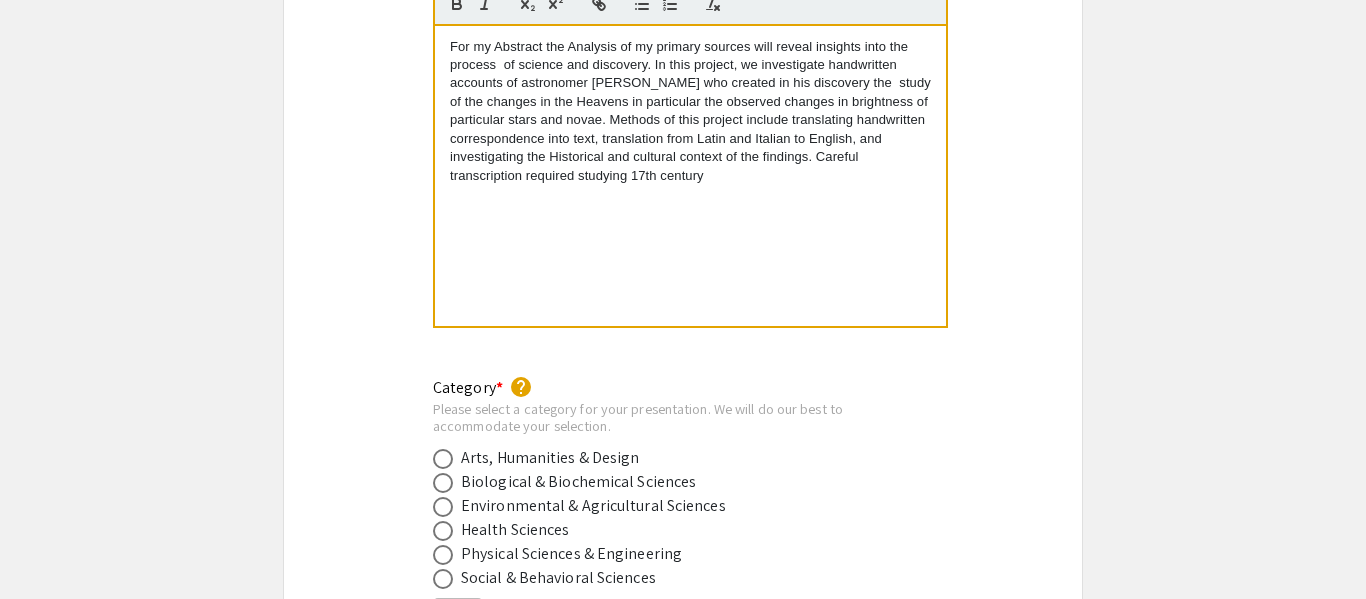 click on "For my Abstract the Analysis of my primary sources will reveal insights into the process  of science and discovery. In this project, we investigate handwritten accounts of astronomer Germiniano  Montanari who created in his discovery the  study of the changes in the Heavens in particular the observed changes in brightness of particular stars and novae. Methods of this project include translating handwritten correspondence into text, translation from Latin and Italian to English, and investigating the Historical and cultural context of the findings. Careful transcription required studying 17th century" at bounding box center [690, 176] 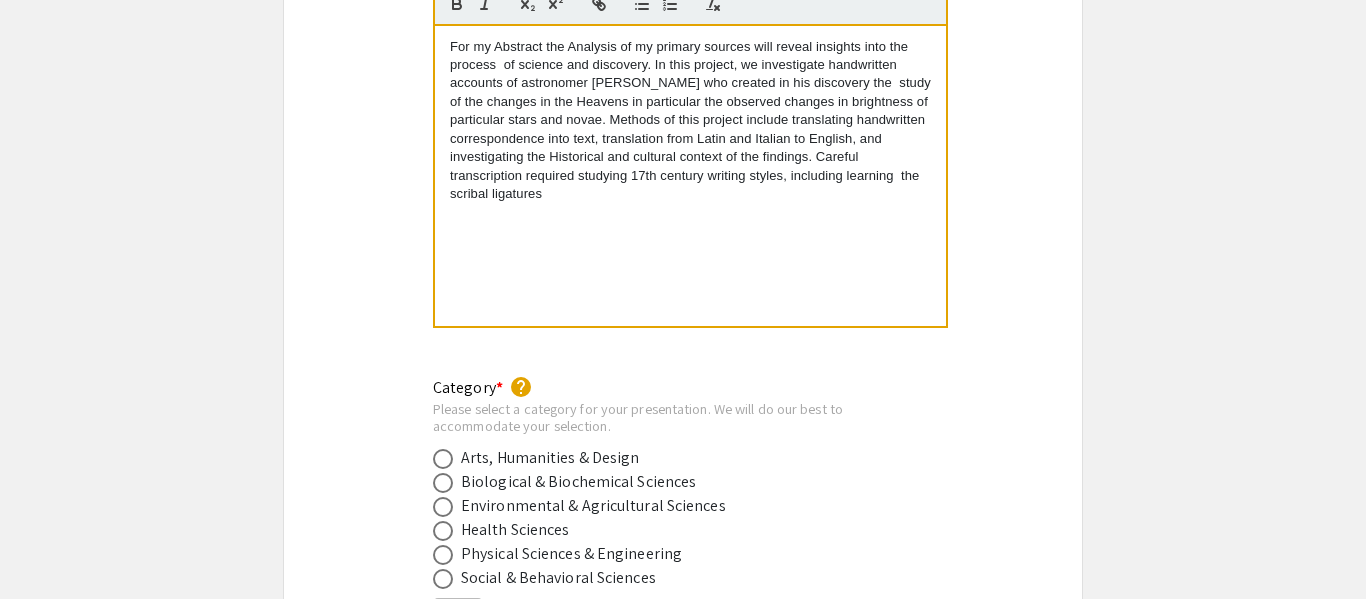 click on "For my Abstract the Analysis of my primary sources will reveal insights into the process  of science and discovery. In this project, we investigate handwritten accounts of astronomer Germiniano  Montanari who created in his discovery the  study of the changes in the Heavens in particular the observed changes in brightness of particular stars and novae. Methods of this project include translating handwritten correspondence into text, translation from Latin and Italian to English, and investigating the Historical and cultural context of the findings. Careful transcription required studying 17th century writing styles, including learning  the scribal ligatures" at bounding box center (690, 176) 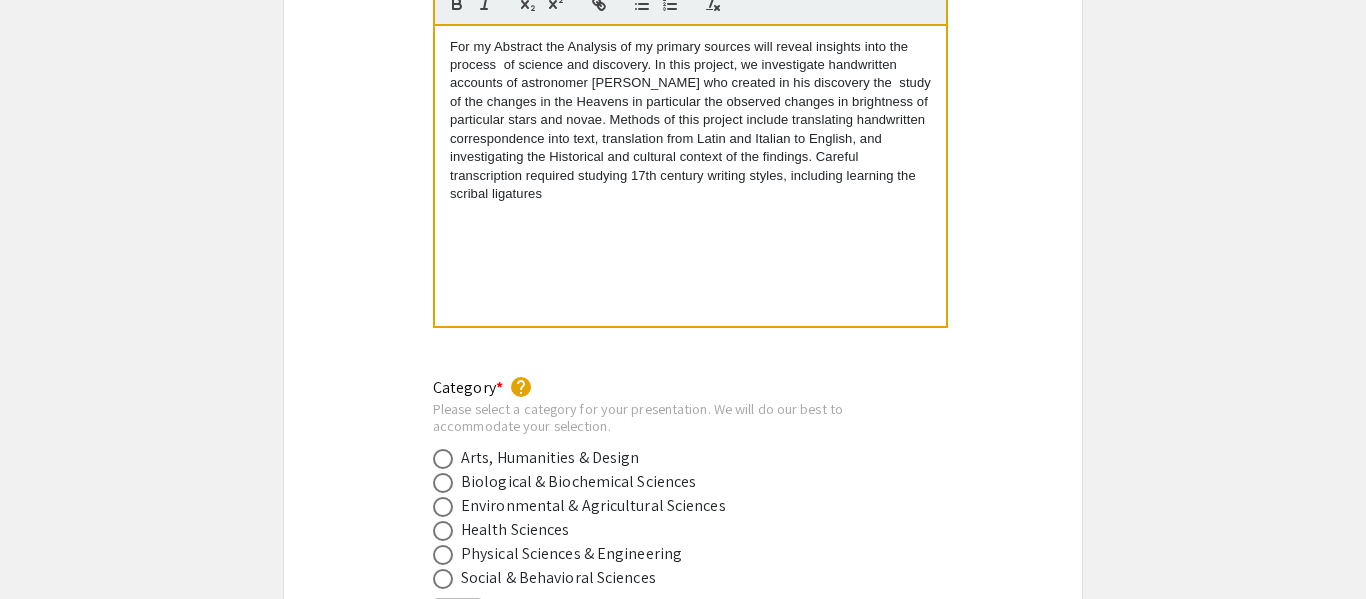 click on "For my Abstract the Analysis of my primary sources will reveal insights into the process  of science and discovery. In this project, we investigate handwritten accounts of astronomer Germiniano  Montanari who created in his discovery the  study of the changes in the Heavens in particular the observed changes in brightness of particular stars and novae. Methods of this project include translating handwritten correspondence into text, translation from Latin and Italian to English, and investigating the Historical and cultural context of the findings. Careful transcription required studying 17th century writing styles, including learning the scribal ligatures" at bounding box center (690, 121) 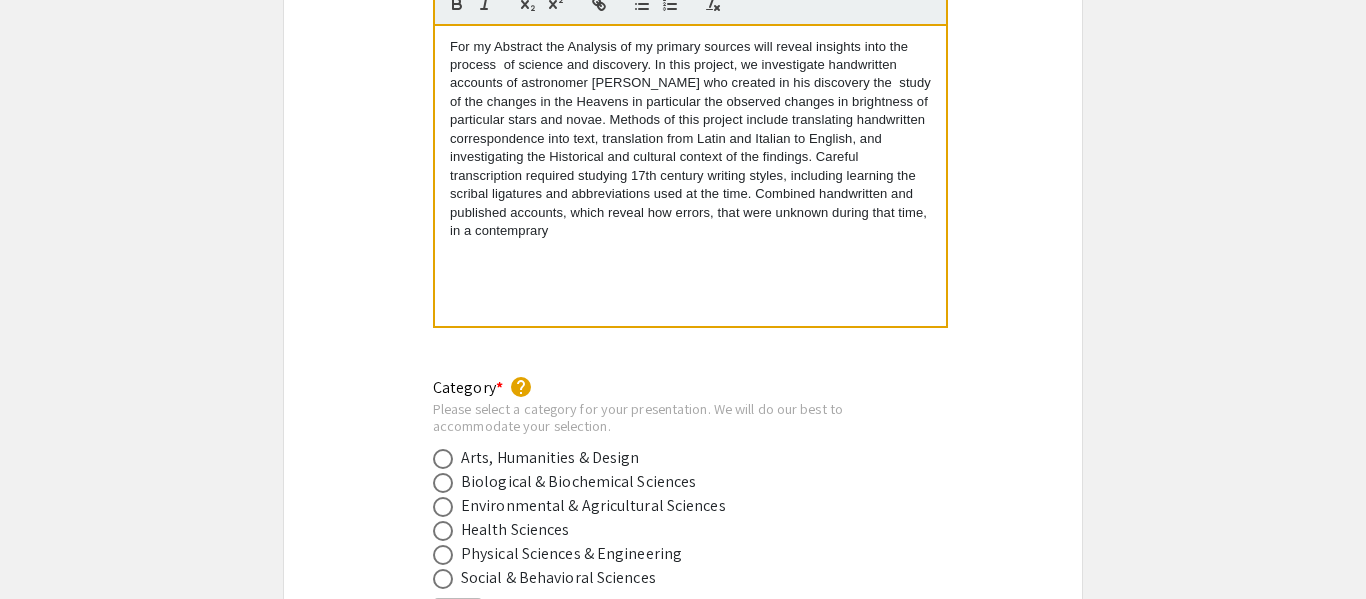 click on "For my Abstract the Analysis of my primary sources will reveal insights into the process  of science and discovery. In this project, we investigate handwritten accounts of astronomer Germiniano  Montanari who created in his discovery the  study of the changes in the Heavens in particular the observed changes in brightness of particular stars and novae. Methods of this project include translating handwritten correspondence into text, translation from Latin and Italian to English, and investigating the Historical and cultural context of the findings. Careful transcription required studying 17th century writing styles, including learning the scribal ligatures and abbreviations used at the time. Combined handwritten and published accounts, which reveal how errors, that were unknown during that time, in a contemprary" at bounding box center (690, 139) 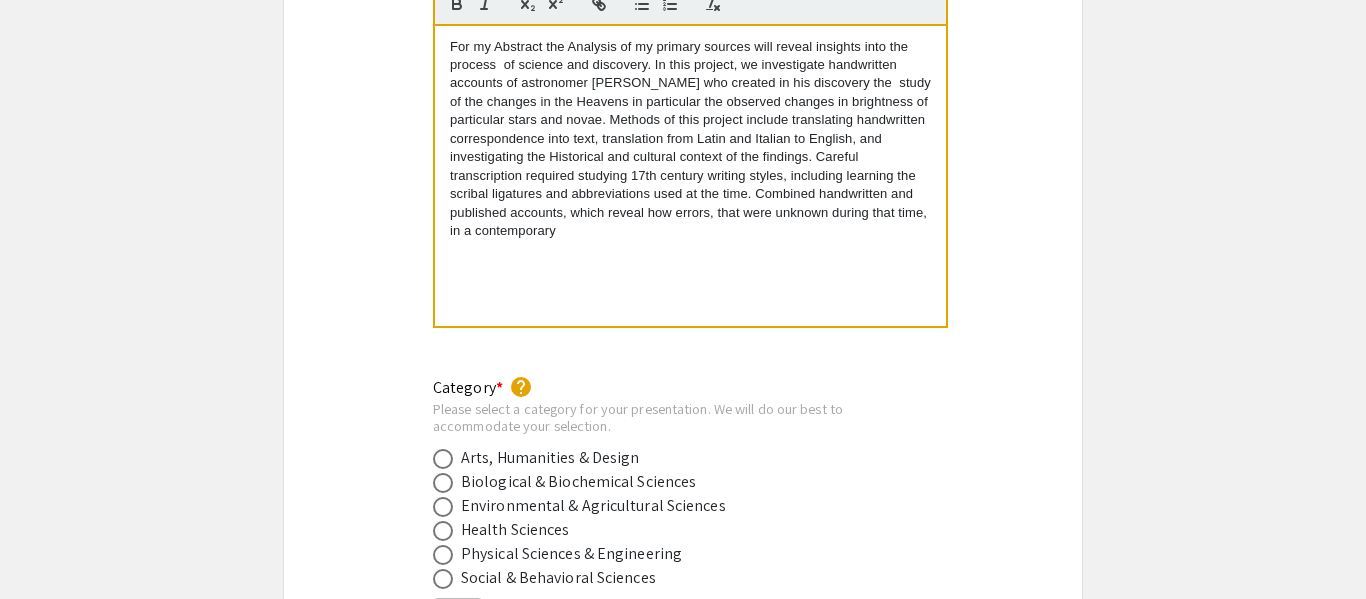 click on "For my Abstract the Analysis of my primary sources will reveal insights into the process  of science and discovery. In this project, we investigate handwritten accounts of astronomer Germiniano  Montanari who created in his discovery the  study of the changes in the Heavens in particular the observed changes in brightness of particular stars and novae. Methods of this project include translating handwritten correspondence into text, translation from Latin and Italian to English, and investigating the Historical and cultural context of the findings. Careful transcription required studying 17th century writing styles, including learning the scribal ligatures and abbreviations used at the time. Combined handwritten and published accounts, which reveal how errors, that were unknown during that time, in a contemporary" at bounding box center [690, 176] 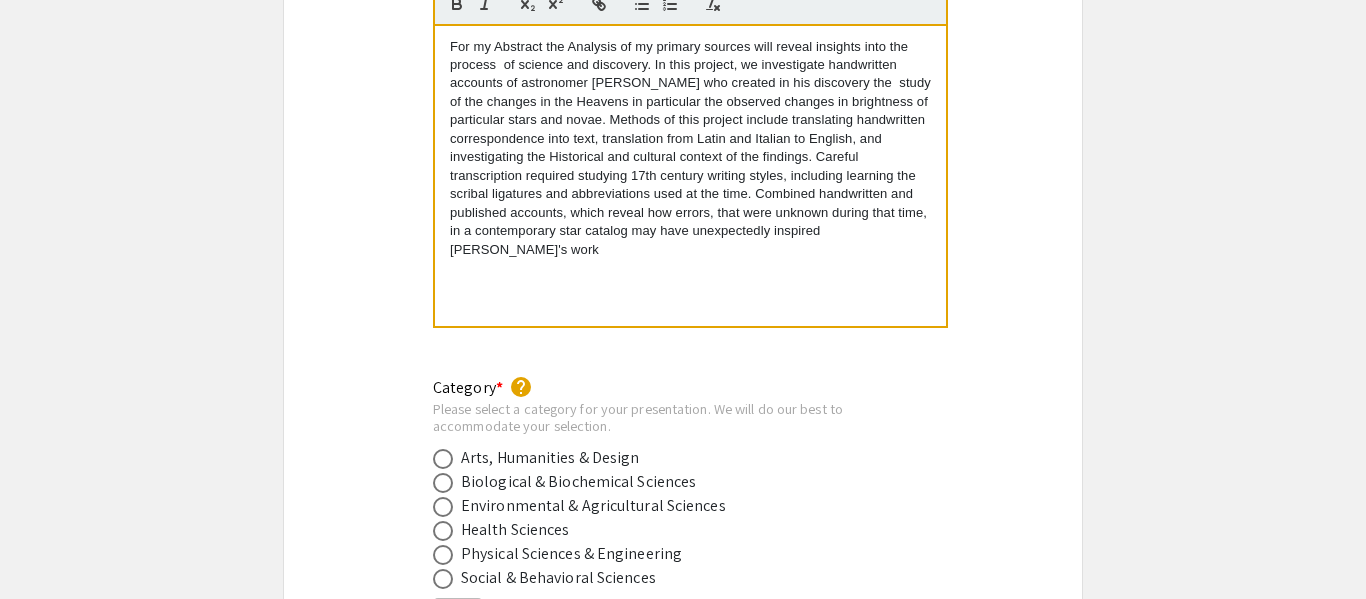 click on "For my Abstract the Analysis of my primary sources will reveal insights into the process  of science and discovery. In this project, we investigate handwritten accounts of astronomer Germiniano  Montanari who created in his discovery the  study of the changes in the Heavens in particular the observed changes in brightness of particular stars and novae. Methods of this project include translating handwritten correspondence into text, translation from Latin and Italian to English, and investigating the Historical and cultural context of the findings. Careful transcription required studying 17th century writing styles, including learning the scribal ligatures and abbreviations used at the time. Combined handwritten and published accounts, which reveal how errors, that were unknown during that time, in a contemporary star catalog may have unexpectedly inspired Montanri's work" at bounding box center [690, 148] 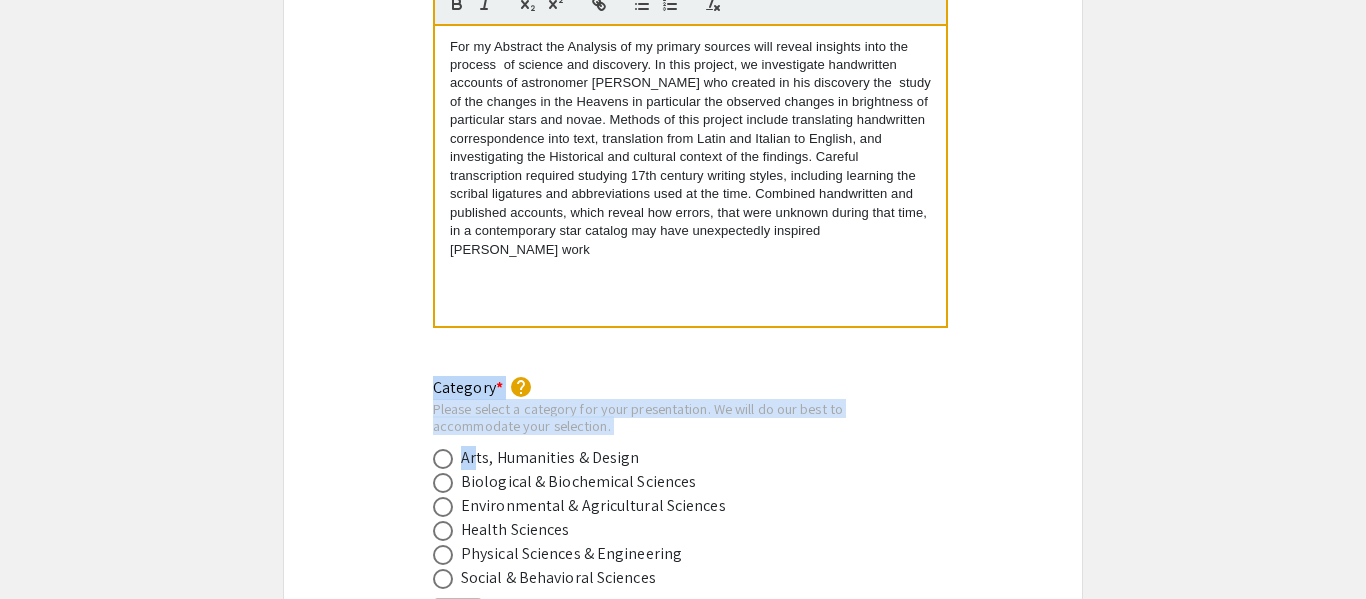 drag, startPoint x: 476, startPoint y: 451, endPoint x: 425, endPoint y: 401, distance: 71.42129 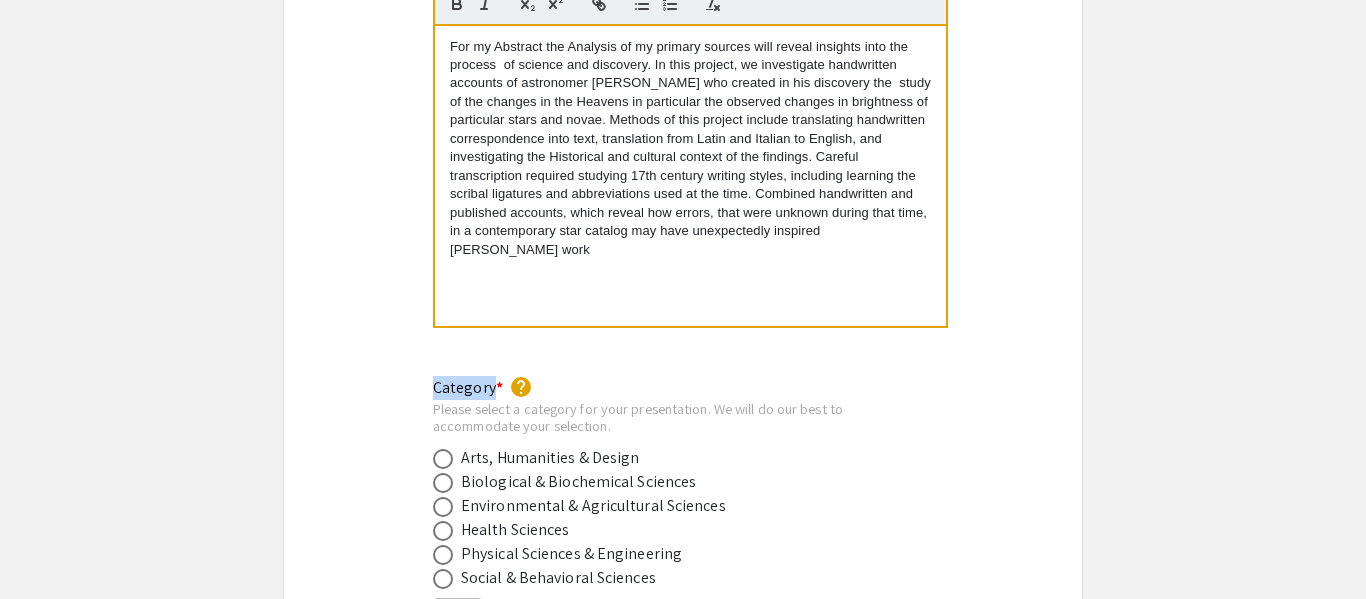 click on "Category * help Please select a category for your presentation. We will do our best to accommodate your selection.    Arts, Humanities & Design   Biological & Biochemical Sciences   Environmental & Agricultural Sciences   Health Sciences   Physical Sciences & Engineering   Social & Behavioral Sciences  Clear" 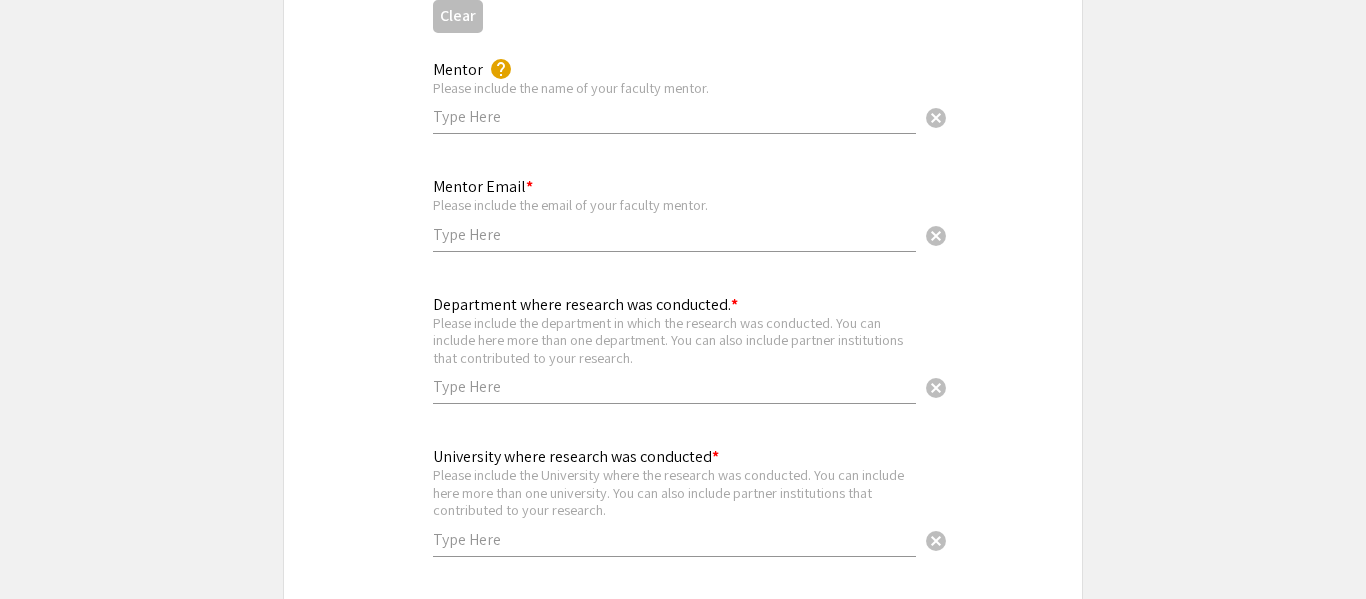 scroll, scrollTop: 3015, scrollLeft: 0, axis: vertical 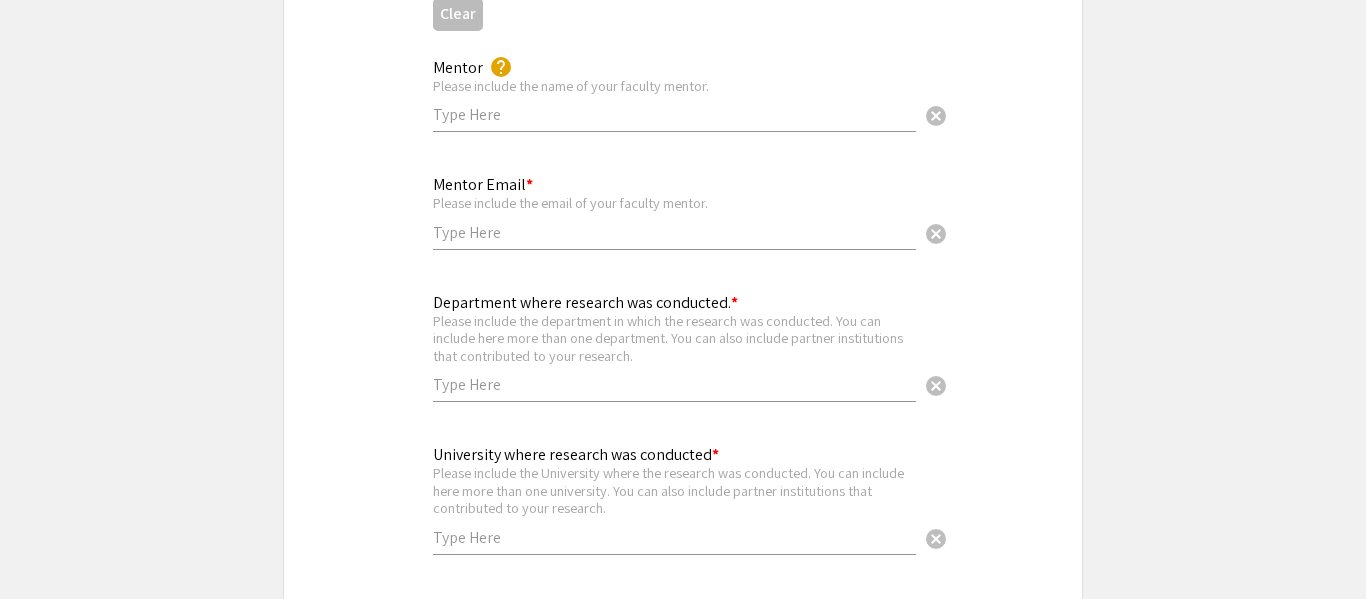 click on "Mentor Email * Please include the email of your faculty mentor.  cancel" 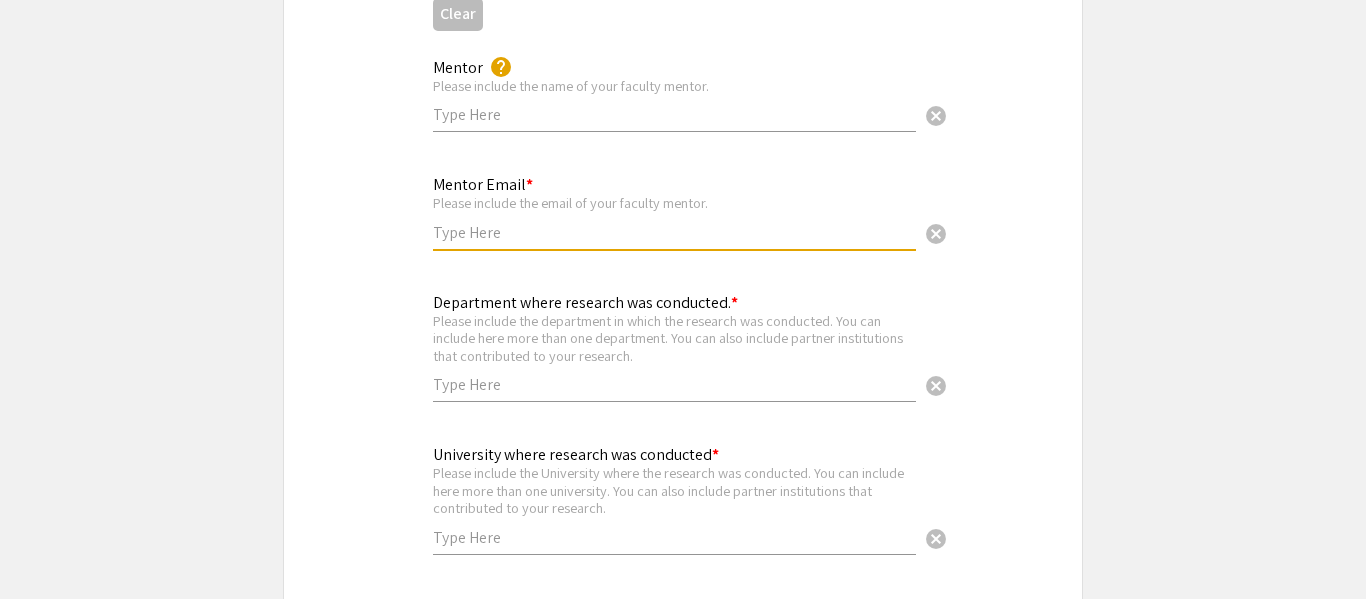 click at bounding box center (674, 114) 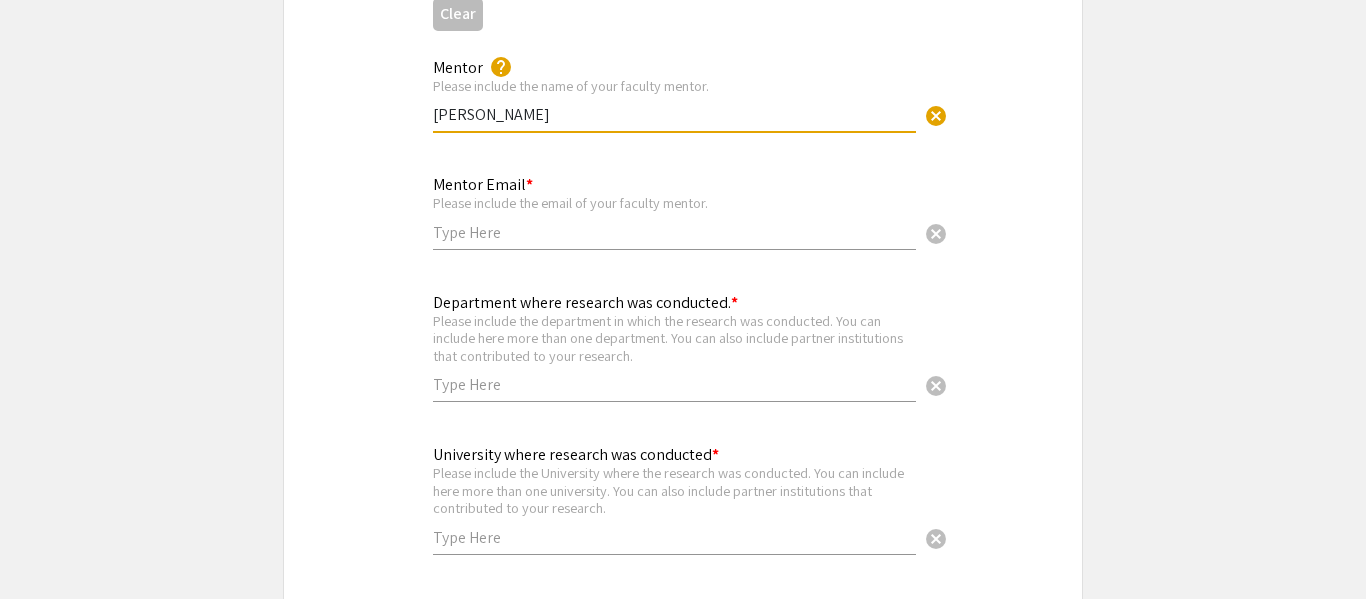 type on "[PERSON_NAME]" 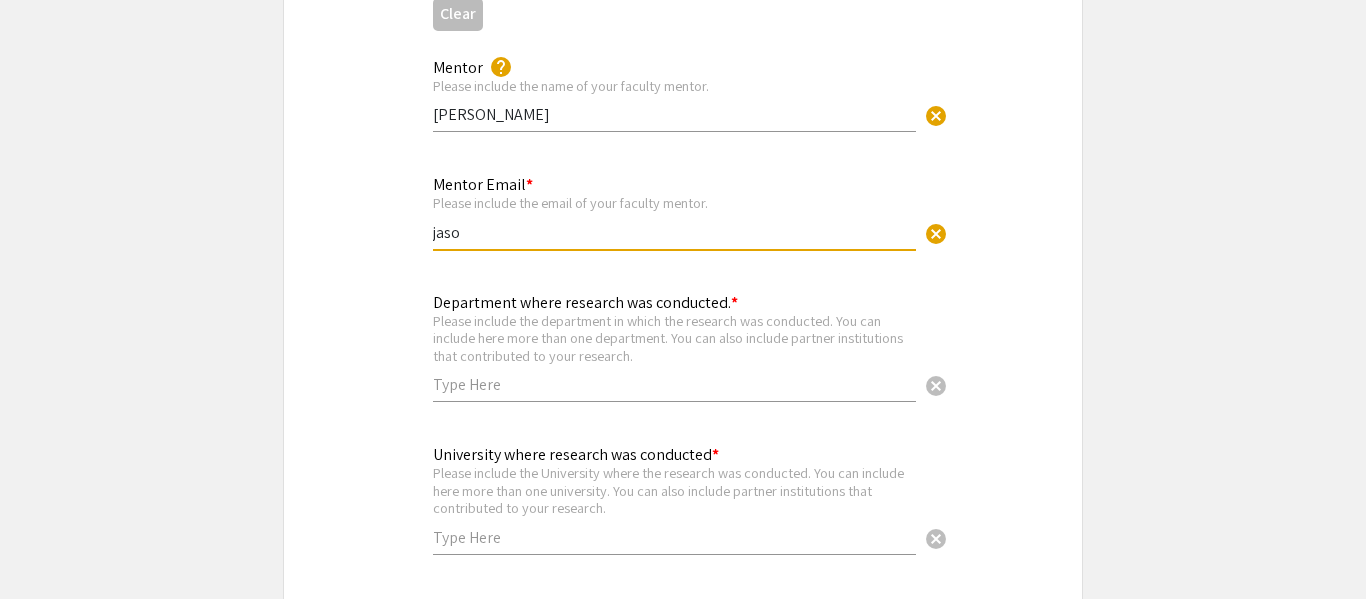 type on "jason" 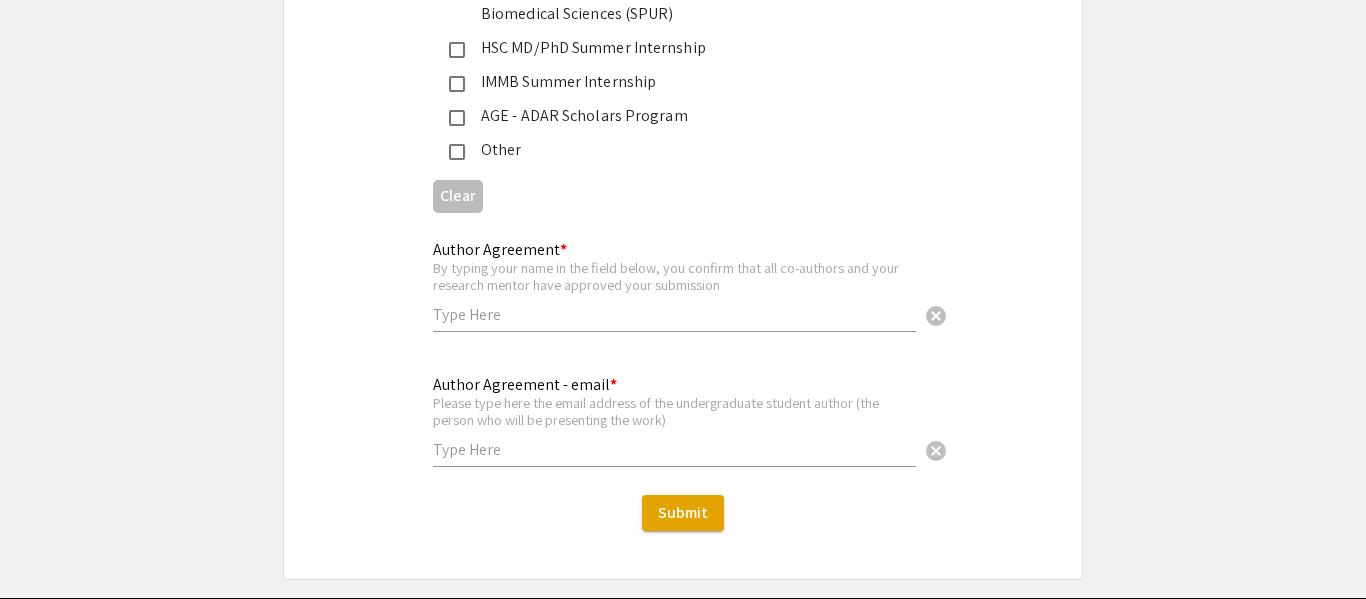 scroll, scrollTop: 4281, scrollLeft: 0, axis: vertical 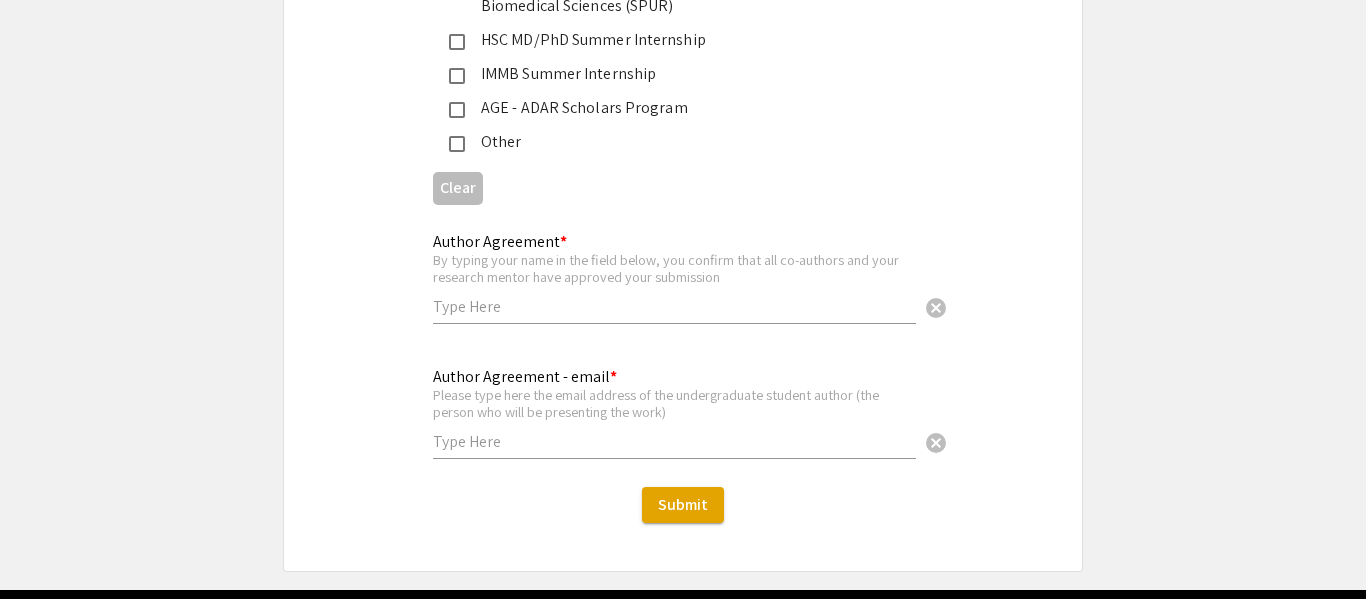 type on "Jason." 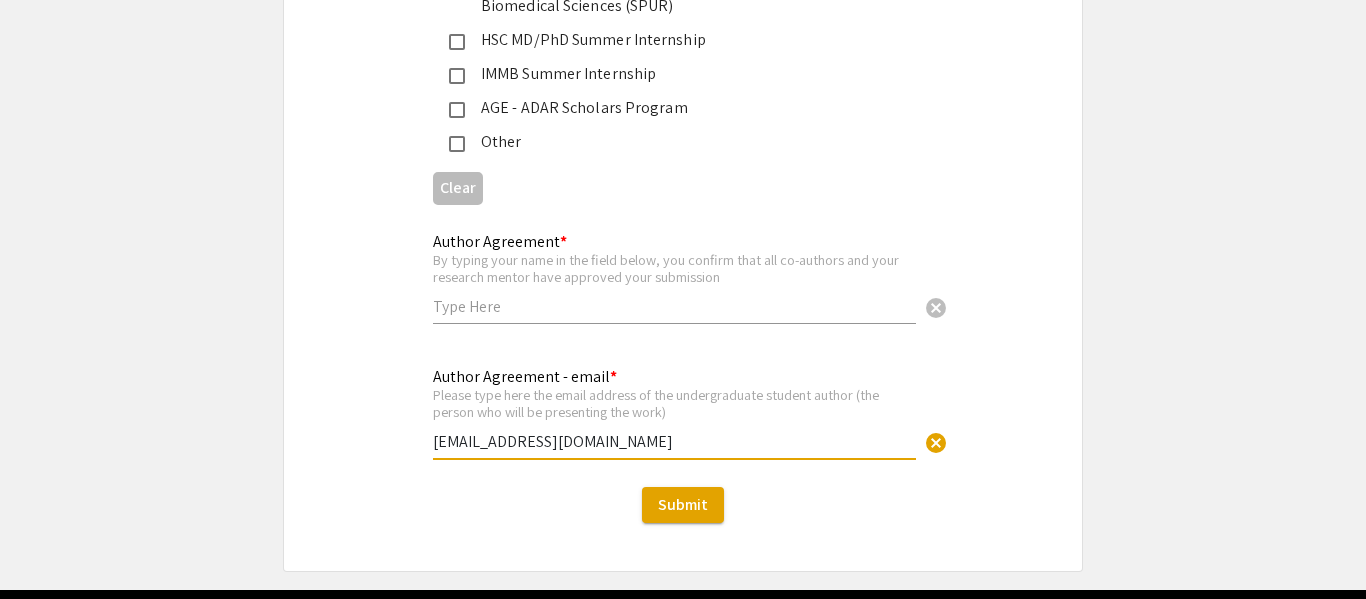 type on "[EMAIL_ADDRESS][DOMAIN_NAME]" 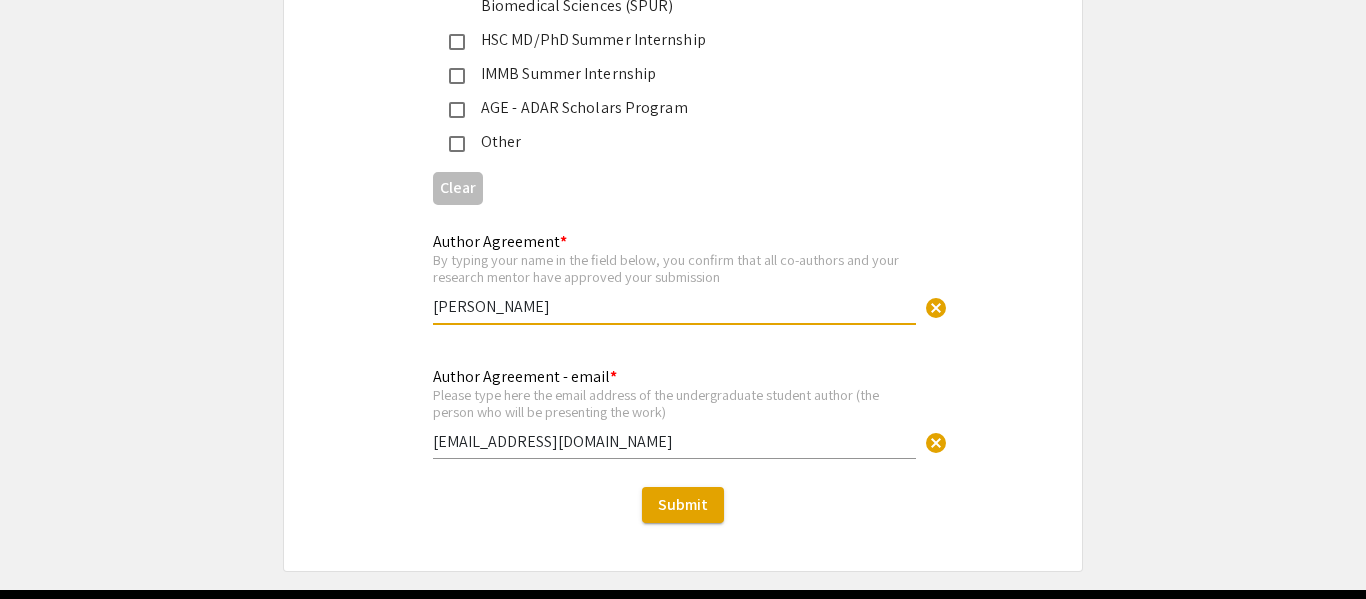 type on "[PERSON_NAME]" 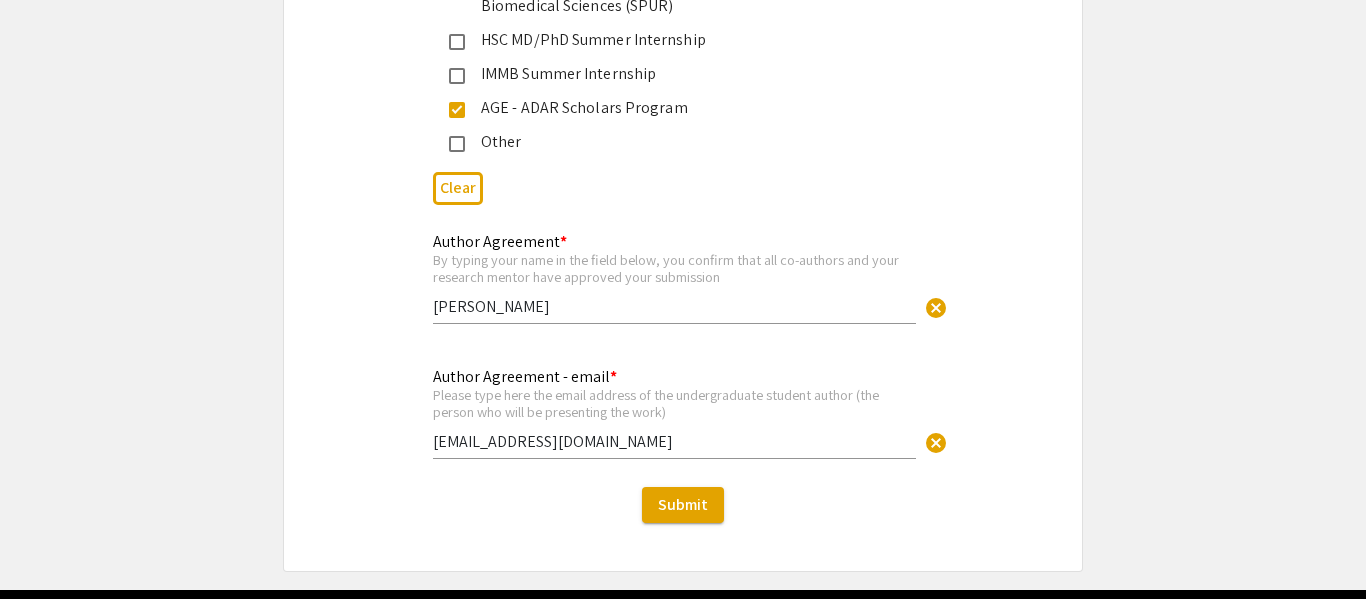 click on "AGE - ADAR Scholars Program" 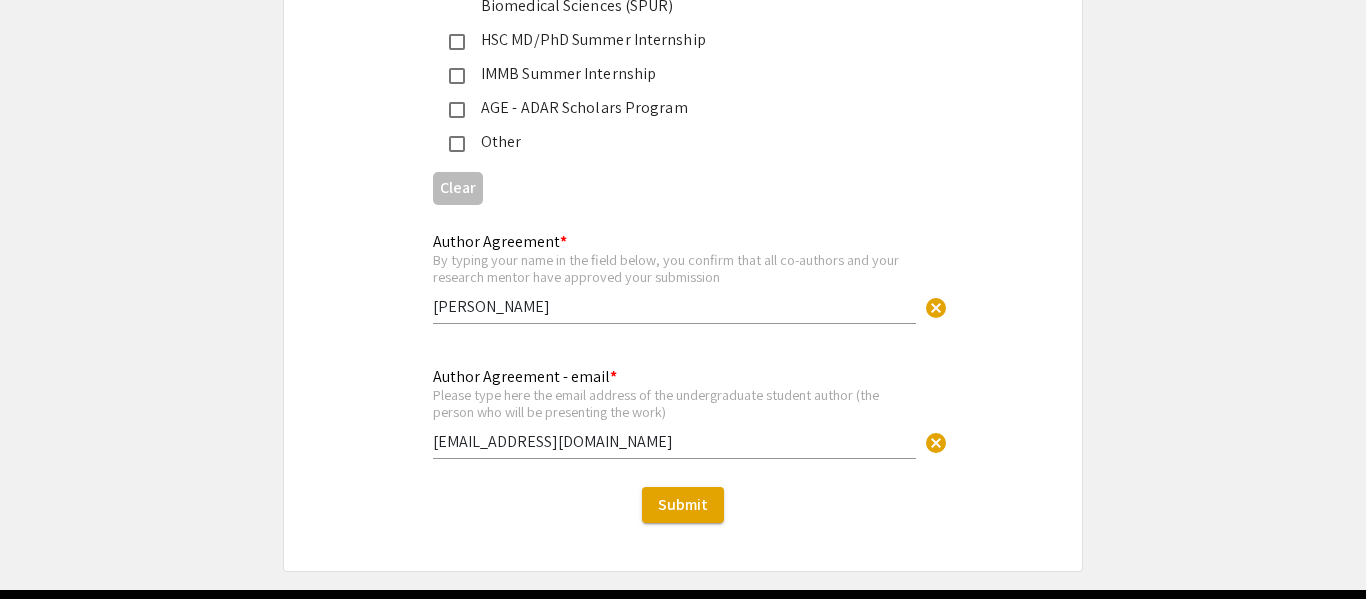 click on "Symposium Presentation Submission 18th Annual Summer Undergraduate Research Symposium!  Before you start filling out this form, review the instructions at  <[URL][DOMAIN_NAME]>.  Submit one form per presentation. In the “Presenters/Authors Information” section of this form, FIRST include the name, email, and information of the person who will be actually presenting the work. This is the person to whom all communication from the symposium organizers will be directed. As you add presenters/authors 2, 3, 4, and so on, subsequent blocks will show up for you to include the name and information of co-author(s) and mentor(s).   Presenters/Authors Information  First Name * [PERSON_NAME] cancel This field is required. Last Name * [PERSON_NAME] cancel This field is required. Email * Make sure the email is typed correctly as the organizers will use this email to contact the presenter. [EMAIL_ADDRESS][DOMAIN_NAME] cancel This field is required. Level/Classification *   Freshman   Sophomore" 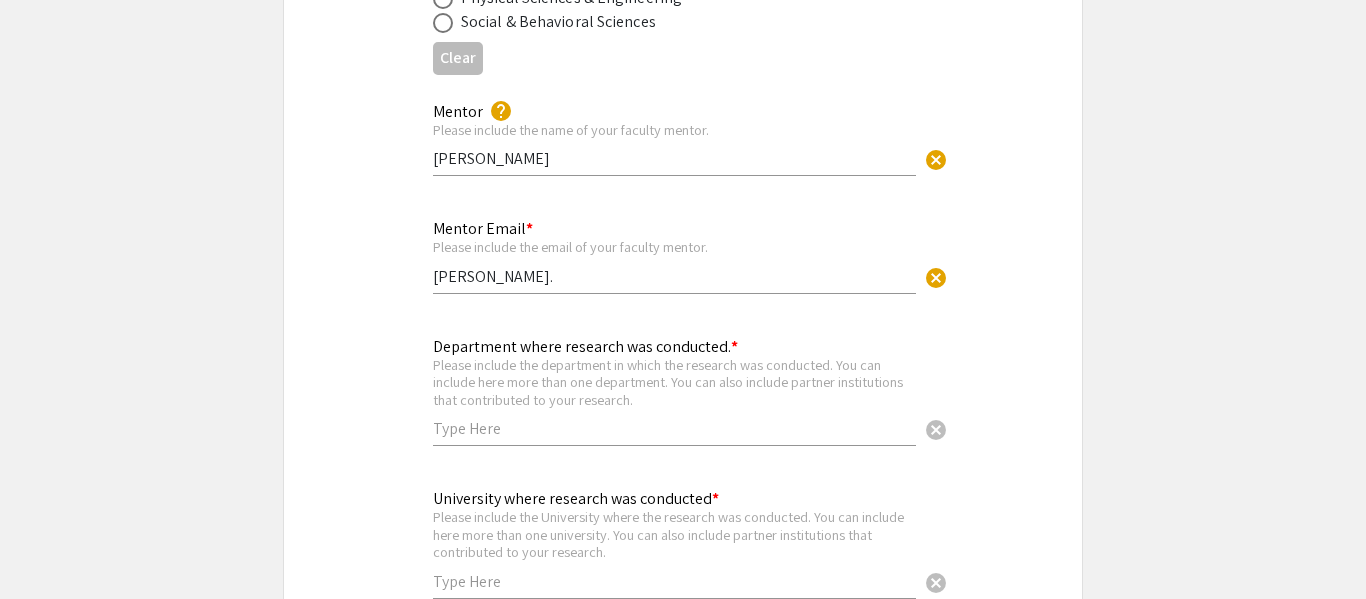 scroll, scrollTop: 2961, scrollLeft: 0, axis: vertical 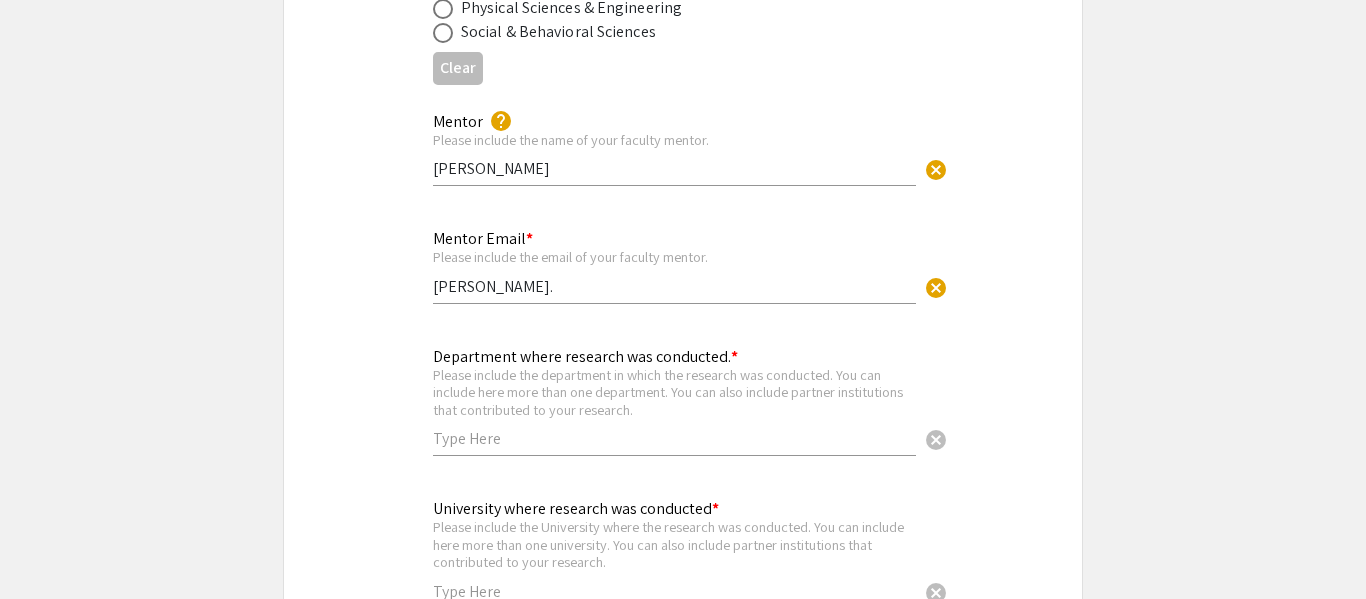 click on "Please include the email of your faculty mentor." 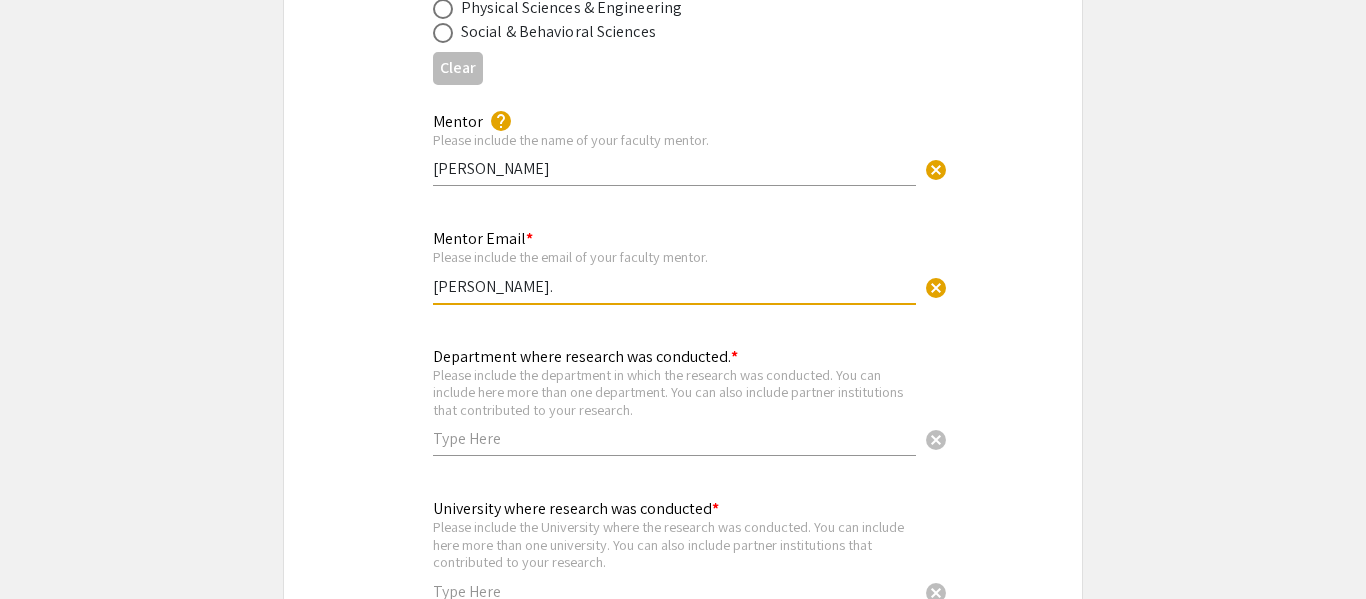 click on "Mentor Email * Please include the email of your faculty mentor.  Jason. cancel" 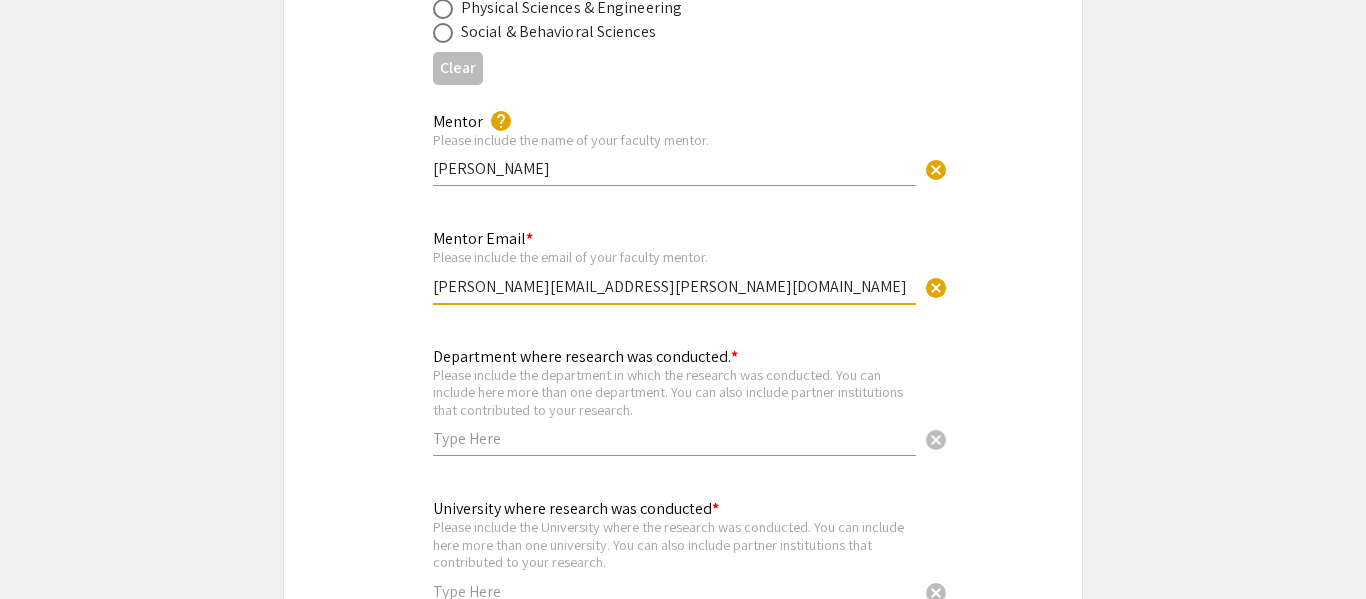 type on "[PERSON_NAME][EMAIL_ADDRESS][PERSON_NAME][DOMAIN_NAME]" 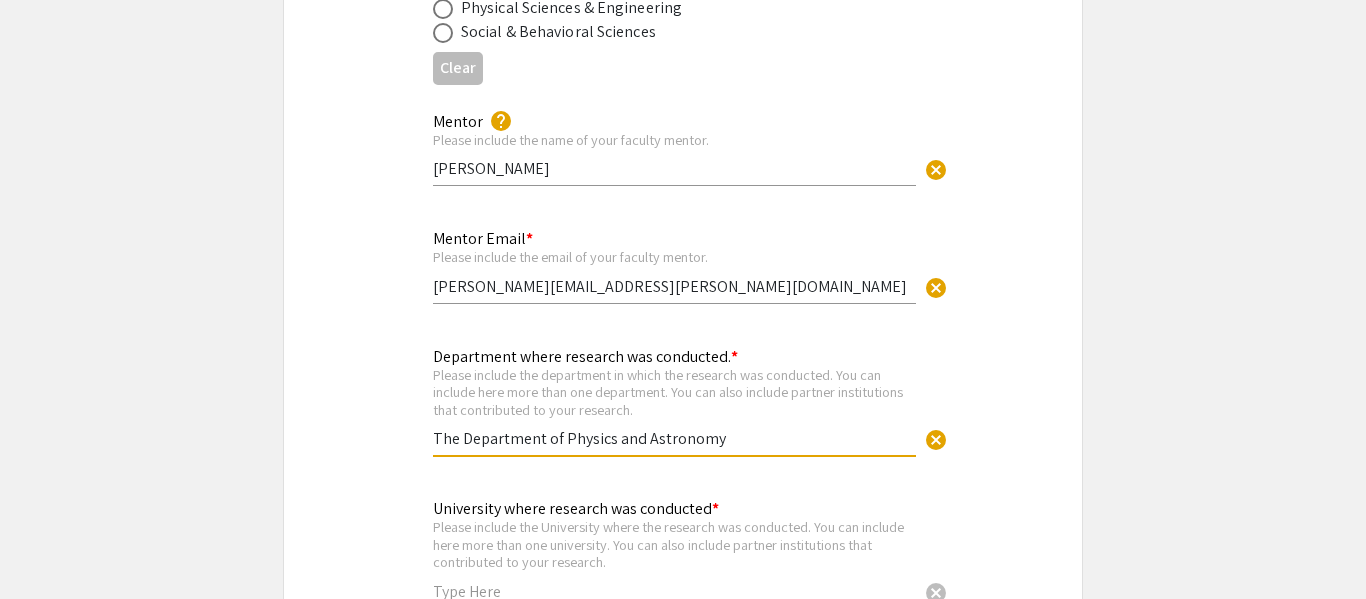 type on "The Department of Physics and Astronomy" 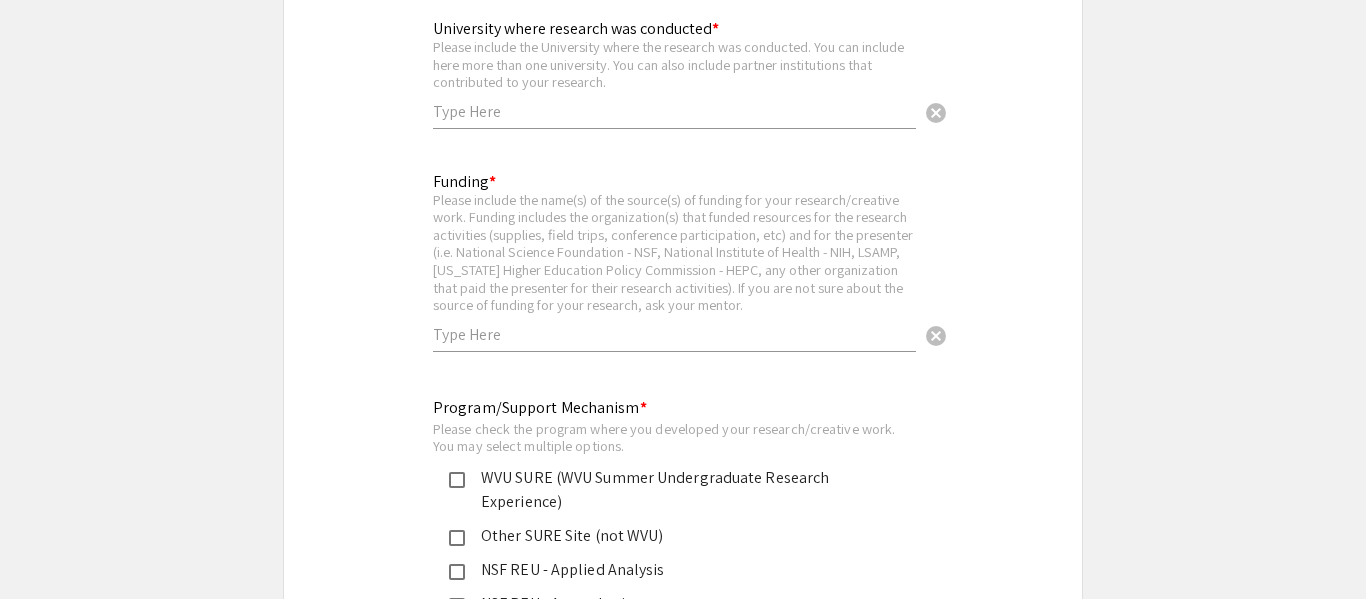 scroll, scrollTop: 3401, scrollLeft: 0, axis: vertical 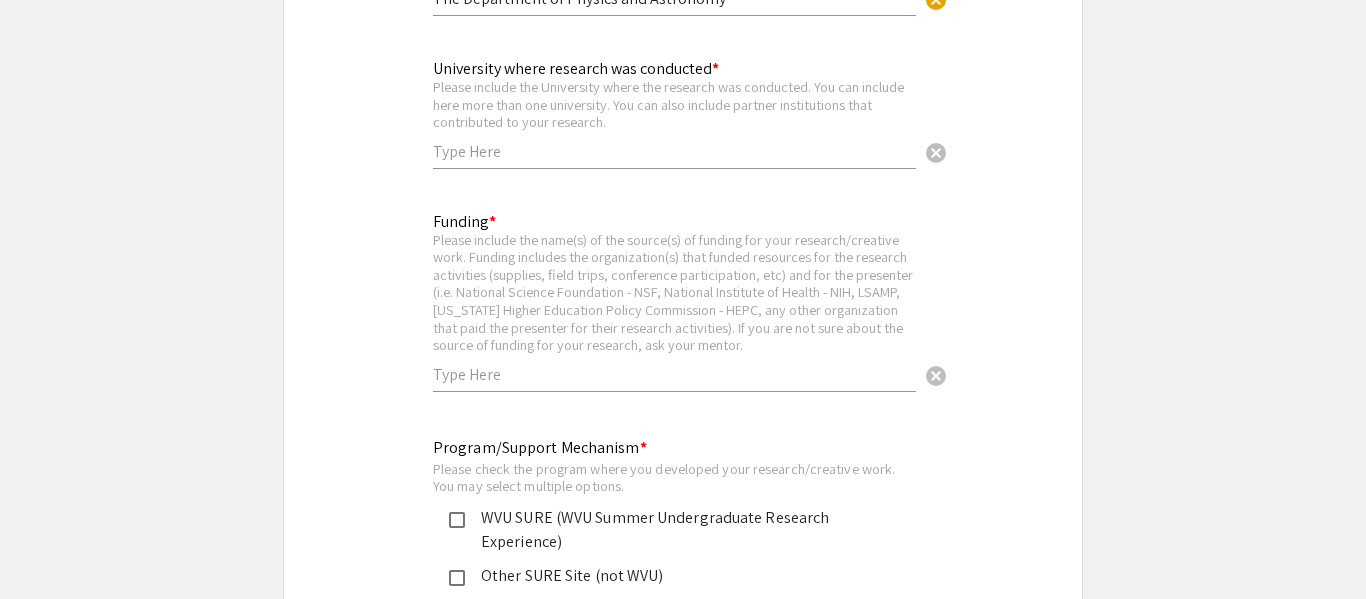 click on "University where research was conducted * Please include the University where the research was conducted. You can include here more than one university. You can also include partner institutions that contributed to your research. cancel" 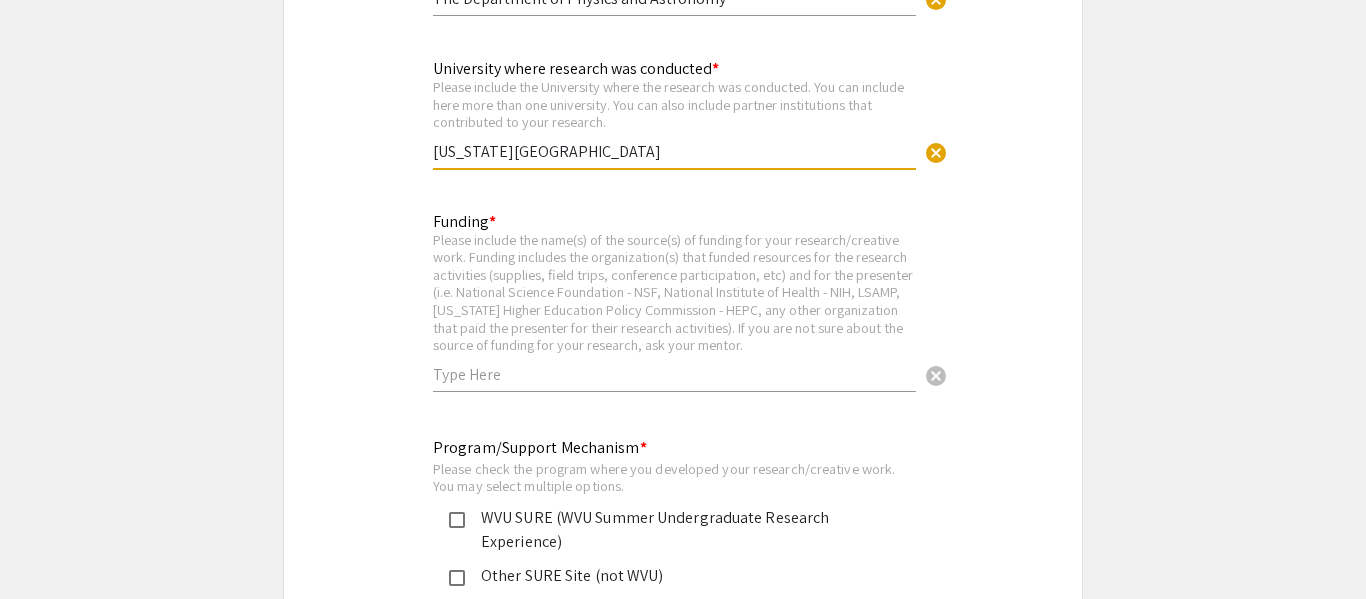 type on "[US_STATE][GEOGRAPHIC_DATA]" 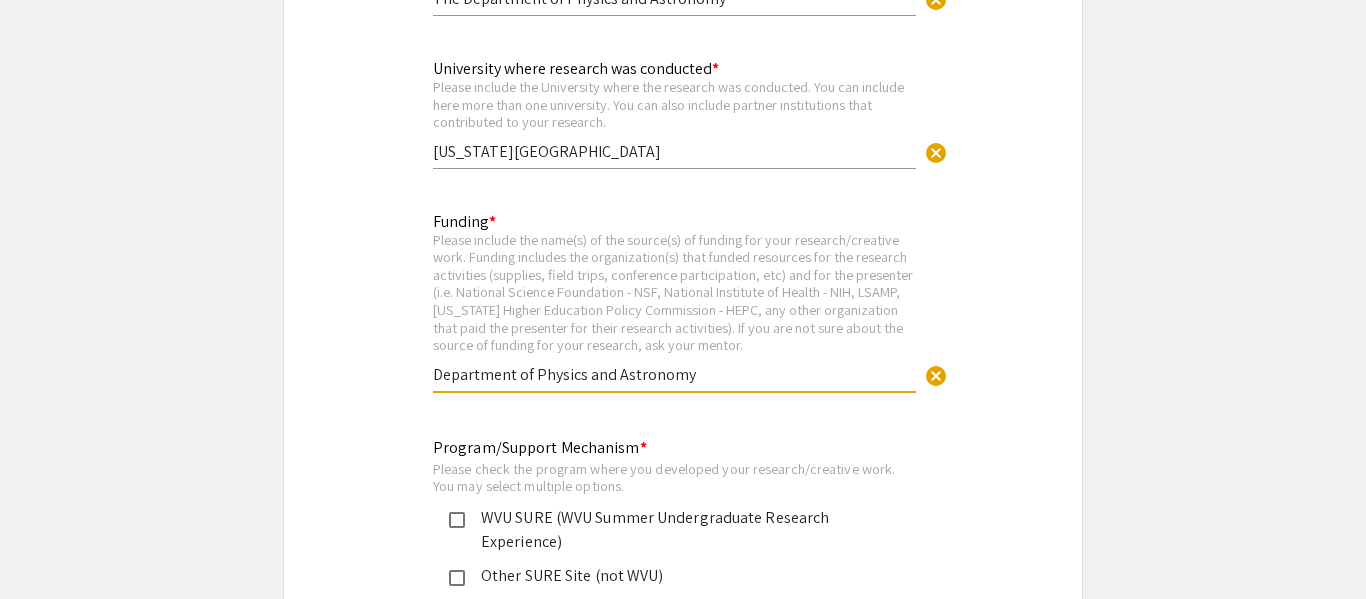 type on "Department of Physics and Astronomy" 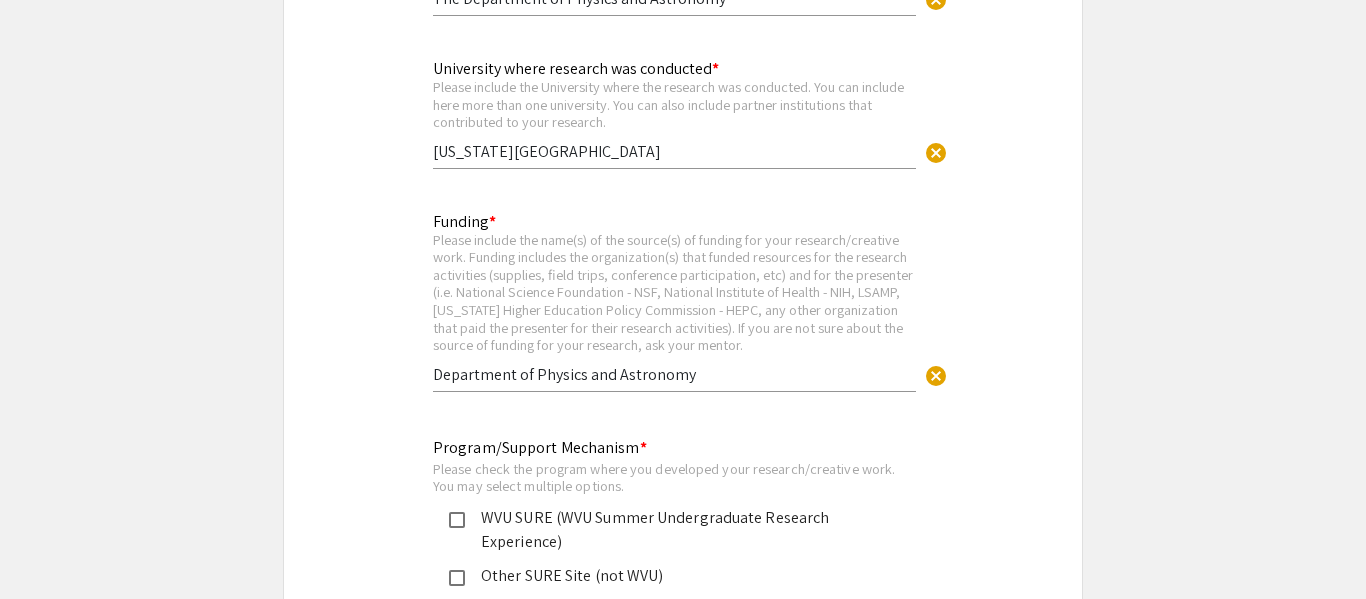 click on "Funding * Please include the name(s) of the source(s) of funding for your research/creative work. Funding includes the organization(s) that funded resources for the research activities (supplies, field trips, conference participation, etc) and for the presenter (i.e. National Science Foundation - NSF, National Institute of Health - NIH, LSAMP, West Virginia Higher Education Policy Commission - HEPC, any other organization that paid the presenter for their research activities). If you are not sure about the source of funding for your research, ask your mentor. Department of Physics and Astronomy cancel This field is required." 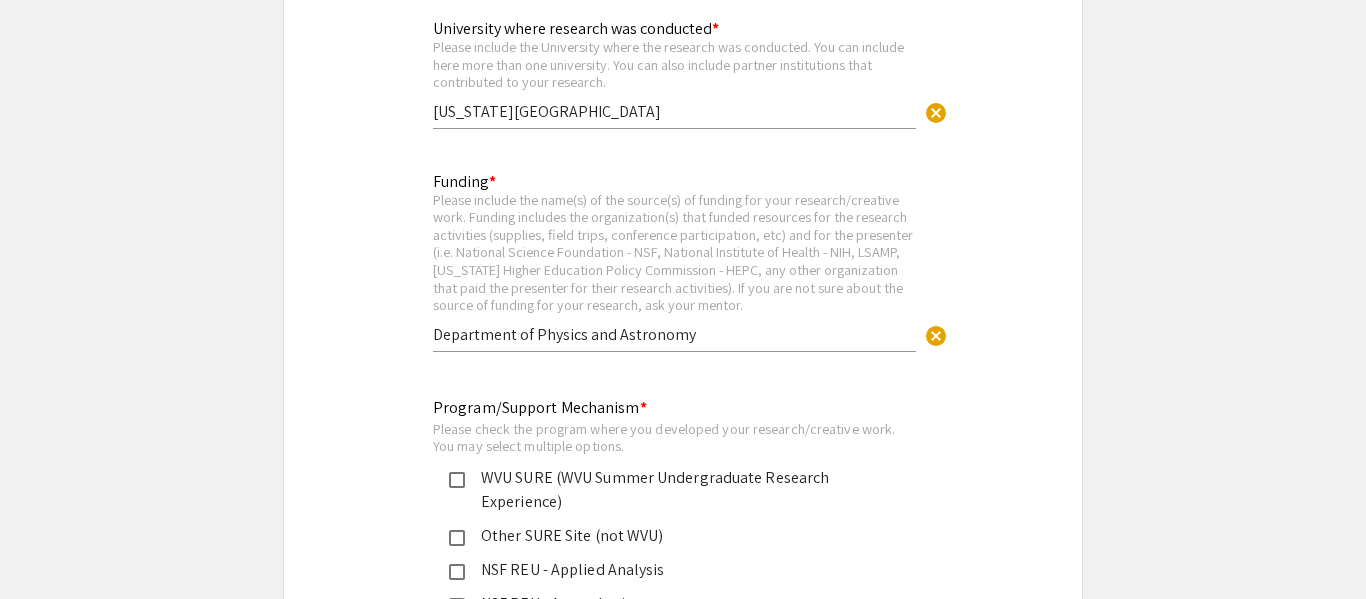 scroll, scrollTop: 3481, scrollLeft: 0, axis: vertical 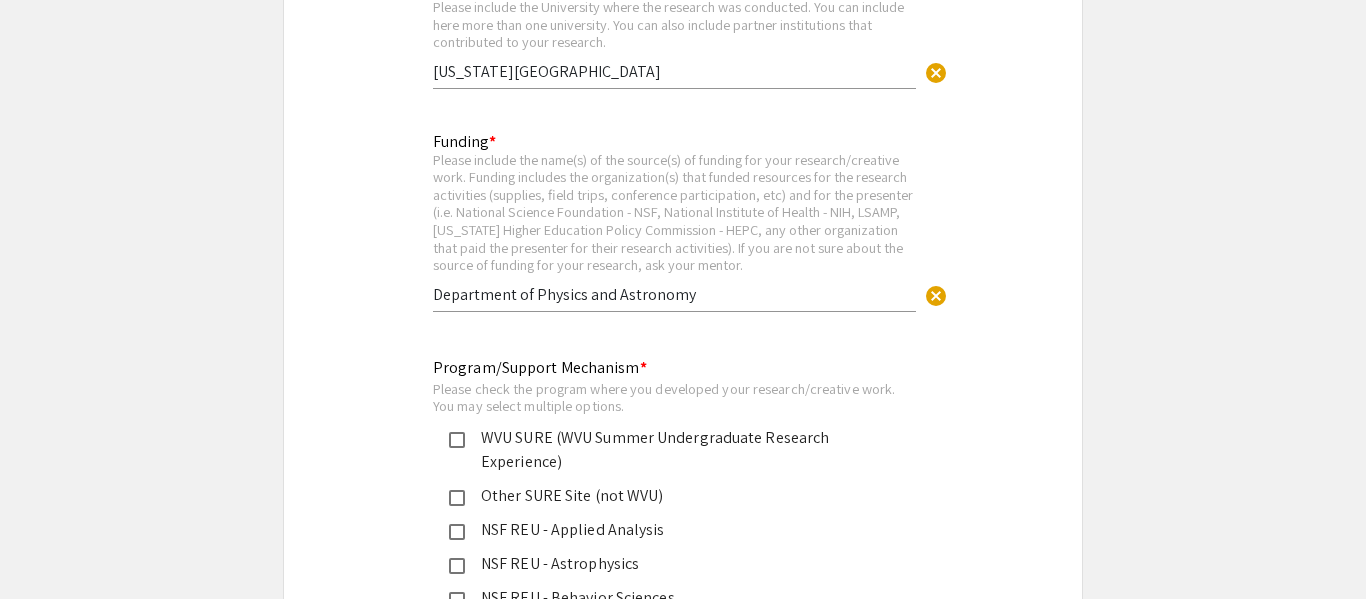 click on "WVU SURE (WVU Summer Undergraduate Research Experience)" 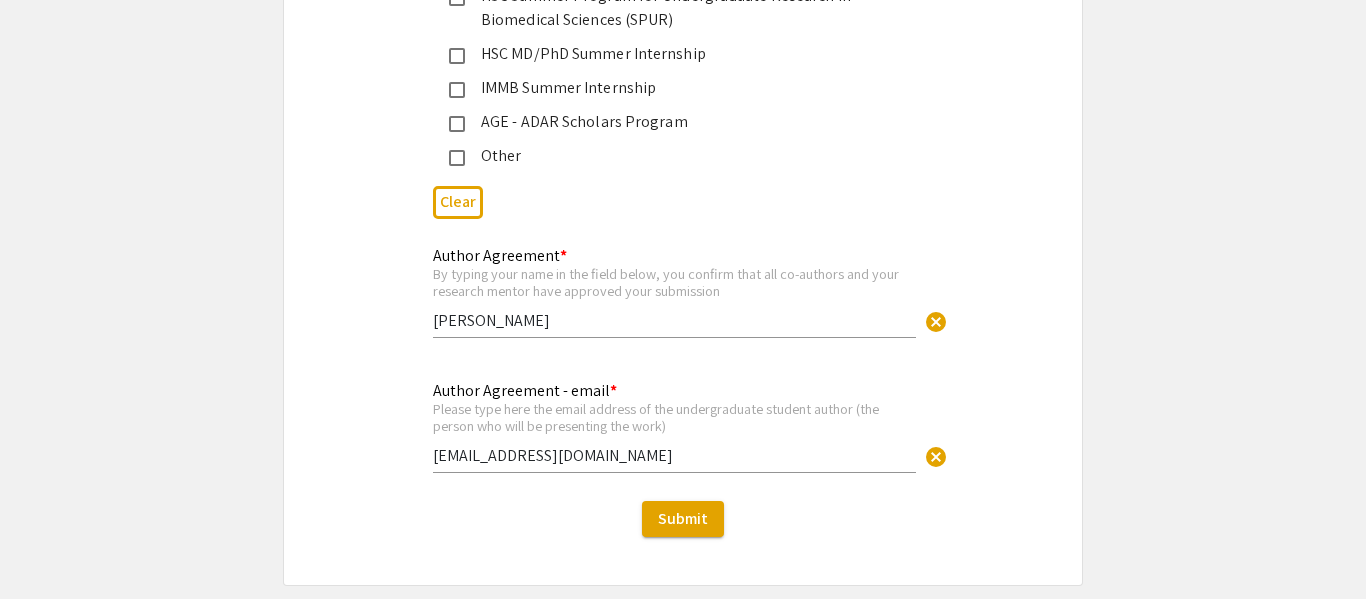 scroll, scrollTop: 4354, scrollLeft: 0, axis: vertical 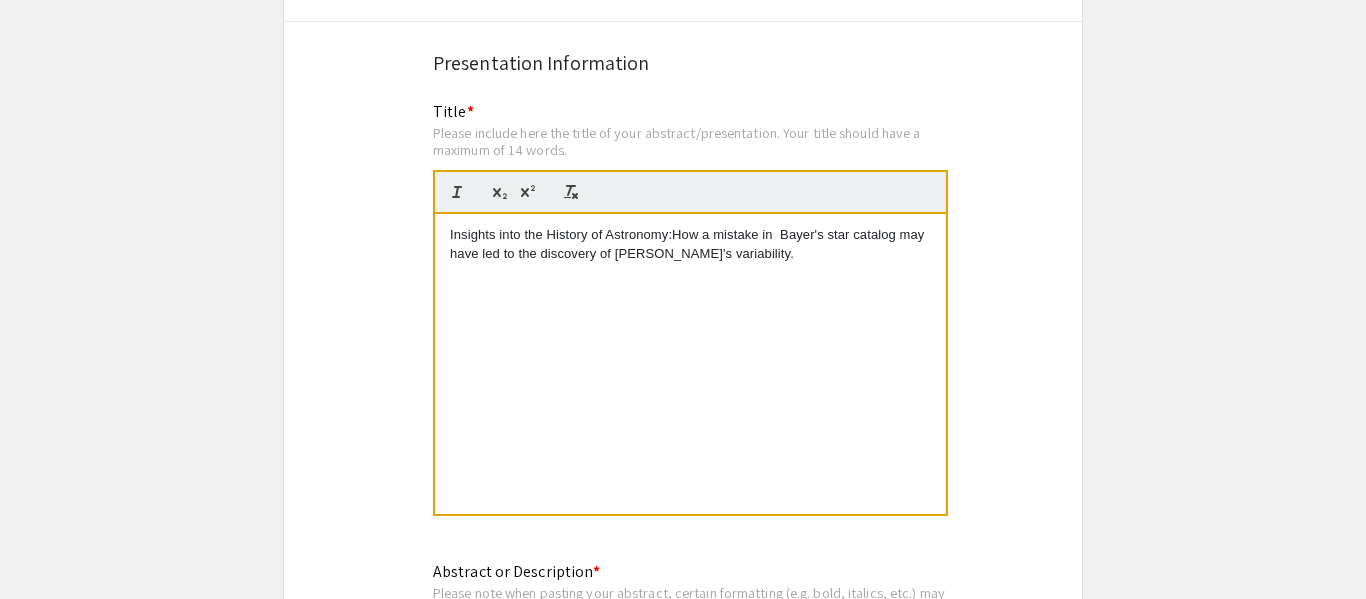 click on "Insights into the History of Astronomy:How a mistake in  Bayer's star catalog may have led to the discovery of Algol's variability." at bounding box center [690, 244] 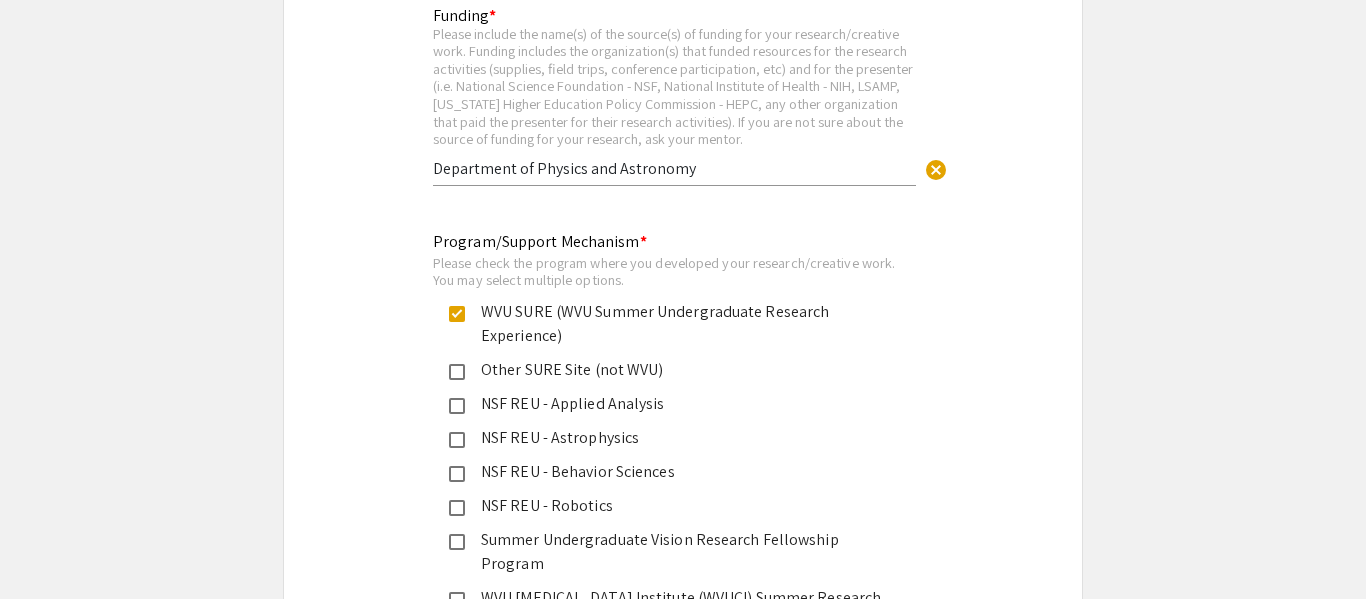scroll, scrollTop: 4354, scrollLeft: 0, axis: vertical 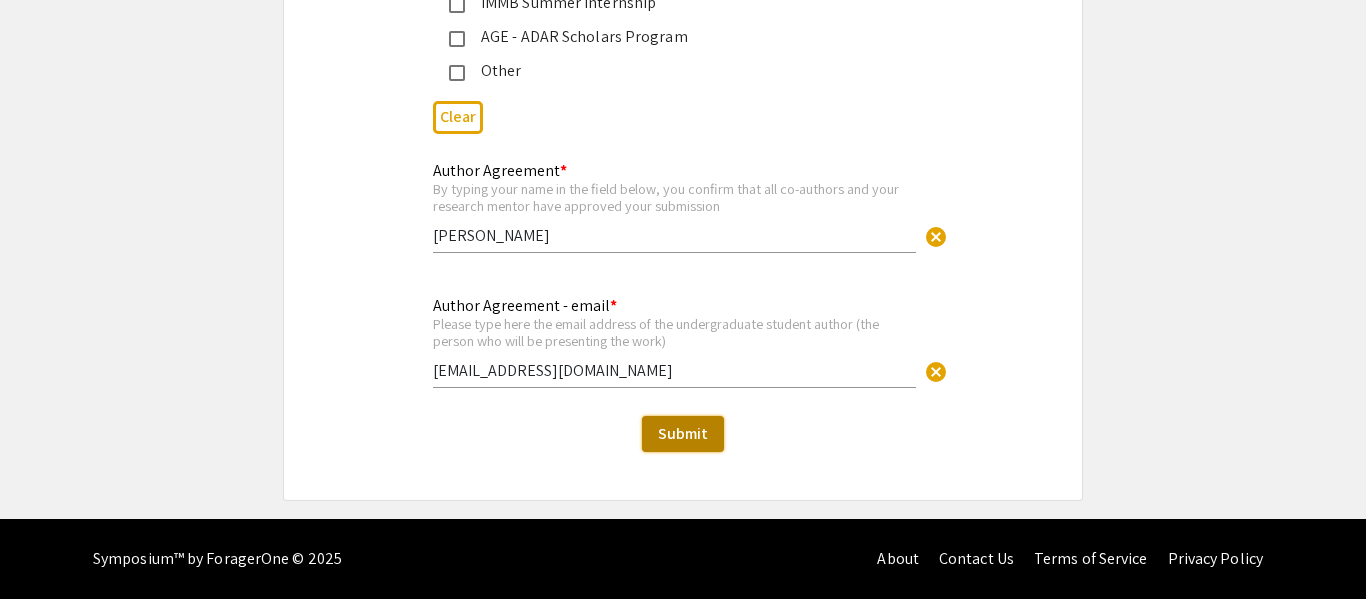 click on "Submit" 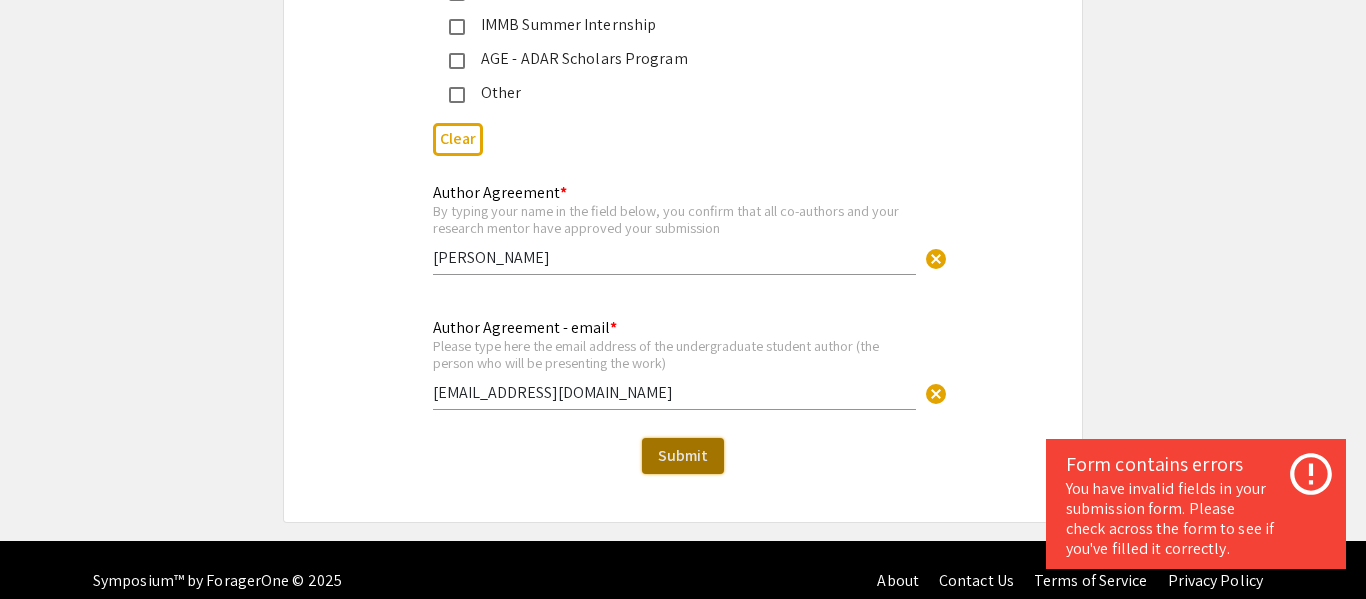 scroll, scrollTop: 2794, scrollLeft: 0, axis: vertical 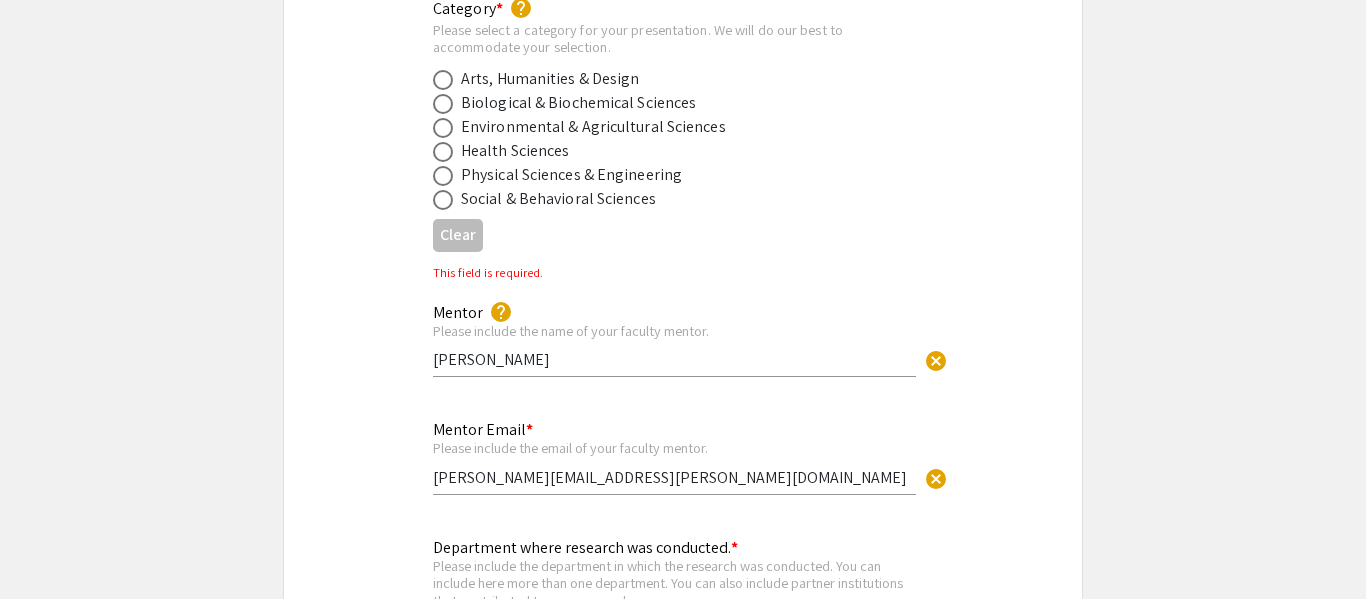 type 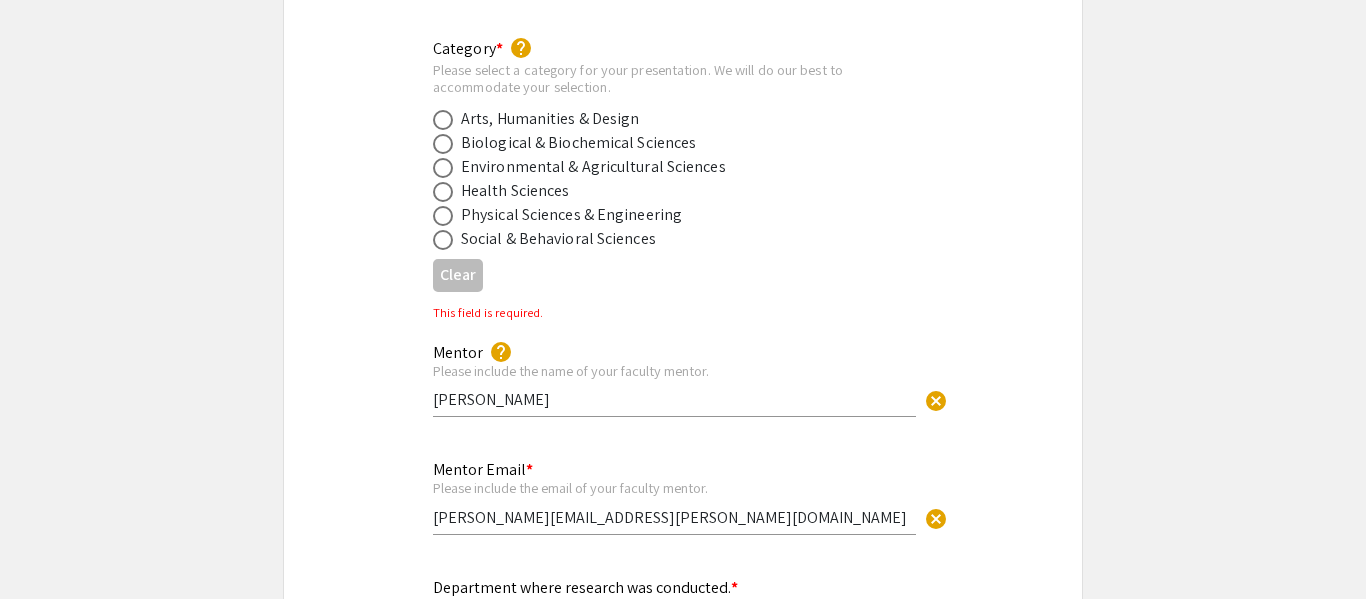 click on "Mentor Email * Please include the email of your faculty mentor.  jason.ybarra@mail.wvu.edu cancel This field is required." 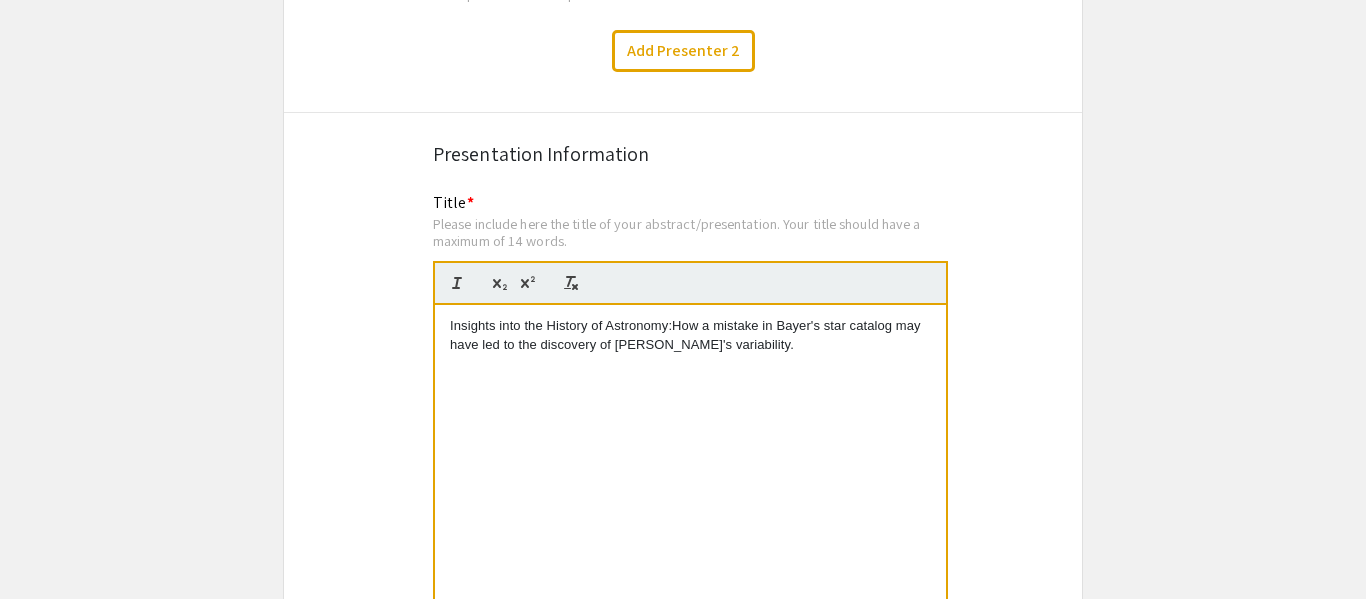 scroll, scrollTop: 1594, scrollLeft: 0, axis: vertical 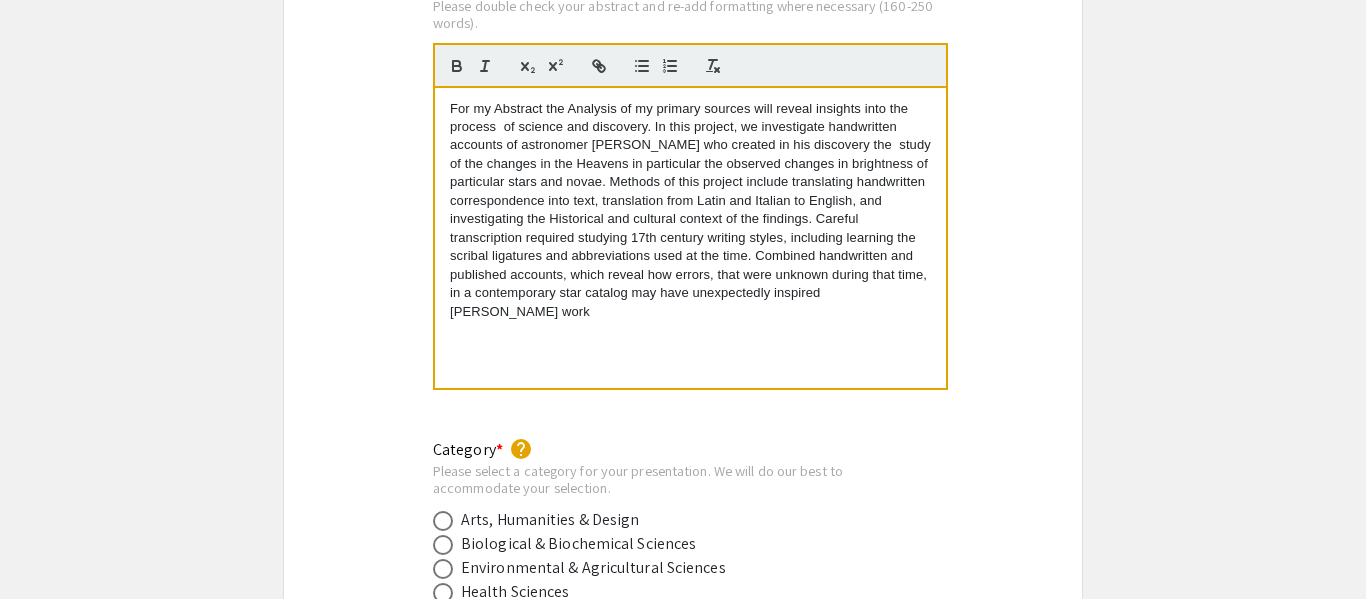 click on "For my Abstract the Analysis of my primary sources will reveal insights into the process  of science and discovery. In this project, we investigate handwritten accounts of astronomer Germiniano  Montanari who created in his discovery the  study of the changes in the Heavens in particular the observed changes in brightness of particular stars and novae. Methods of this project include translating handwritten correspondence into text, translation from Latin and Italian to English, and investigating the Historical and cultural context of the findings. Careful transcription required studying 17th century writing styles, including learning the scribal ligatures and abbreviations used at the time. Combined handwritten and published accounts, which reveal how errors, that were unknown during that time, in a contemporary star catalog may have unexpectedly inspired Montanari's work" at bounding box center [690, 210] 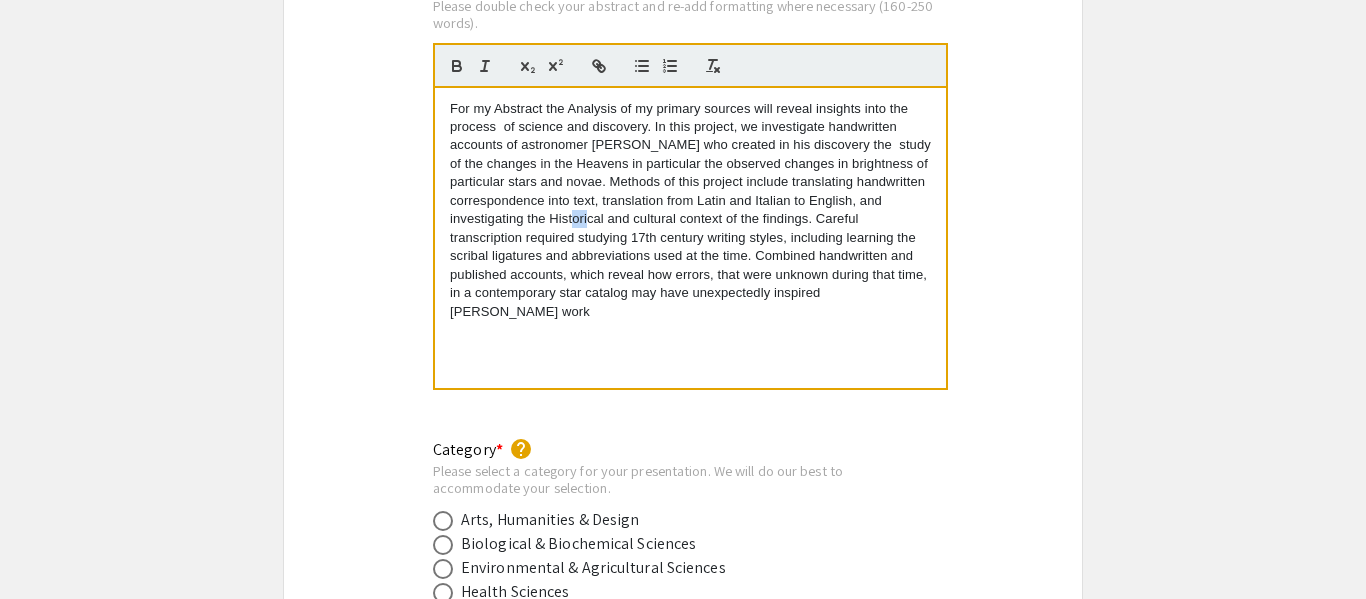 click on "For my Abstract the Analysis of my primary sources will reveal insights into the process  of science and discovery. In this project, we investigate handwritten accounts of astronomer Germiniano  Montanari who created in his discovery the  study of the changes in the Heavens in particular the observed changes in brightness of particular stars and novae. Methods of this project include translating handwritten correspondence into text, translation from Latin and Italian to English, and investigating the Historical and cultural context of the findings. Careful transcription required studying 17th century writing styles, including learning the scribal ligatures and abbreviations used at the time. Combined handwritten and published accounts, which reveal how errors, that were unknown during that time, in a contemporary star catalog may have unexpectedly inspired Montanari's work" at bounding box center [690, 210] 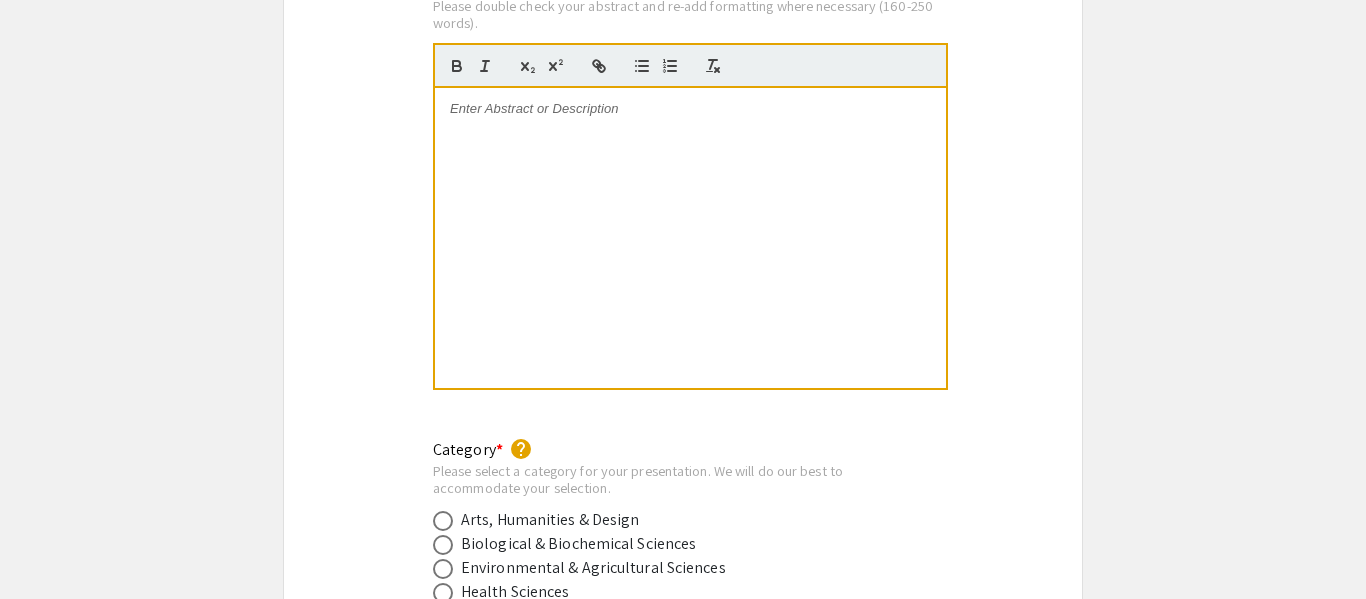 click at bounding box center [690, 238] 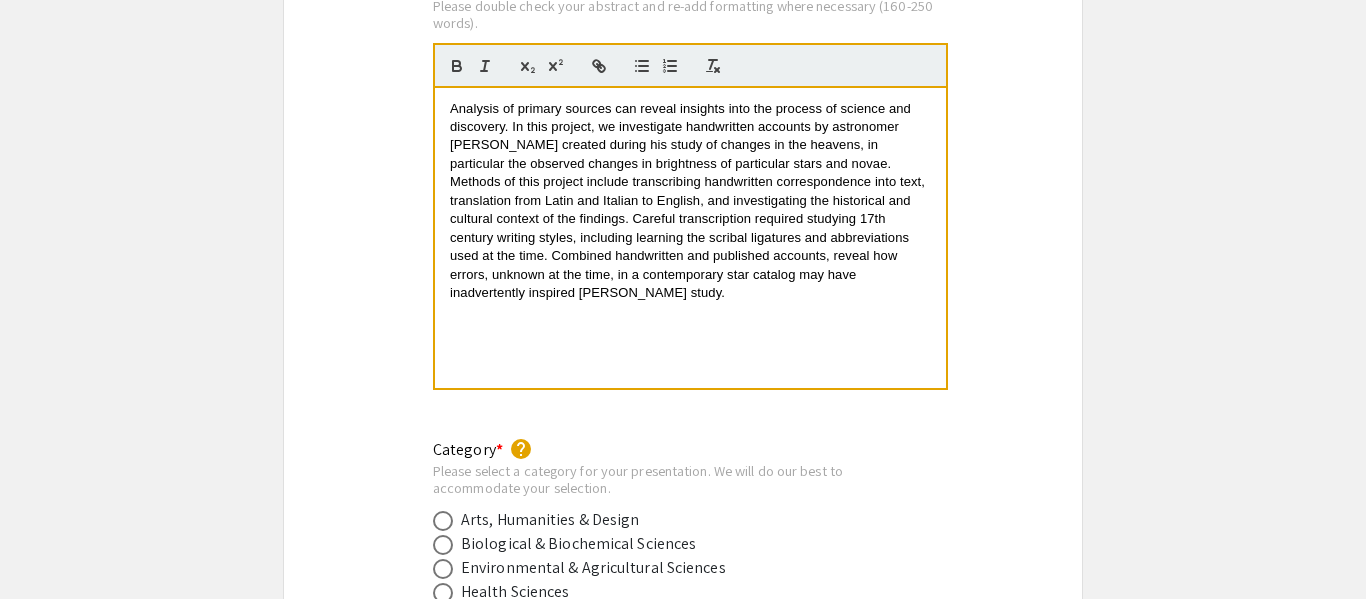 scroll, scrollTop: 0, scrollLeft: 0, axis: both 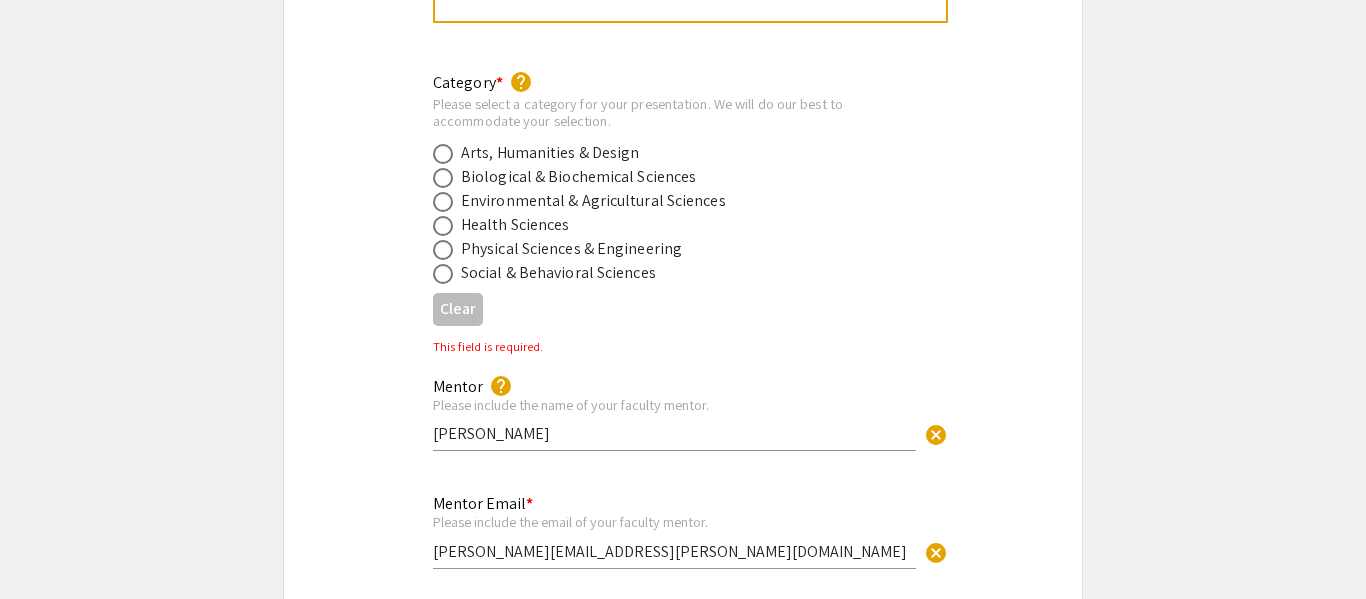 click on "Physical Sciences & Engineering" 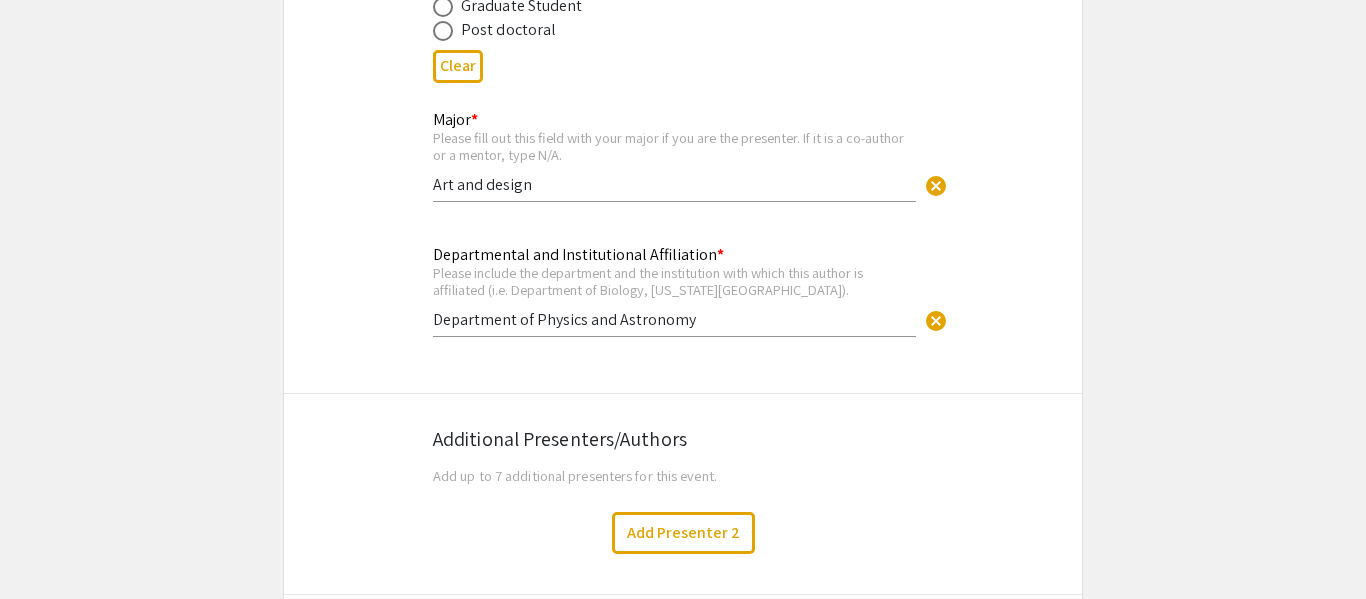 scroll, scrollTop: 1452, scrollLeft: 0, axis: vertical 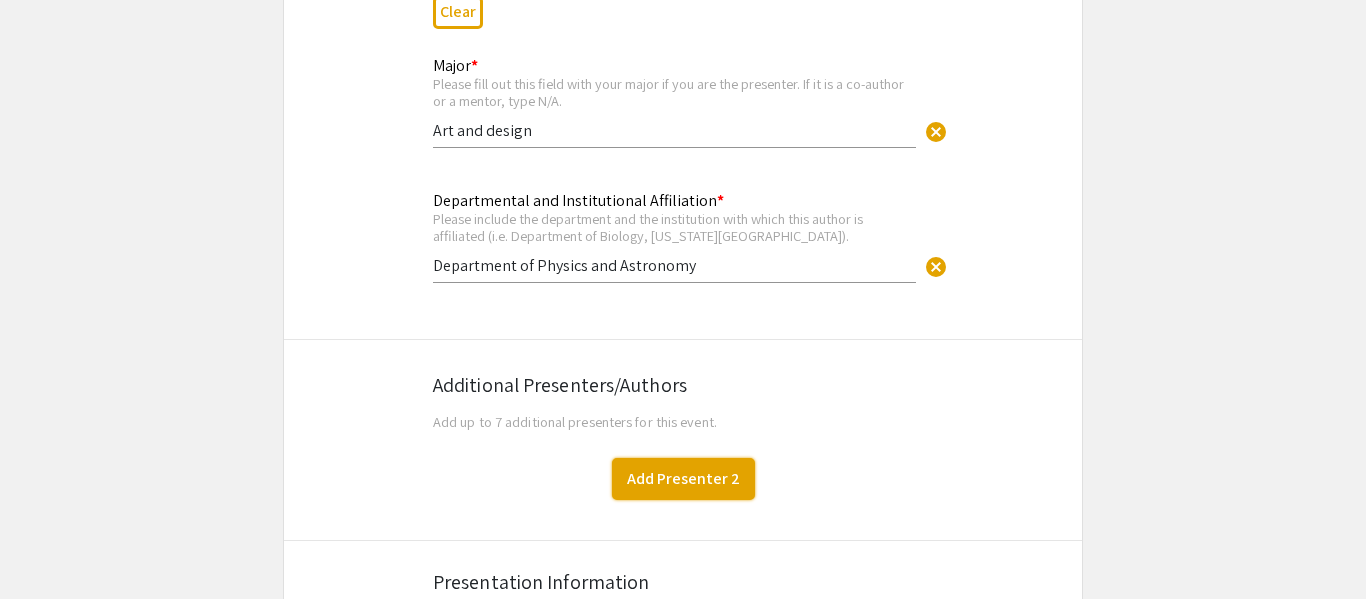 click on "Add Presenter 2" 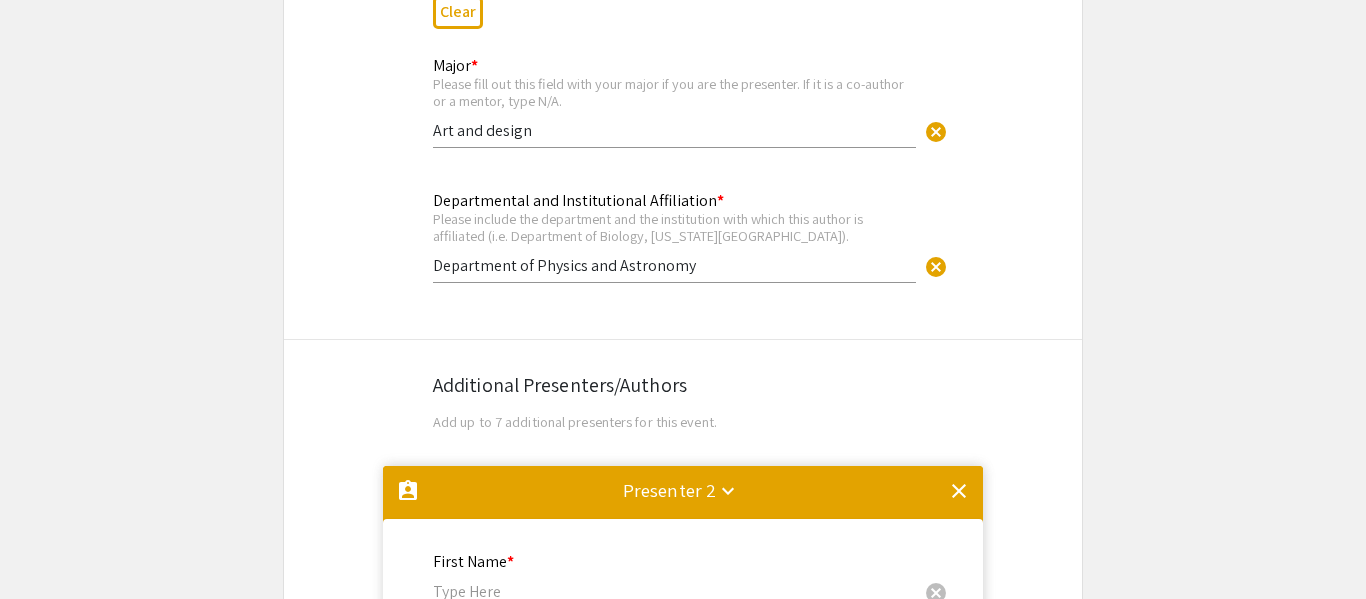scroll, scrollTop: 1642, scrollLeft: 0, axis: vertical 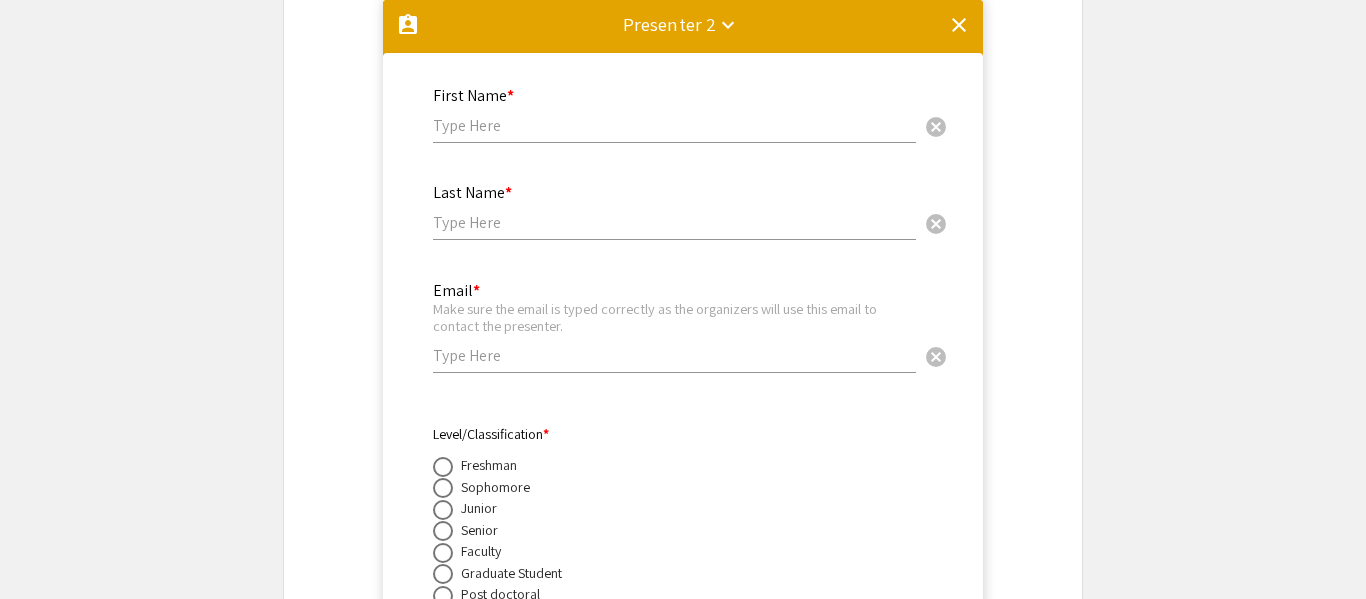 click on "First Name * cancel" at bounding box center [674, 105] 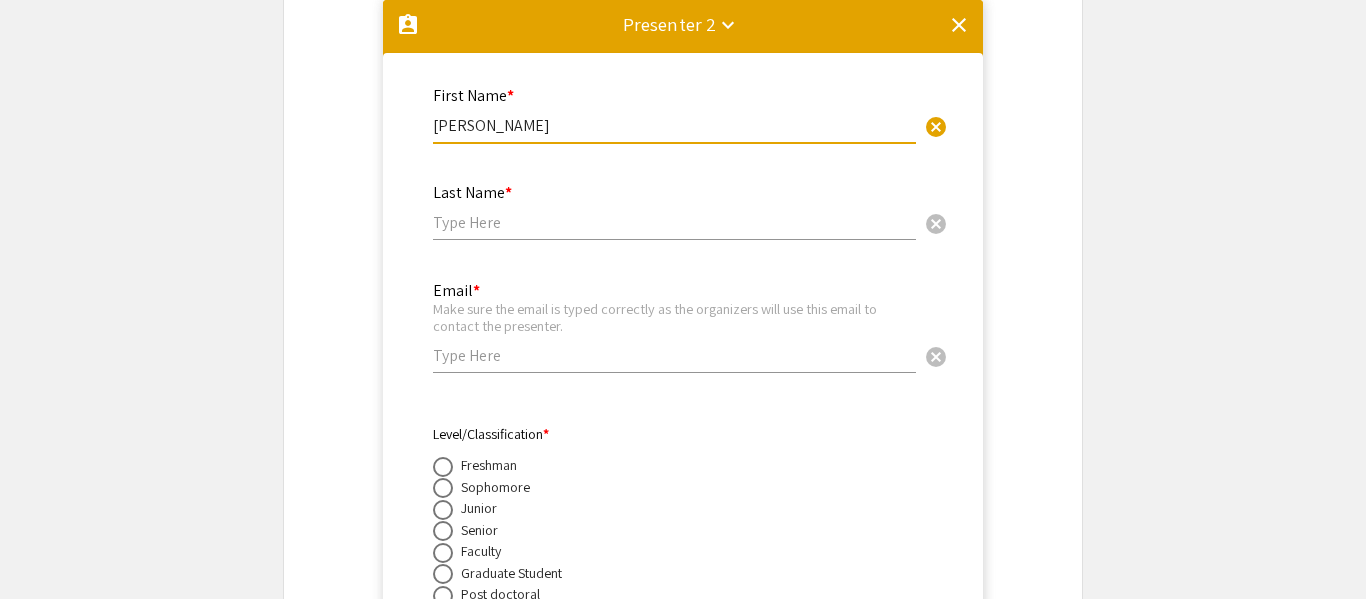 type on "[PERSON_NAME]" 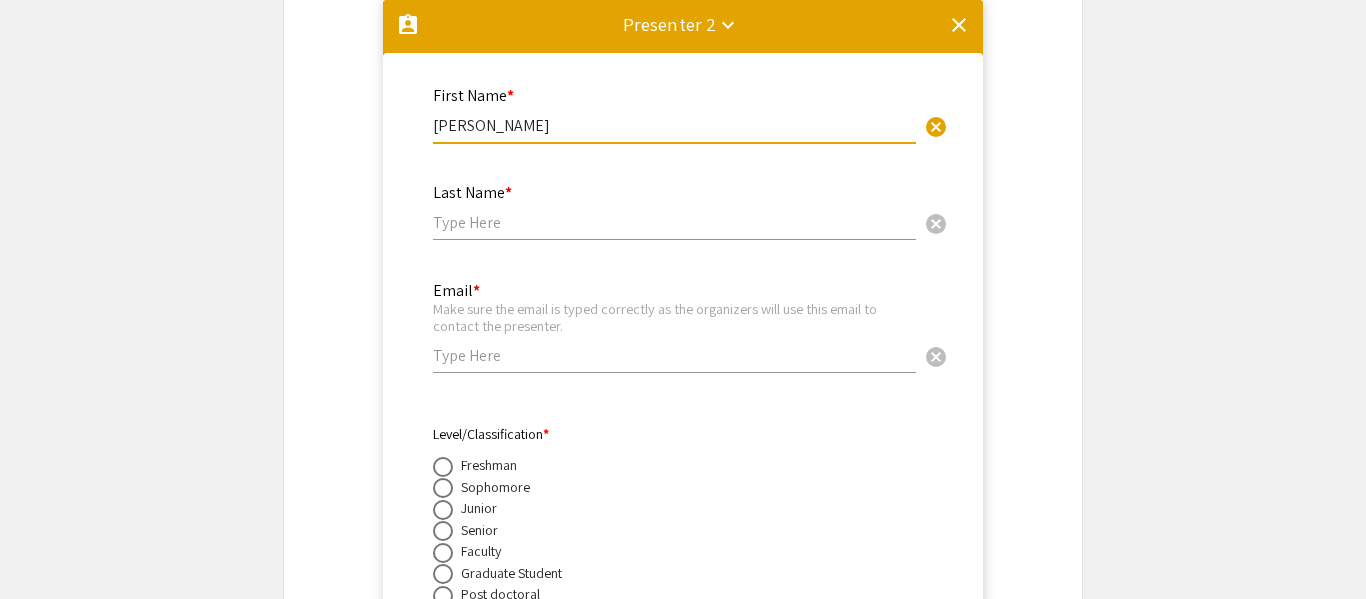 click on "Last Name * cancel" at bounding box center (674, 202) 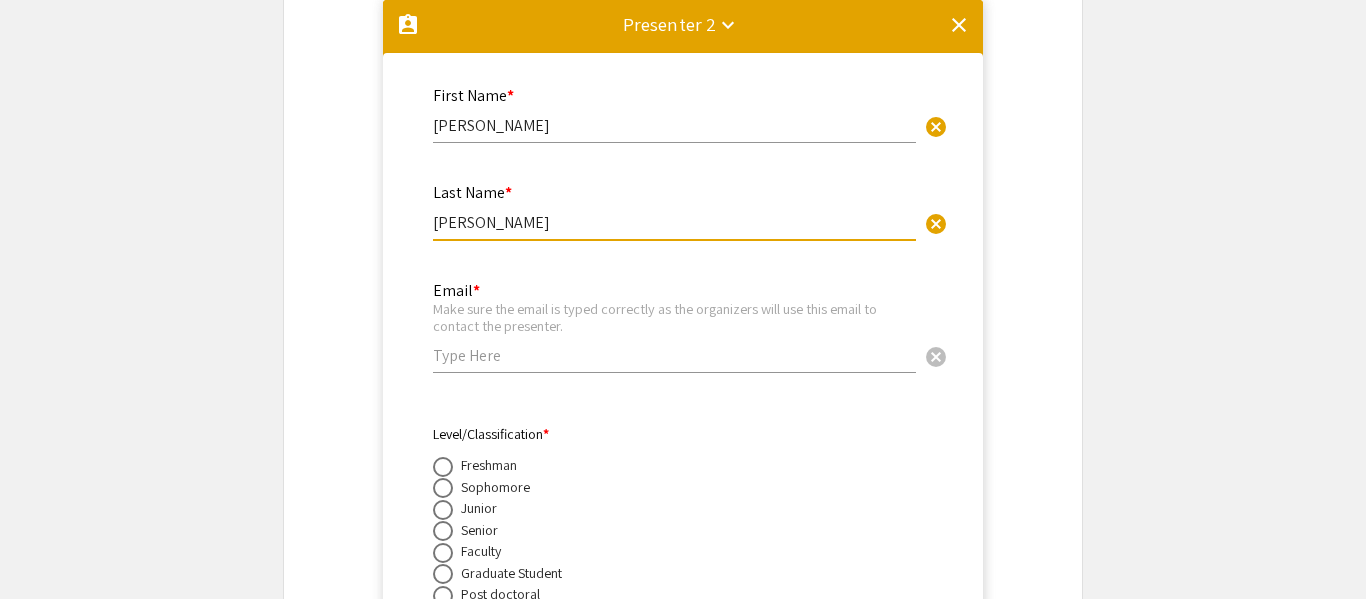 type on "[PERSON_NAME]" 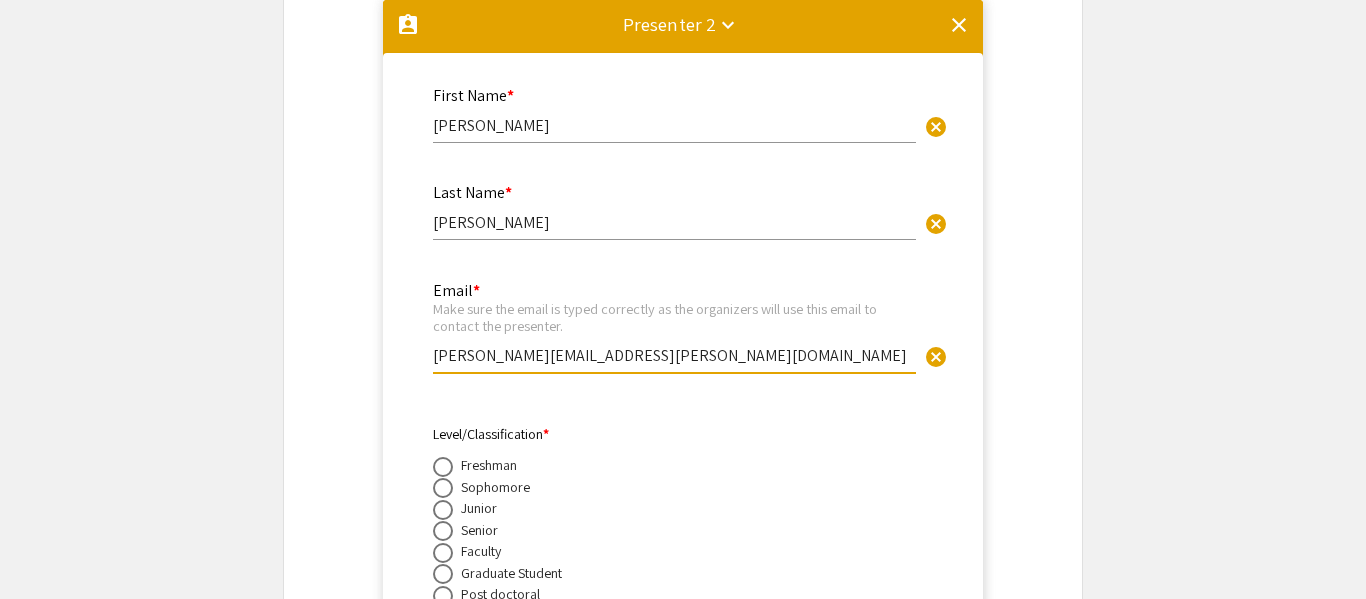 type on "[PERSON_NAME][EMAIL_ADDRESS][PERSON_NAME][DOMAIN_NAME]" 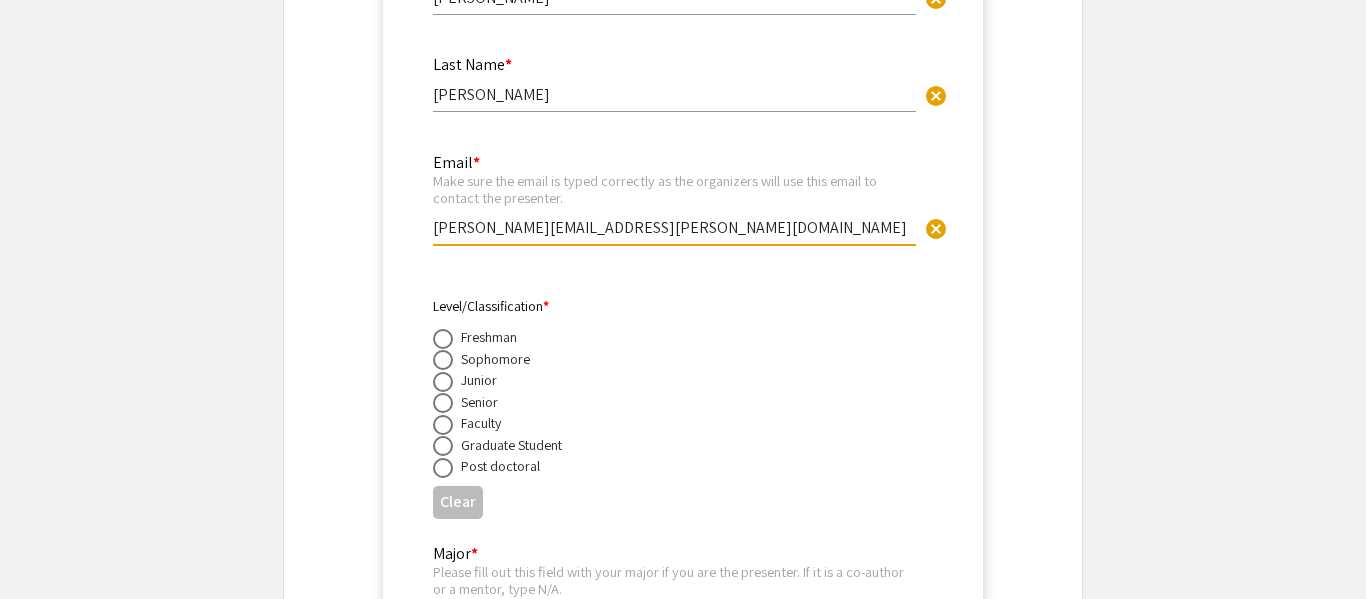 scroll, scrollTop: 1790, scrollLeft: 0, axis: vertical 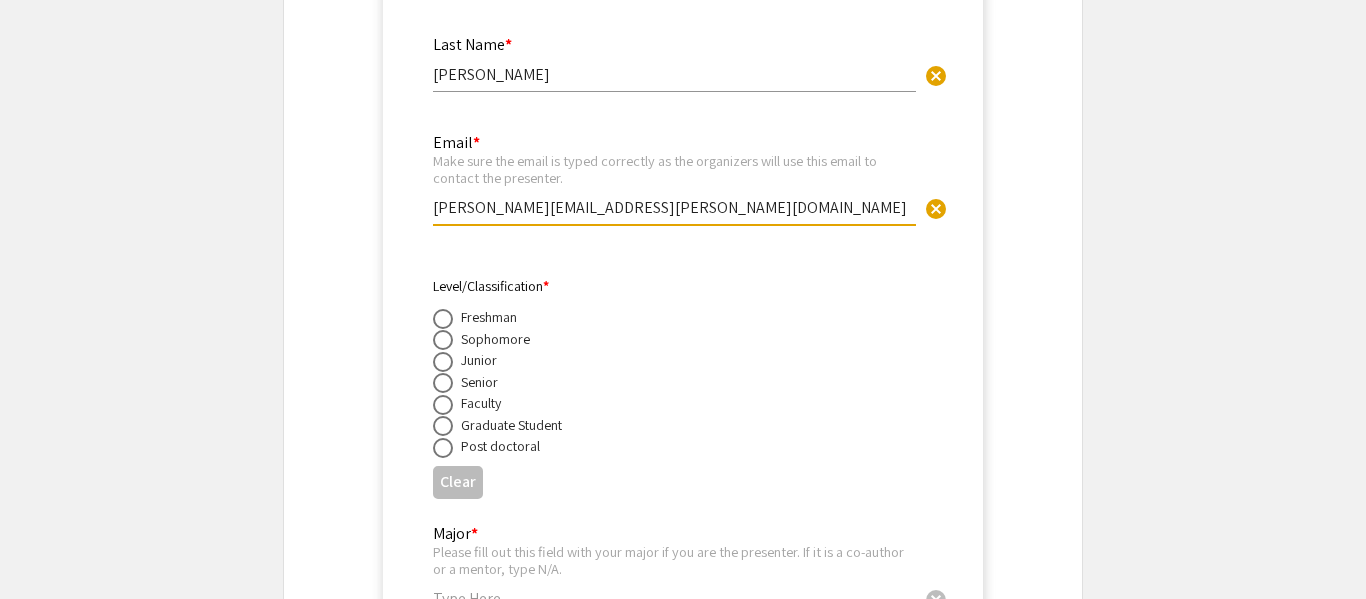 click at bounding box center (443, 340) 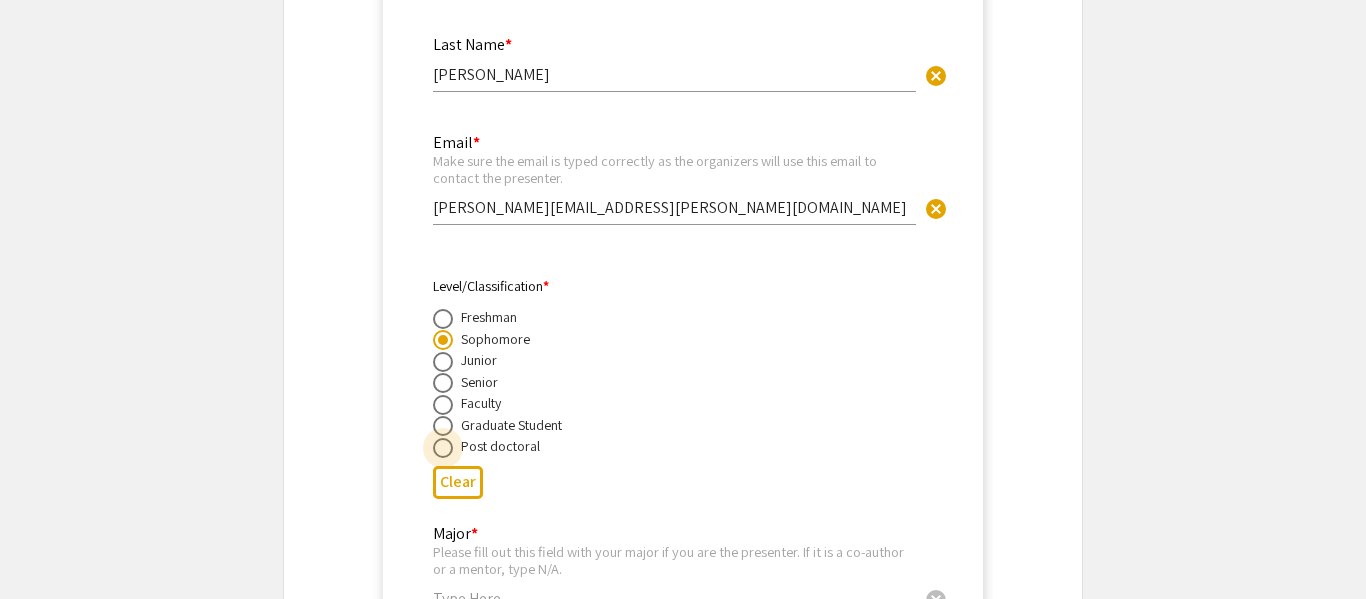 click at bounding box center [443, 448] 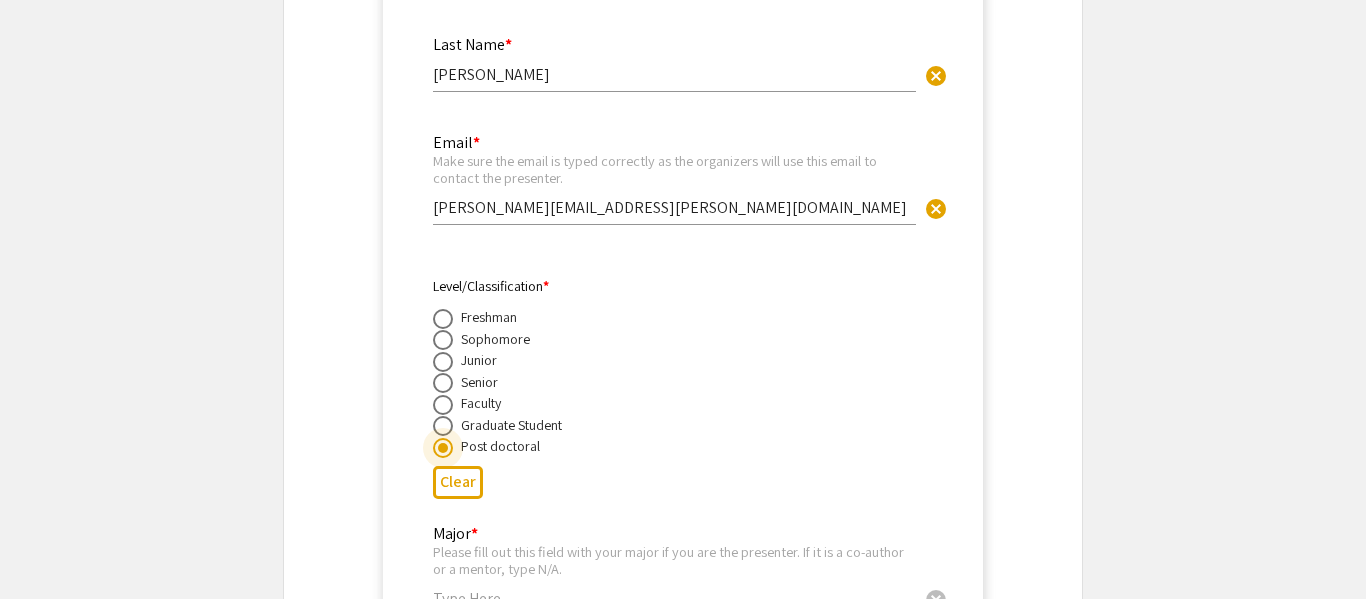 click on "Symposium Presentation Submission 18th Annual Summer Undergraduate Research Symposium!  Before you start filling out this form, review the instructions at  <[URL][DOMAIN_NAME]>.  Submit one form per presentation. In the “Presenters/Authors Information” section of this form, FIRST include the name, email, and information of the person who will be actually presenting the work. This is the person to whom all communication from the symposium organizers will be directed. As you add presenters/authors 2, 3, 4, and so on, subsequent blocks will show up for you to include the name and information of co-author(s) and mentor(s).   Presenters/Authors Information  First Name * [PERSON_NAME] cancel This field is required. Last Name * [PERSON_NAME] cancel This field is required. Email * Make sure the email is typed correctly as the organizers will use this email to contact the presenter. [EMAIL_ADDRESS][DOMAIN_NAME] cancel This field is required. Level/Classification *   Freshman   Sophomore" 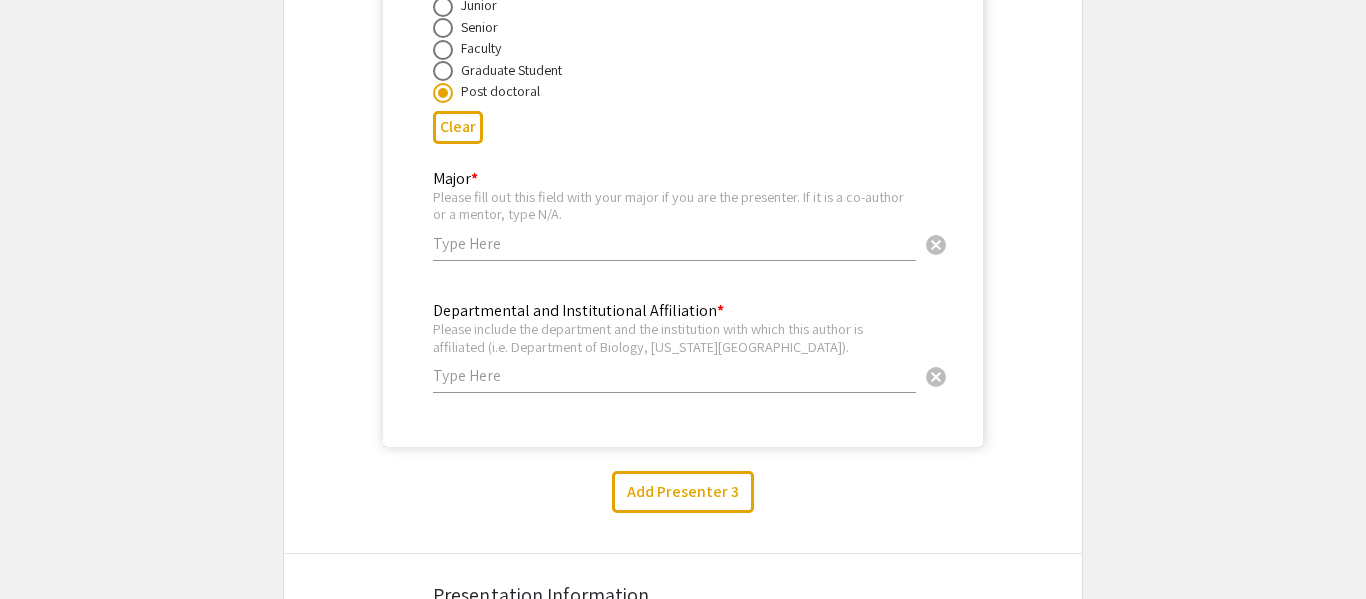 scroll, scrollTop: 2150, scrollLeft: 0, axis: vertical 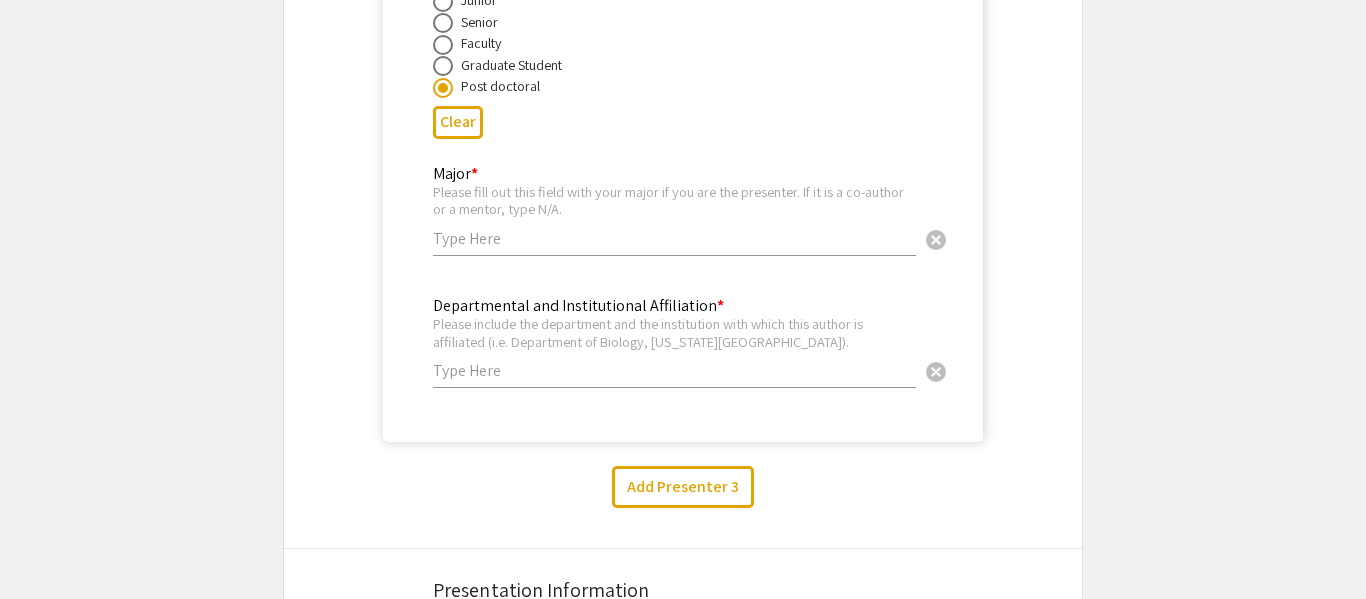 click at bounding box center [674, 238] 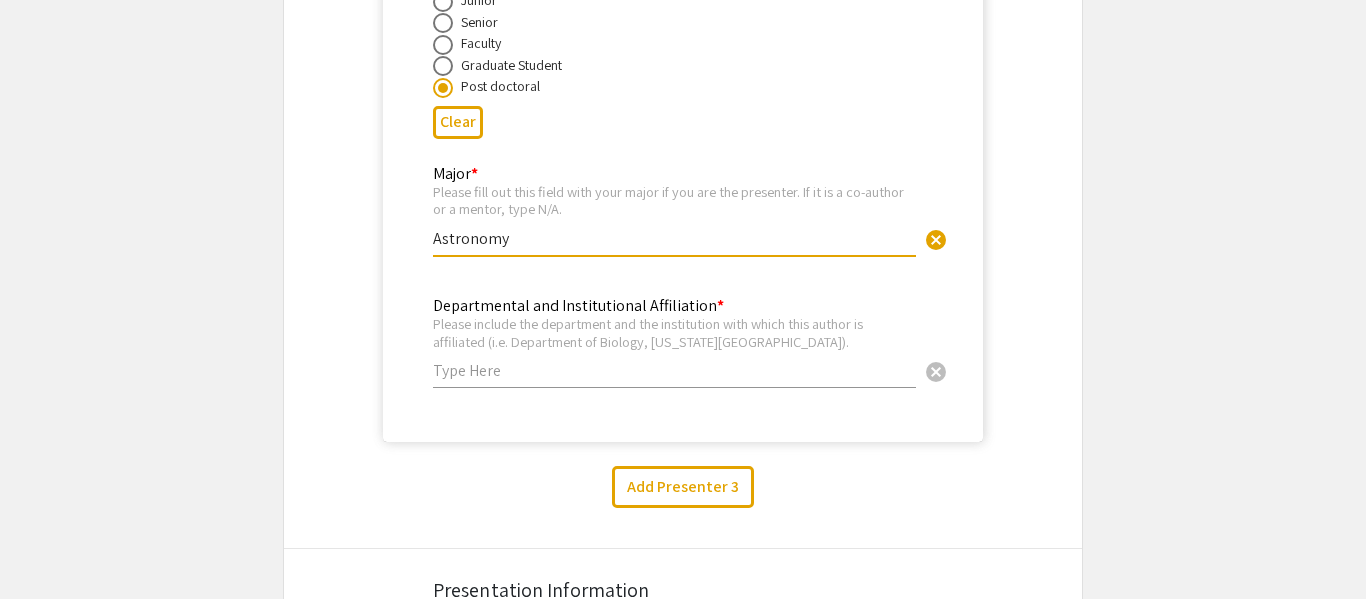 type on "Astronomy" 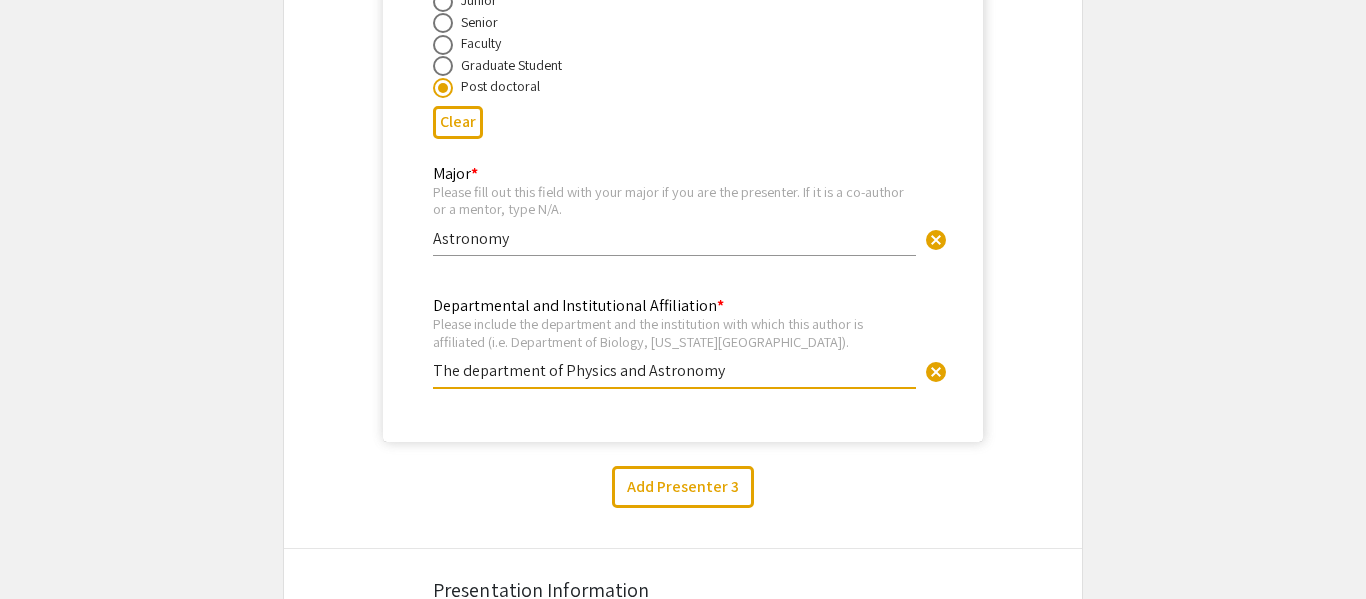 type on "The department of Physics and Astronomy" 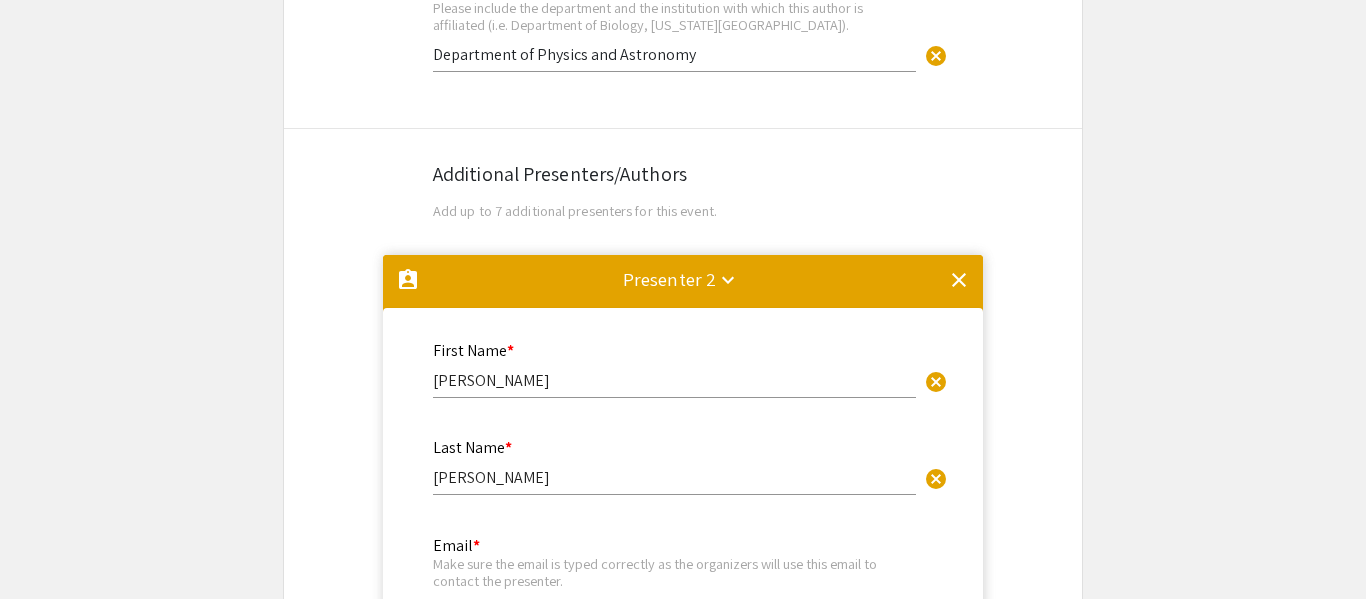 scroll, scrollTop: 1390, scrollLeft: 0, axis: vertical 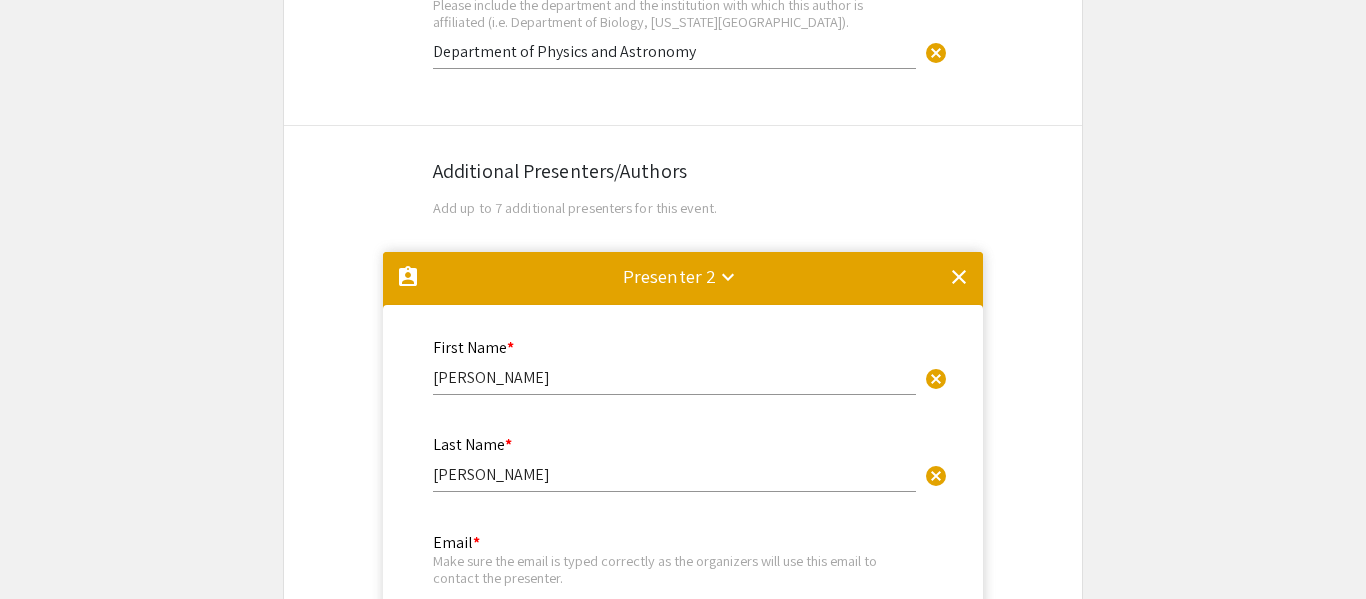 click at bounding box center [683, 285] 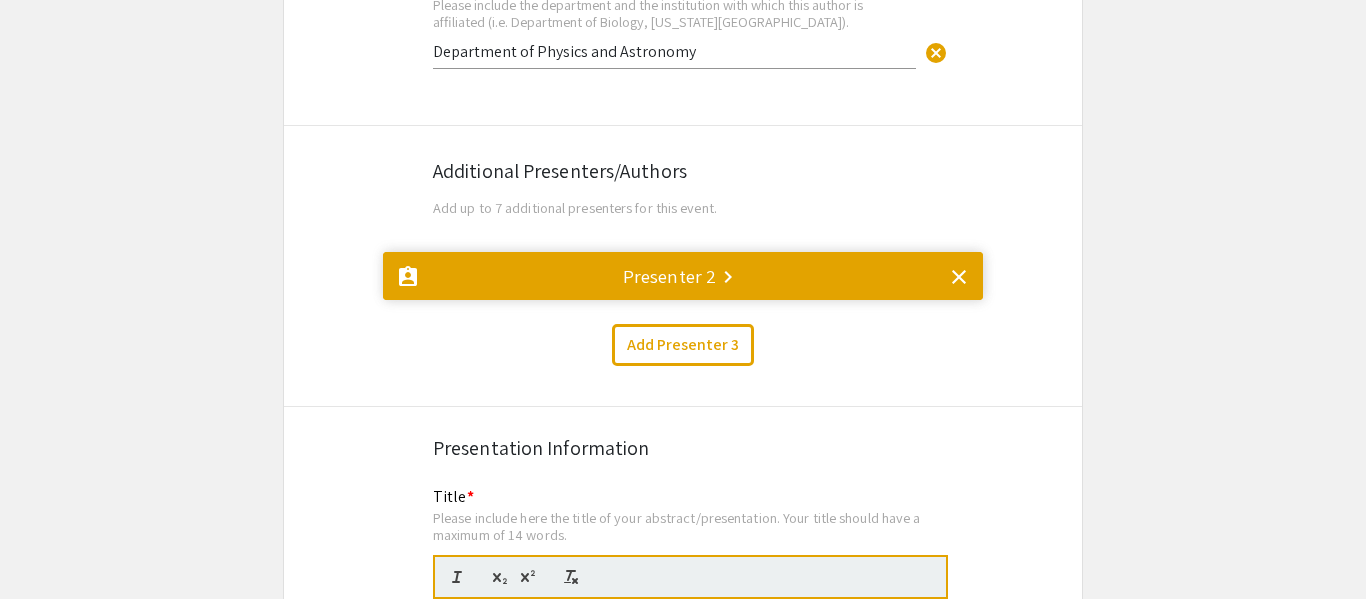 click at bounding box center (683, 285) 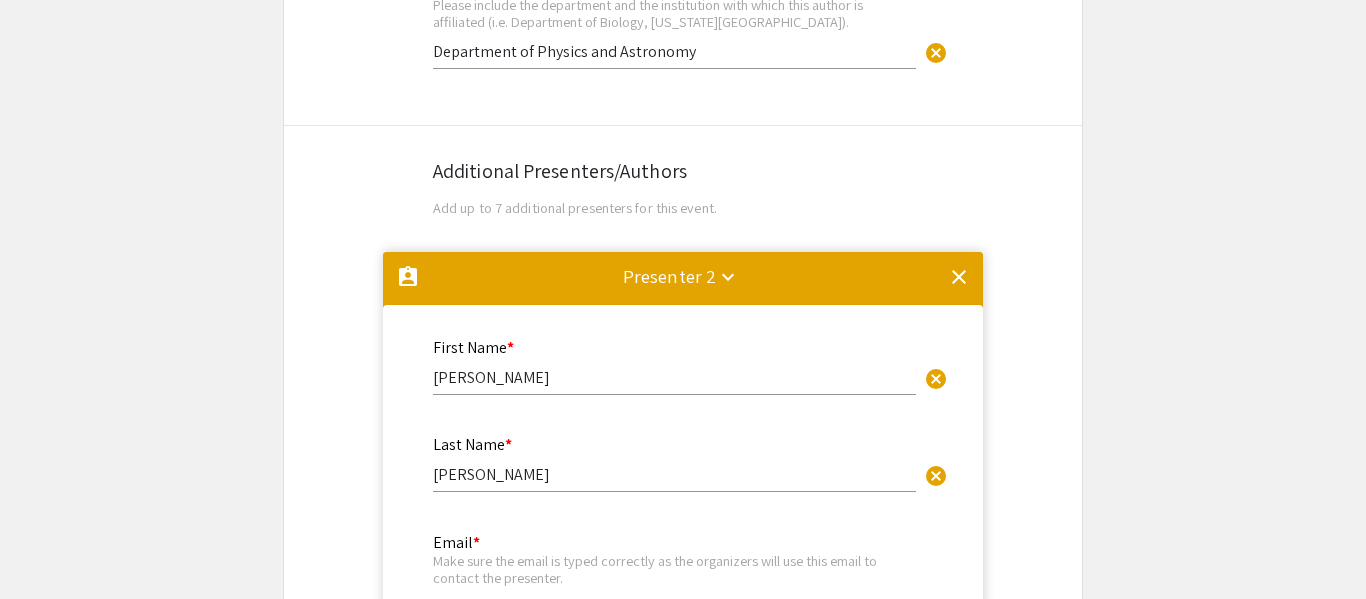 scroll, scrollTop: 1642, scrollLeft: 0, axis: vertical 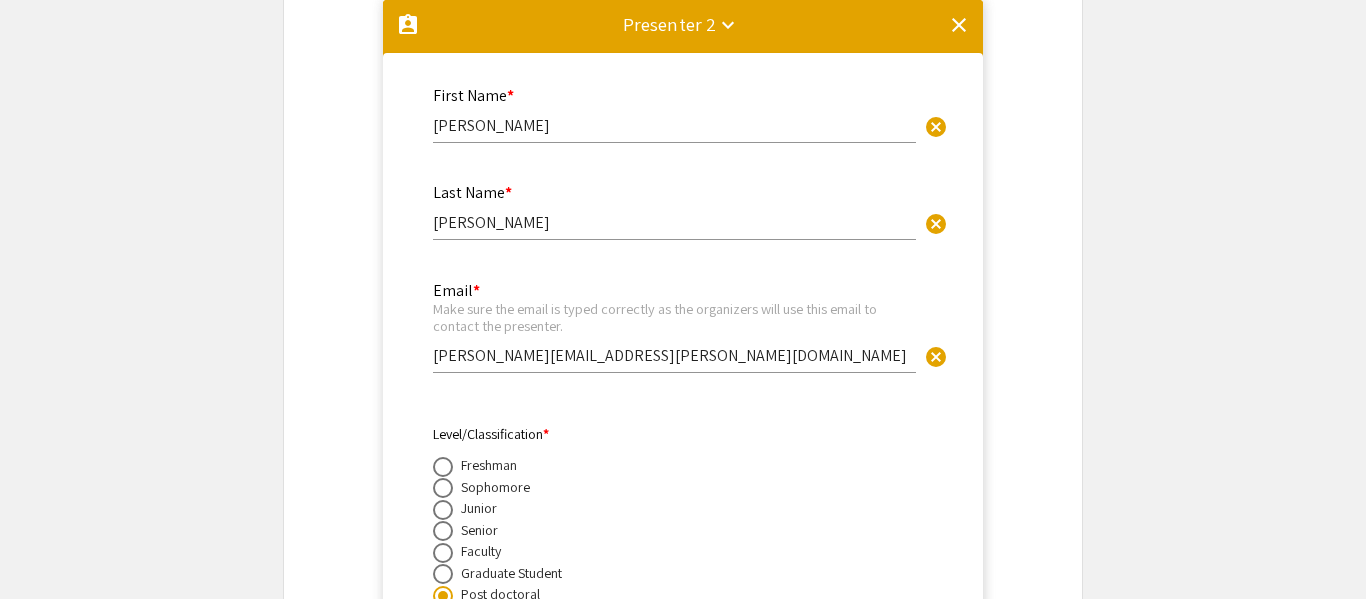 click on "Email * Make sure the email is typed correctly as the organizers will use this email to contact the presenter. jason.ybarra@mail.wvu.edu cancel" at bounding box center [674, 317] 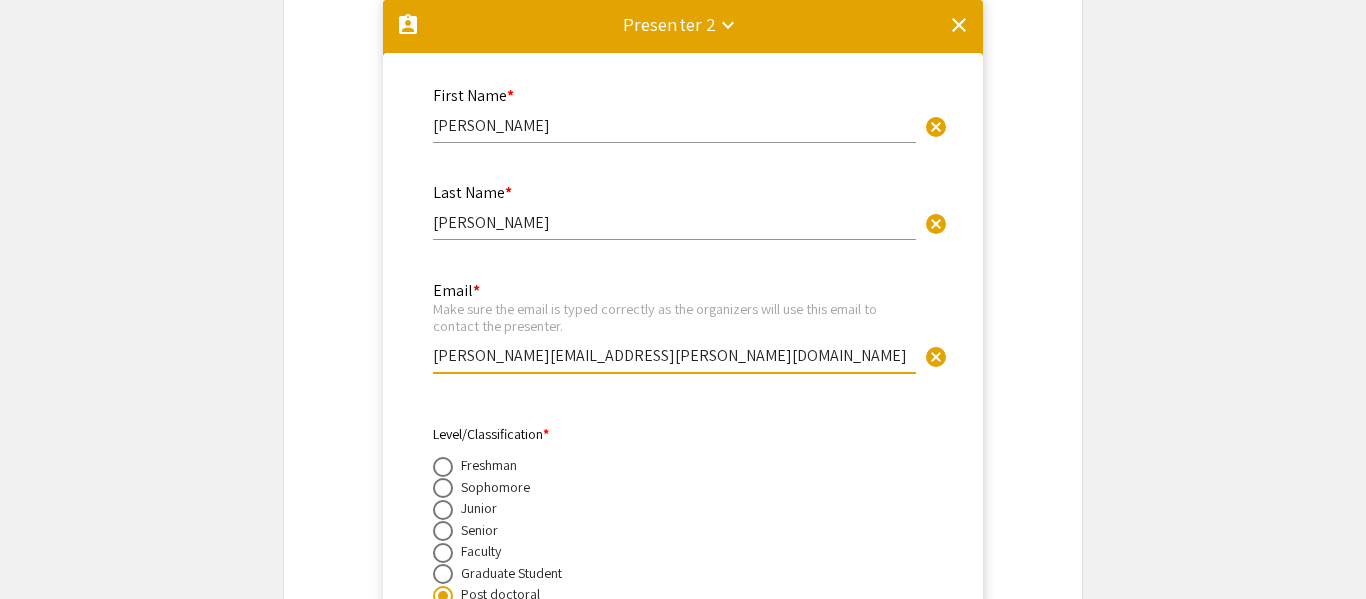 click on "Presenter 2   keyboard_arrow_down" at bounding box center (669, 24) 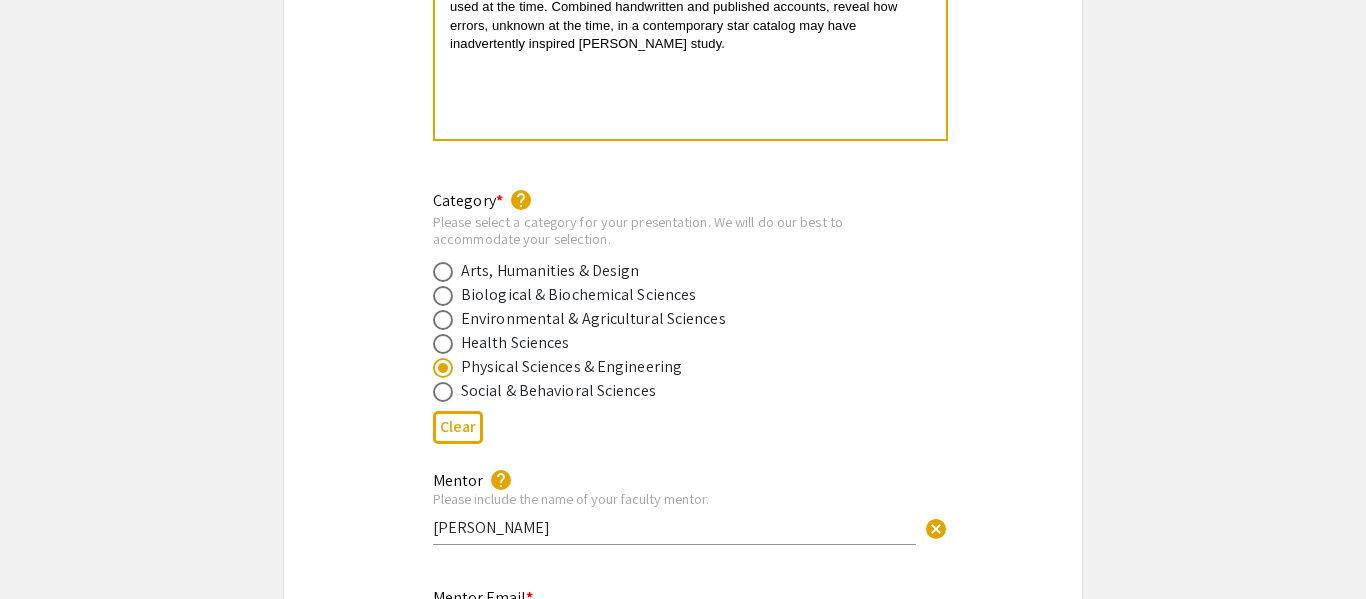 scroll, scrollTop: 2624, scrollLeft: 0, axis: vertical 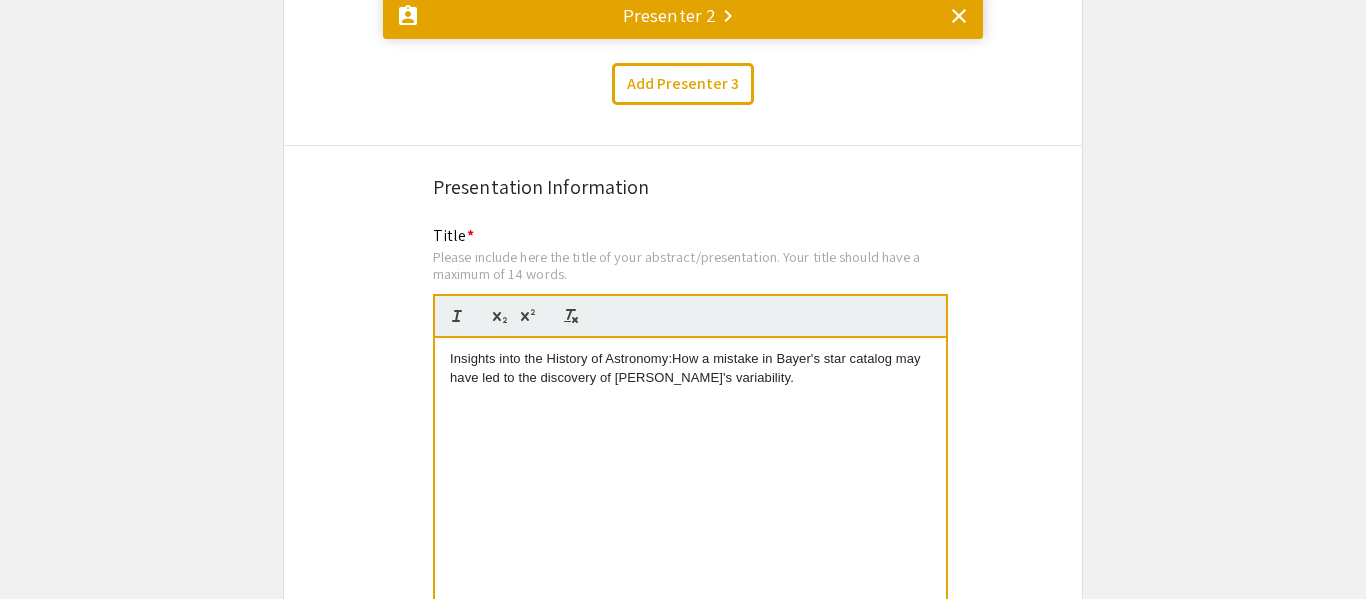click at bounding box center [683, 24] 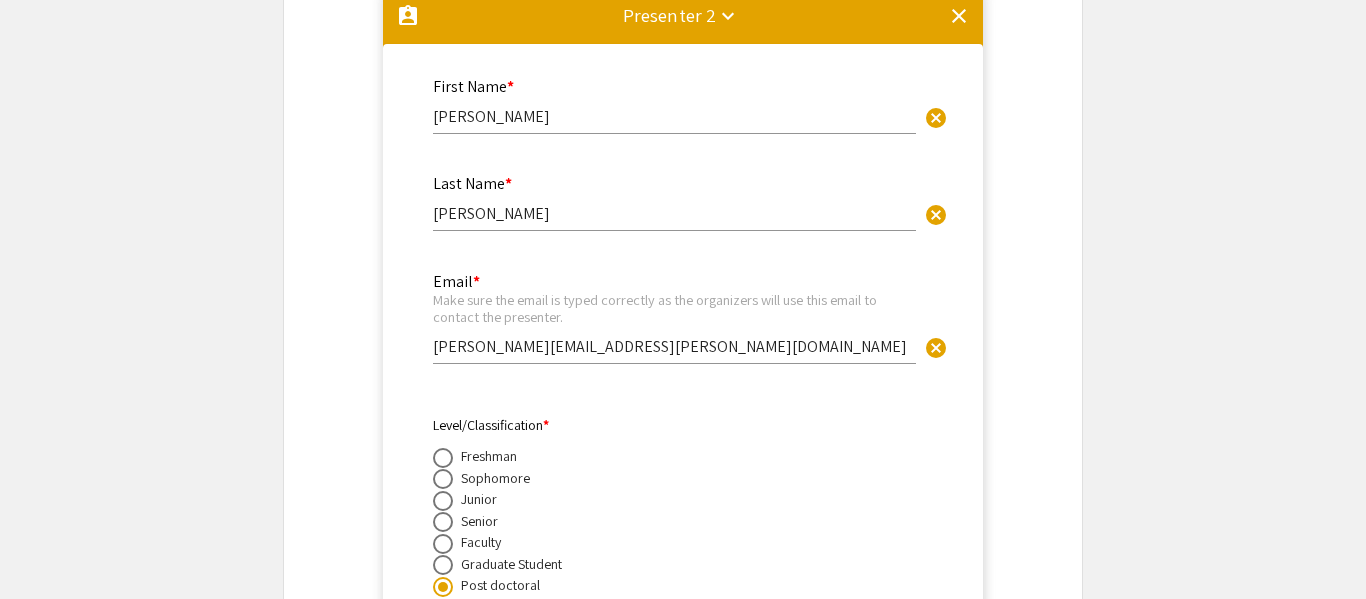 scroll, scrollTop: 1642, scrollLeft: 0, axis: vertical 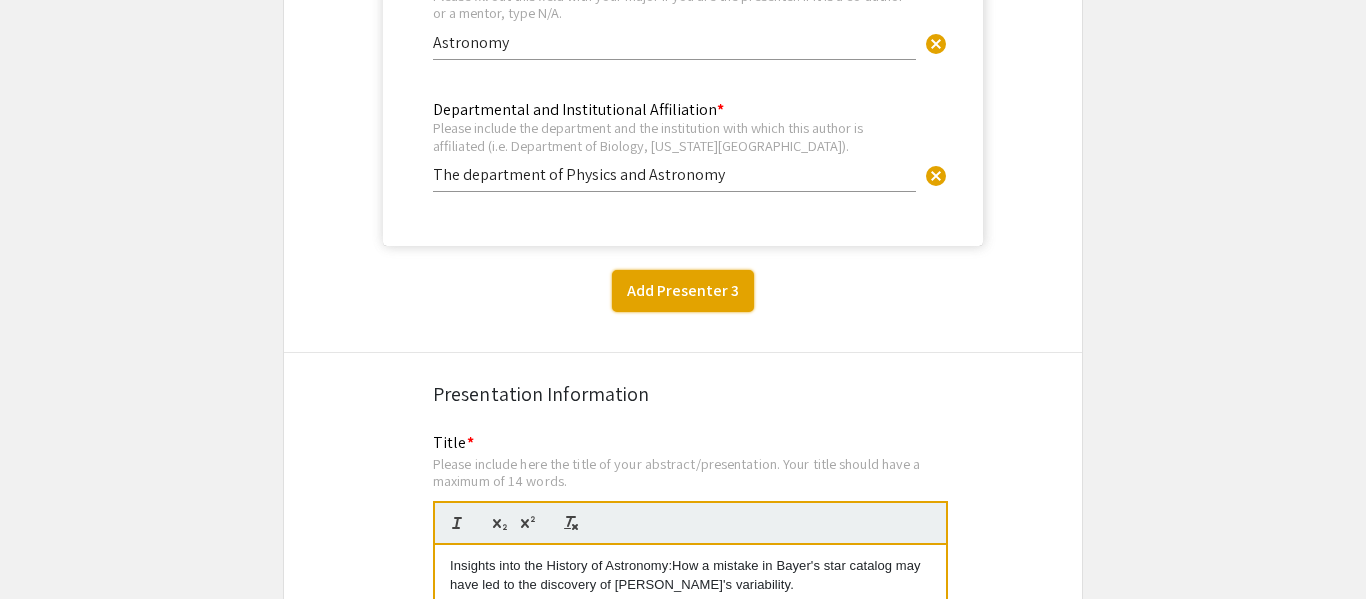 click on "Add Presenter 3" 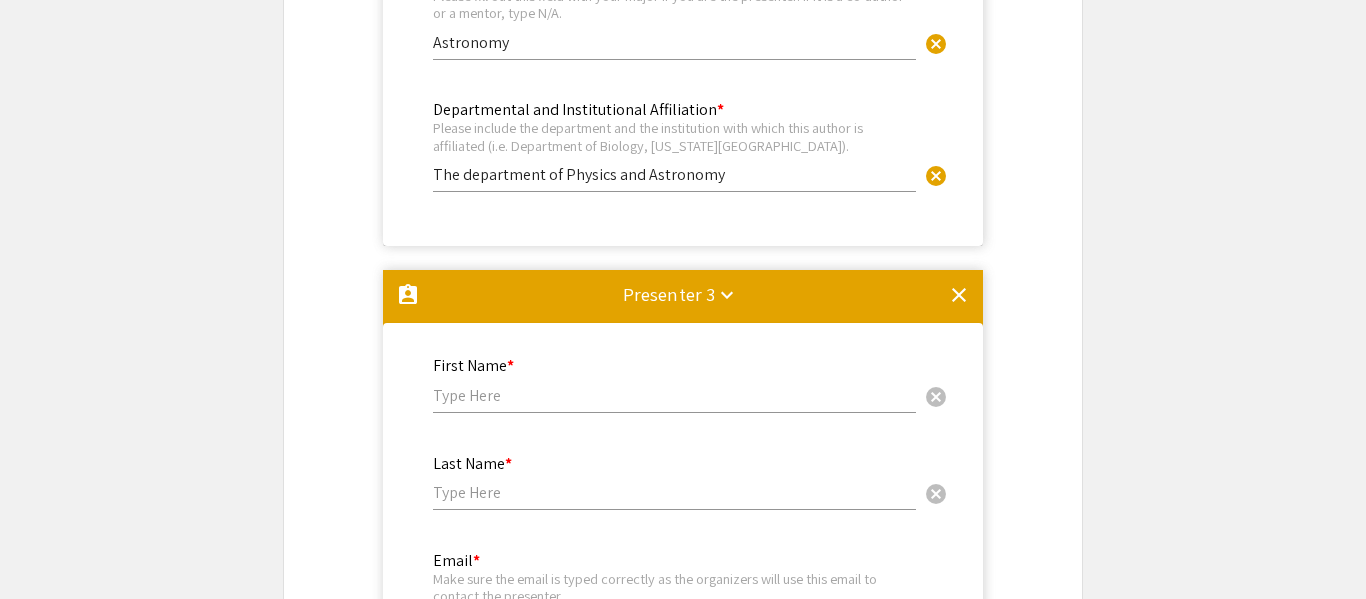 scroll, scrollTop: 2616, scrollLeft: 0, axis: vertical 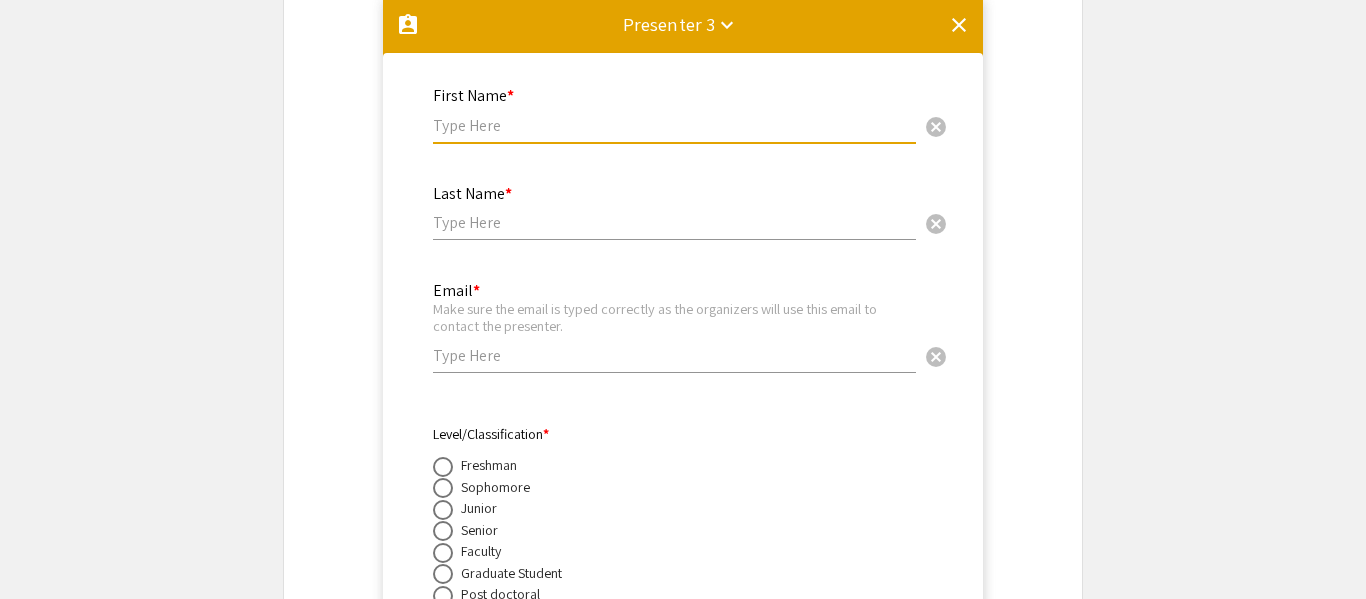 click at bounding box center (674, 125) 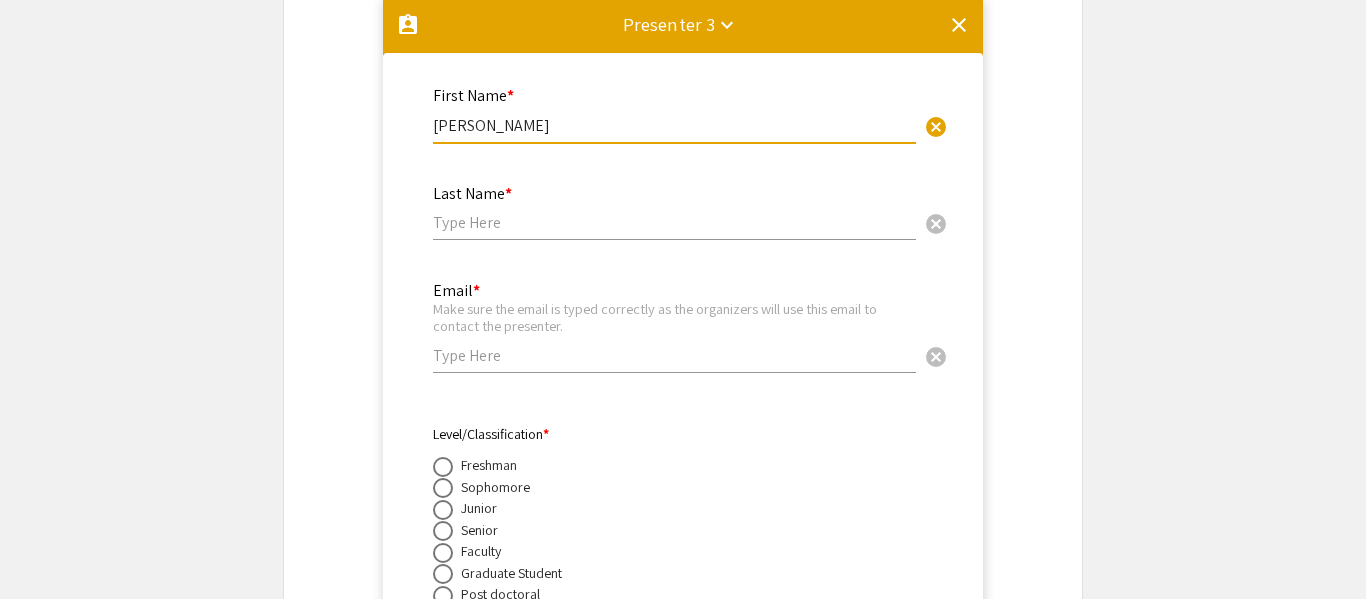click on "Andrealuna Pizzetti" at bounding box center (674, 125) 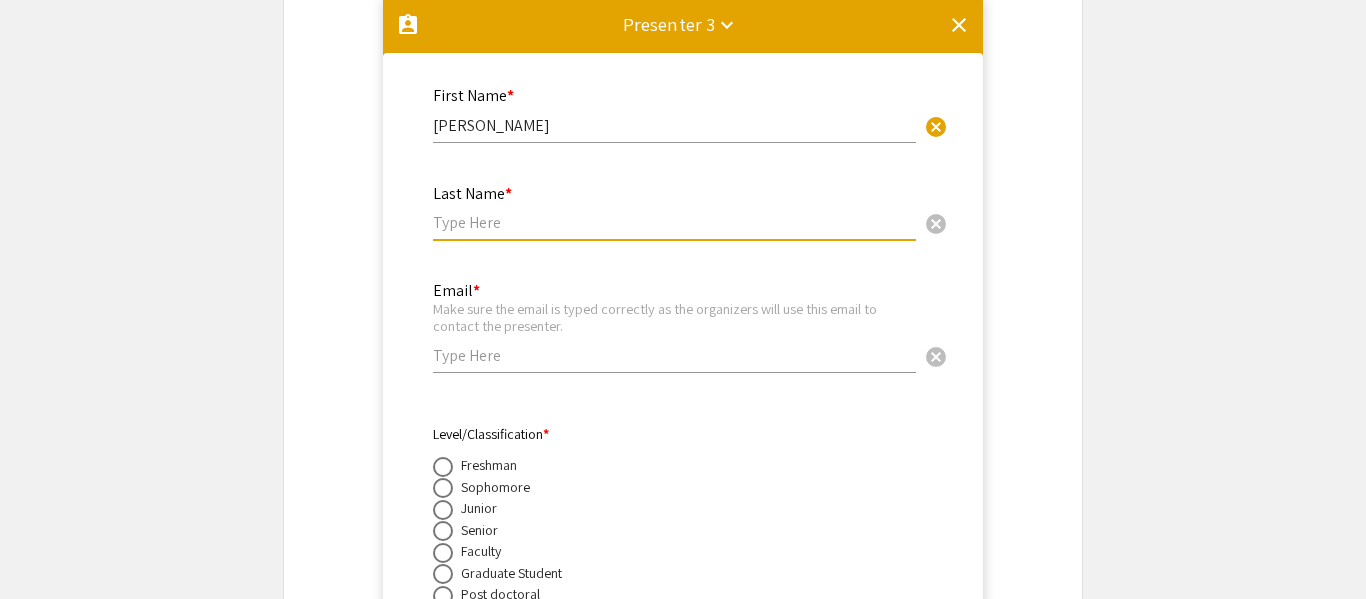 paste on "Pizzetti" 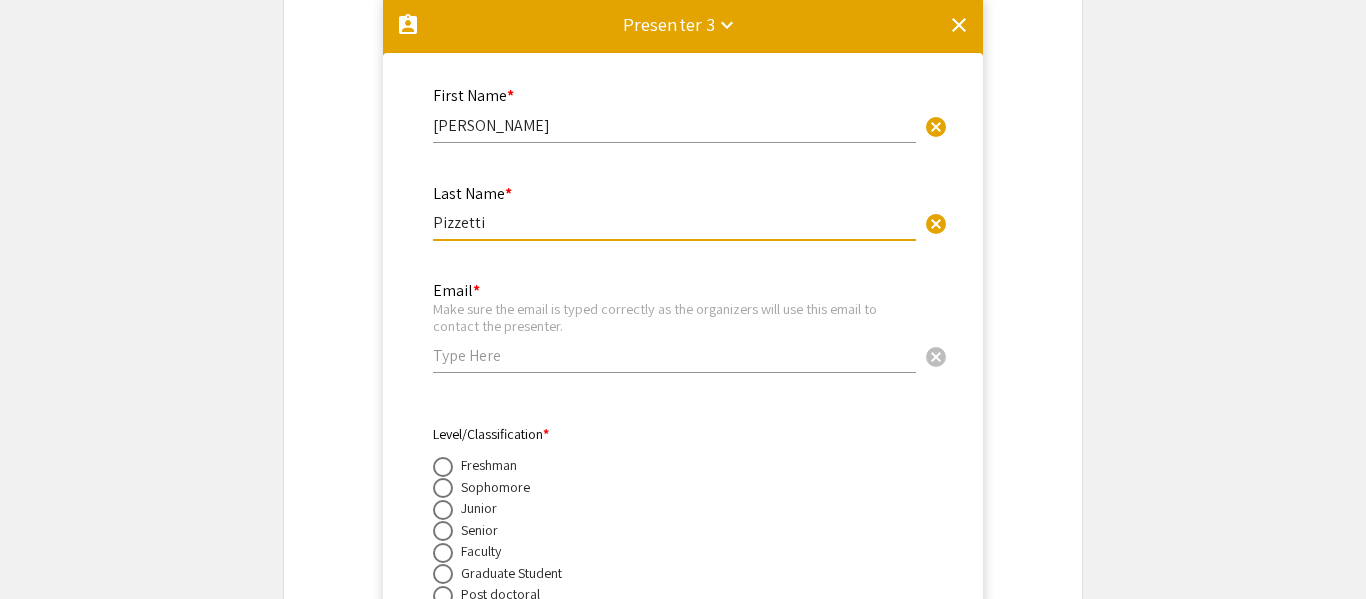 type on "Pizzetti" 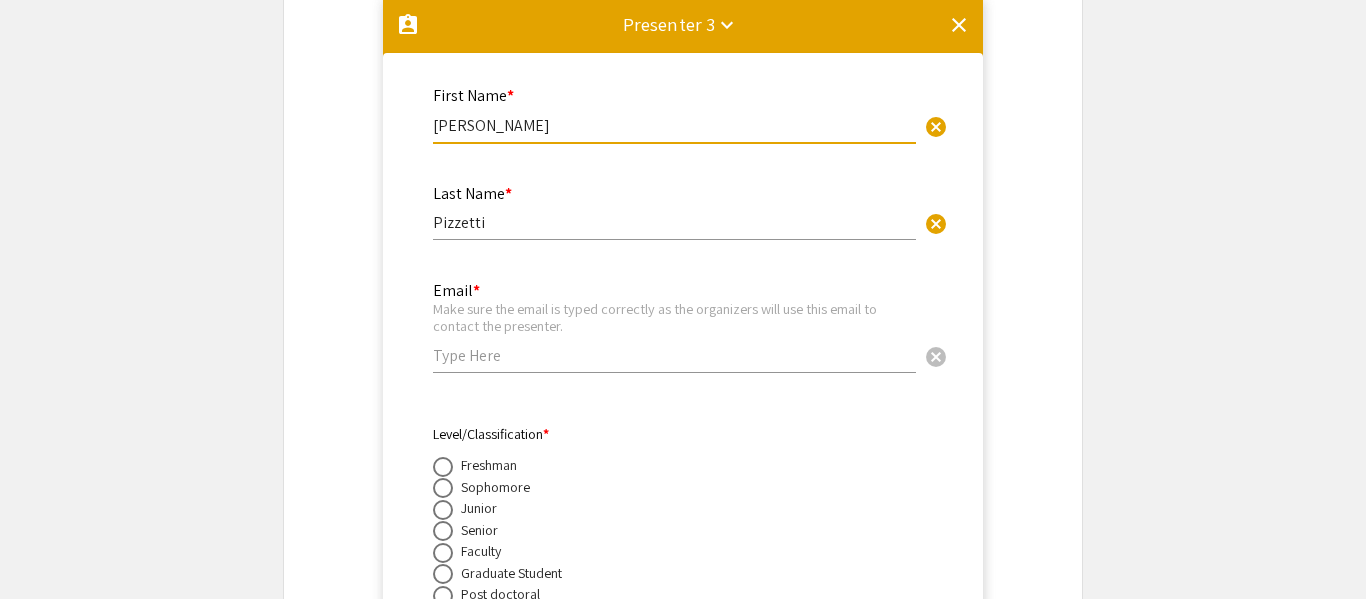 click on "Andrealuna Pizzetti" at bounding box center [674, 125] 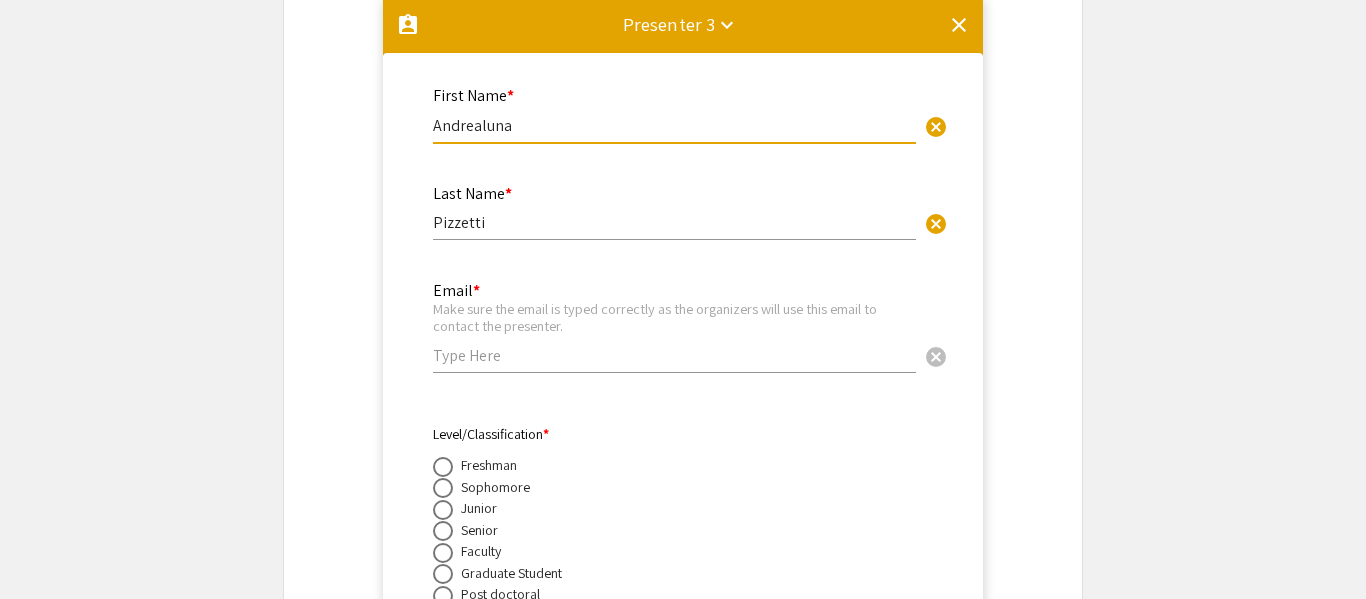 type on "Andrealuna" 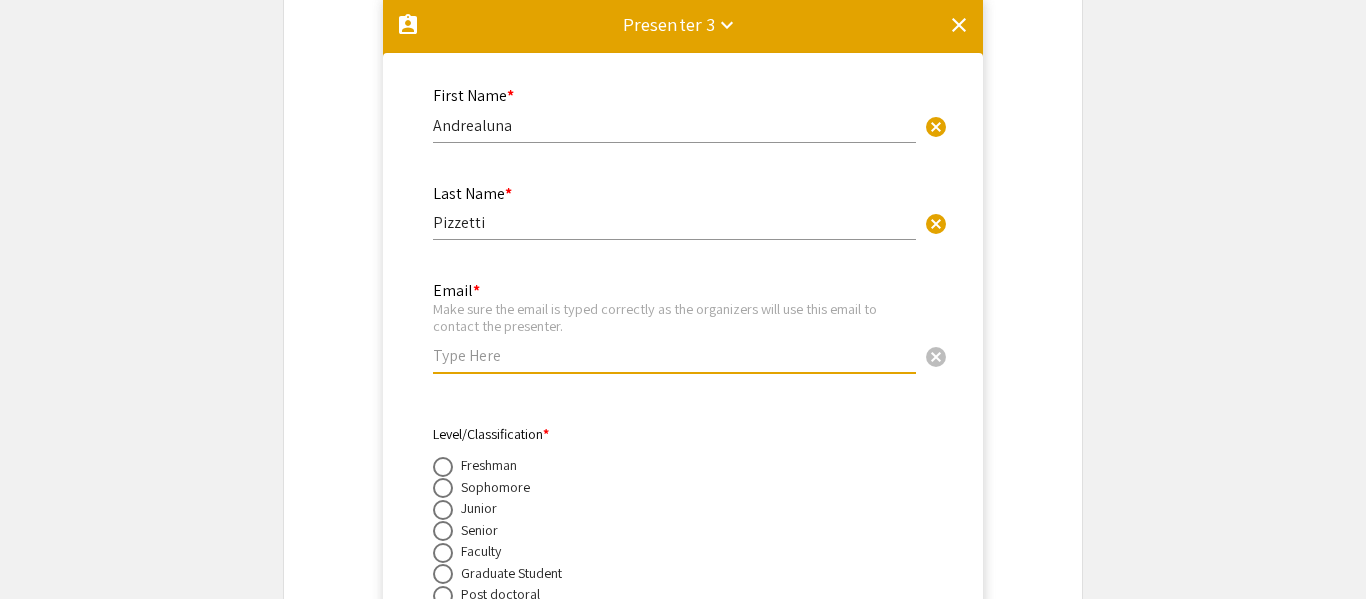 click at bounding box center (674, 355) 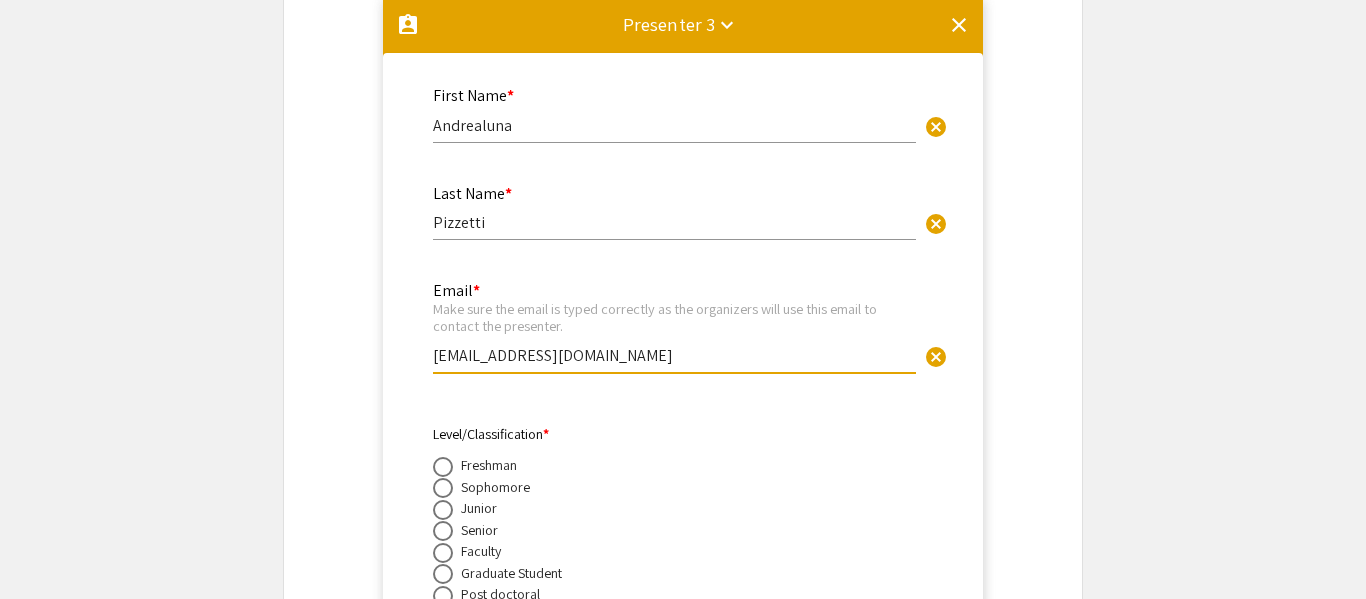 type on "[EMAIL_ADDRESS][DOMAIN_NAME]" 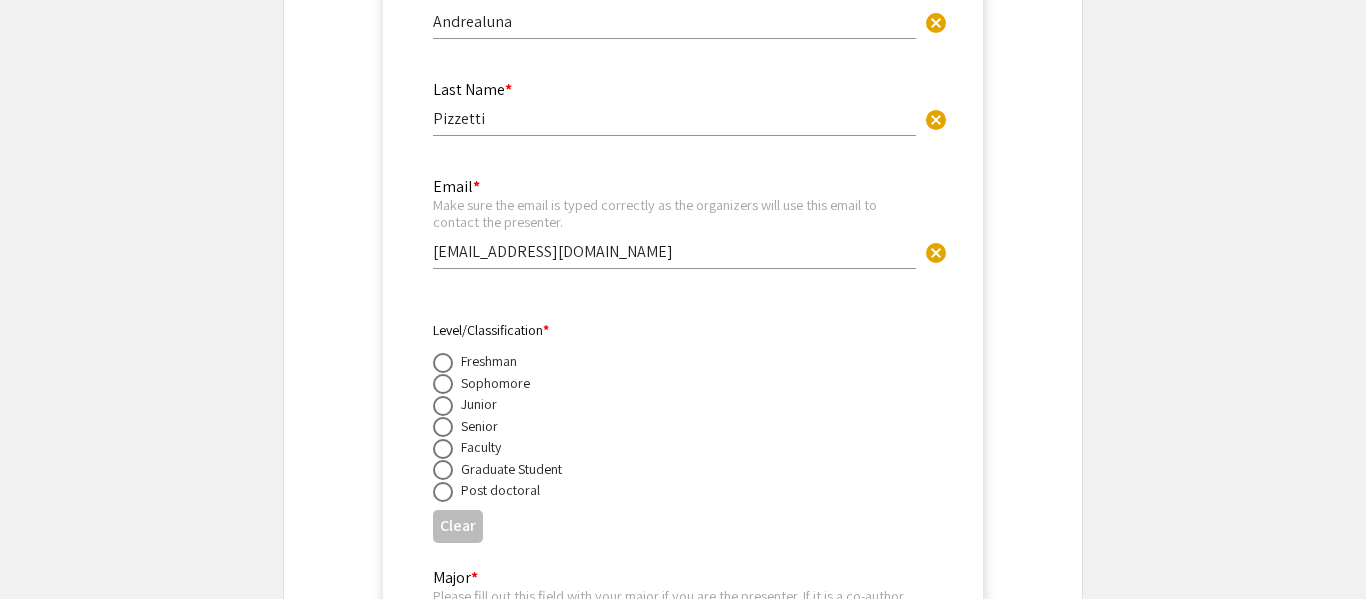 scroll, scrollTop: 2777, scrollLeft: 0, axis: vertical 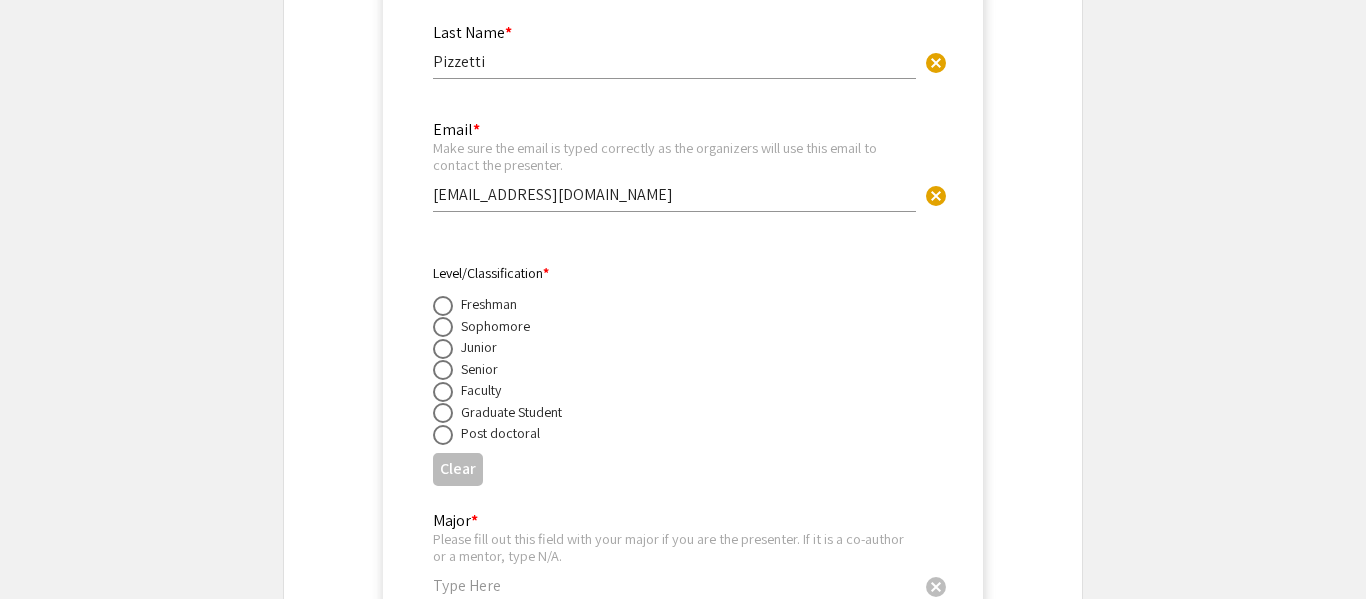 click on "Post doctoral" 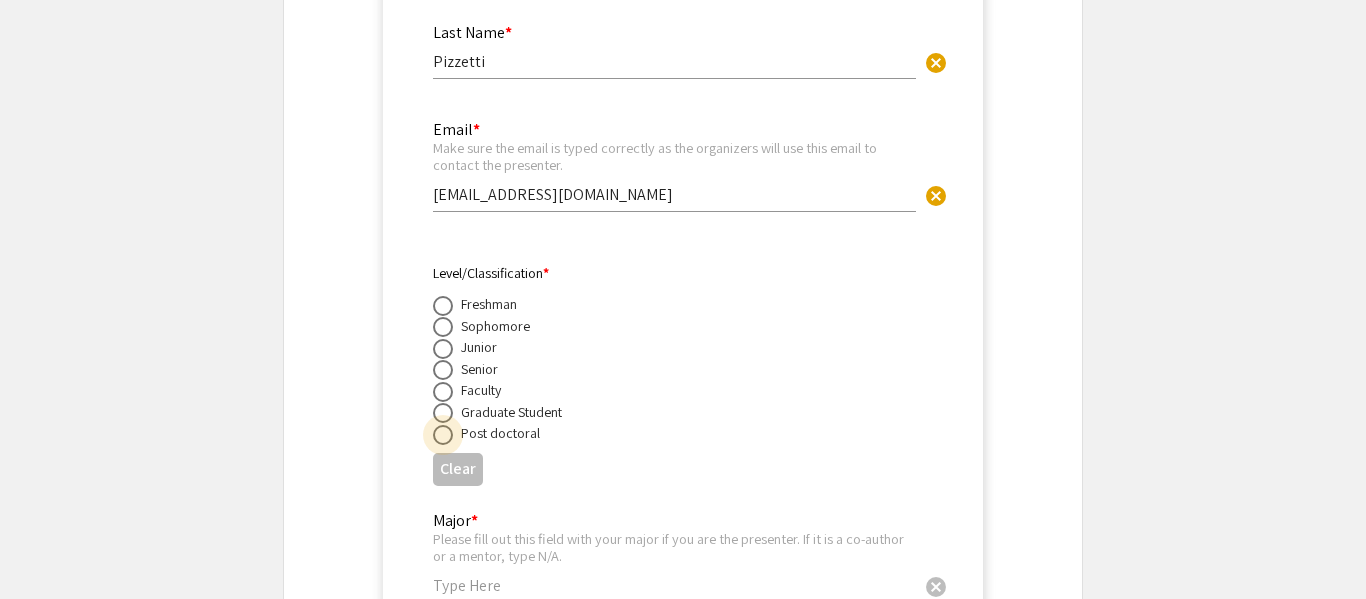 click at bounding box center (443, 435) 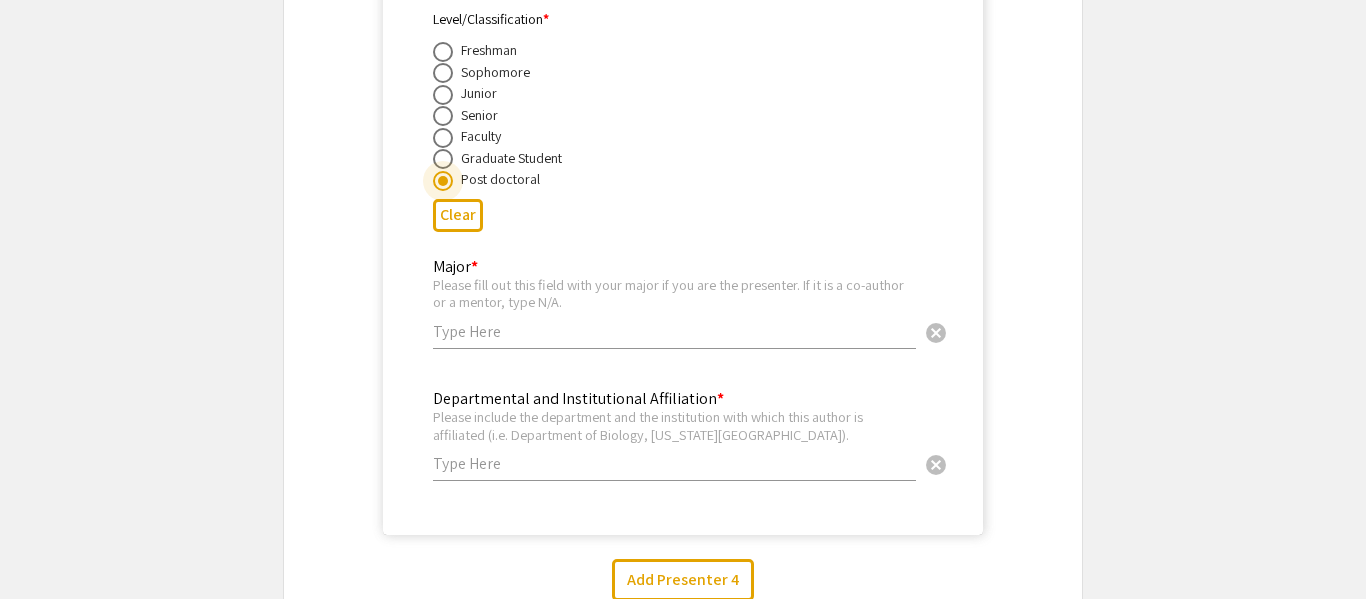 scroll, scrollTop: 3066, scrollLeft: 0, axis: vertical 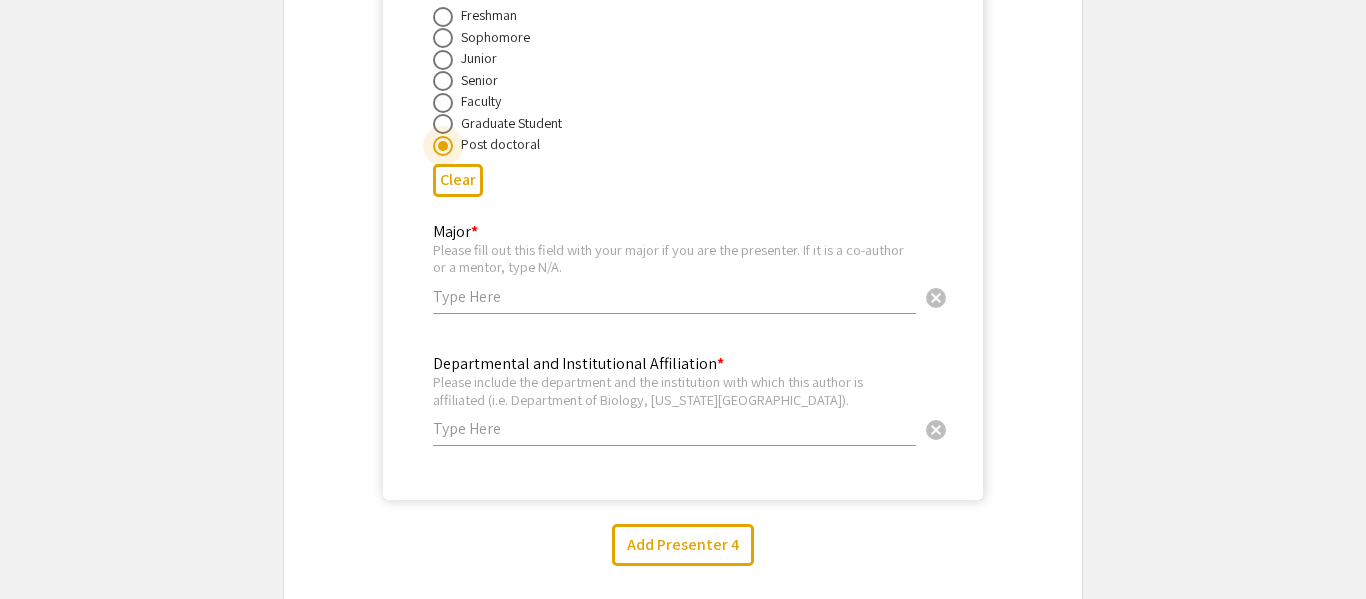 click at bounding box center (674, 296) 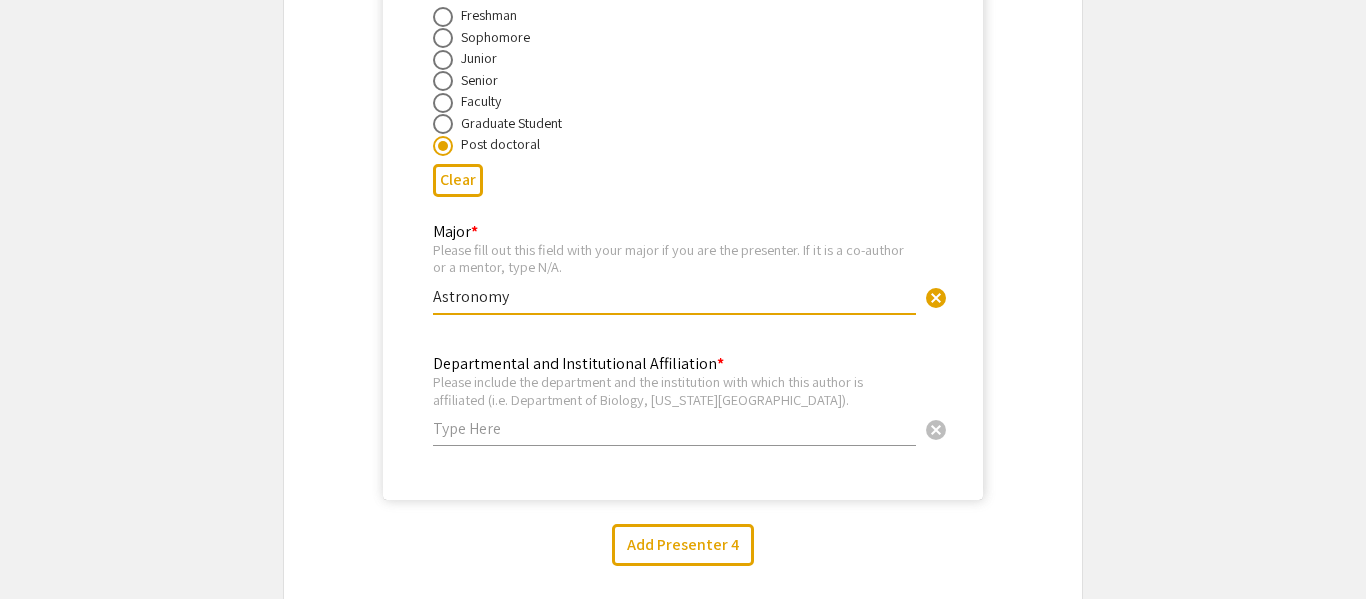 type on "Astronomy" 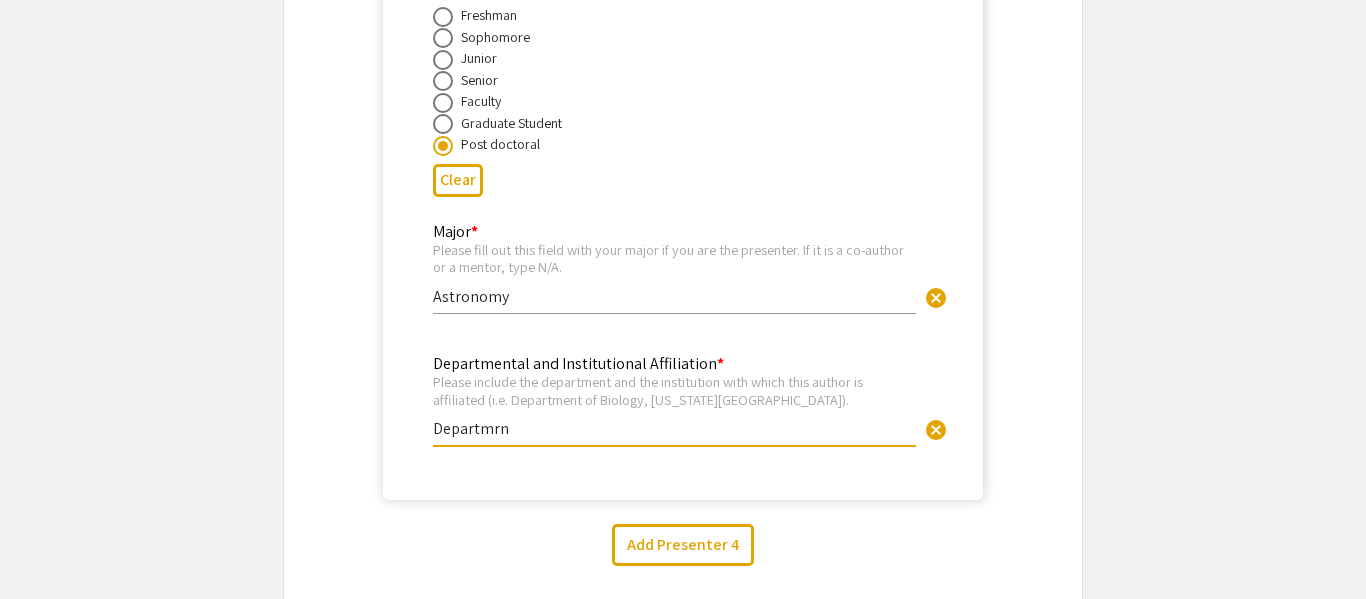 type on "Departmrny" 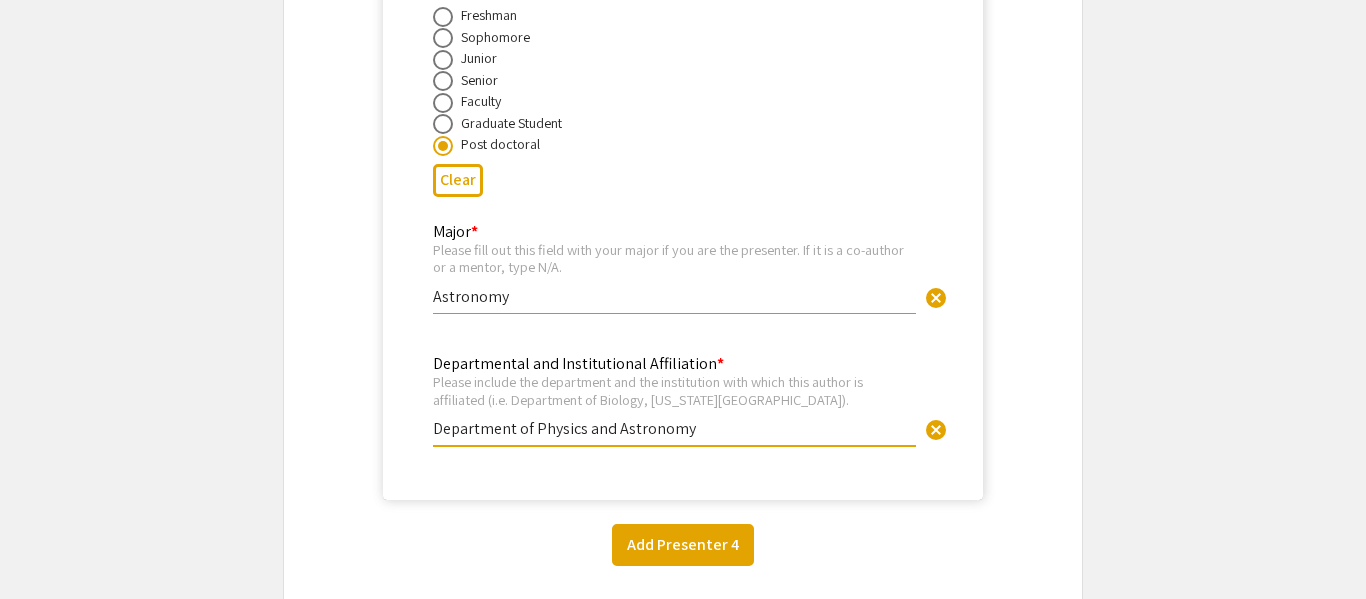 type on "Department of Physics and Astronomy" 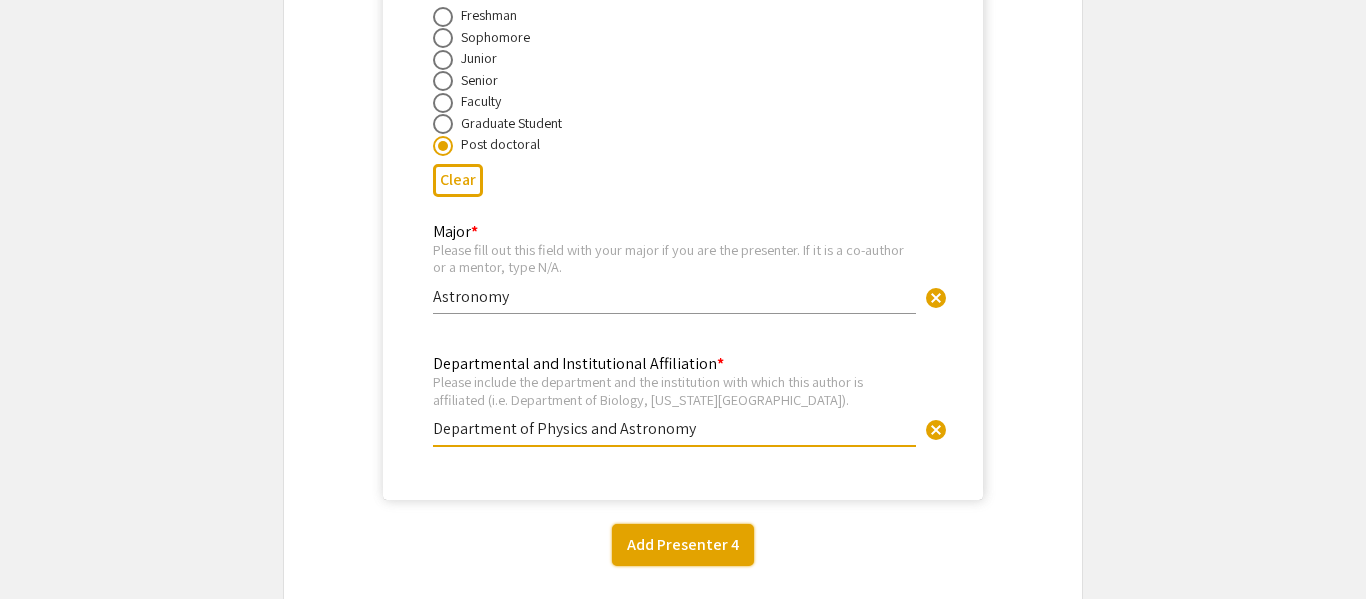 click on "Add Presenter 4" 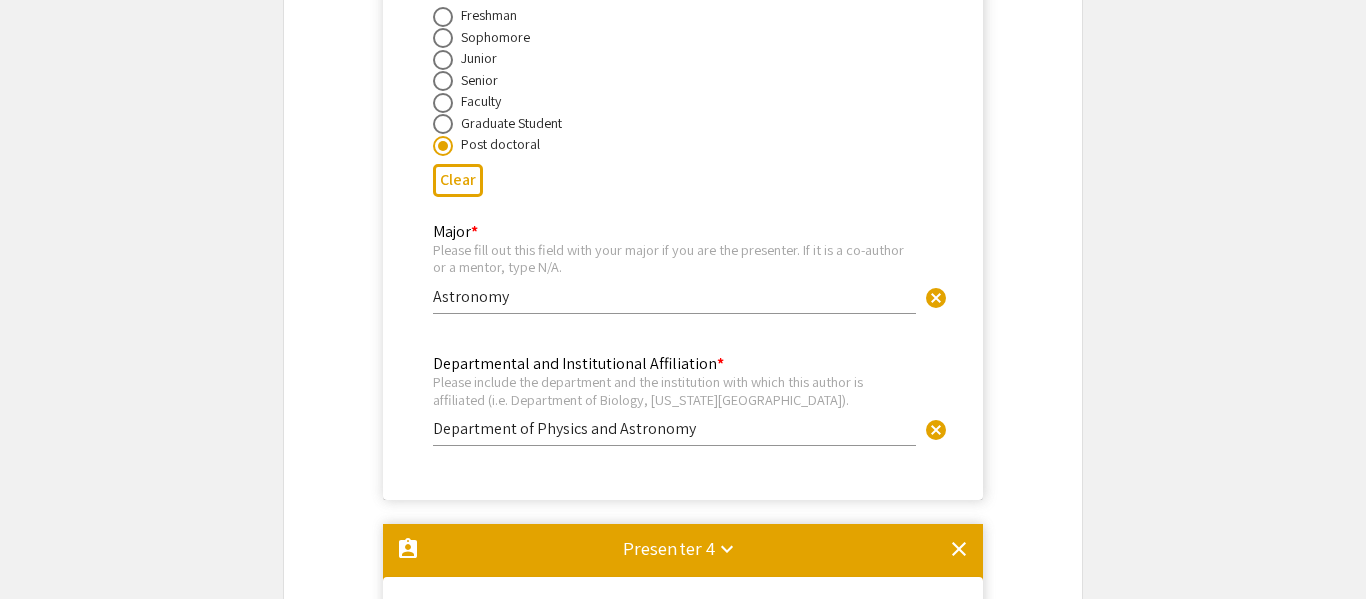 scroll, scrollTop: 3590, scrollLeft: 0, axis: vertical 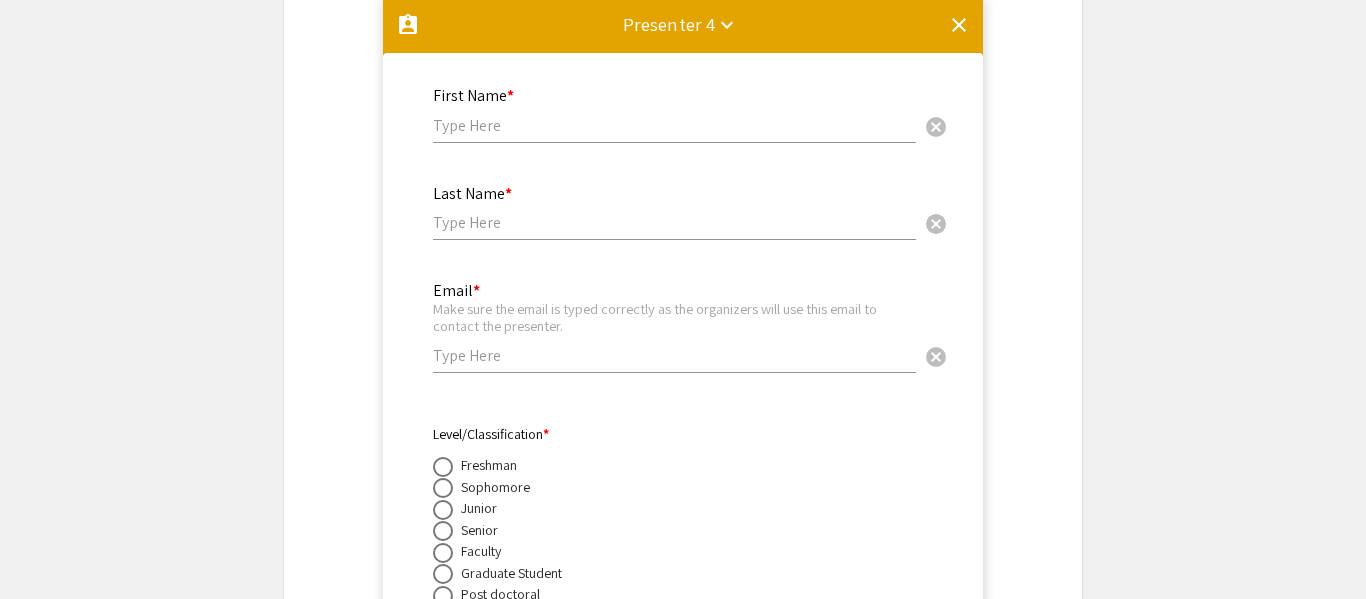 click on "Presenter 4   keyboard_arrow_down" at bounding box center [669, 24] 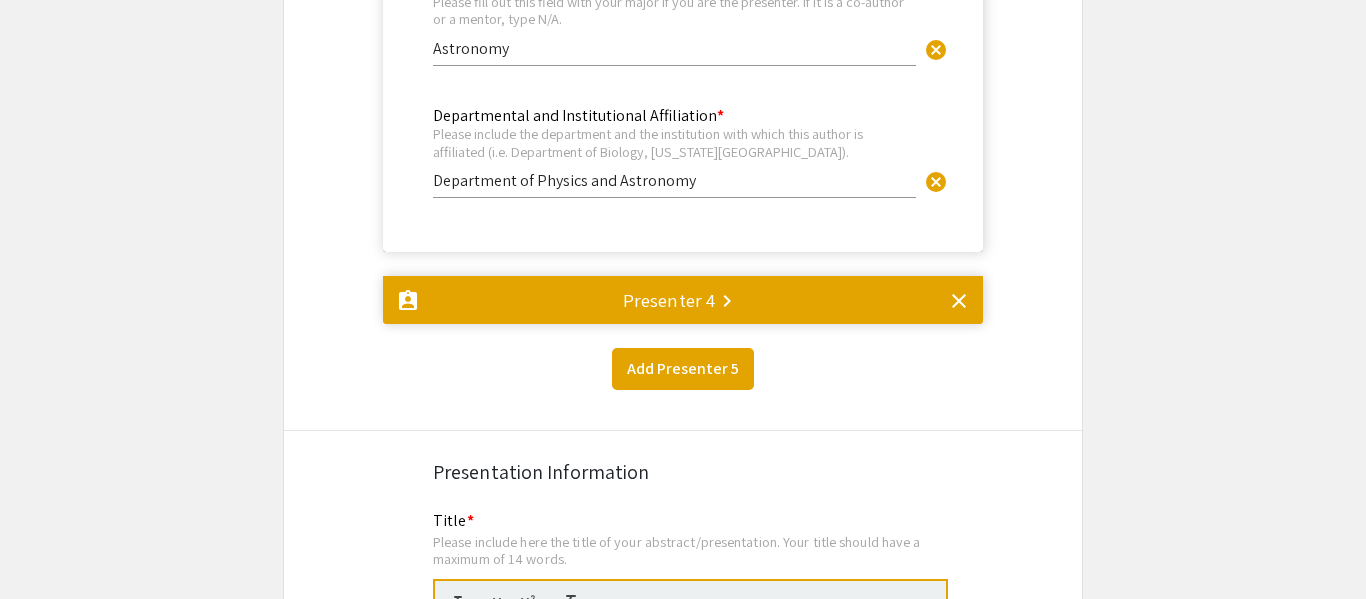 scroll, scrollTop: 2348, scrollLeft: 0, axis: vertical 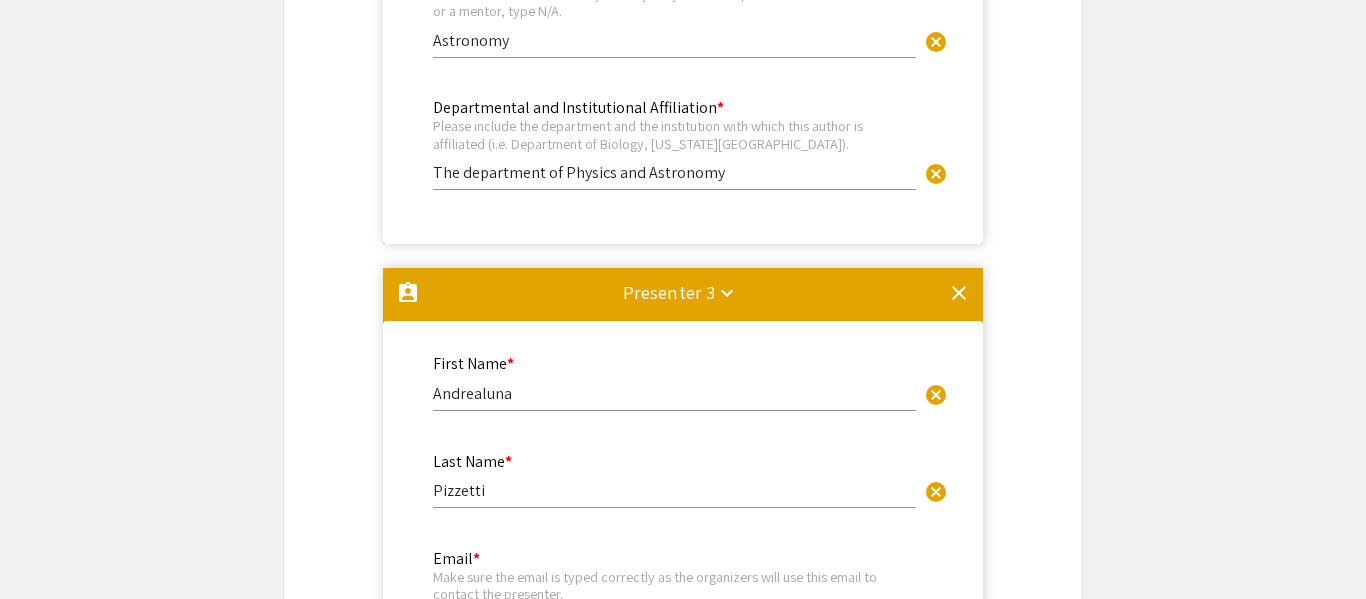 click on "Symposium Presentation Submission 18th Annual Summer Undergraduate Research Symposium!  Before you start filling out this form, review the instructions at  <[URL][DOMAIN_NAME]>.  Submit one form per presentation. In the “Presenters/Authors Information” section of this form, FIRST include the name, email, and information of the person who will be actually presenting the work. This is the person to whom all communication from the symposium organizers will be directed. As you add presenters/authors 2, 3, 4, and so on, subsequent blocks will show up for you to include the name and information of co-author(s) and mentor(s).   Presenters/Authors Information  First Name * [PERSON_NAME] cancel This field is required. Last Name * [PERSON_NAME] cancel This field is required. Email * Make sure the email is typed correctly as the organizers will use this email to contact the presenter. [EMAIL_ADDRESS][DOMAIN_NAME] cancel This field is required. Level/Classification *   Freshman   Sophomore" 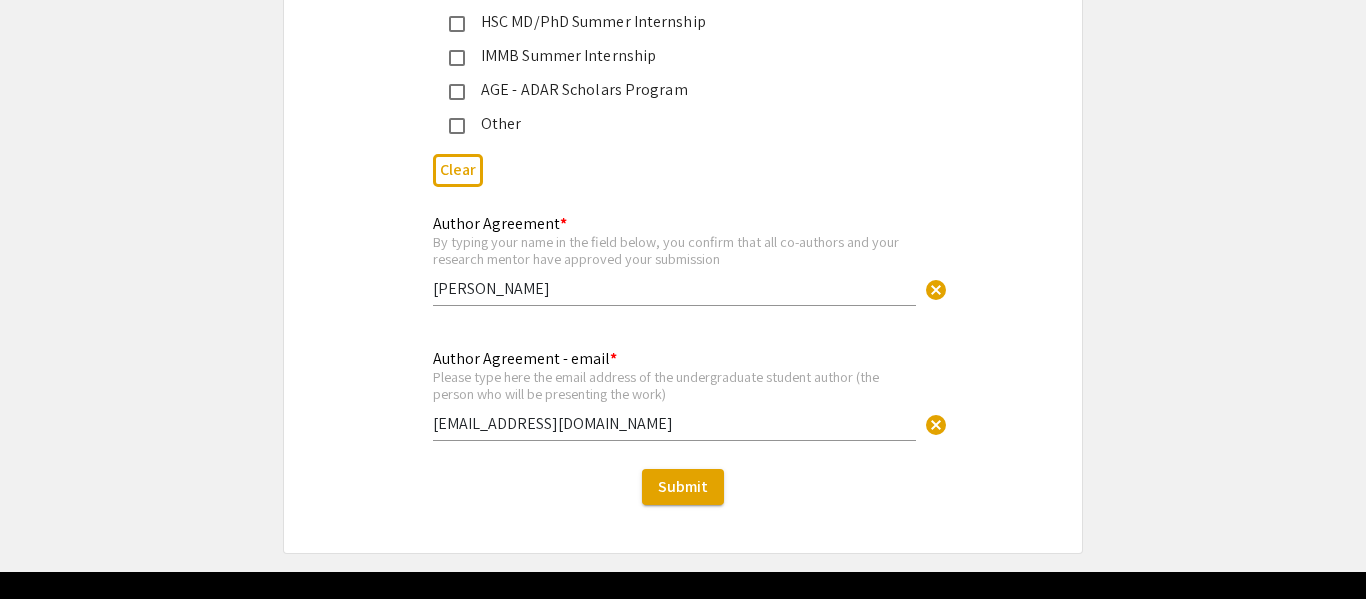 scroll, scrollTop: 6382, scrollLeft: 0, axis: vertical 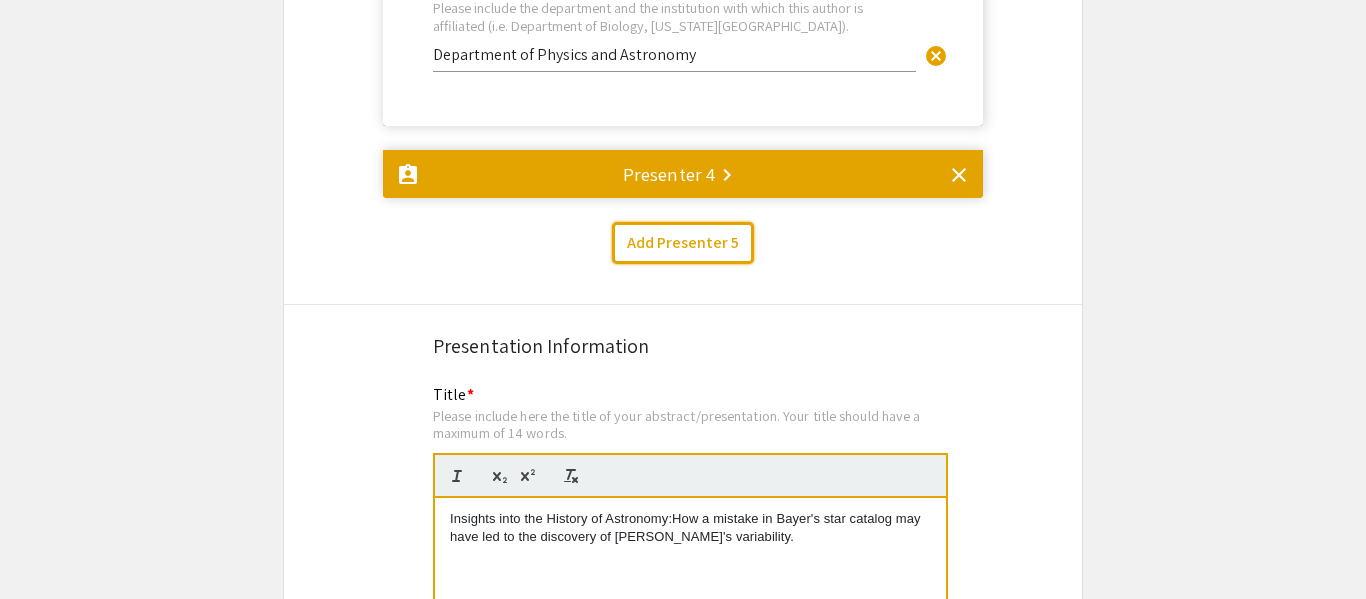 drag, startPoint x: 629, startPoint y: 245, endPoint x: 1251, endPoint y: 478, distance: 664.20856 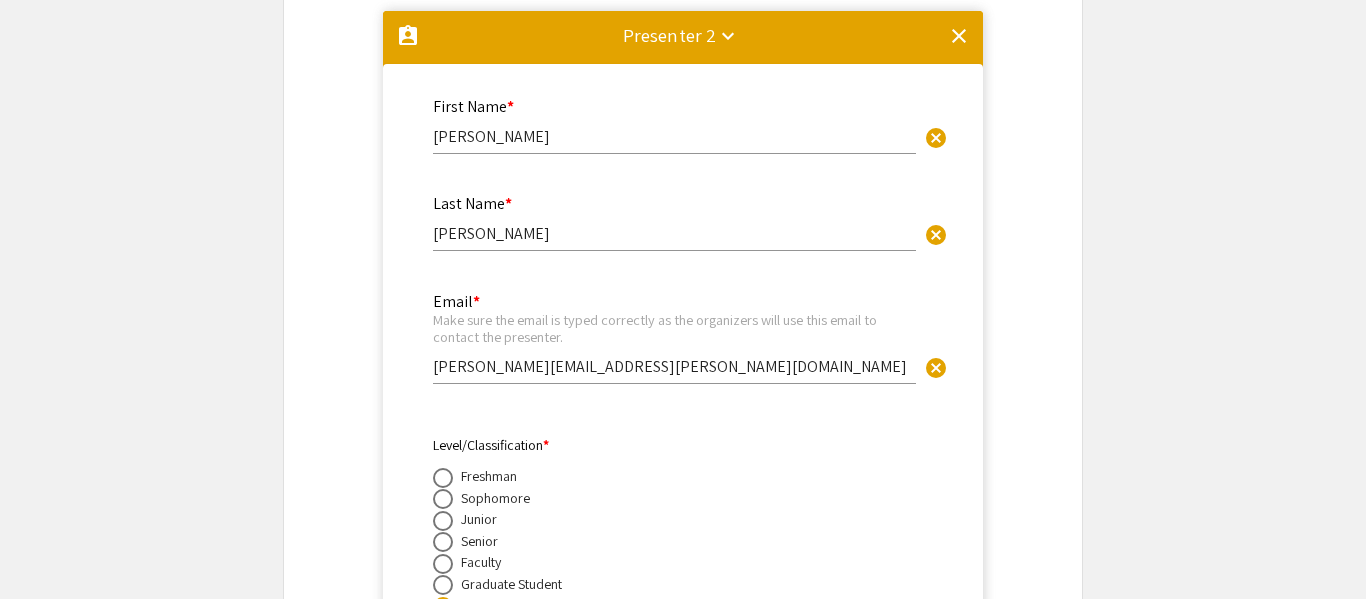 scroll, scrollTop: 1643, scrollLeft: 0, axis: vertical 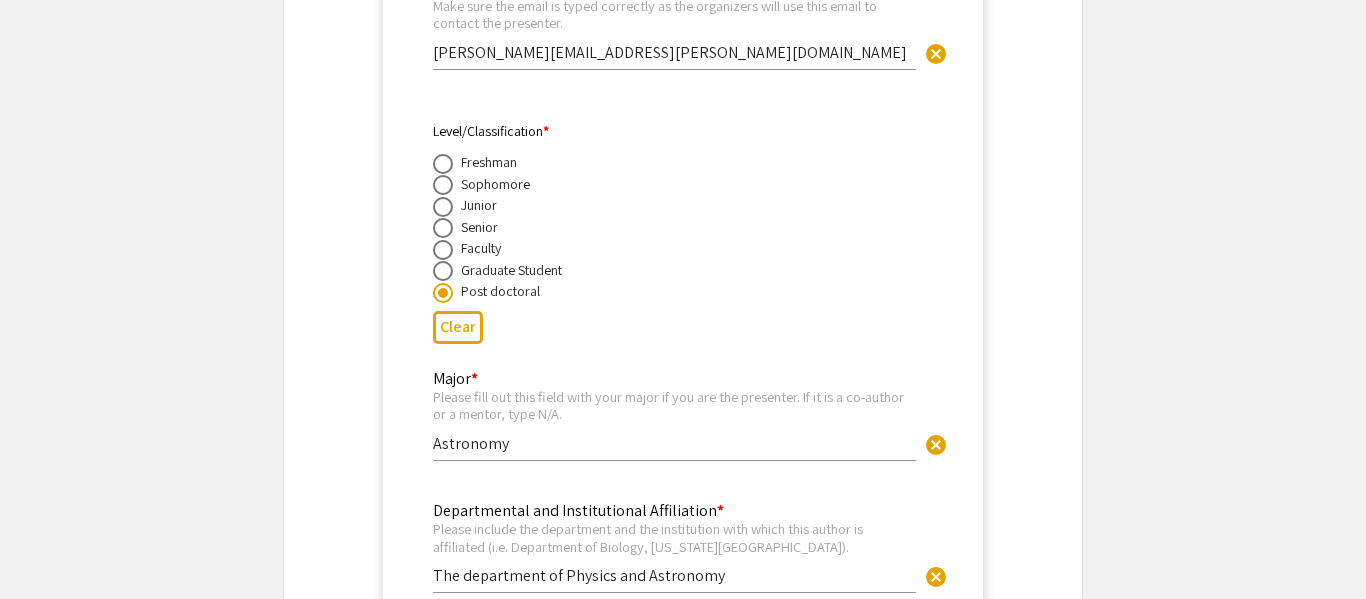 click at bounding box center (443, 250) 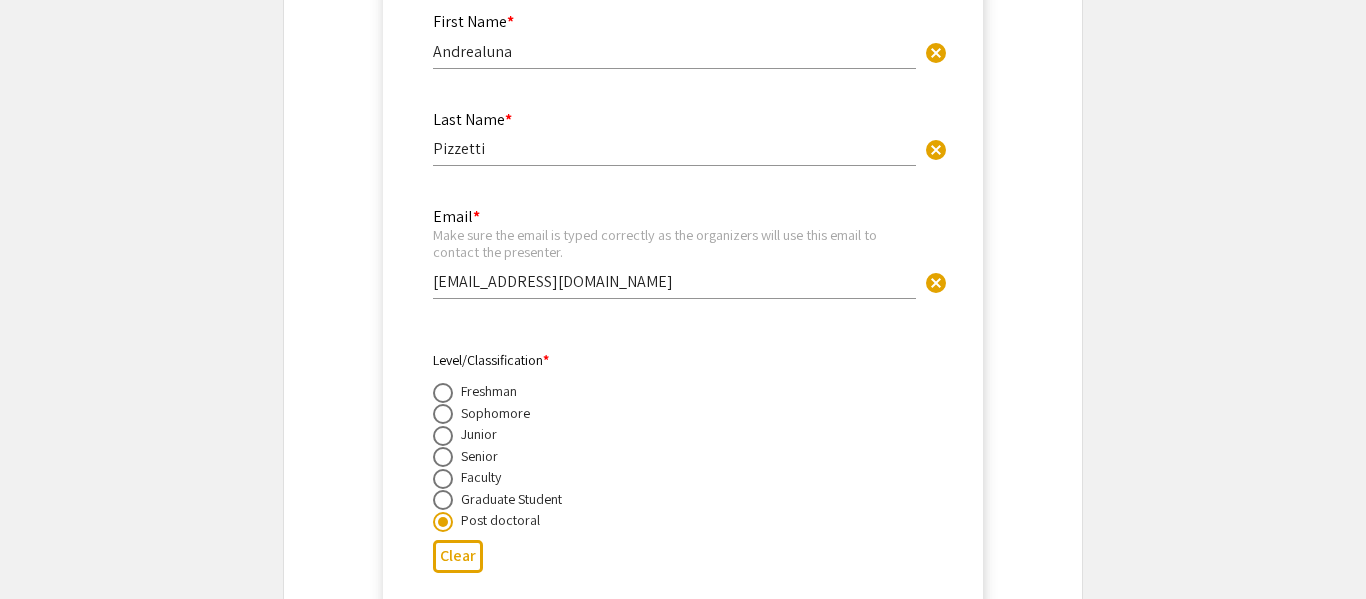 scroll, scrollTop: 2713, scrollLeft: 0, axis: vertical 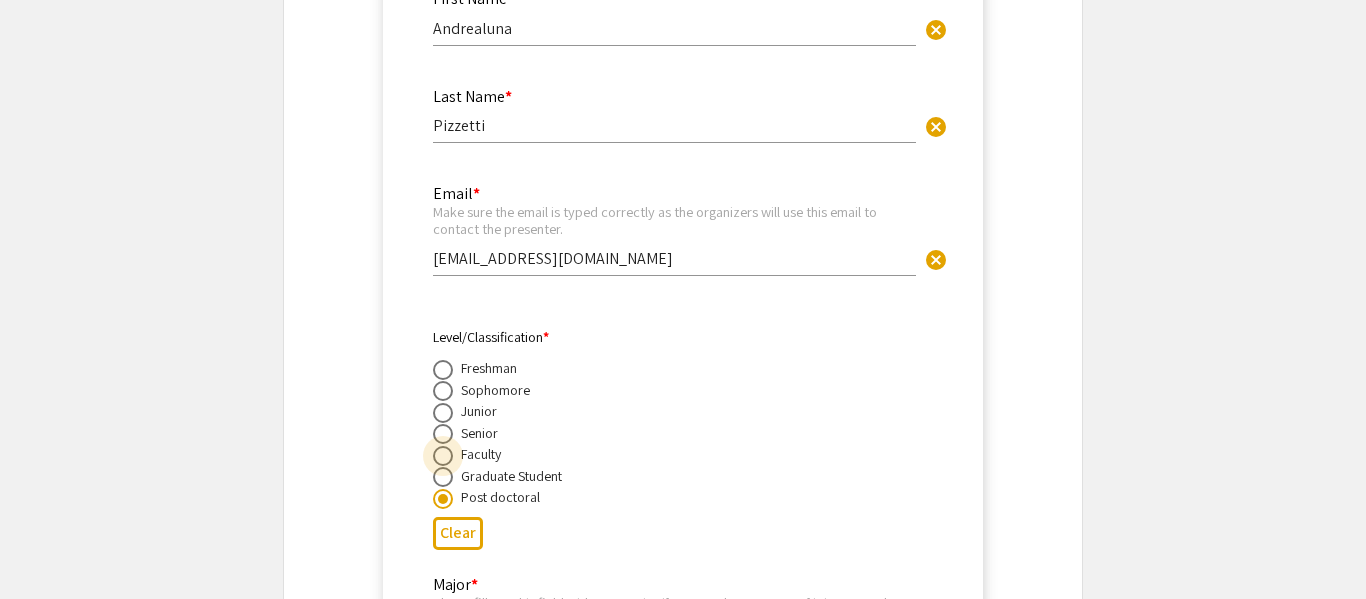 click at bounding box center (443, 456) 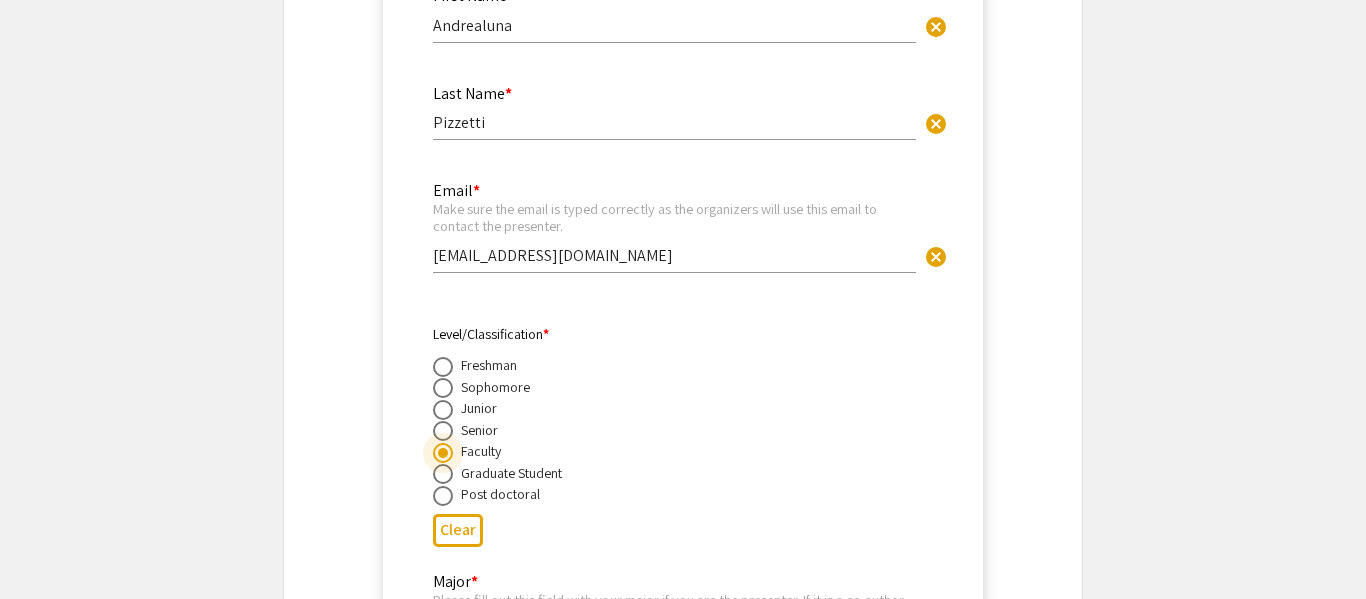 scroll, scrollTop: 2786, scrollLeft: 0, axis: vertical 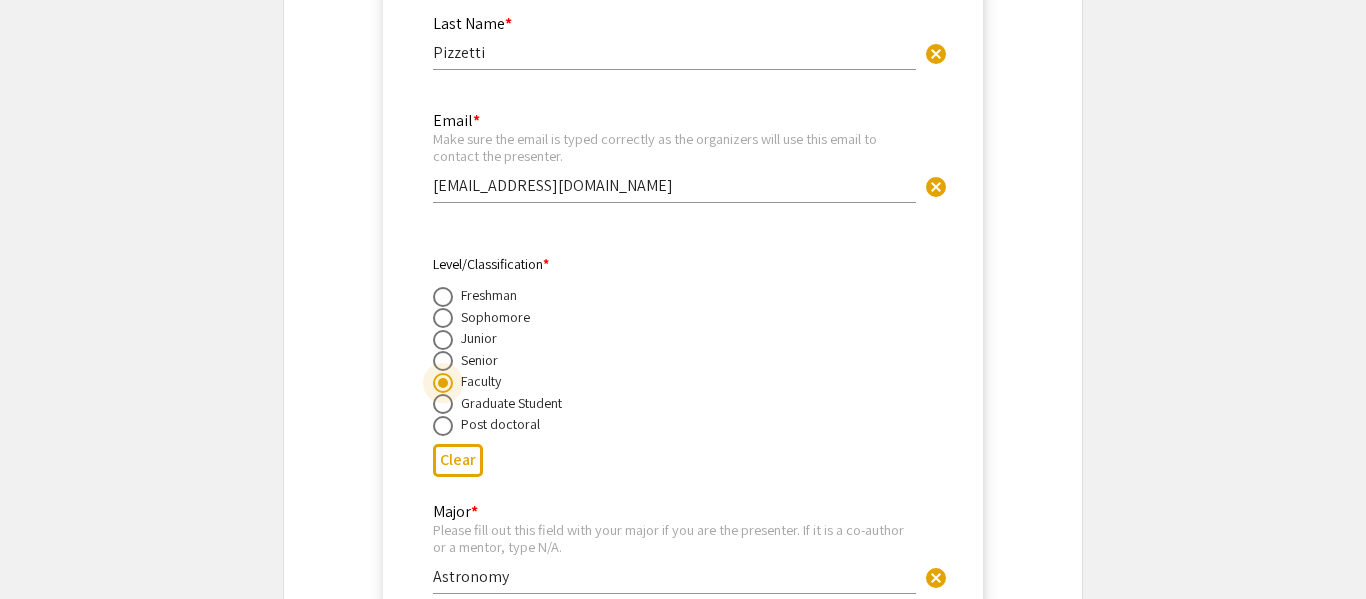 click on "Post doctoral" 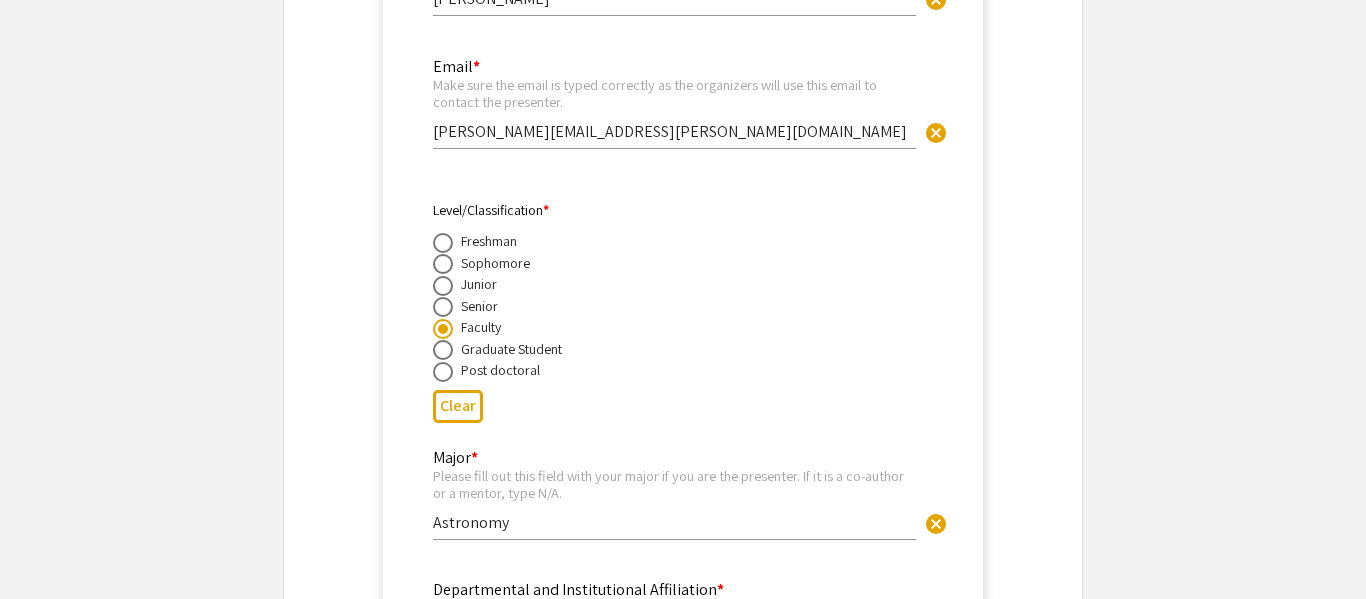 scroll, scrollTop: 1842, scrollLeft: 0, axis: vertical 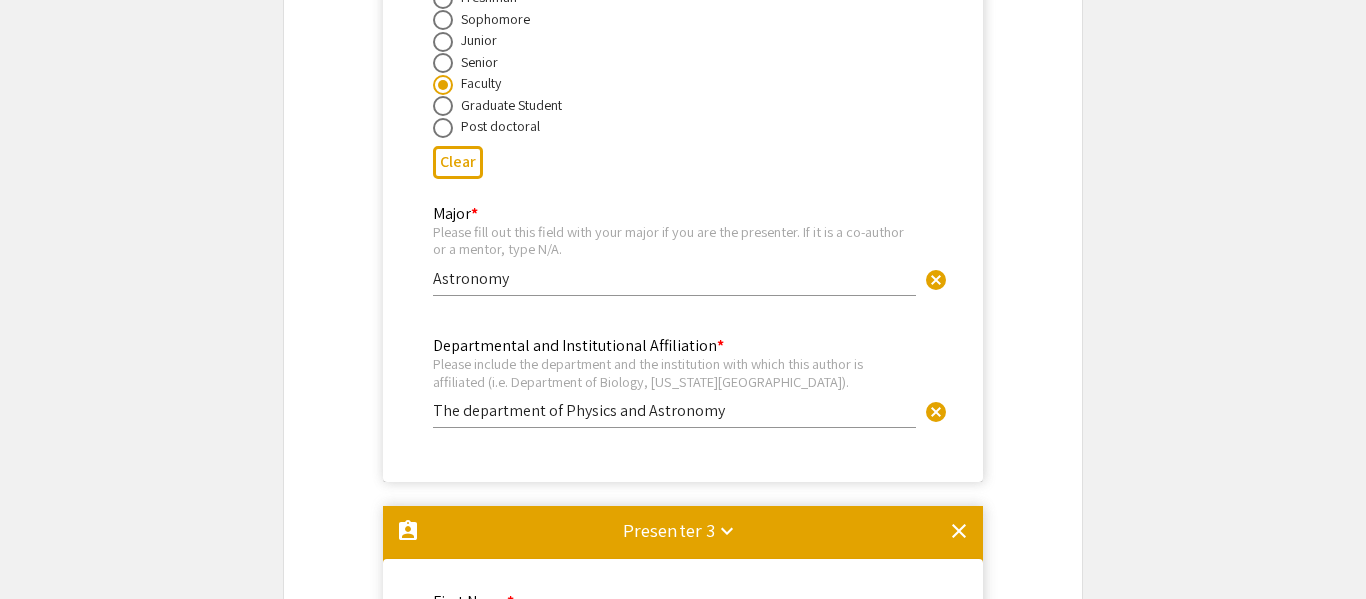 click on "Symposium Presentation Submission 18th Annual Summer Undergraduate Research Symposium!  Before you start filling out this form, review the instructions at  <[URL][DOMAIN_NAME]>.  Submit one form per presentation. In the “Presenters/Authors Information” section of this form, FIRST include the name, email, and information of the person who will be actually presenting the work. This is the person to whom all communication from the symposium organizers will be directed. As you add presenters/authors 2, 3, 4, and so on, subsequent blocks will show up for you to include the name and information of co-author(s) and mentor(s).   Presenters/Authors Information  First Name * [PERSON_NAME] cancel This field is required. Last Name * [PERSON_NAME] cancel This field is required. Email * Make sure the email is typed correctly as the organizers will use this email to contact the presenter. [EMAIL_ADDRESS][DOMAIN_NAME] cancel This field is required. Level/Classification *   Freshman   Sophomore" 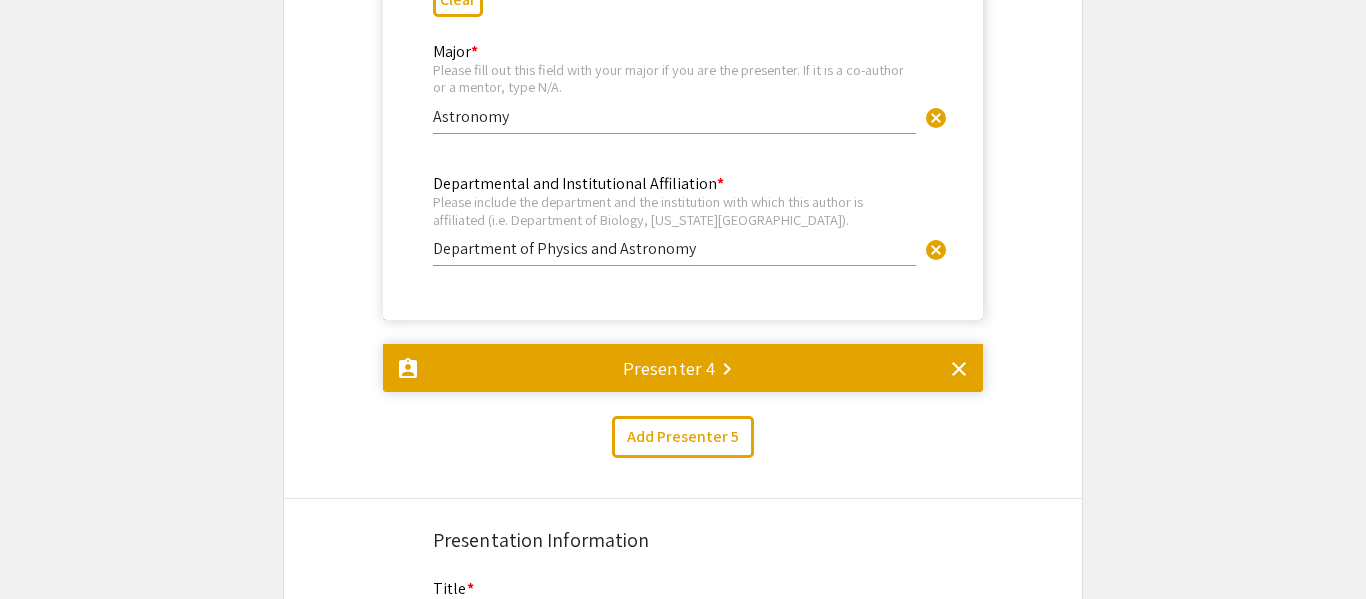 scroll, scrollTop: 3390, scrollLeft: 0, axis: vertical 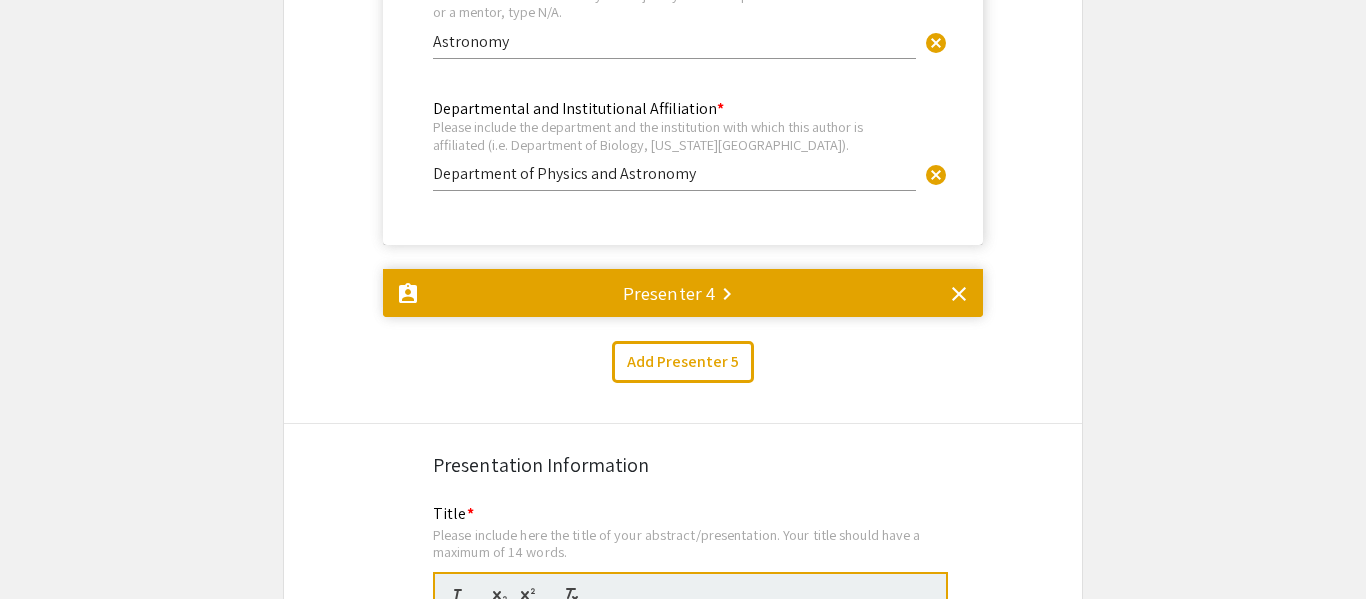 click at bounding box center [683, 302] 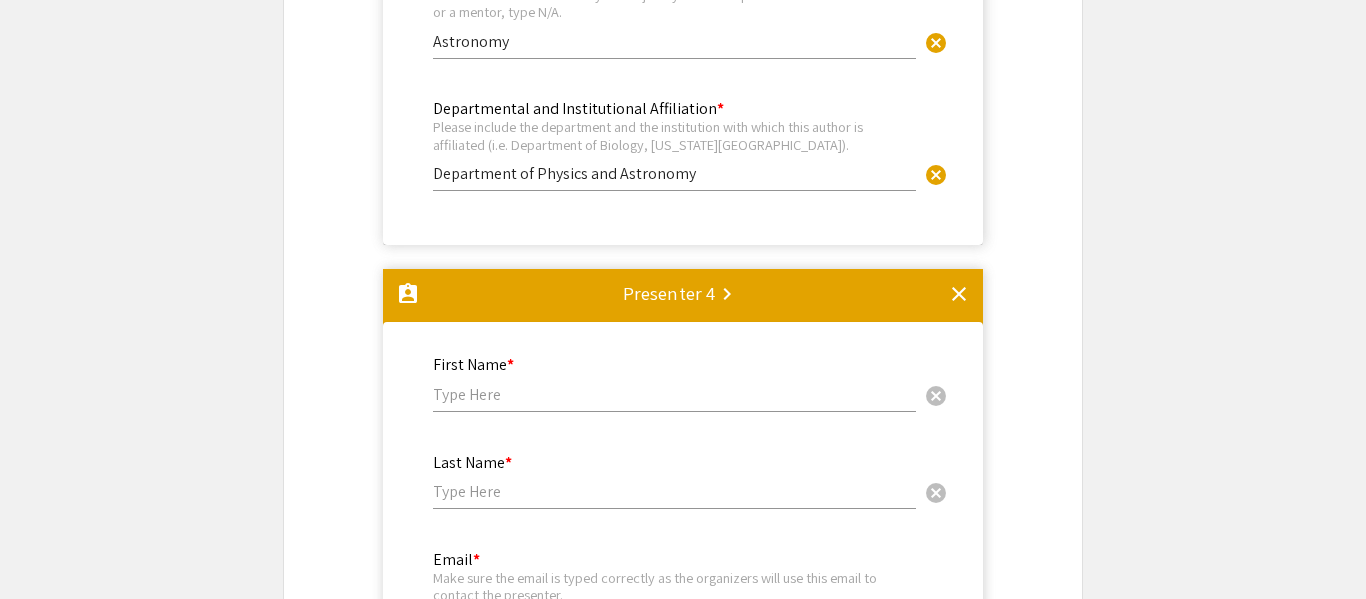 scroll, scrollTop: 3590, scrollLeft: 0, axis: vertical 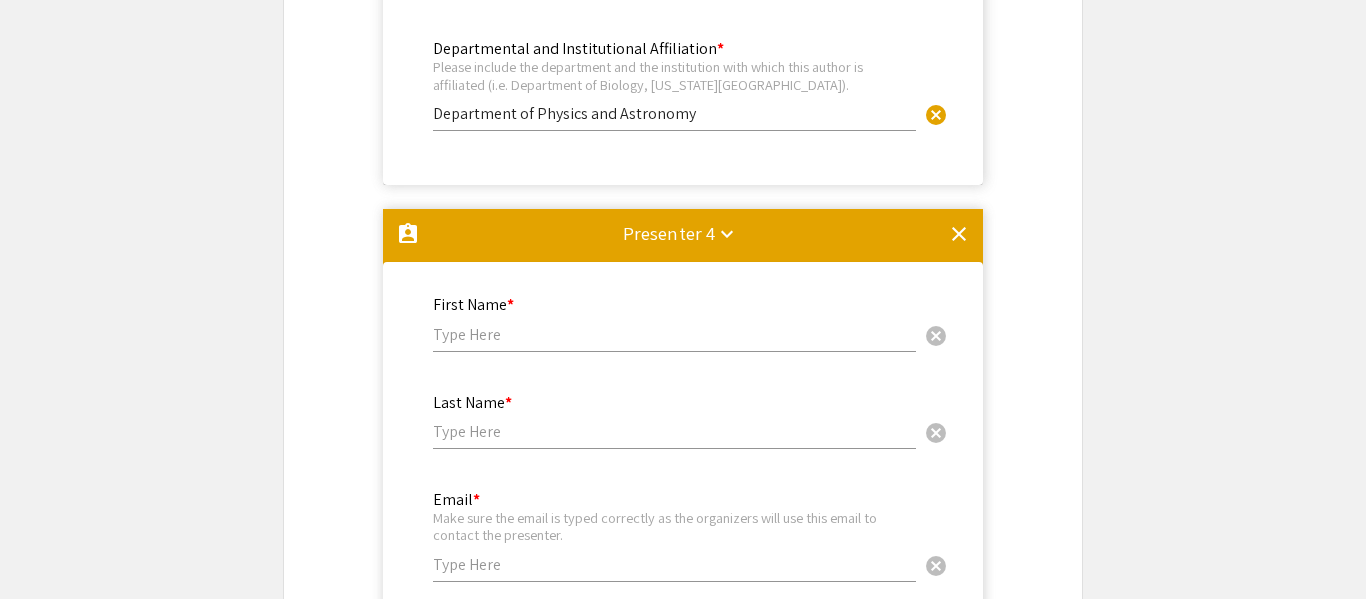 click on "First Name * cancel" at bounding box center (674, 324) 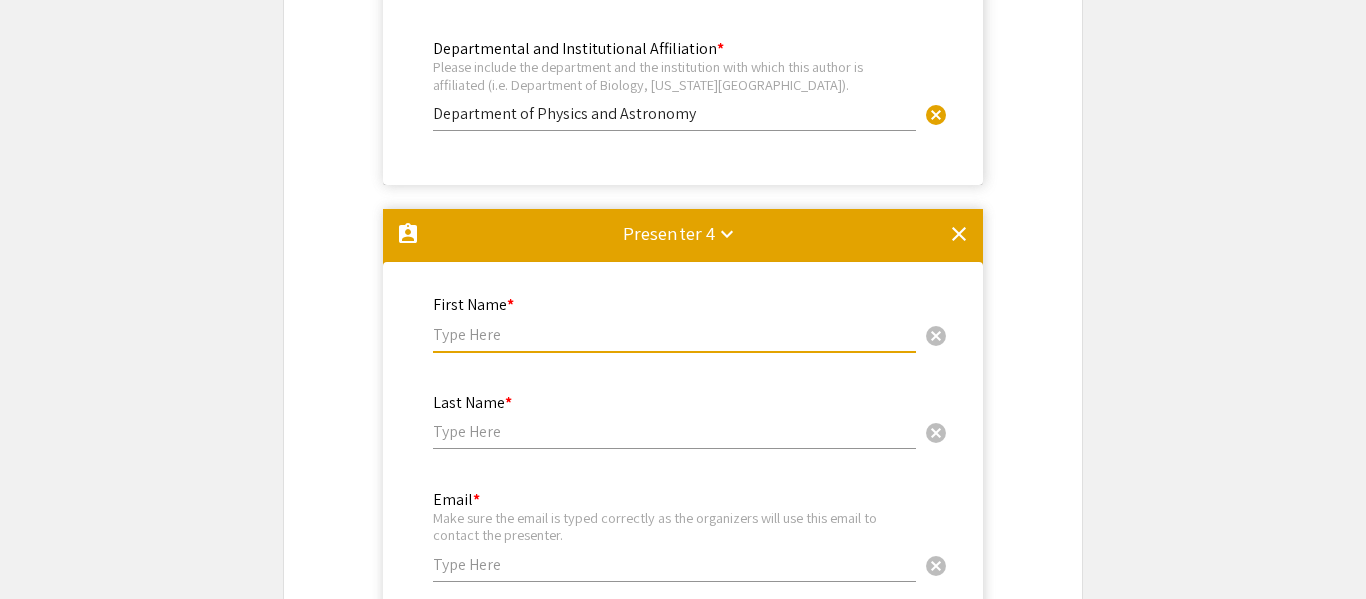 click at bounding box center (674, 334) 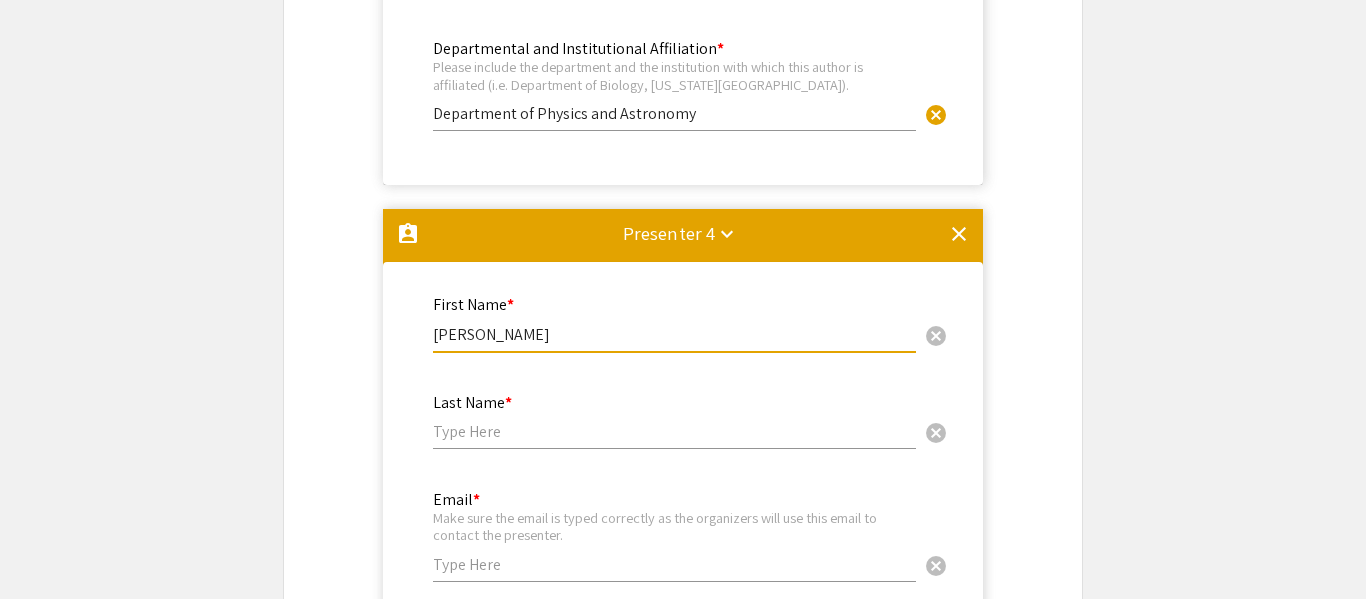 type on "[PERSON_NAME]" 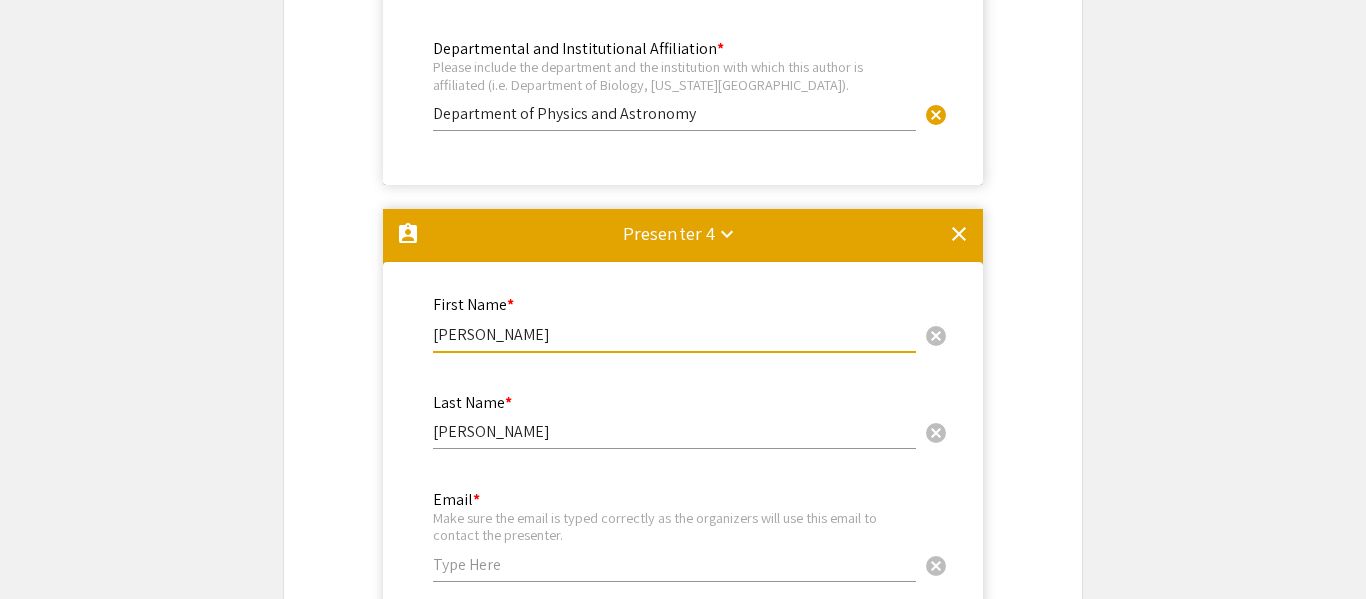 type on "[EMAIL_ADDRESS][DOMAIN_NAME]" 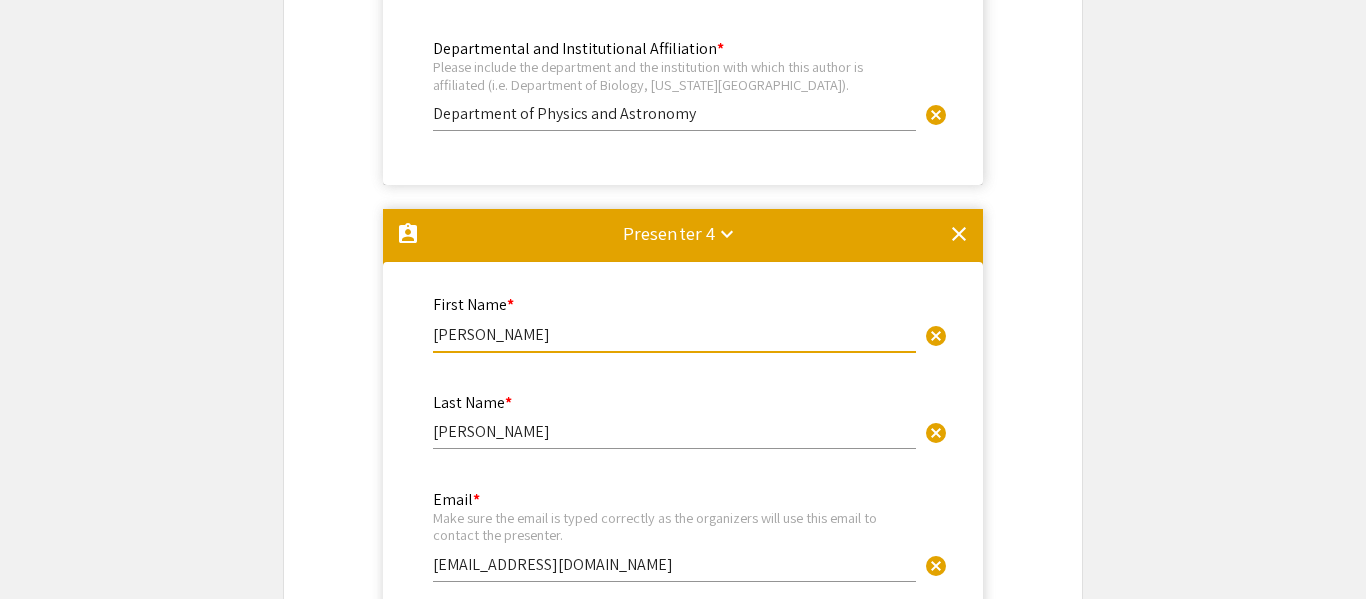 click on "First Name * Zacharius cancel" at bounding box center [674, 324] 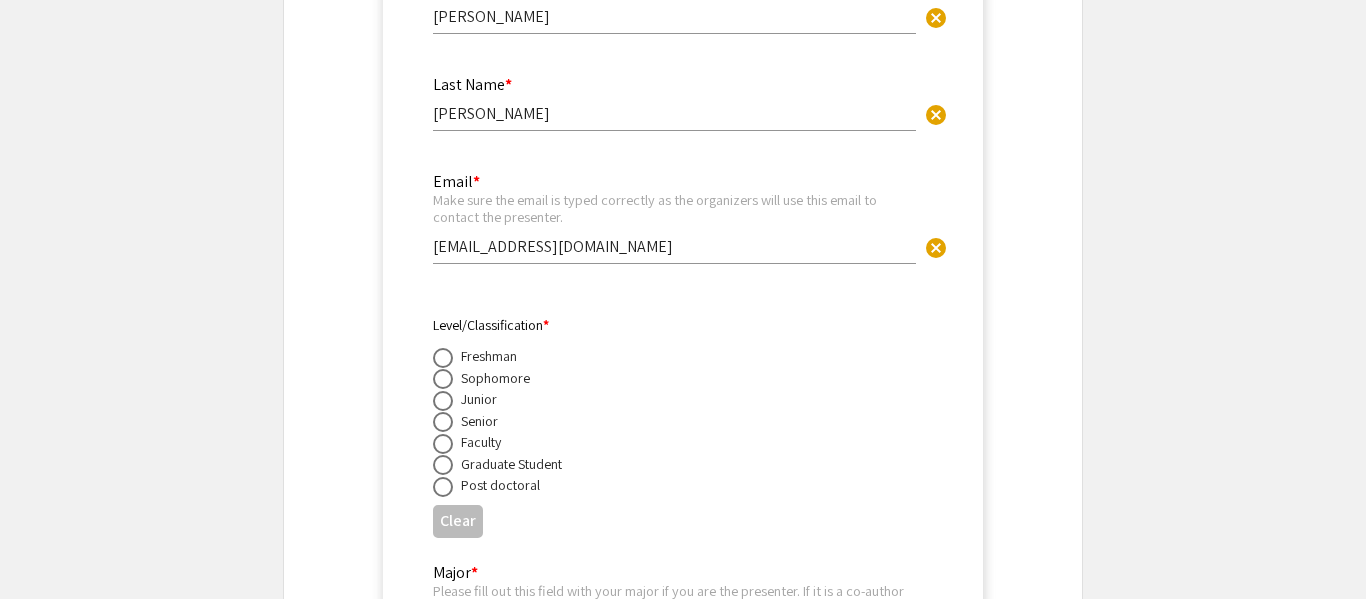 scroll, scrollTop: 3701, scrollLeft: 0, axis: vertical 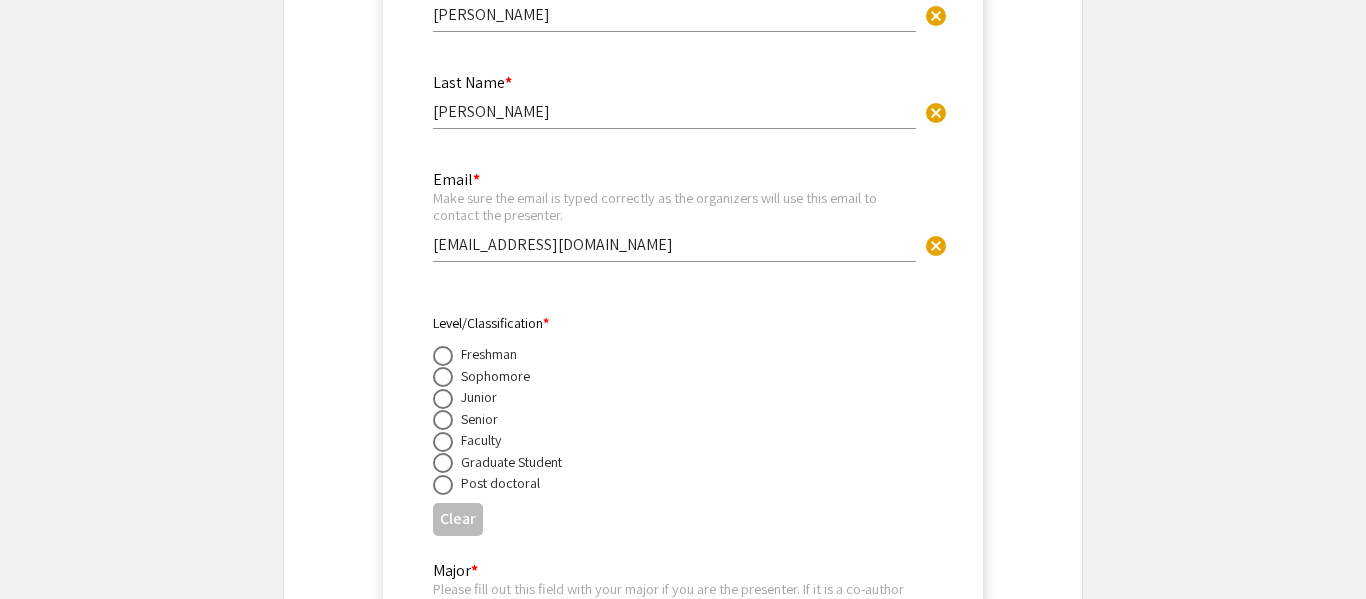 click at bounding box center [443, 399] 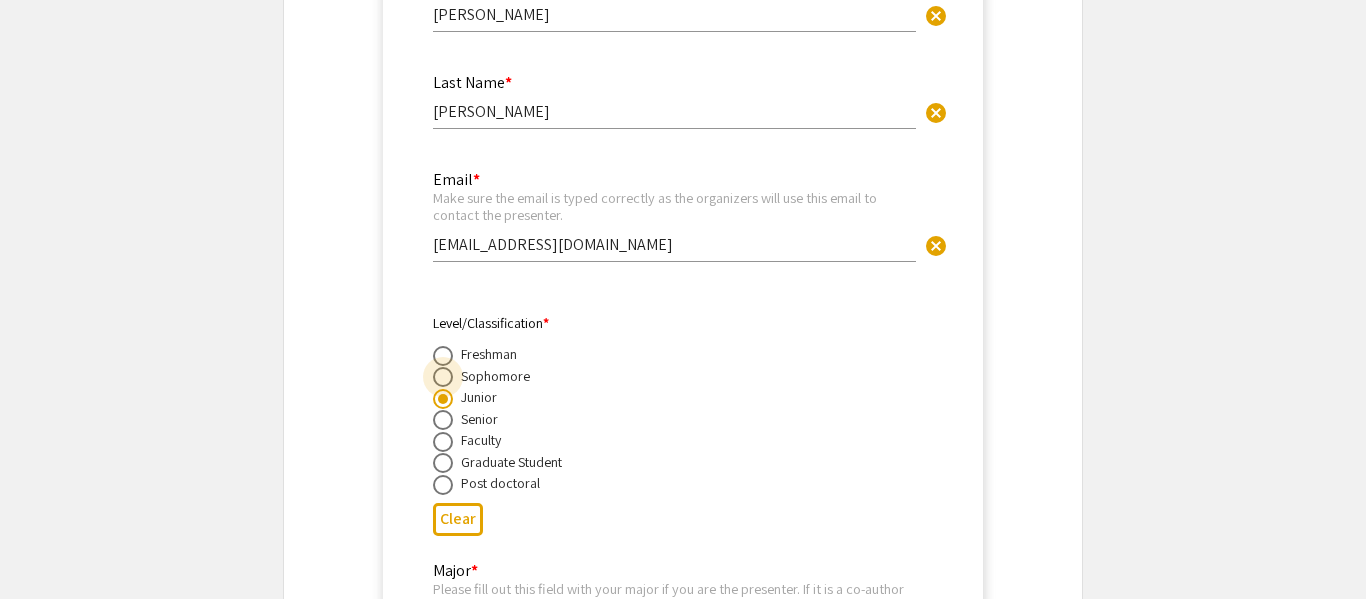 click at bounding box center (443, 377) 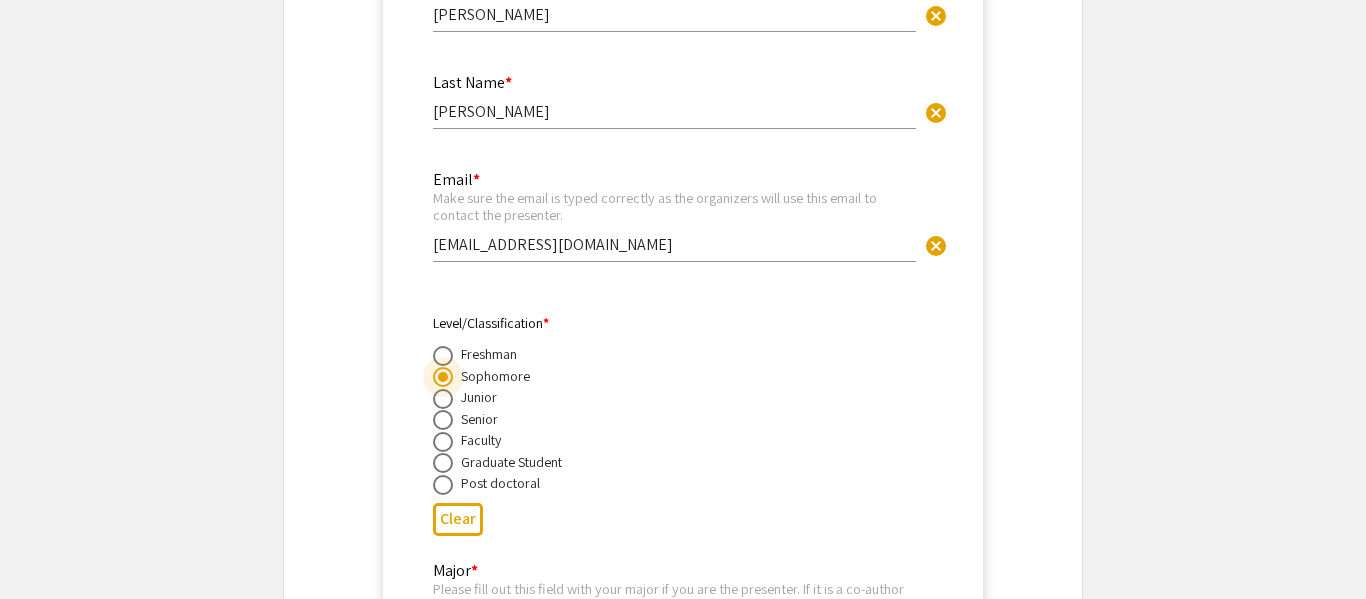 click on "First Name * Zacharius cancel This field is required. Last Name * McKendall cancel This field is required. Email * Make sure the email is typed correctly as the organizers will use this email to contact the presenter. zm00013@mix.wvu.edu cancel This field is required. Level/Classification *   Freshman   Sophomore   Junior   Senior   Faculty   Graduate Student   Post doctoral  Clear  Major  * Please fill out this field with your major if you are the presenter. If it is a co-author or a mentor, type N/A.  cancel This field is required. Departmental and Institutional Affiliation * Please include the department and the institution with which this author is affiliated (i.e. Department of Biology, West Virginia University). cancel This field is required." at bounding box center (683, 390) 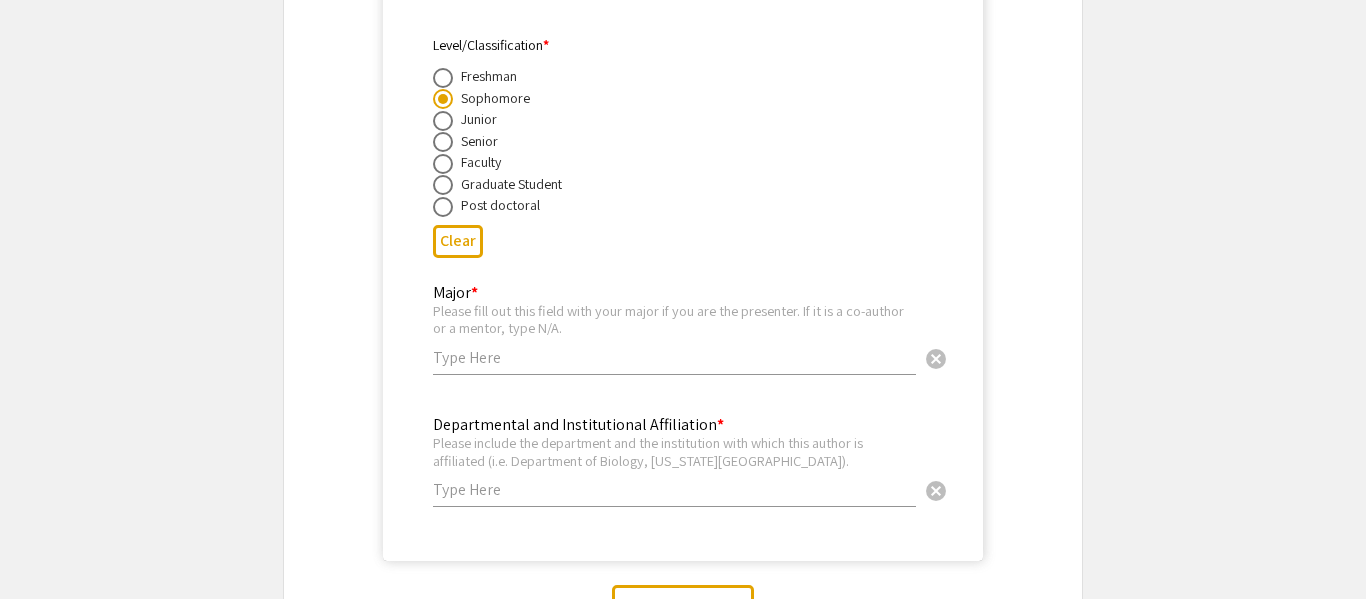 scroll, scrollTop: 3981, scrollLeft: 0, axis: vertical 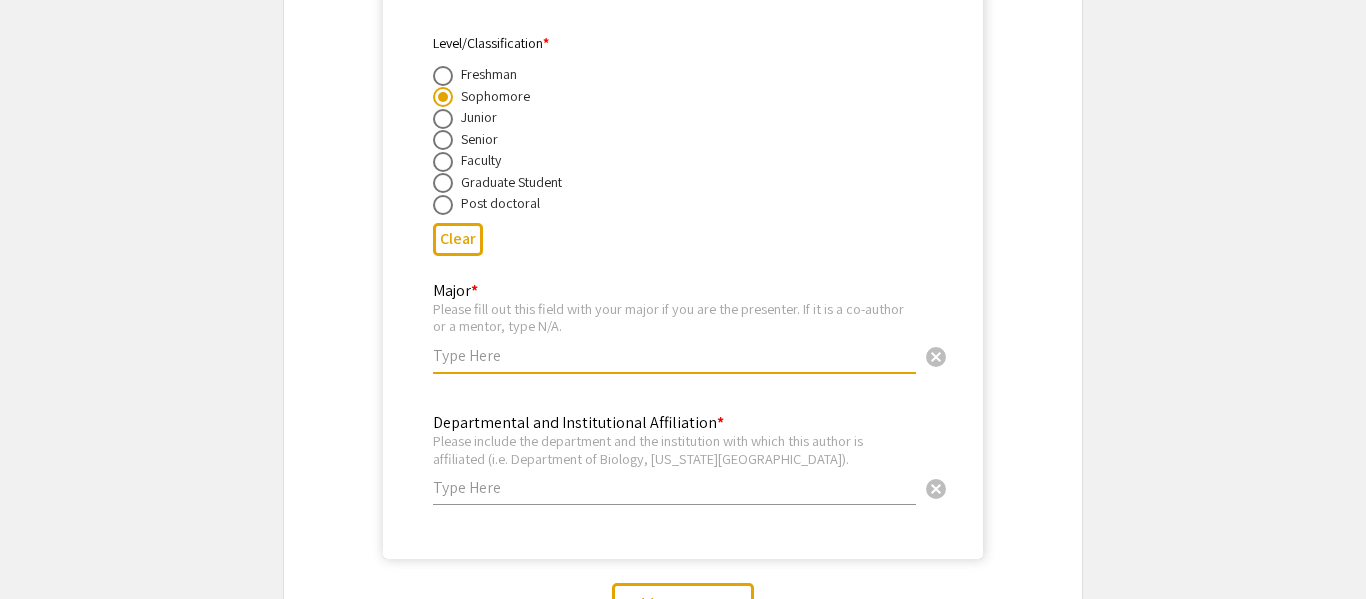 click at bounding box center (674, 355) 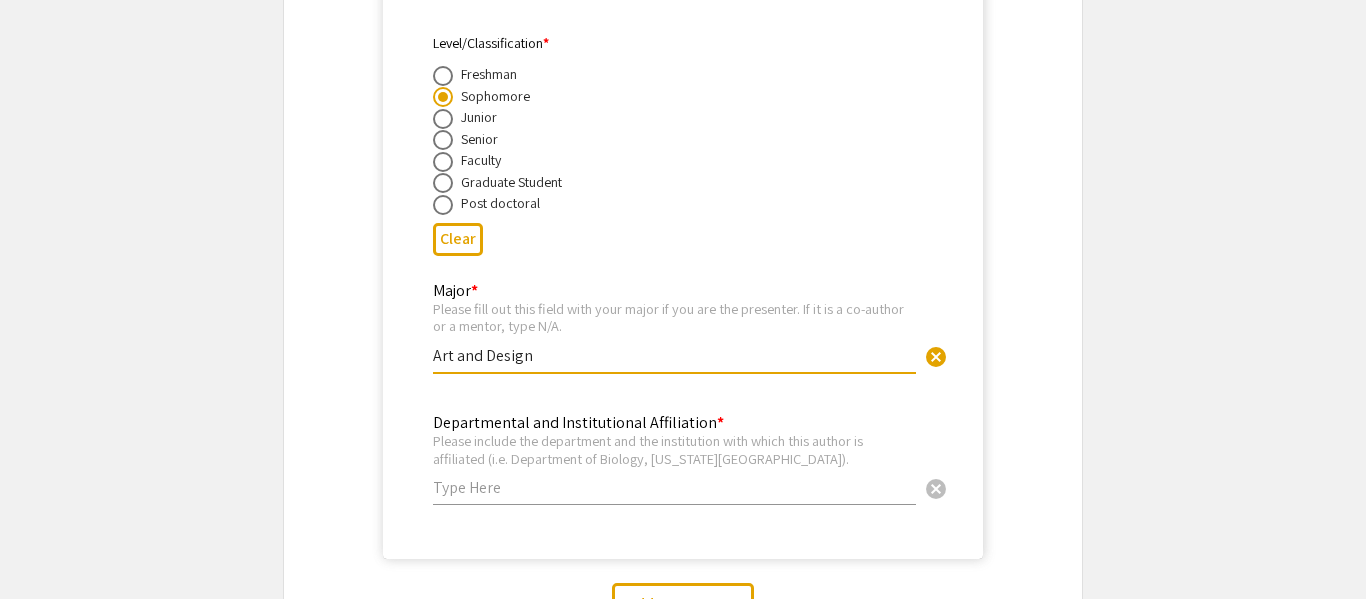 type on "Art and Design" 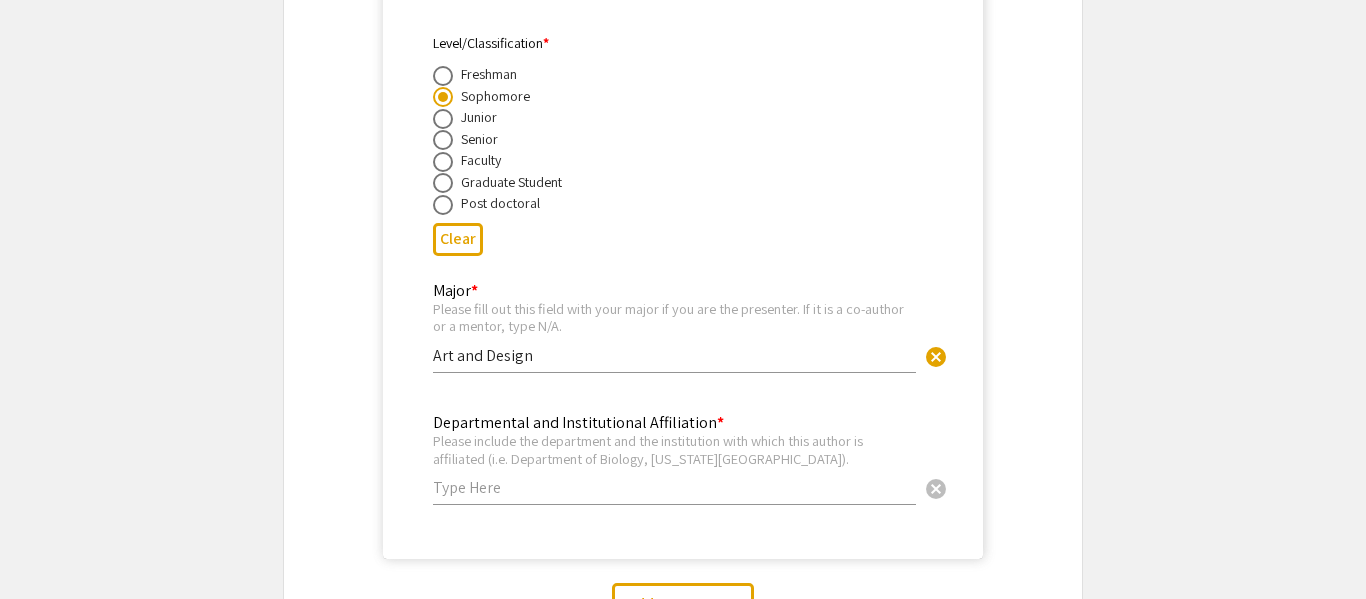 click on "assignment_ind   Presenter 2   keyboard_arrow_down  clear First Name * Jason cancel This field is required. Last Name * Ybarra cancel This field is required. Email * Make sure the email is typed correctly as the organizers will use this email to contact the presenter. jason.ybarra@mail.wvu.edu cancel This field is required. Level/Classification *   Freshman   Sophomore   Junior   Senior   Faculty   Graduate Student   Post doctoral  Clear  Major  * Please fill out this field with your major if you are the presenter. If it is a co-author or a mentor, type N/A.  Astronomy cancel This field is required. Departmental and Institutional Affiliation * Please include the department and the institution with which this author is affiliated (i.e. Department of Biology, West Virginia University). The department of Physics and Astronomy cancel This field is required. assignment_ind   Presenter 3   keyboard_arrow_down  clear First Name * Andrealuna cancel This field is required. Last Name * Pizzetti cancel Email * *" at bounding box center [683, -882] 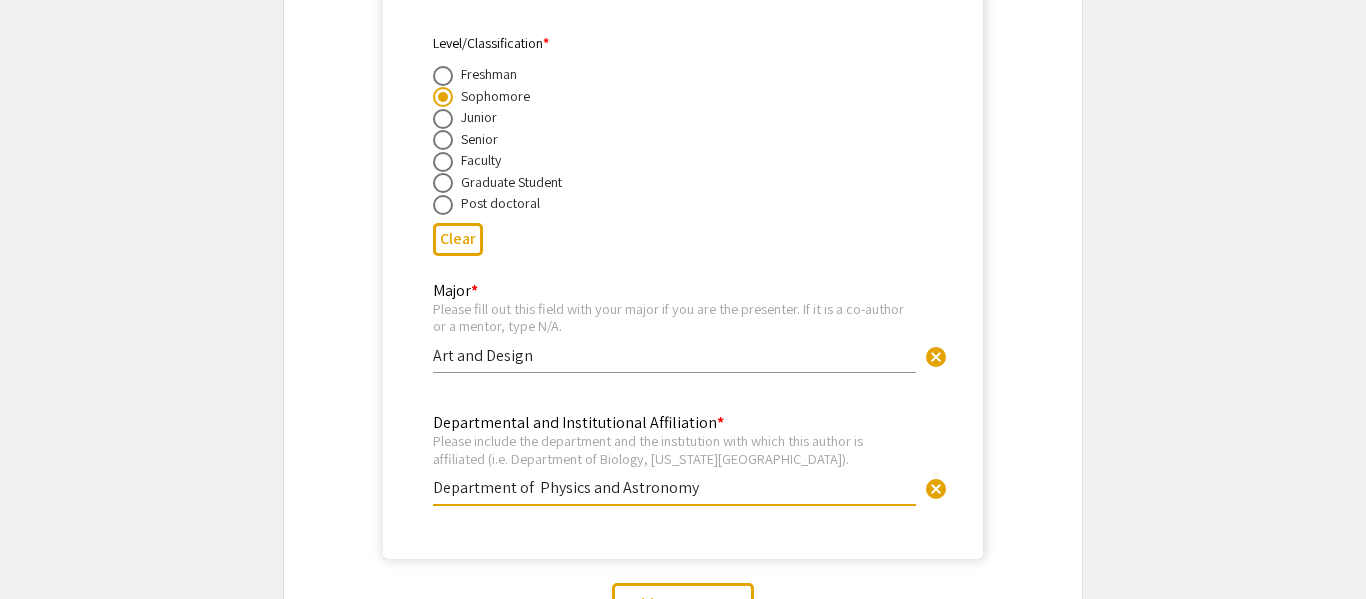 type on "Department of  Physics and Astronomy" 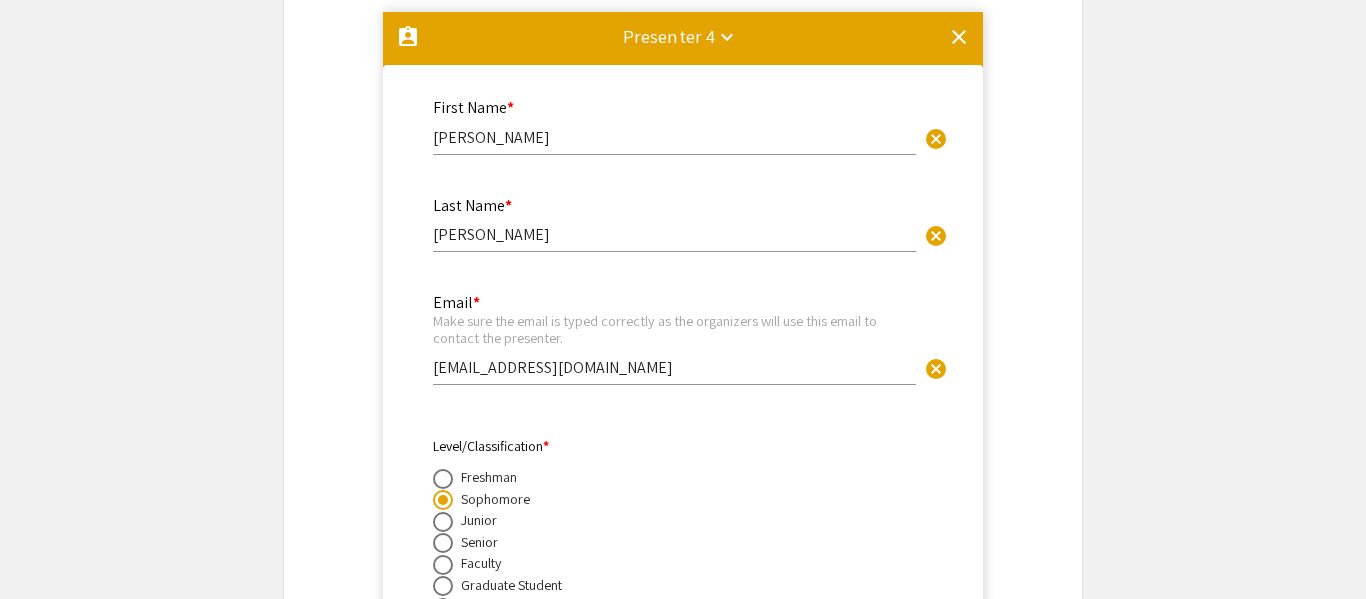 scroll, scrollTop: 3581, scrollLeft: 0, axis: vertical 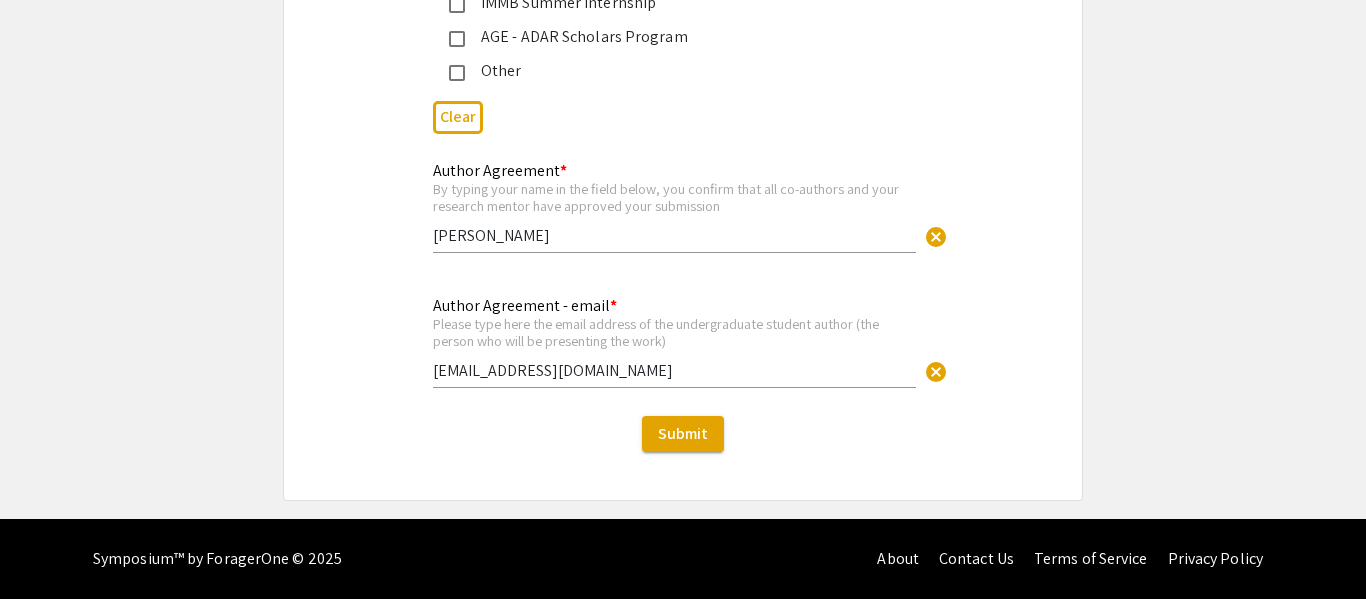 click on "Please type here the email address of the undergraduate student author (the person who will be presenting the work)" 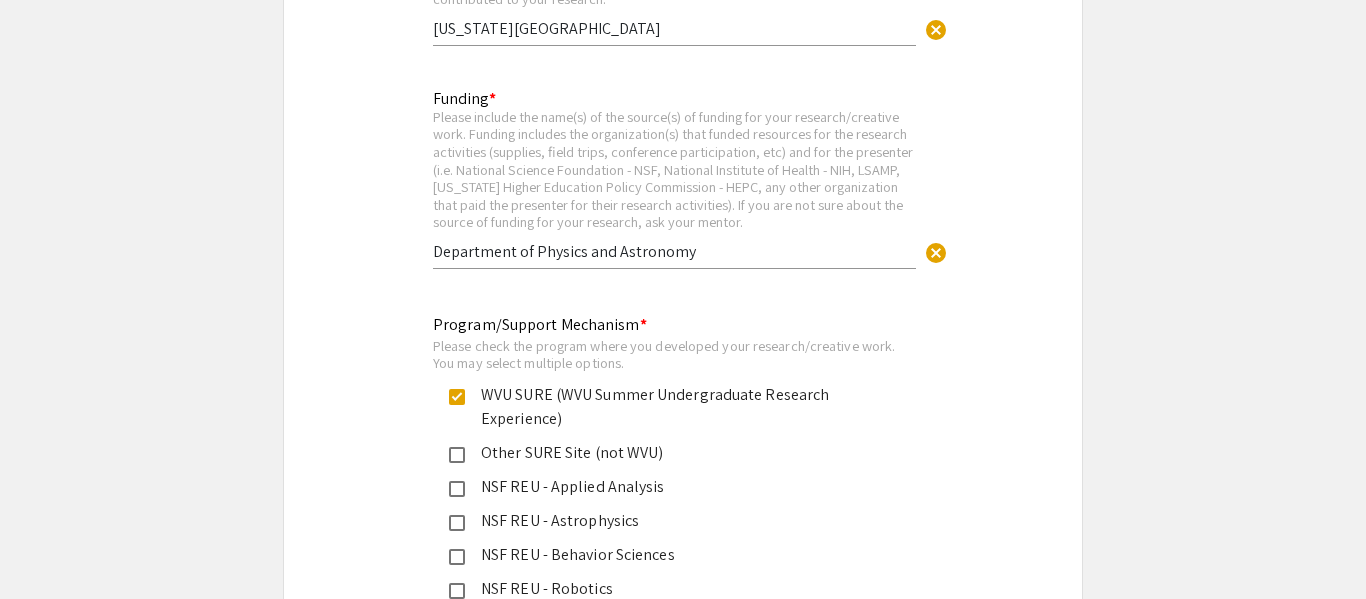 scroll, scrollTop: 7284, scrollLeft: 0, axis: vertical 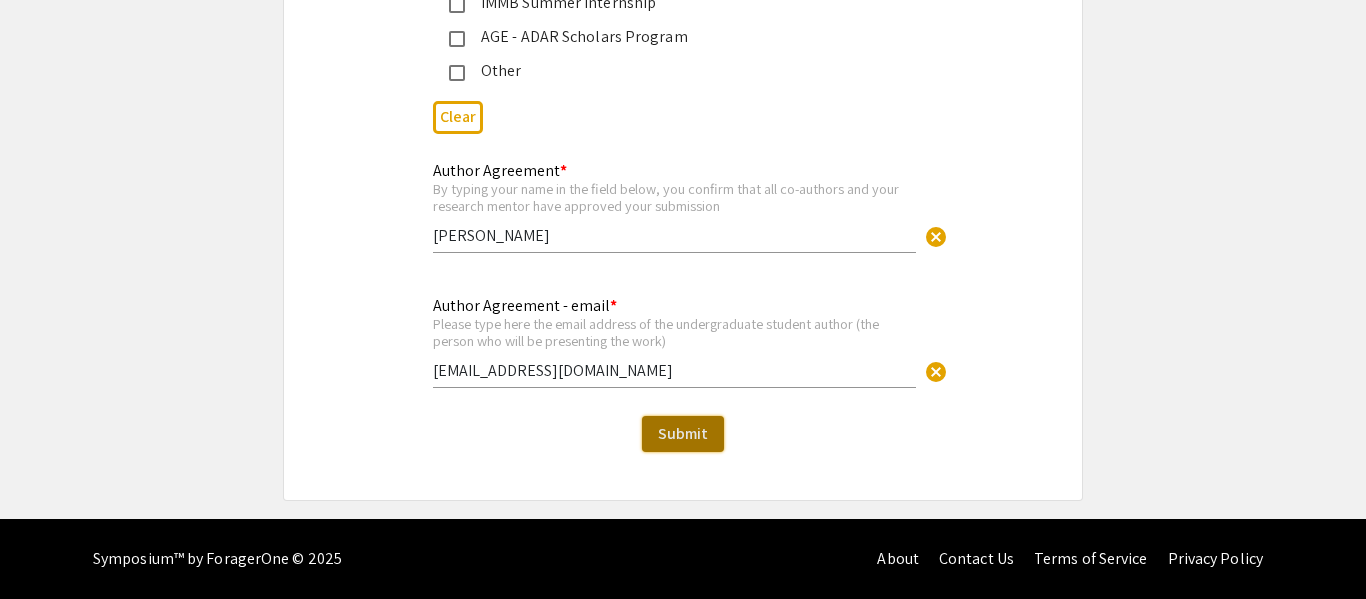 click on "Submit" 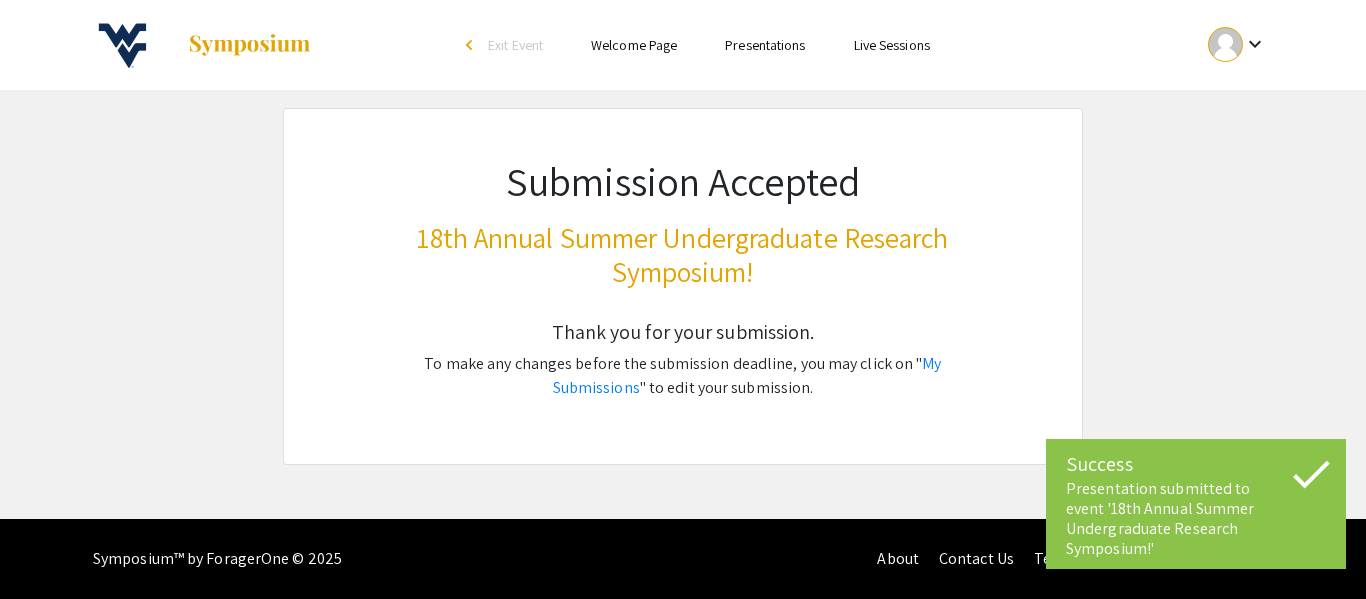scroll, scrollTop: 0, scrollLeft: 0, axis: both 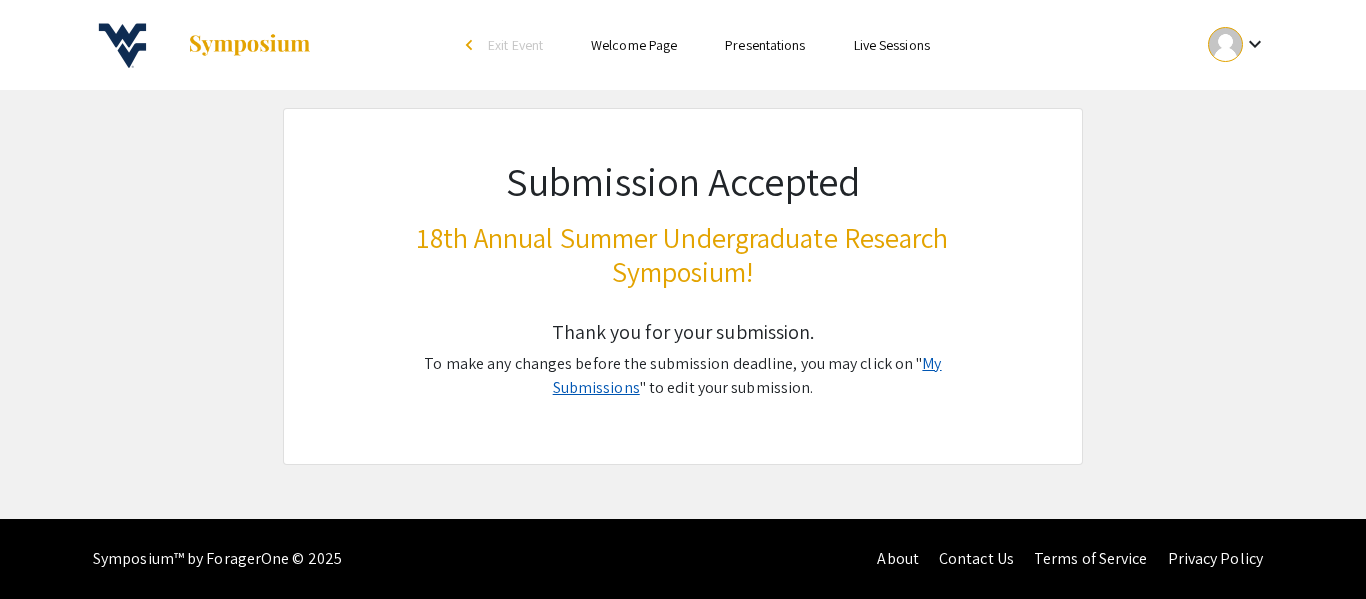 click on "My Submissions" 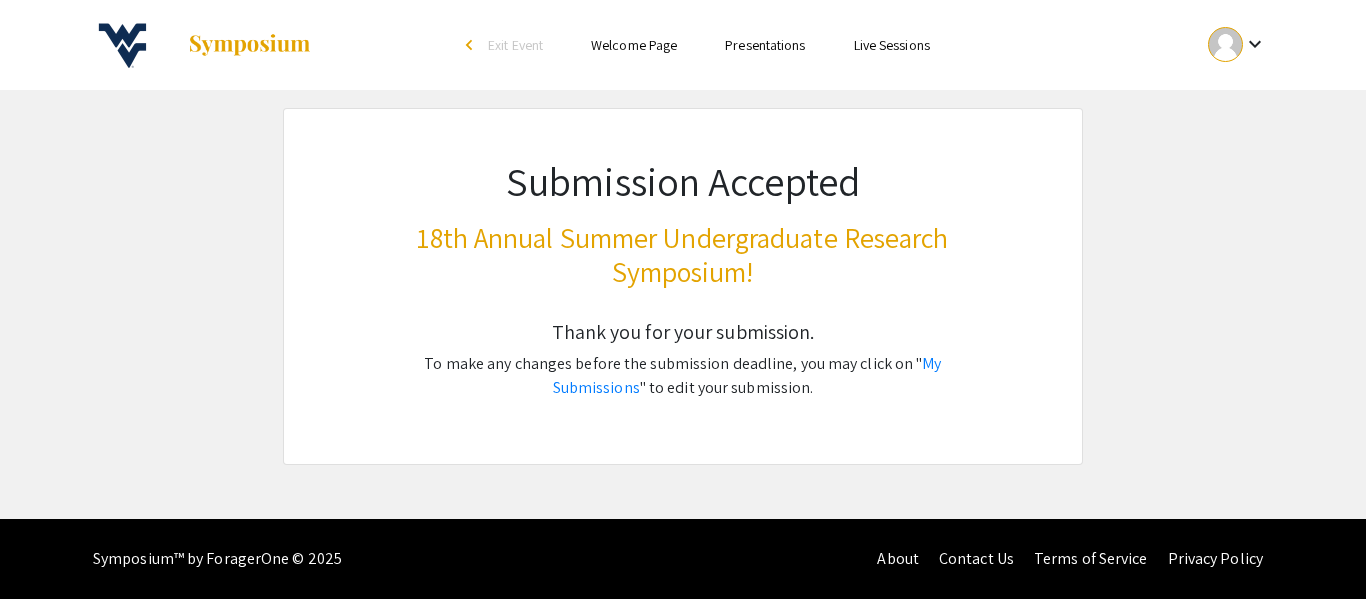 click on "18th Annual Summer Undergraduate Research Symposium!" 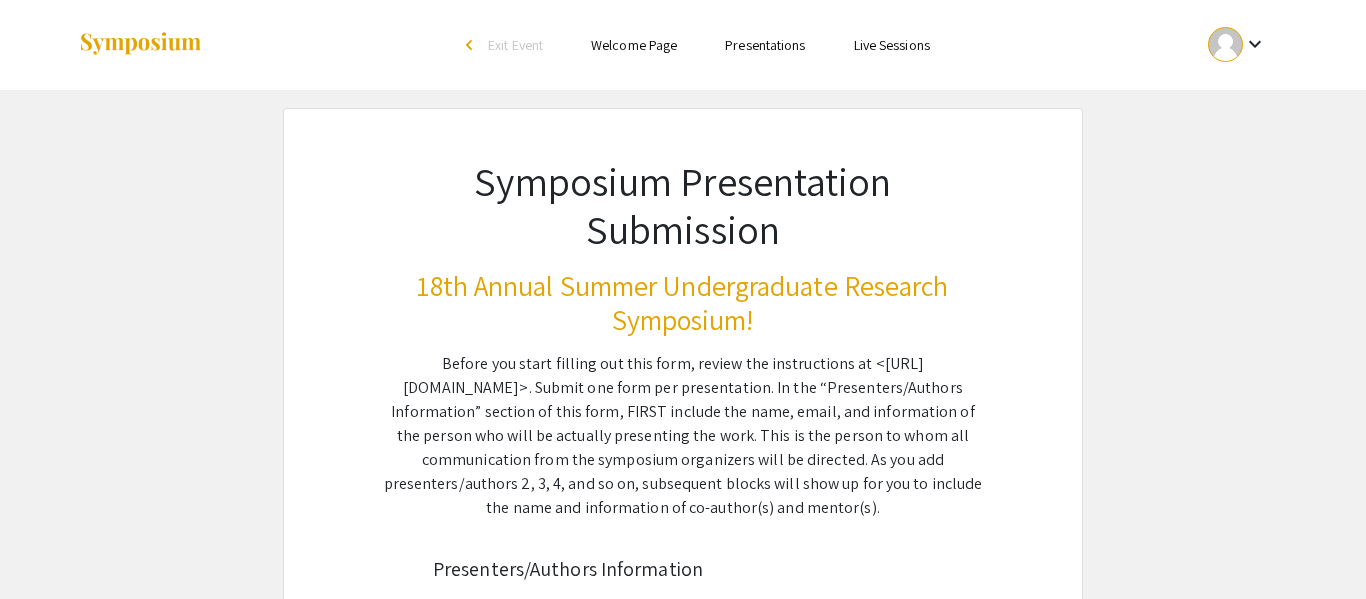 scroll, scrollTop: 0, scrollLeft: 0, axis: both 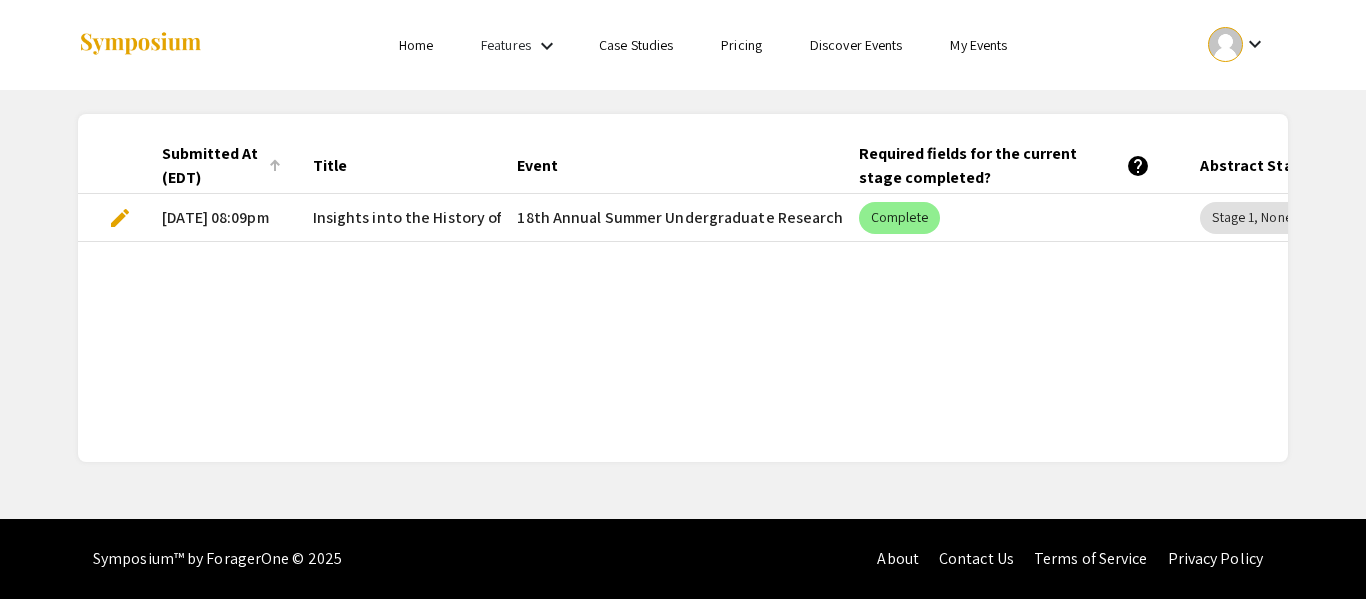 click on "Submitted At (EDT)" 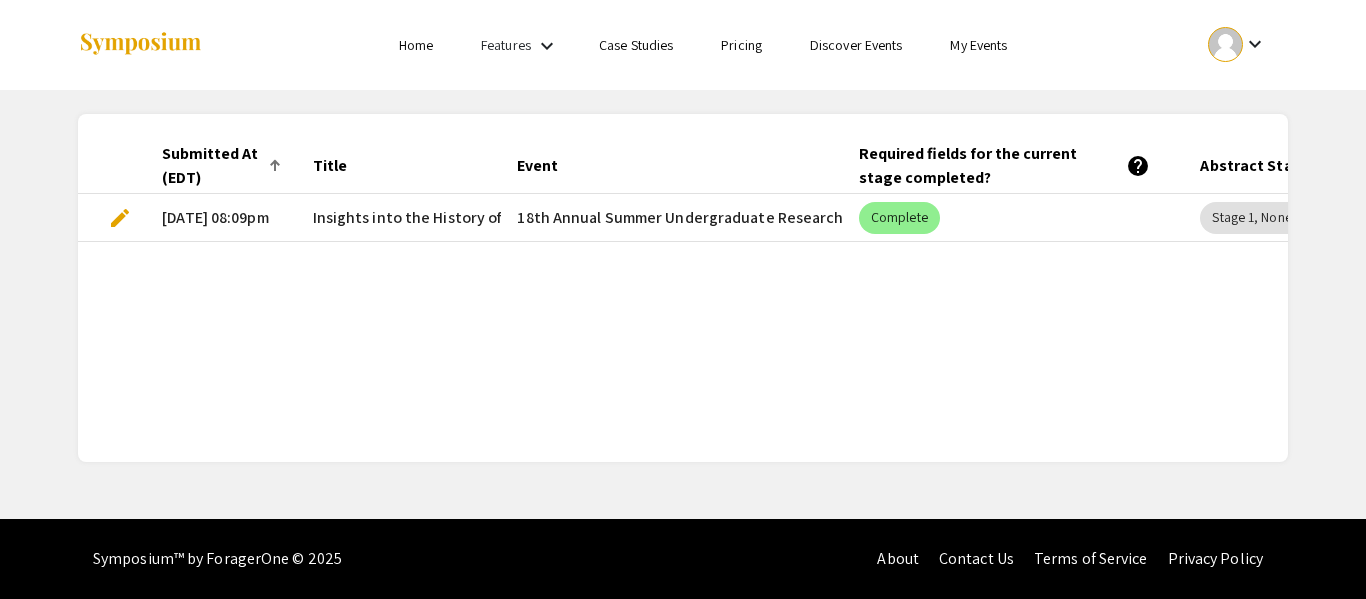 click on "Submitted At (EDT)" 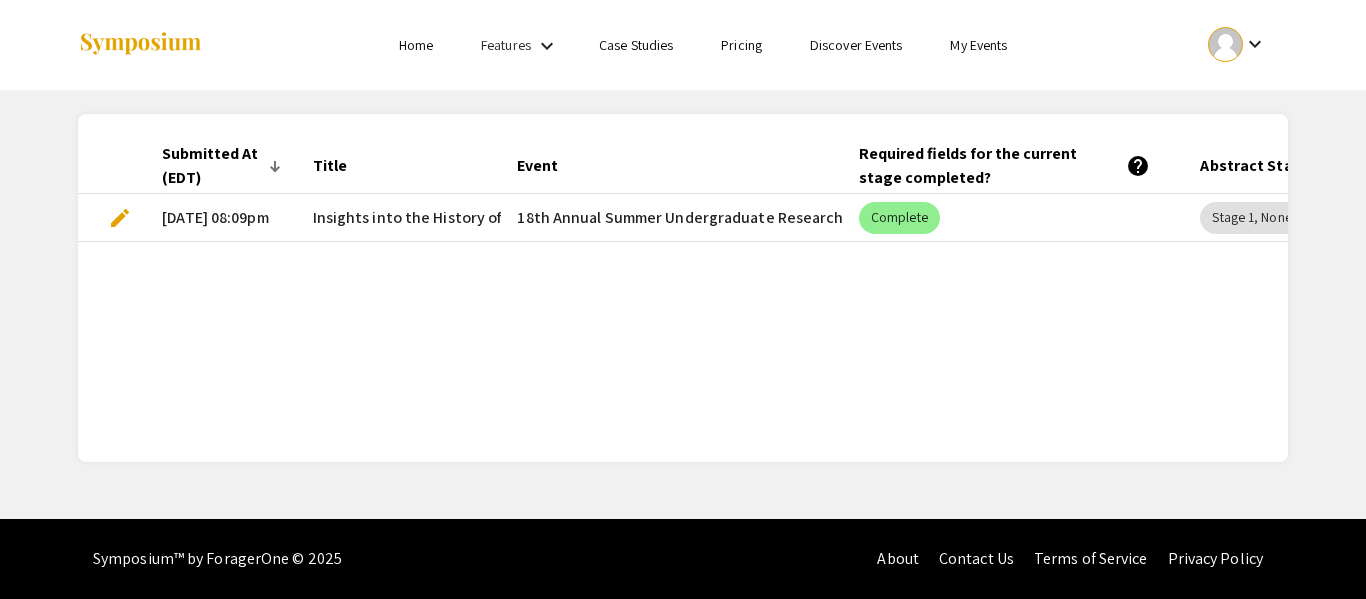 click on "Submitted At (EDT)" 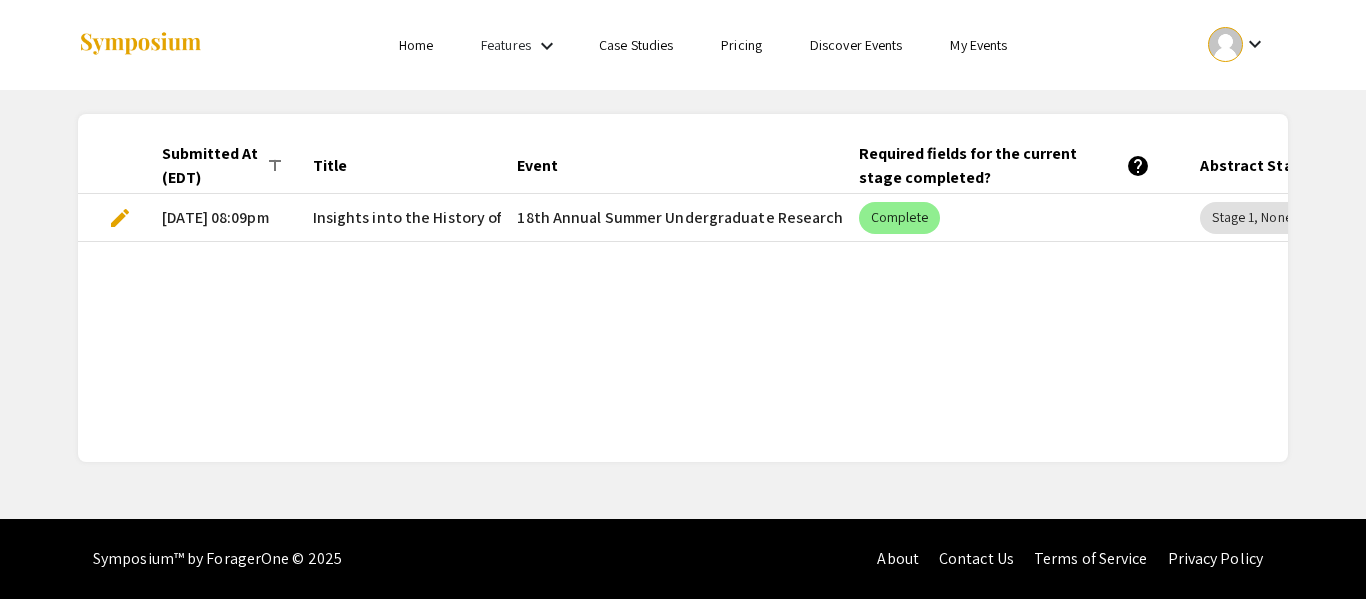 click on "Submitted At (EDT)" 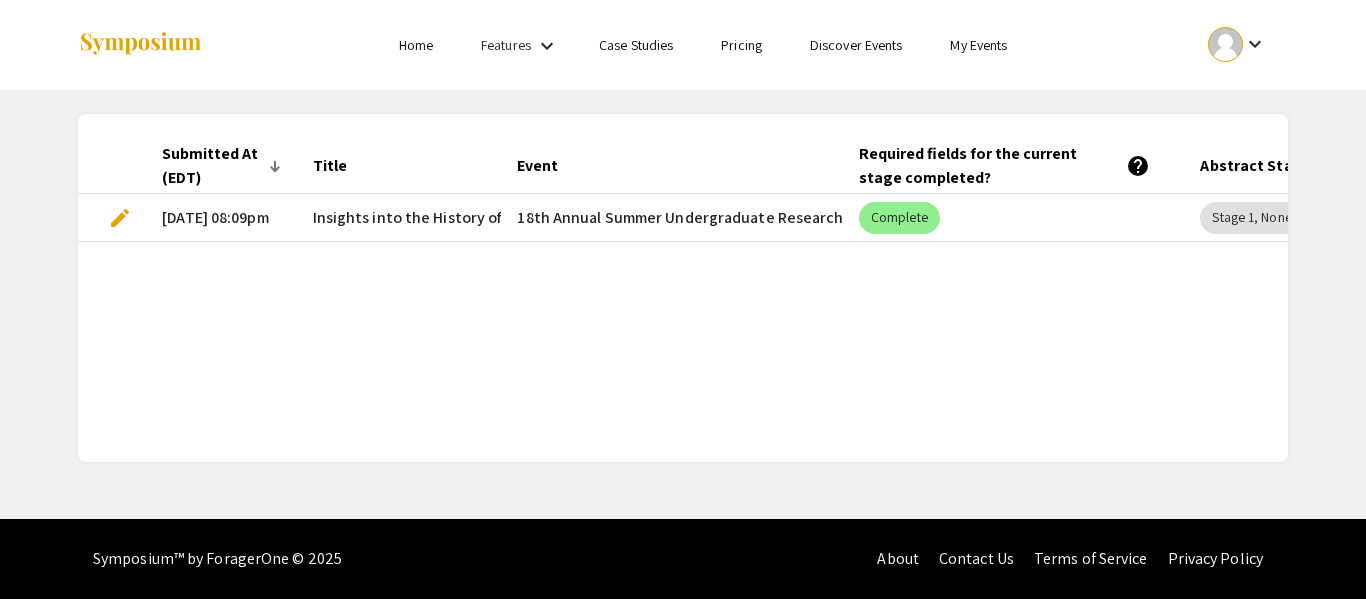click on "Submitted At (EDT)" 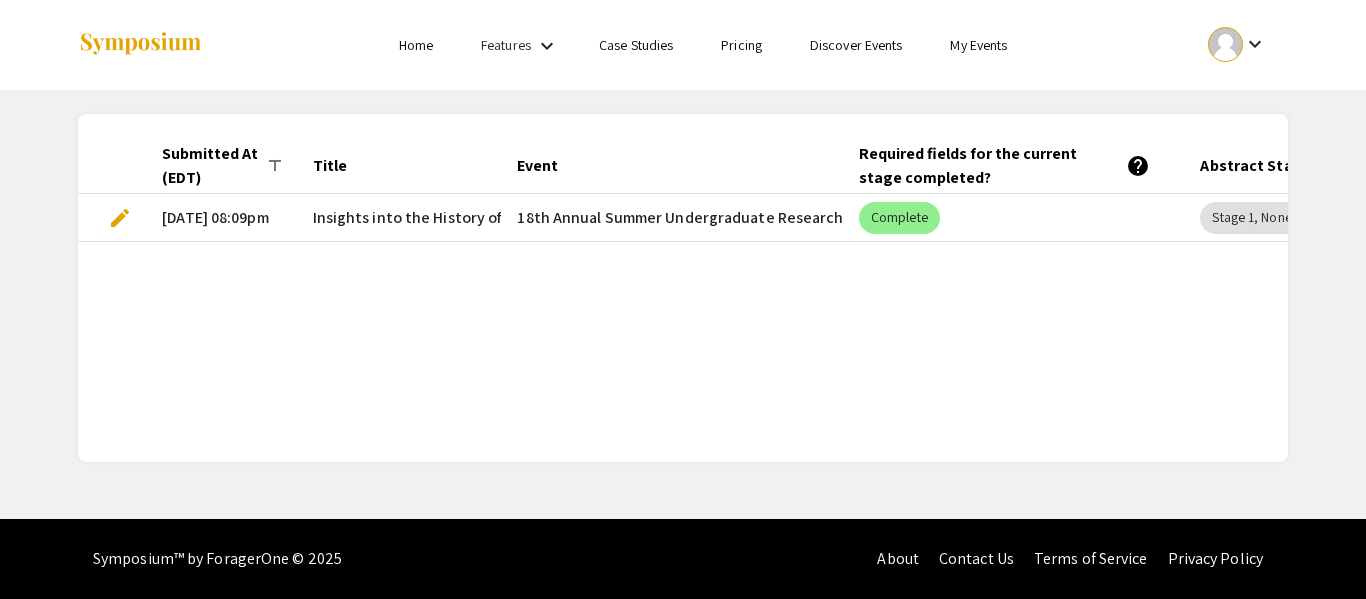 click on "Submitted At (EDT)" 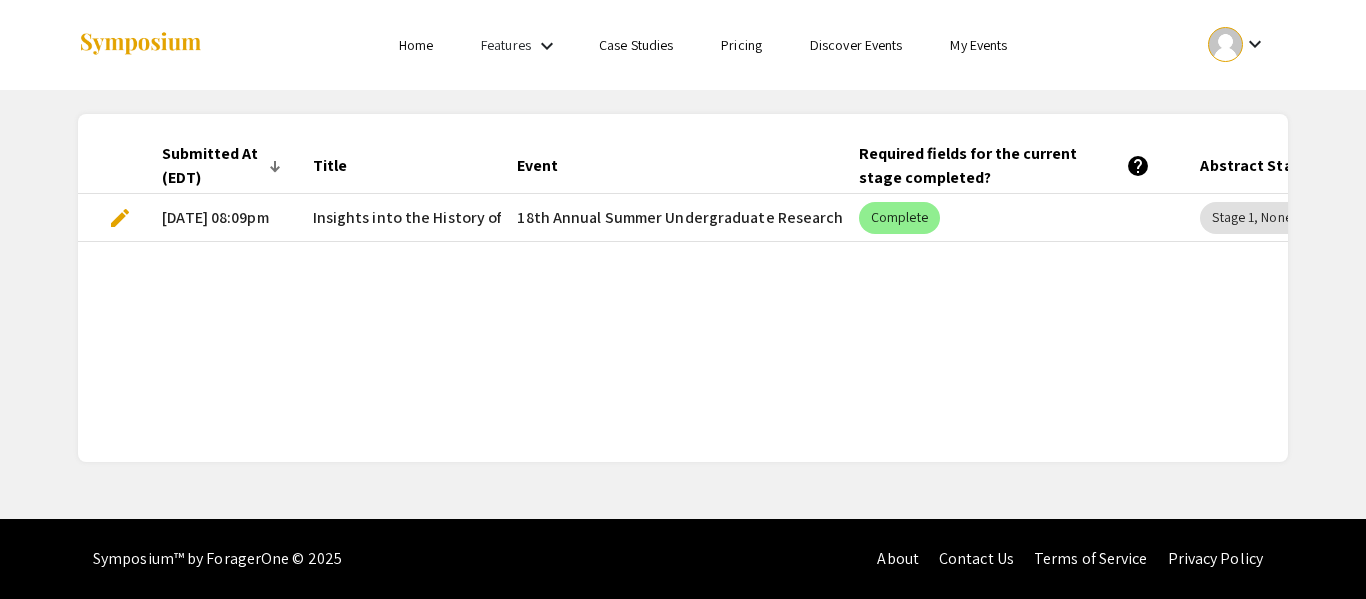 click on "edit" at bounding box center (120, 218) 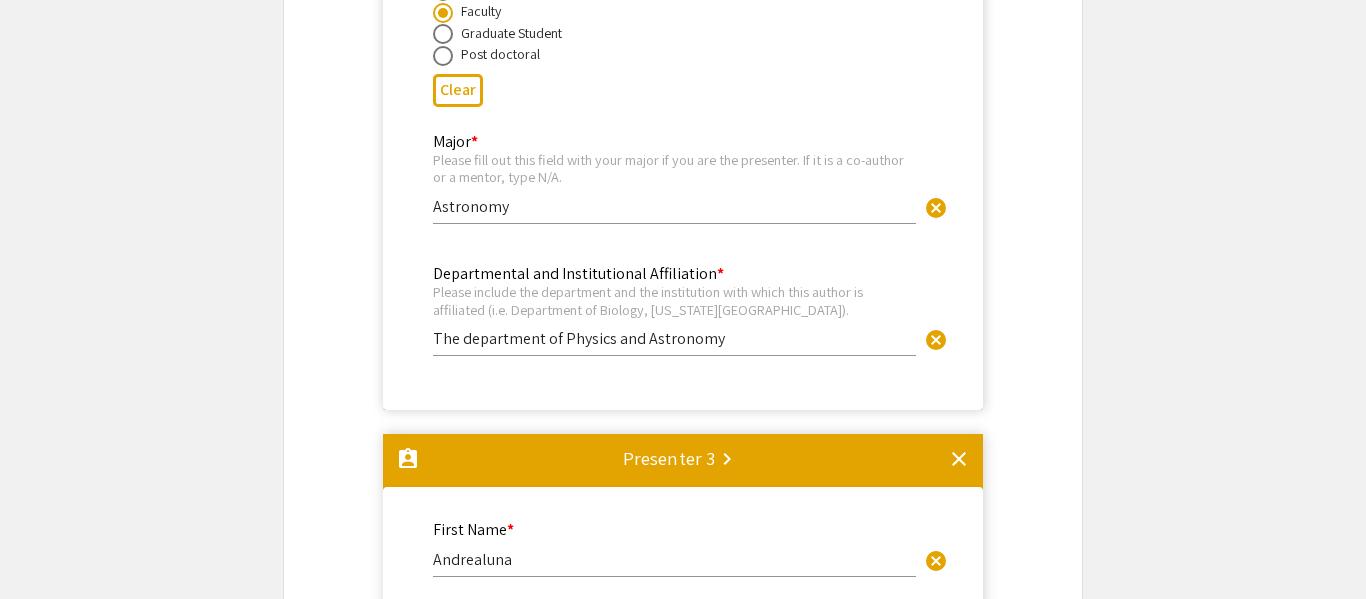 scroll, scrollTop: 2195, scrollLeft: 0, axis: vertical 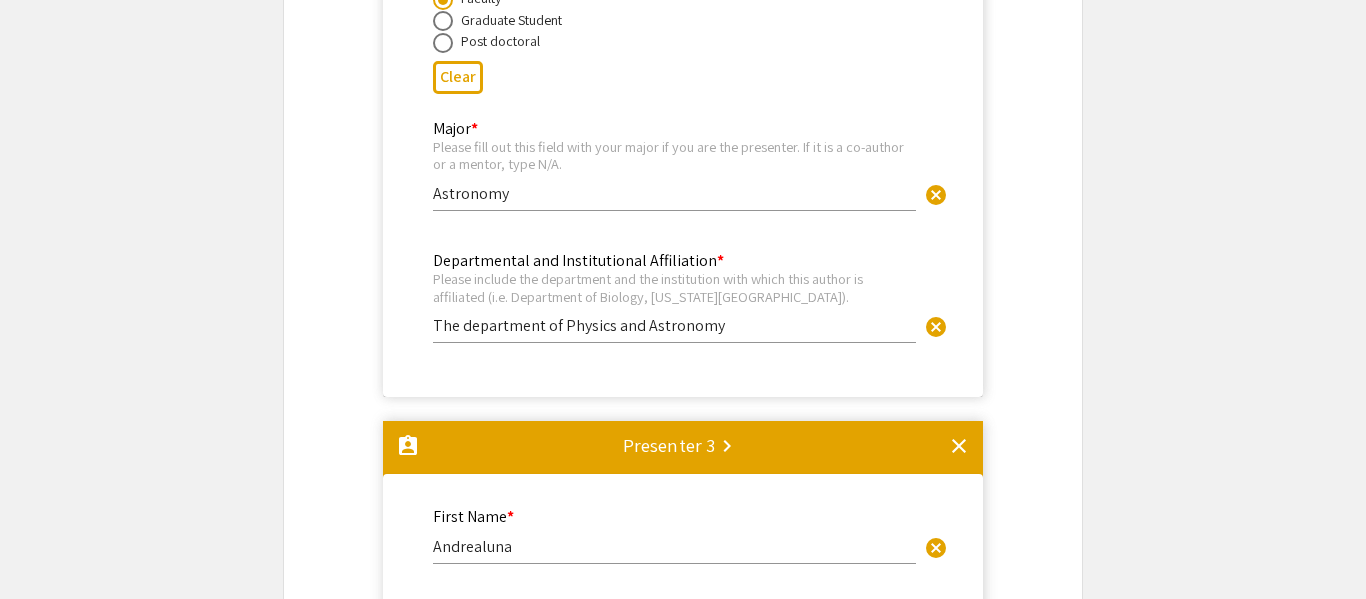 click on "Departmental and Institutional Affiliation * Please include the department and the institution with which this author is affiliated (i.e. Department of Biology, [US_STATE][GEOGRAPHIC_DATA]). The department of Physics and Astronomy cancel" at bounding box center [674, 287] 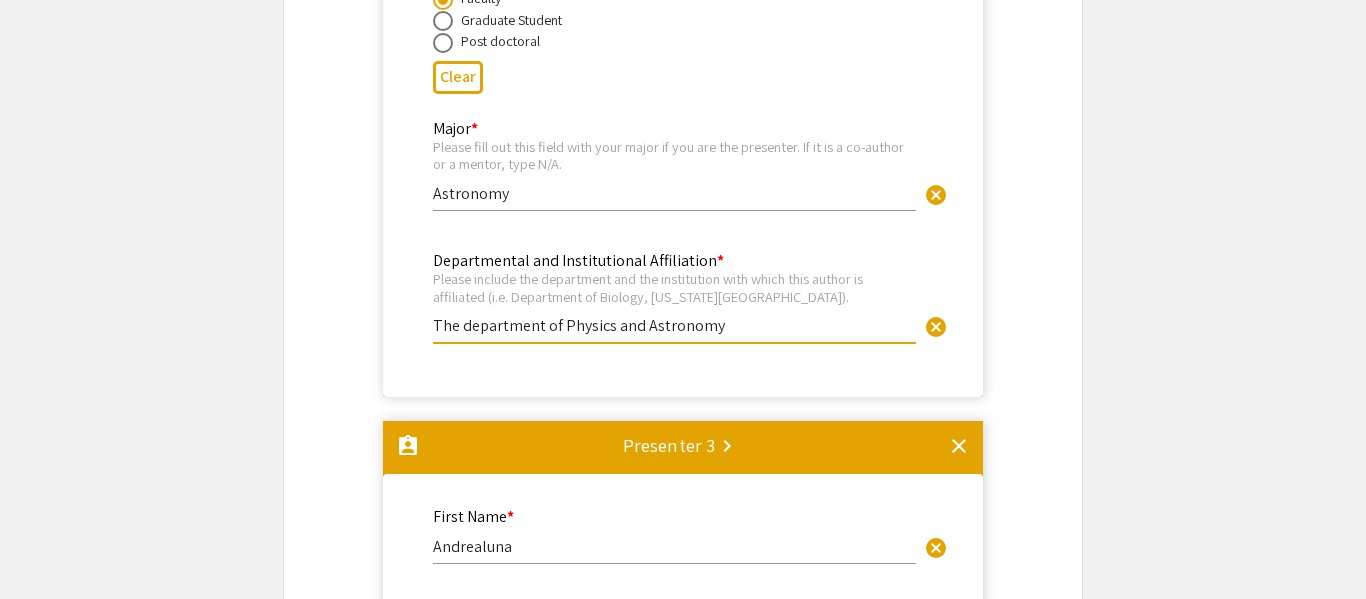 click on "Astronomy" at bounding box center [674, 193] 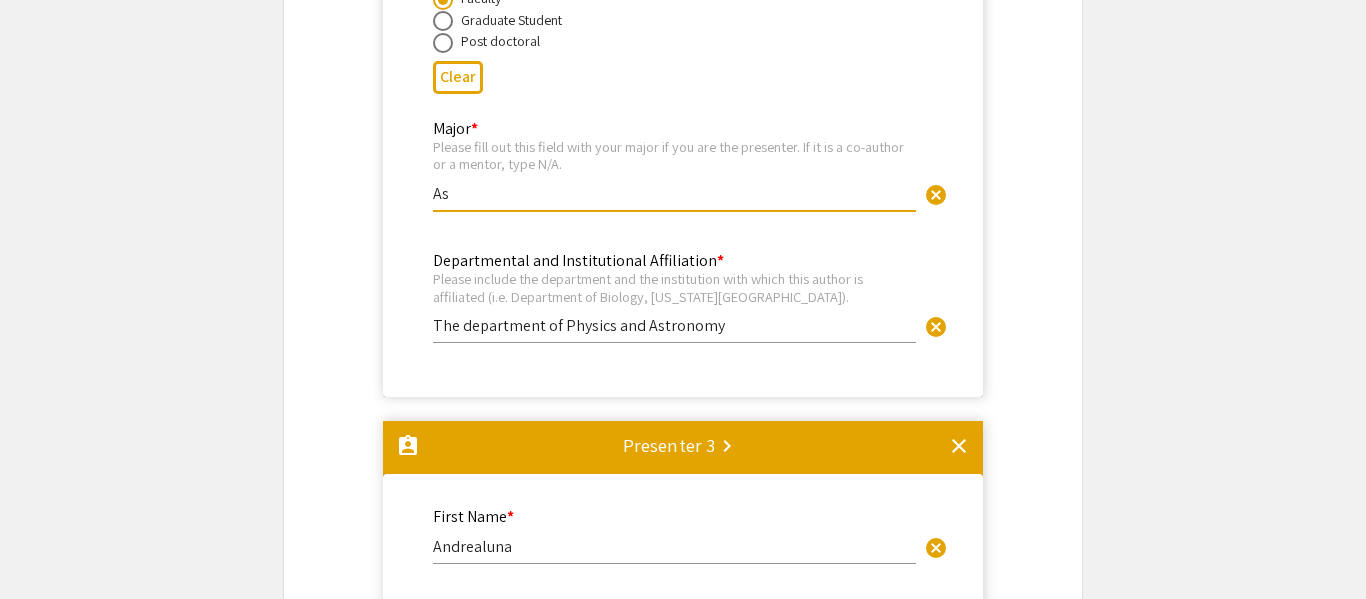 type on "A" 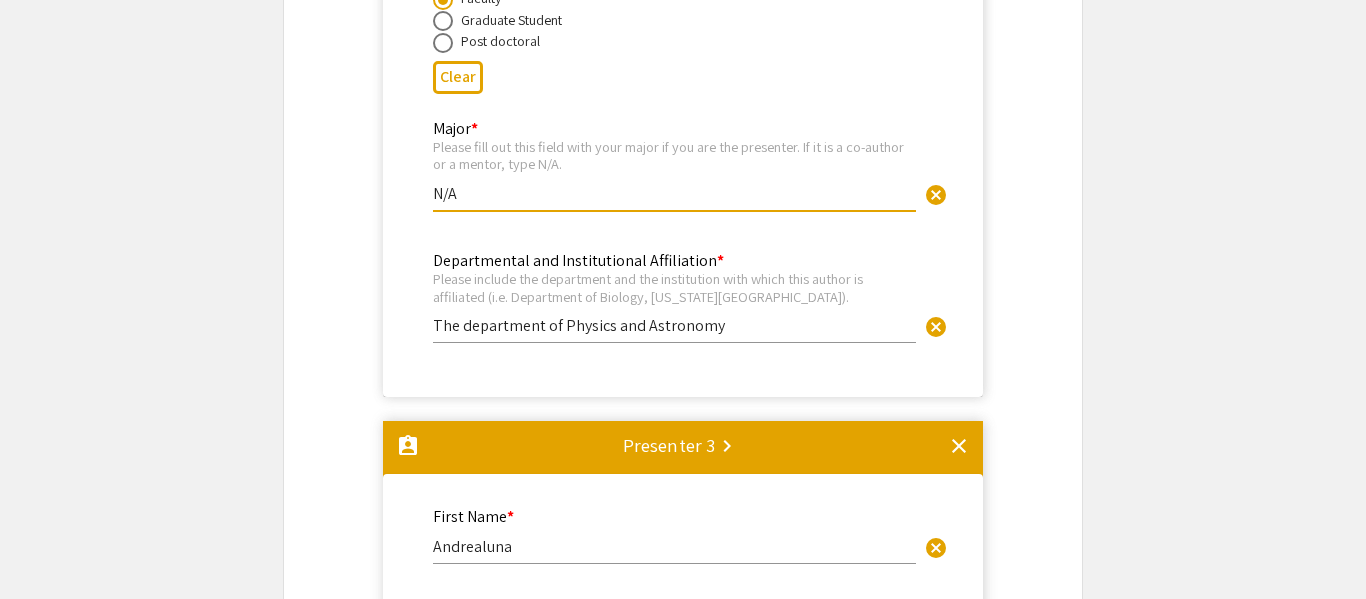 type on "N/A" 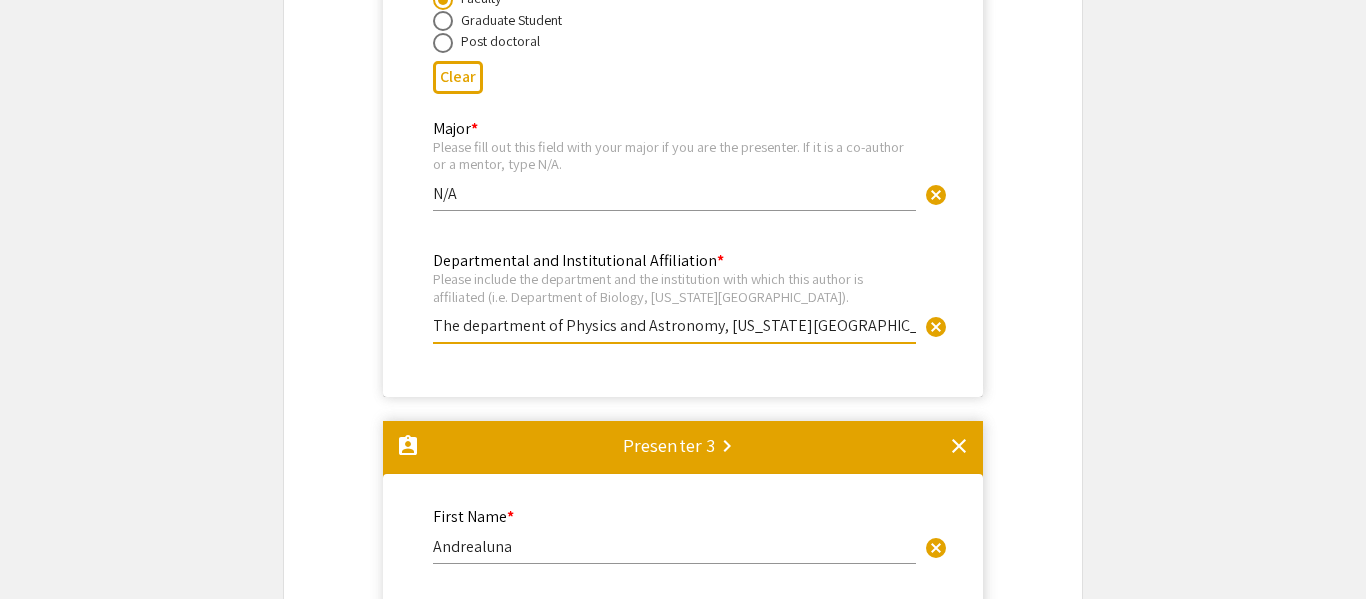 type on "The department of Physics and Astronomy, [US_STATE][GEOGRAPHIC_DATA]" 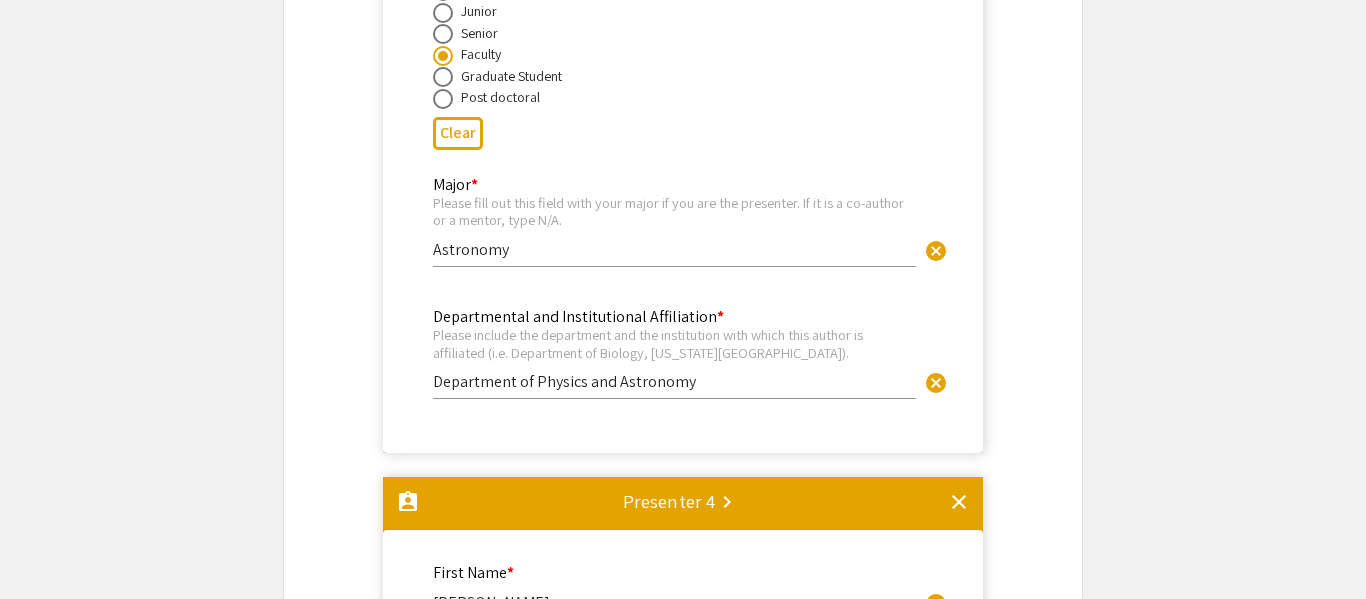 scroll, scrollTop: 3115, scrollLeft: 0, axis: vertical 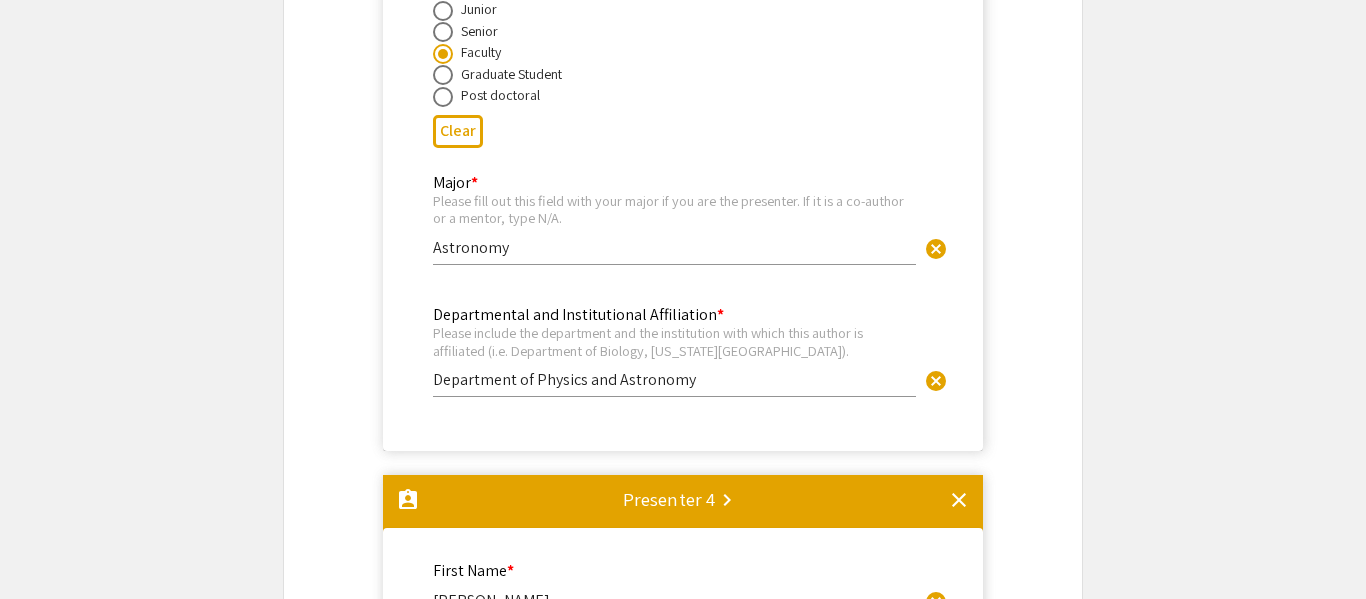 click on "Major  * Please fill out this field with your major if you are the presenter. If it is a co-author or a mentor, type N/A.  Astronomy cancel" at bounding box center [674, 209] 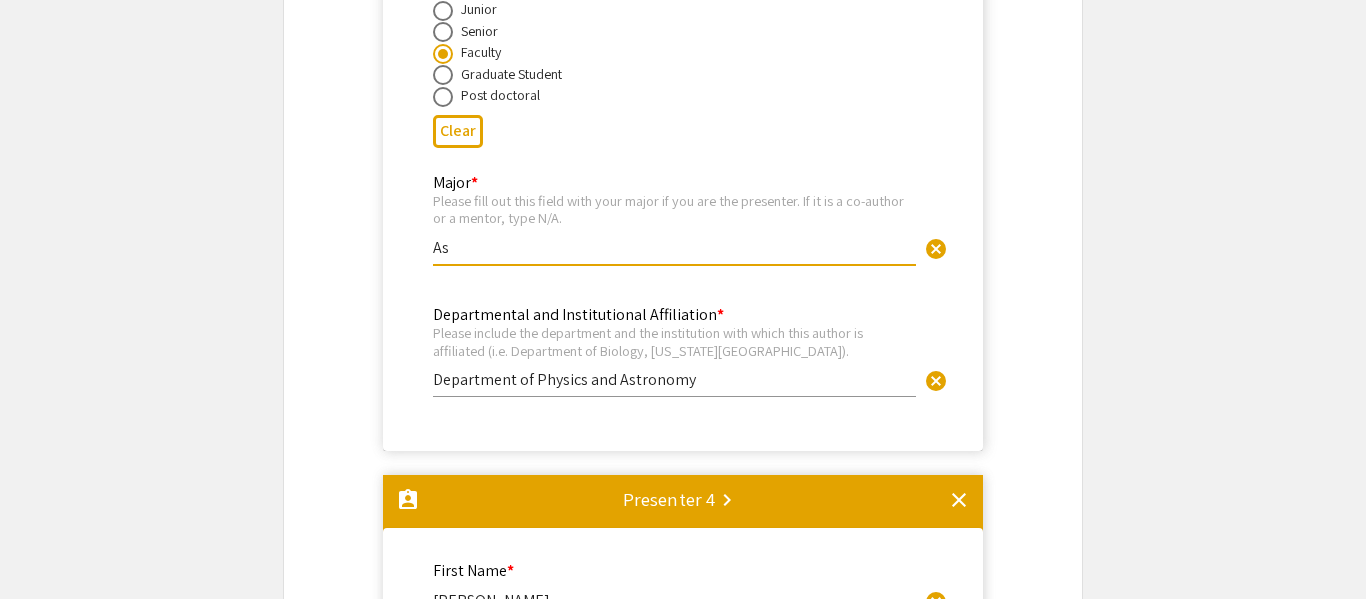 type on "A" 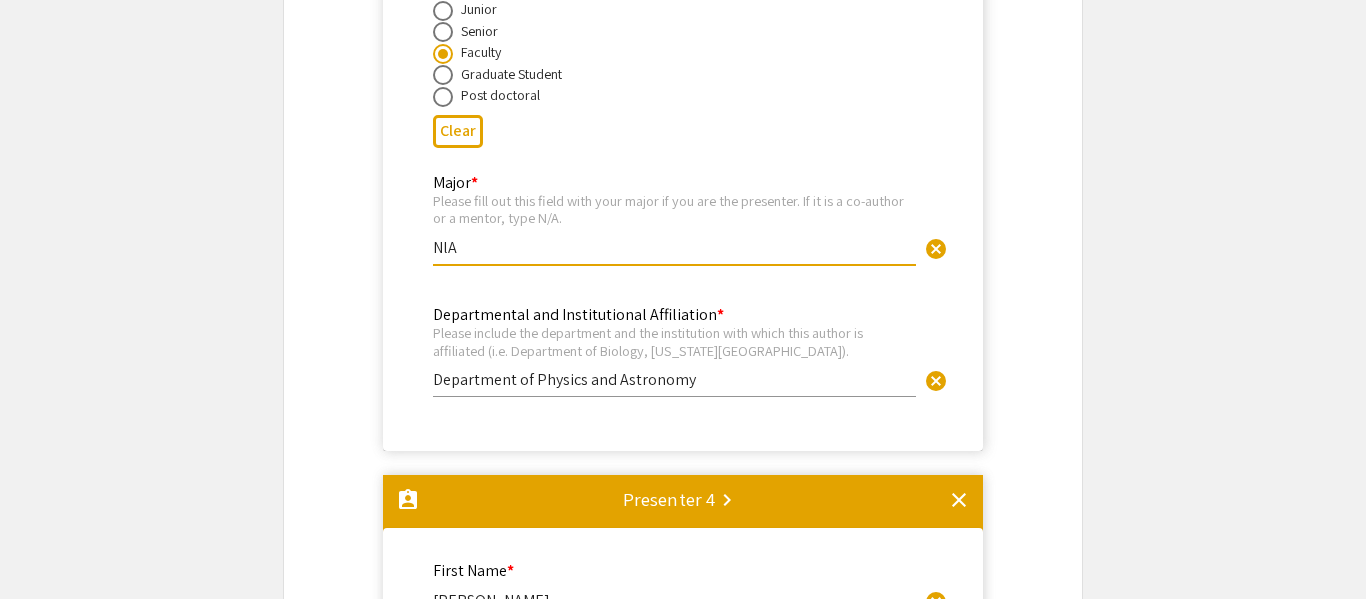 click on "NlA" at bounding box center (674, 247) 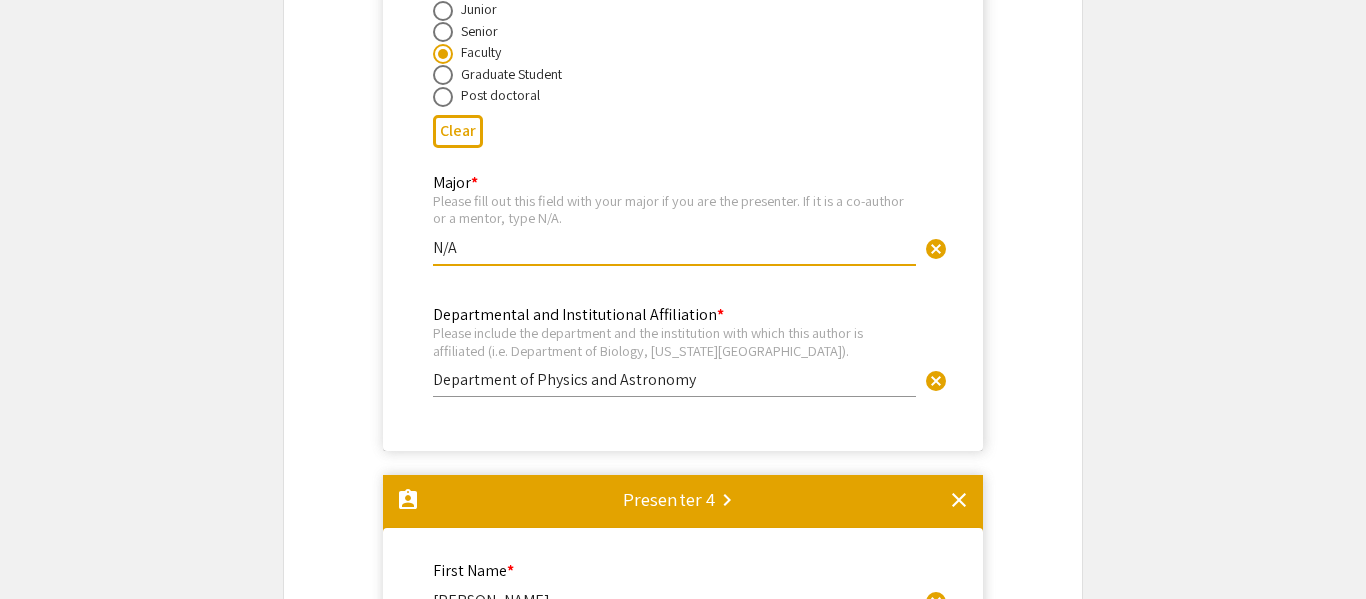 type on "N/A" 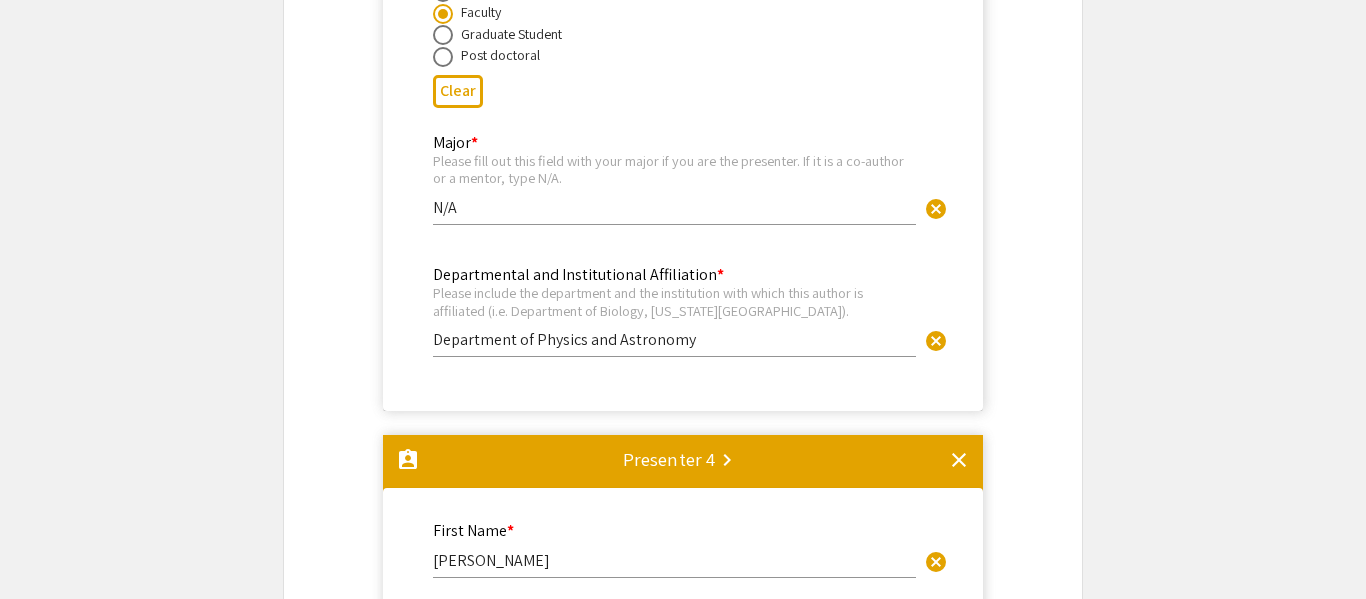 scroll, scrollTop: 3195, scrollLeft: 0, axis: vertical 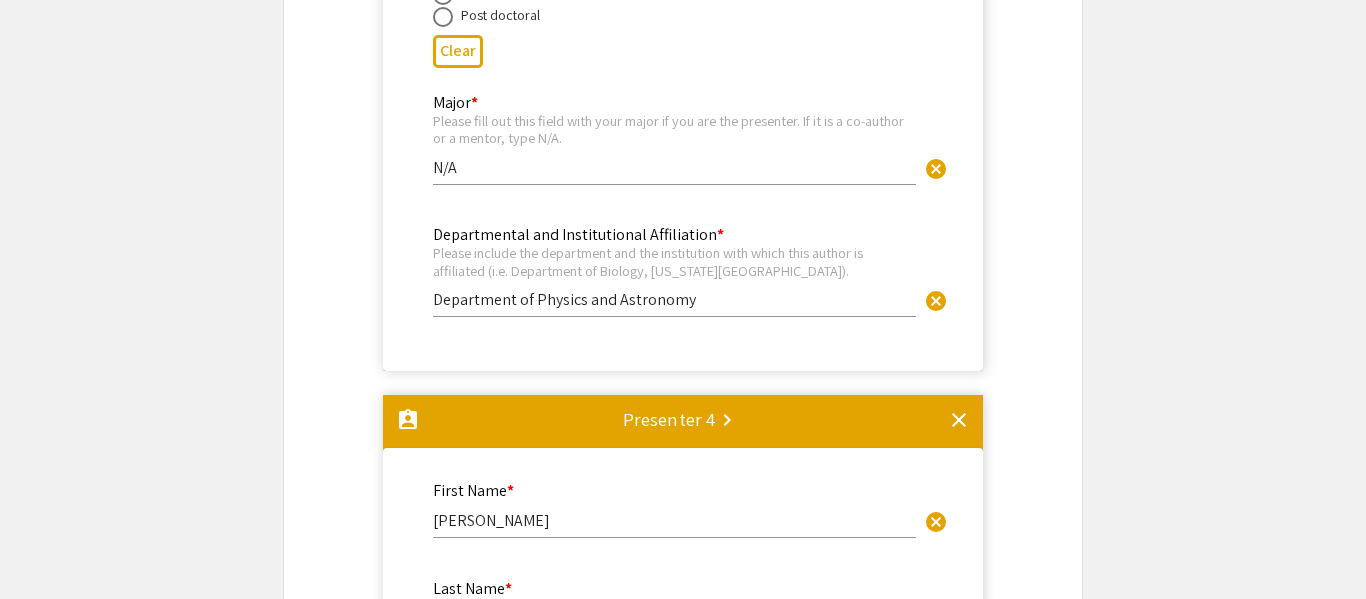 click on "Department of Physics and Astronomy" at bounding box center [674, 299] 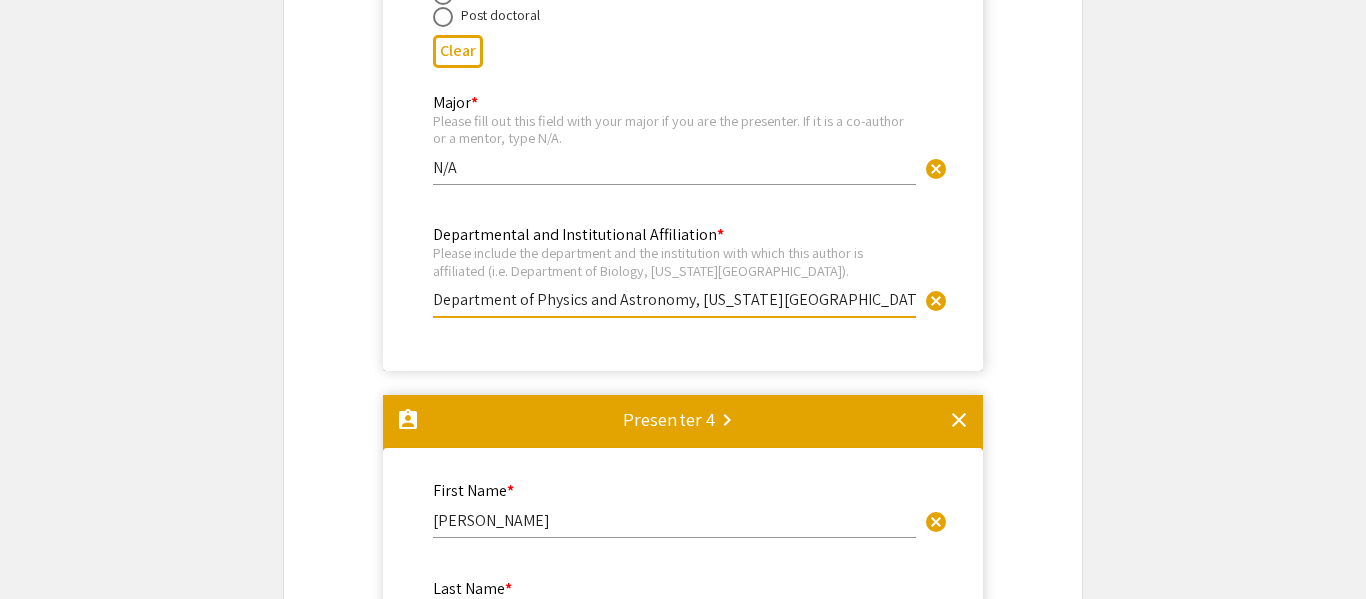 type on "Department of Physics and Astronomy, [US_STATE][GEOGRAPHIC_DATA]" 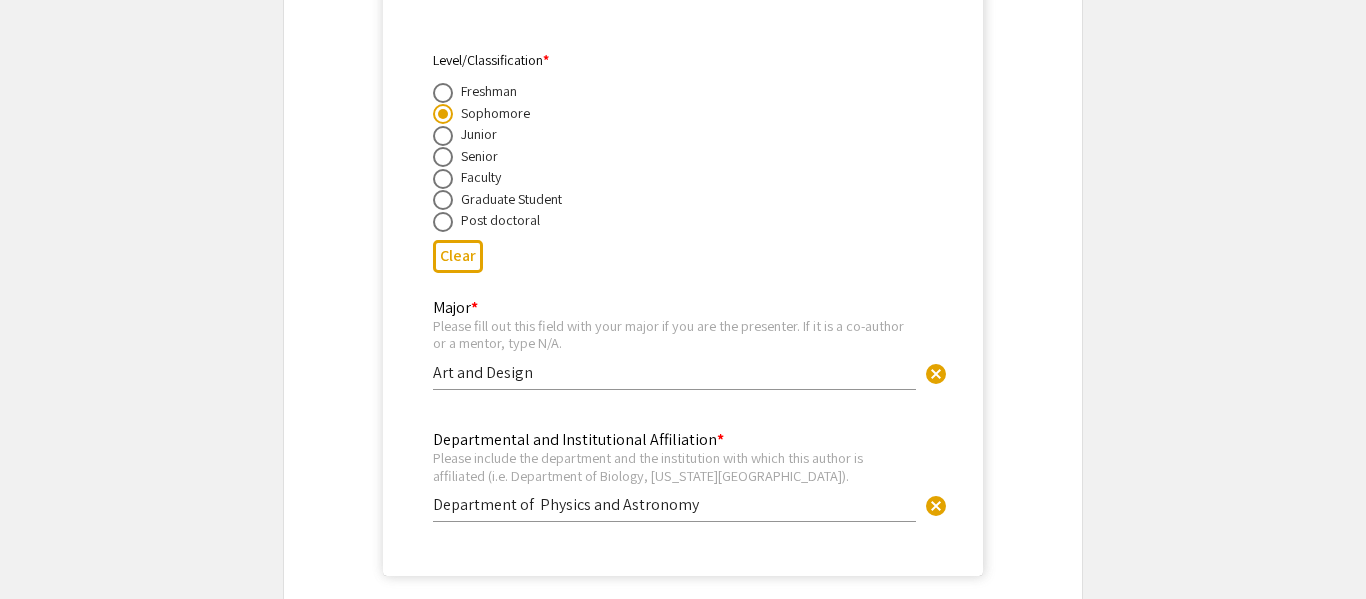 scroll, scrollTop: 3995, scrollLeft: 0, axis: vertical 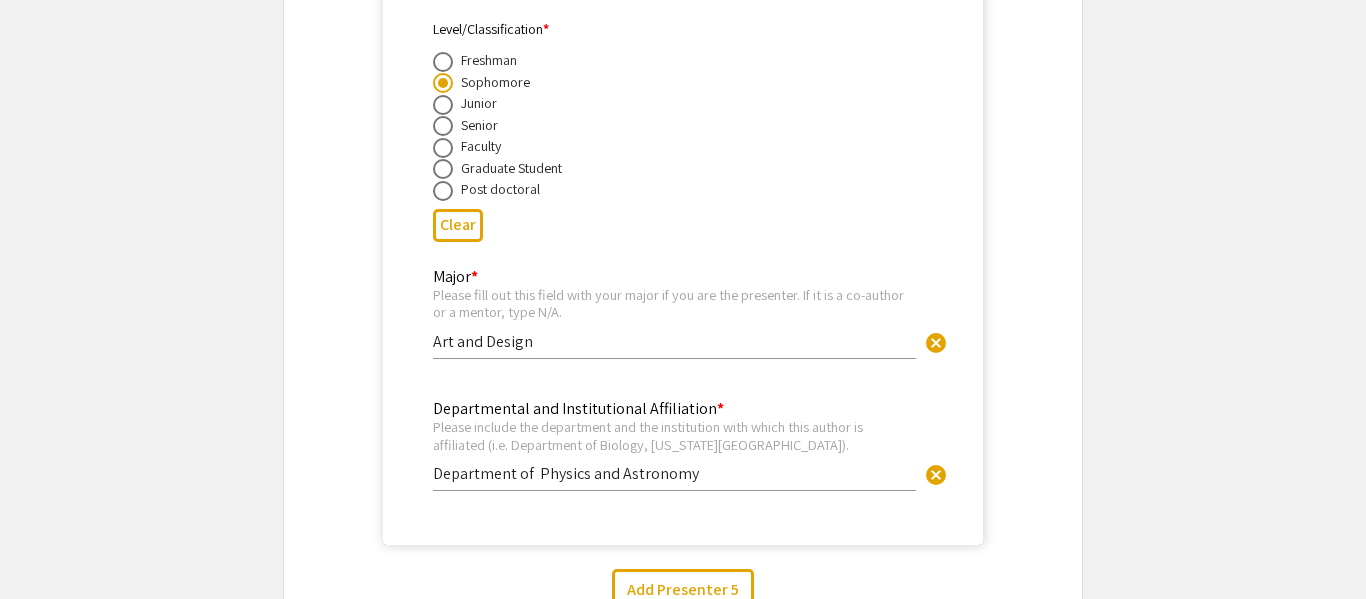 click on "Department of  Physics and Astronomy" at bounding box center (674, 473) 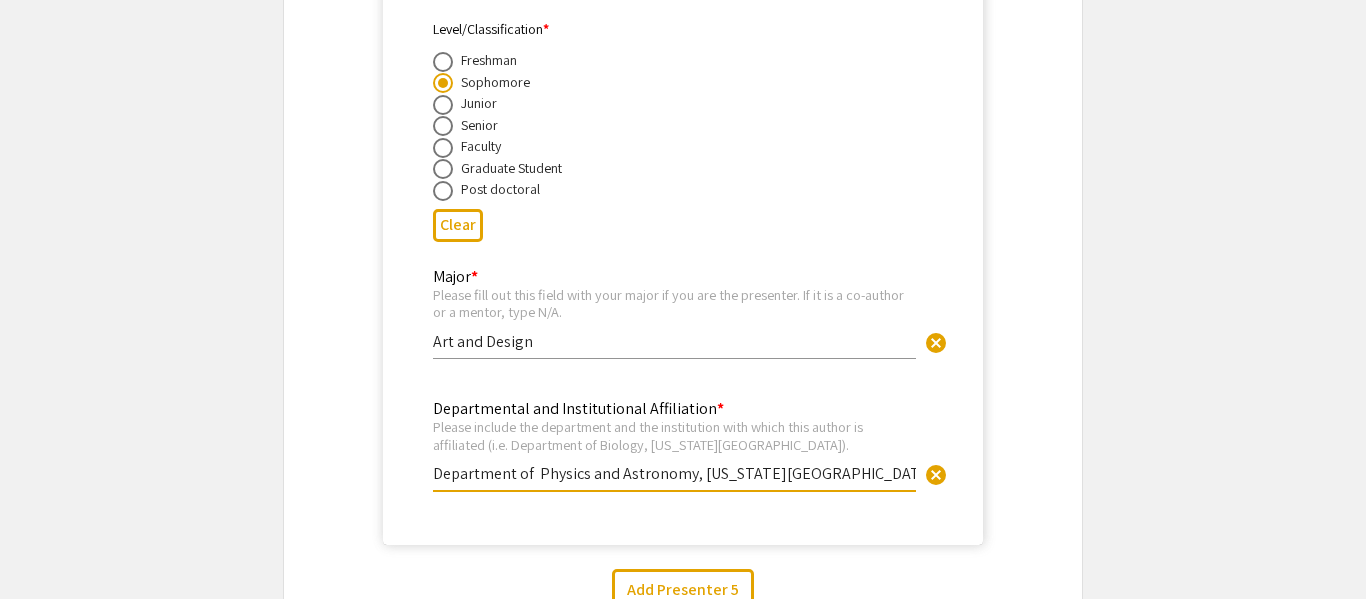 type on "Department of  Physics and Astronomy, [US_STATE][GEOGRAPHIC_DATA]" 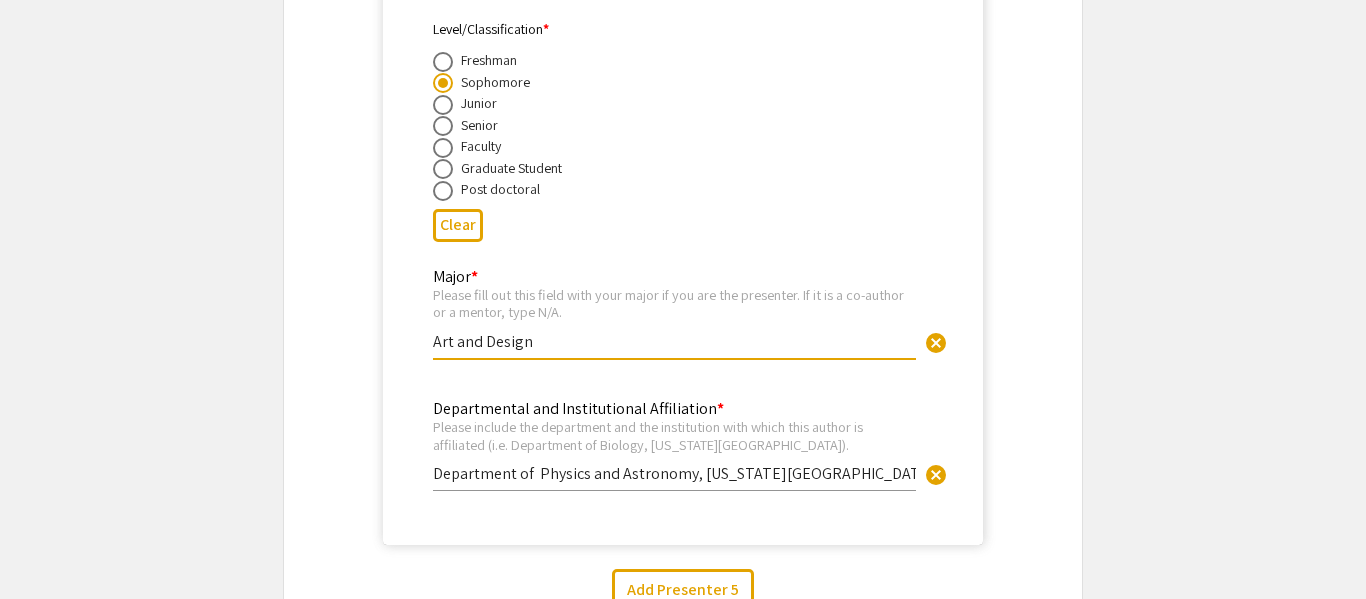 click on "Art and Design" at bounding box center [674, 341] 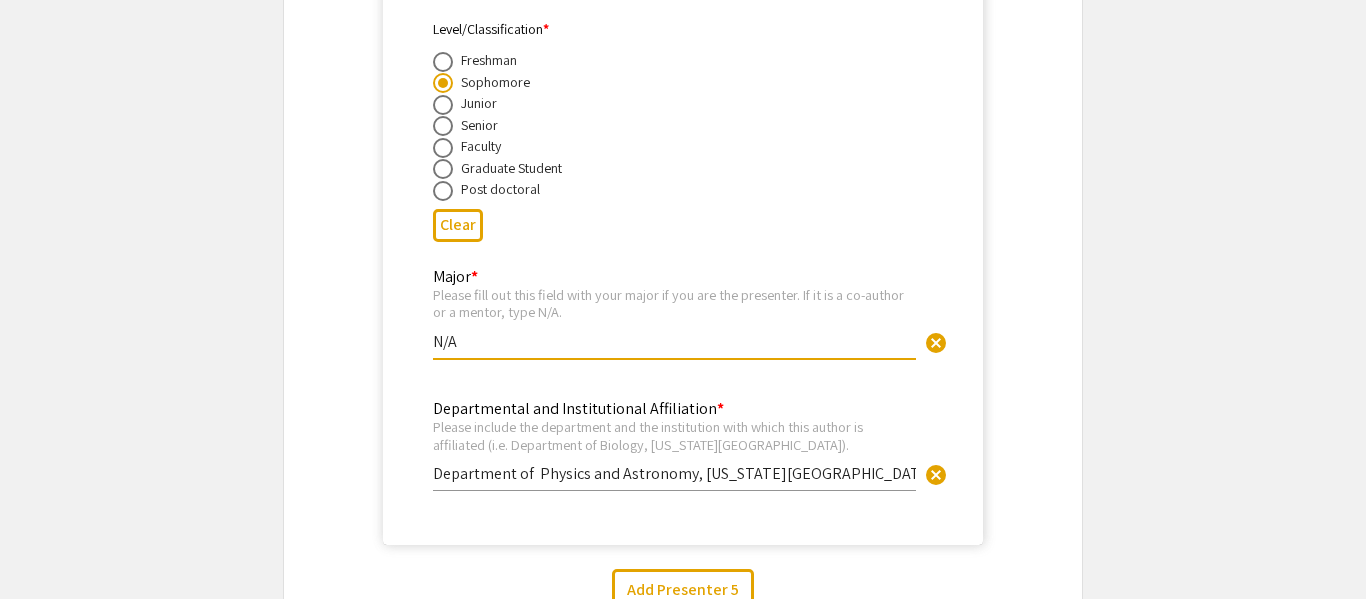 type on "N/A" 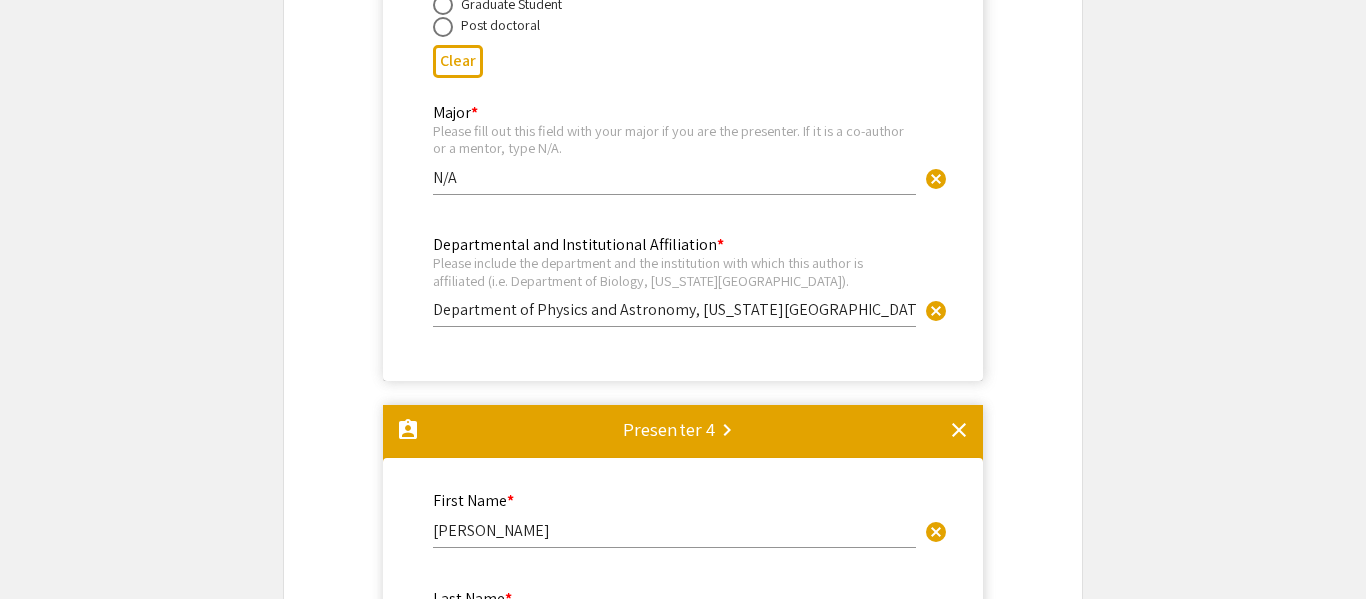 scroll, scrollTop: 3155, scrollLeft: 0, axis: vertical 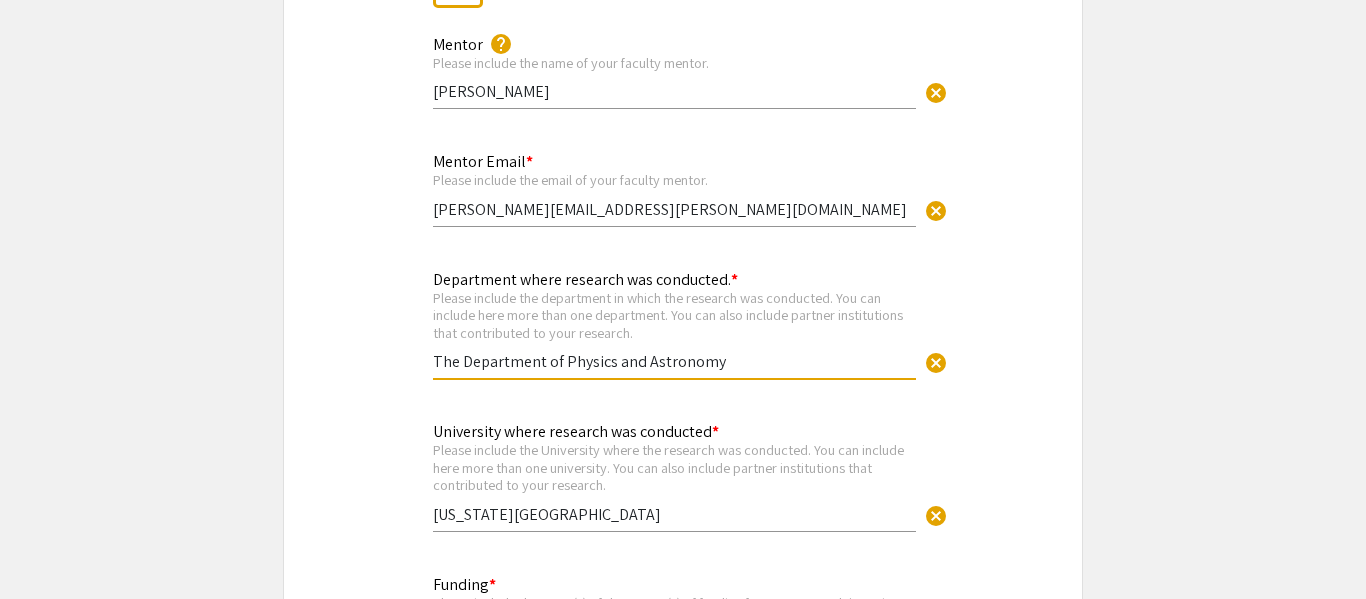 click on "The Department of Physics and Astronomy" at bounding box center (674, 361) 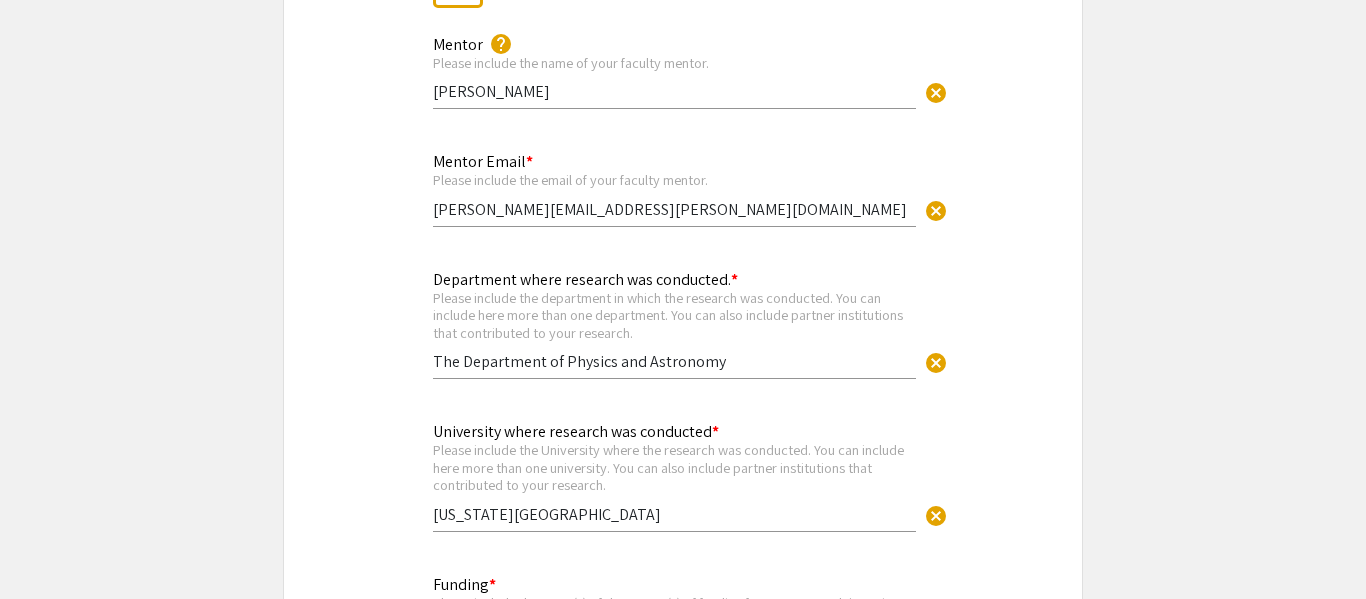 click on "Department where research was conducted. * Please include the department in which the research was conducted. You can include here more than one department. You can also include partner institutions that contributed to your research. The Department of Physics and Astronomy cancel" 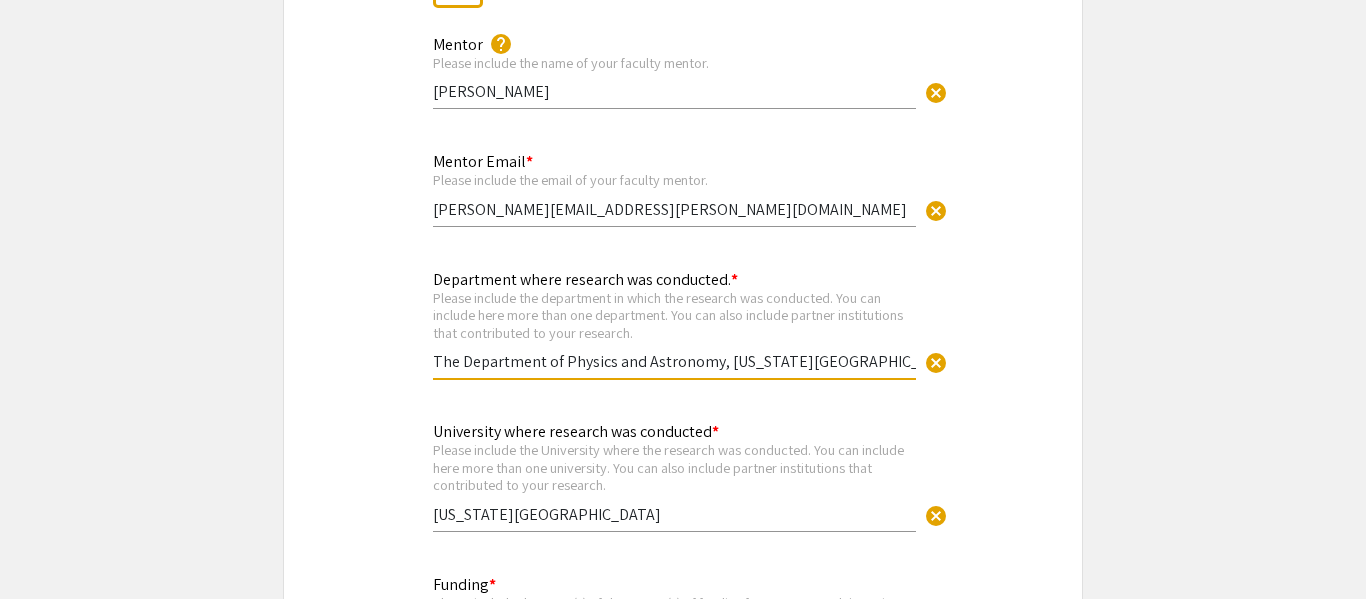 type on "The Department of Physics and Astronomy, [US_STATE][GEOGRAPHIC_DATA]" 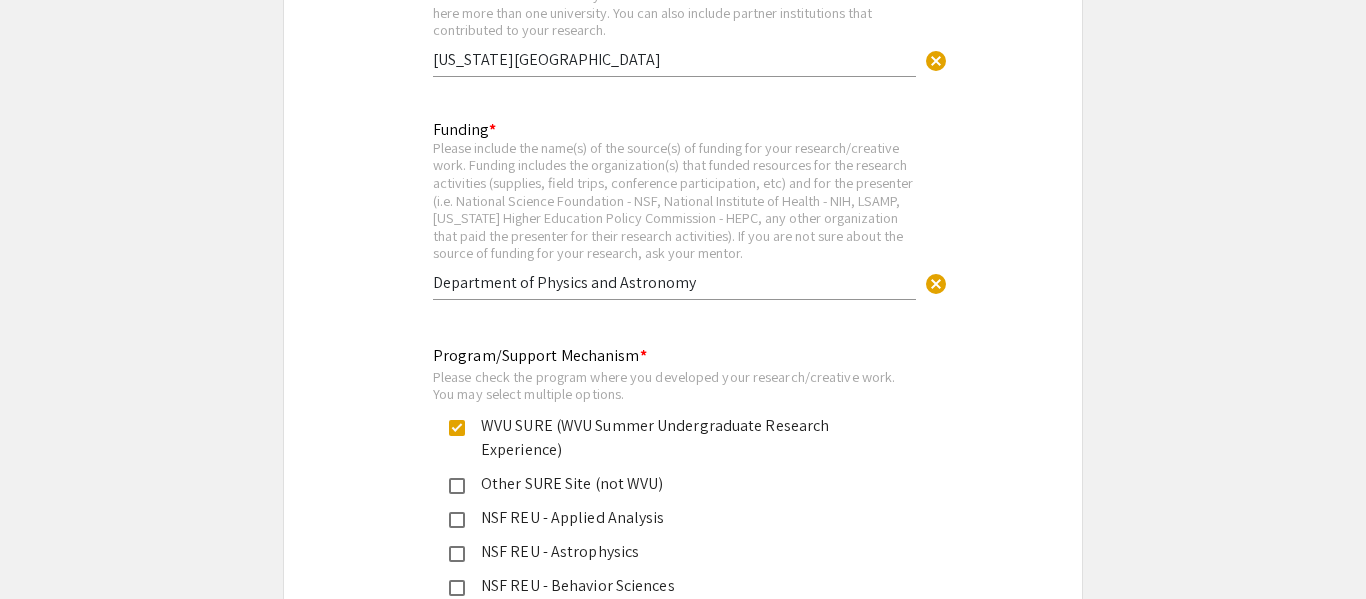 scroll, scrollTop: 6488, scrollLeft: 0, axis: vertical 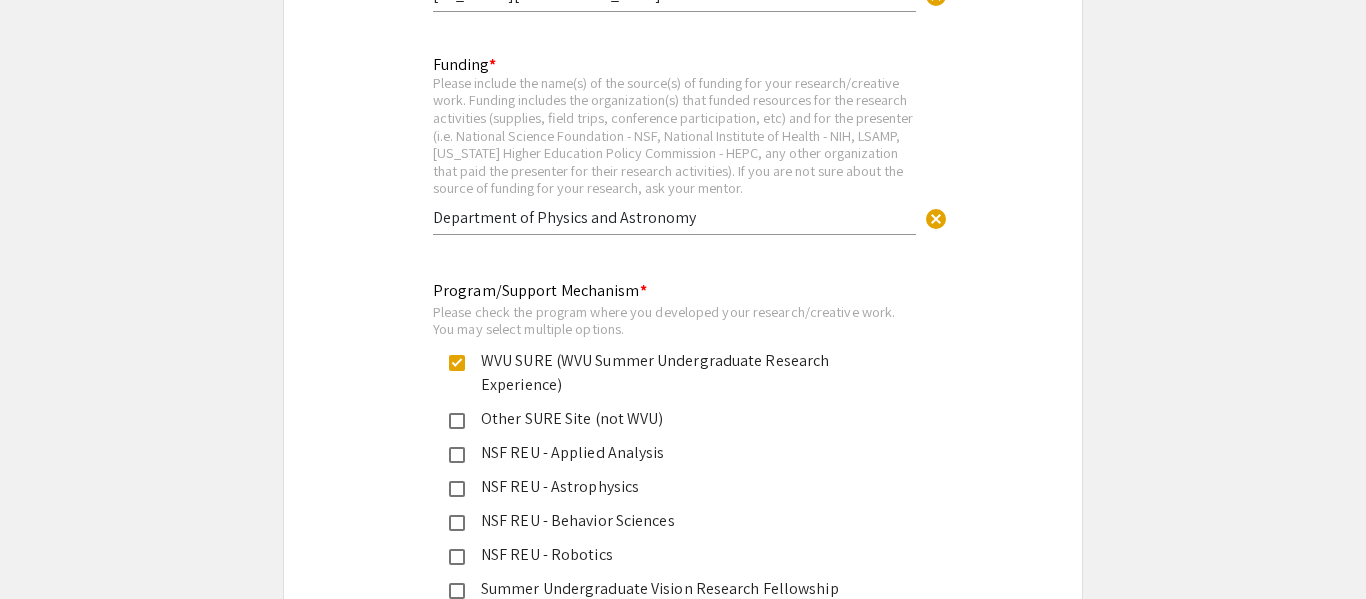 click on "Department of Physics and Astronomy" at bounding box center [674, 217] 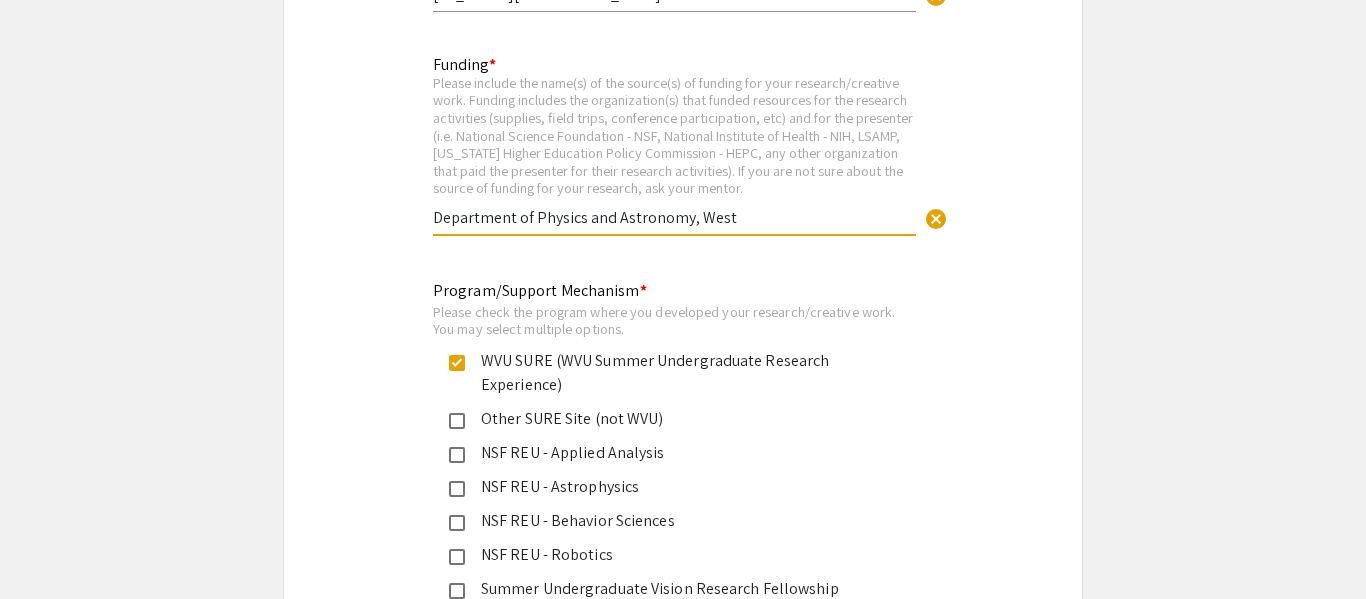 click on "Program/Support Mechanism * Please check the program where you developed your research/creative work. You may select multiple options.  WVU SURE (WVU Summer Undergraduate Research Experience)   Other SURE Site (not WVU)   NSF REU - Applied Analysis   NSF REU - Astrophysics   NSF REU - Behavior Sciences   NSF REU - Robotics   Summer Undergraduate Vision Research Fellowship Program   [GEOGRAPHIC_DATA][MEDICAL_DATA] (WVUCI) Summer Research Fellowship Program   HSC Summer Program for Undergraduate Research in Biomedical Sciences (SPUR)   HSC MD/PhD Summer Internship   IMMB Summer Internship   AGE - ADAR Scholars Program   Other   Clear" 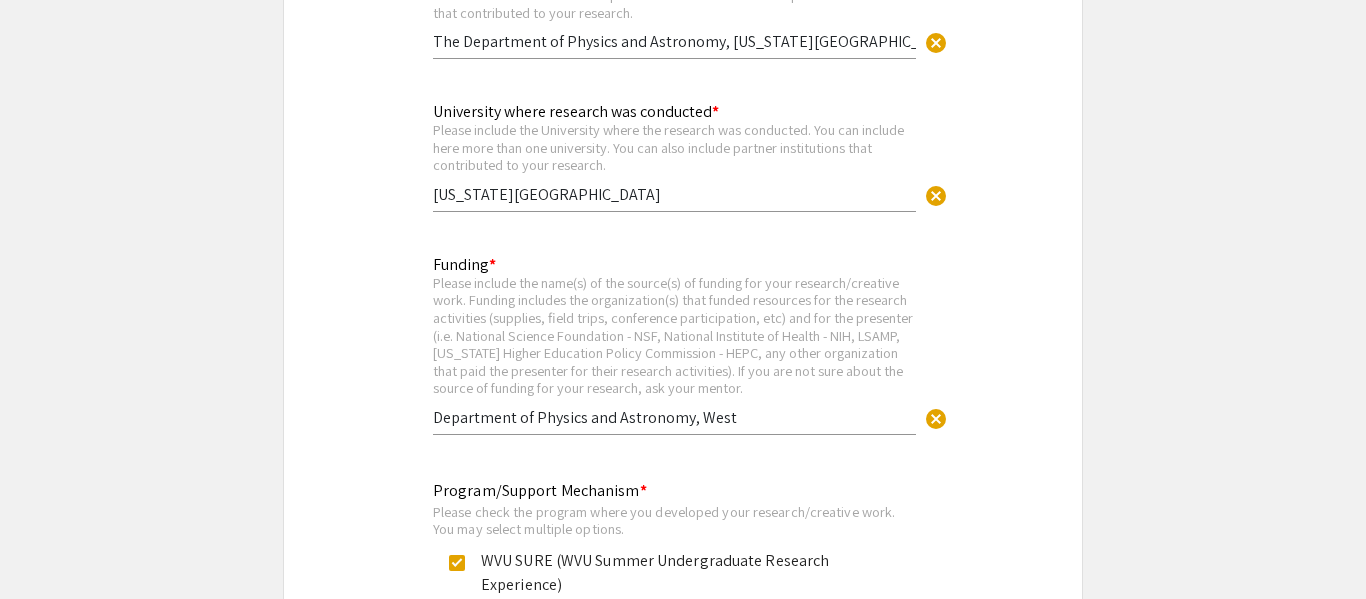 scroll, scrollTop: 6328, scrollLeft: 0, axis: vertical 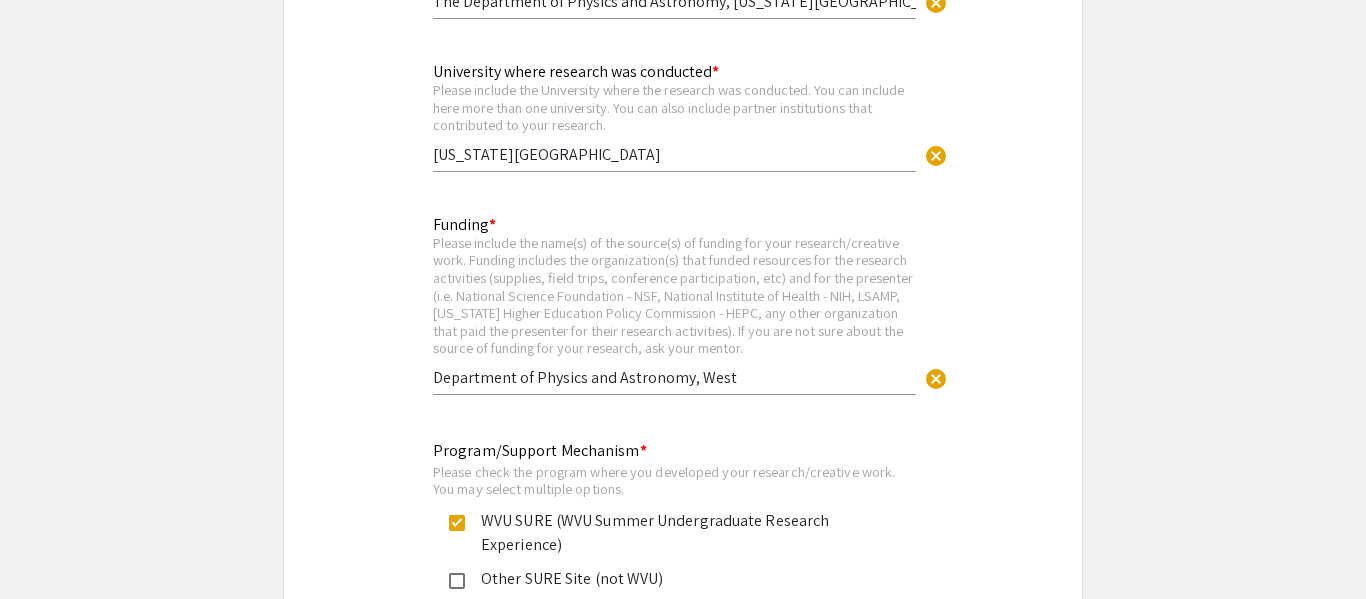 click on "Department of Physics and Astronomy, West" at bounding box center (674, 377) 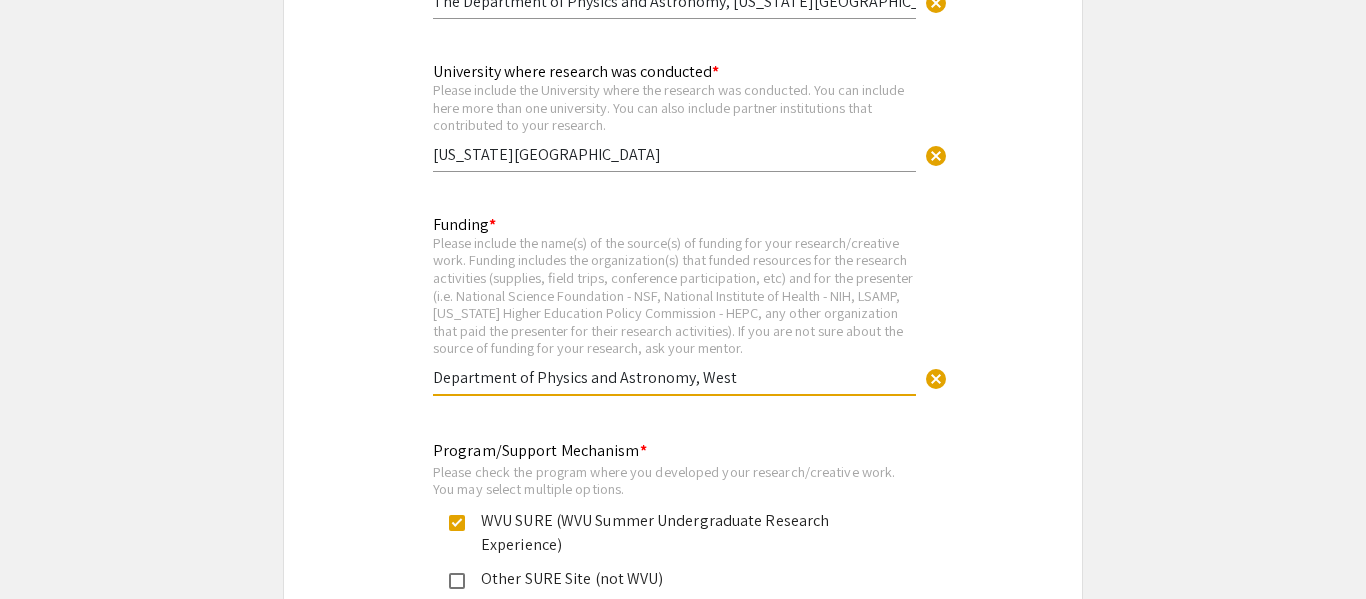 click on "Department of Physics and Astronomy, West" at bounding box center (674, 377) 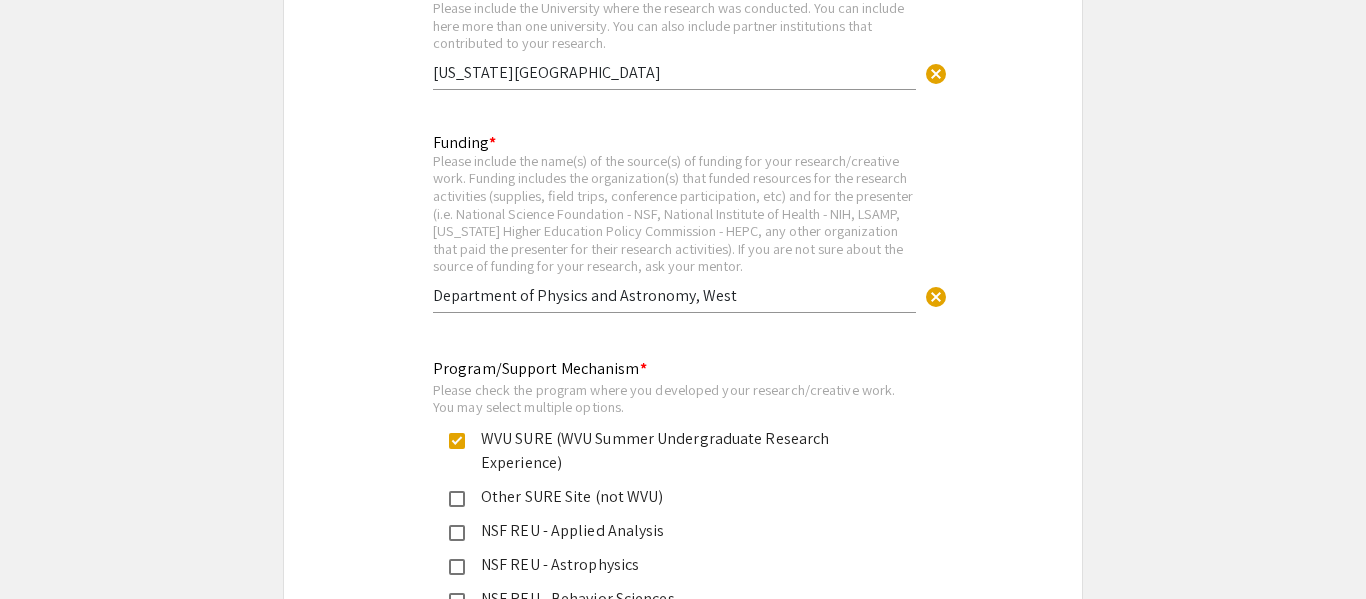 scroll, scrollTop: 6423, scrollLeft: 0, axis: vertical 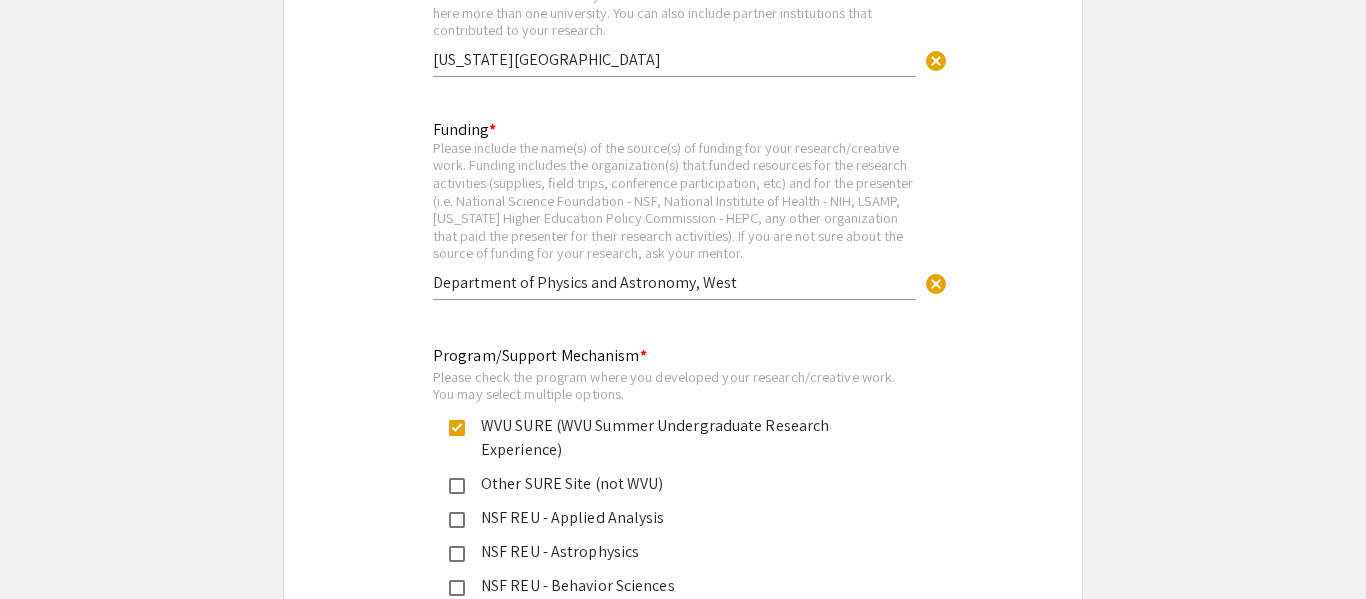 click on "Department of Physics and Astronomy, West" at bounding box center [674, 282] 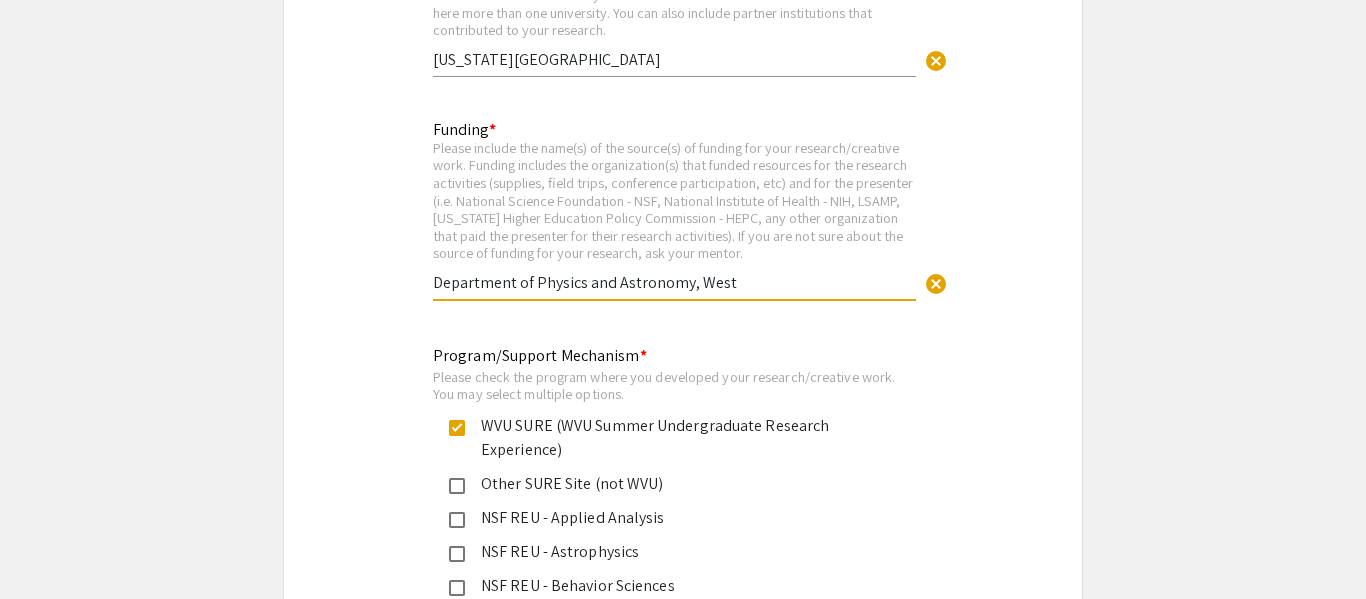 click on "Department of Physics and Astronomy, West" at bounding box center [674, 282] 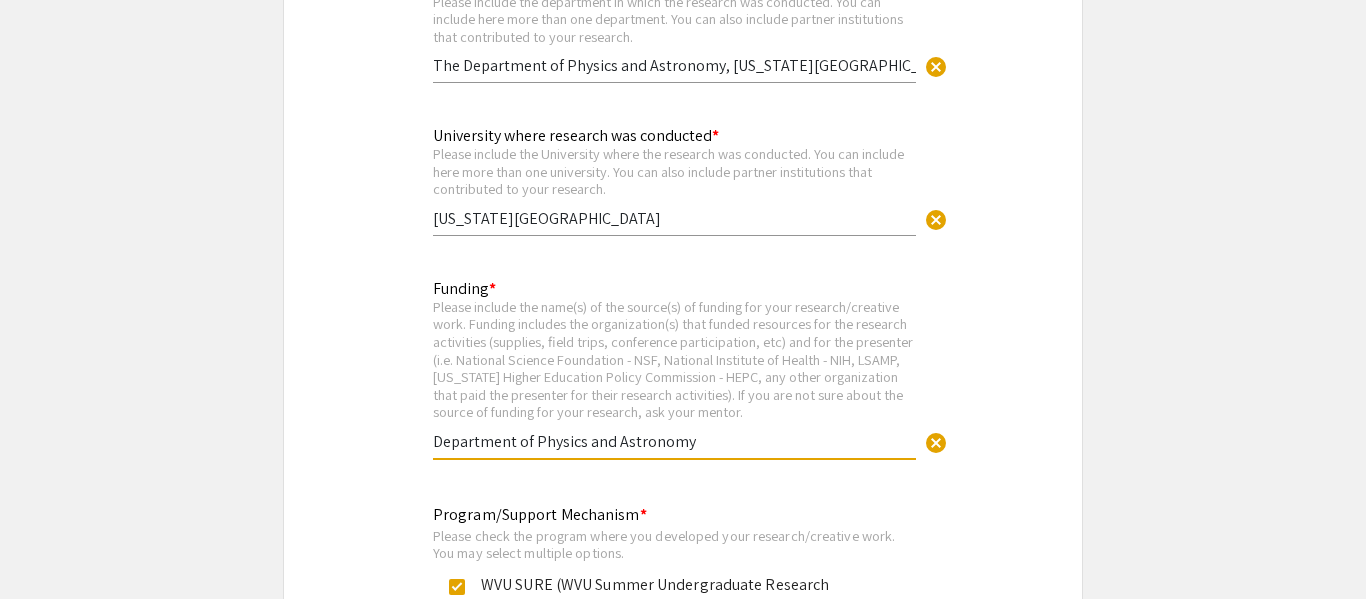 scroll, scrollTop: 6277, scrollLeft: 0, axis: vertical 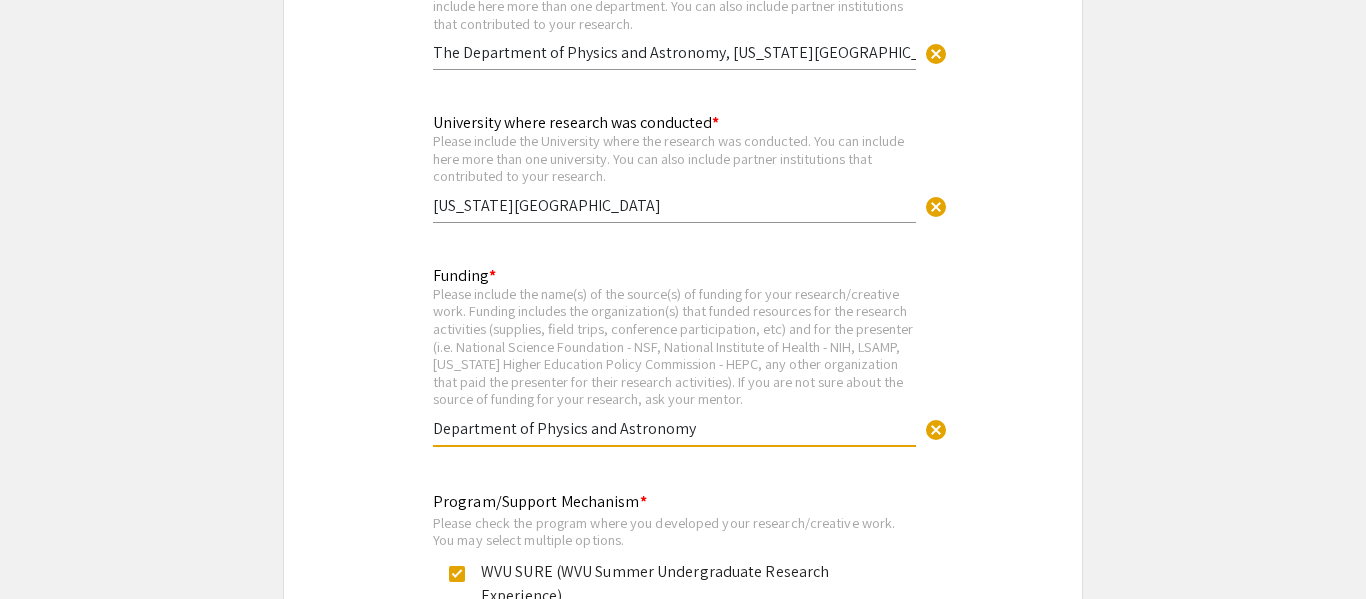 click on "Symposium Presentation Submission 18th Annual Summer Undergraduate Research Symposium!  Before you start filling out this form, review the instructions at  <[URL][DOMAIN_NAME]>.  Submit one form per presentation. In the “Presenters/Authors Information” section of this form, FIRST include the name, email, and information of the person who will be actually presenting the work. This is the person to whom all communication from the symposium organizers will be directed. As you add presenters/authors 2, 3, 4, and so on, subsequent blocks will show up for you to include the name and information of co-author(s) and mentor(s).   Presenters/Authors Information  First Name * [PERSON_NAME] cancel This field is required. Last Name * [PERSON_NAME] cancel This field is required. Email * Make sure the email is typed correctly as the organizers will use this email to contact the presenter. [EMAIL_ADDRESS][DOMAIN_NAME] cancel This field is required. Level/Classification *   Freshman   Sophomore" 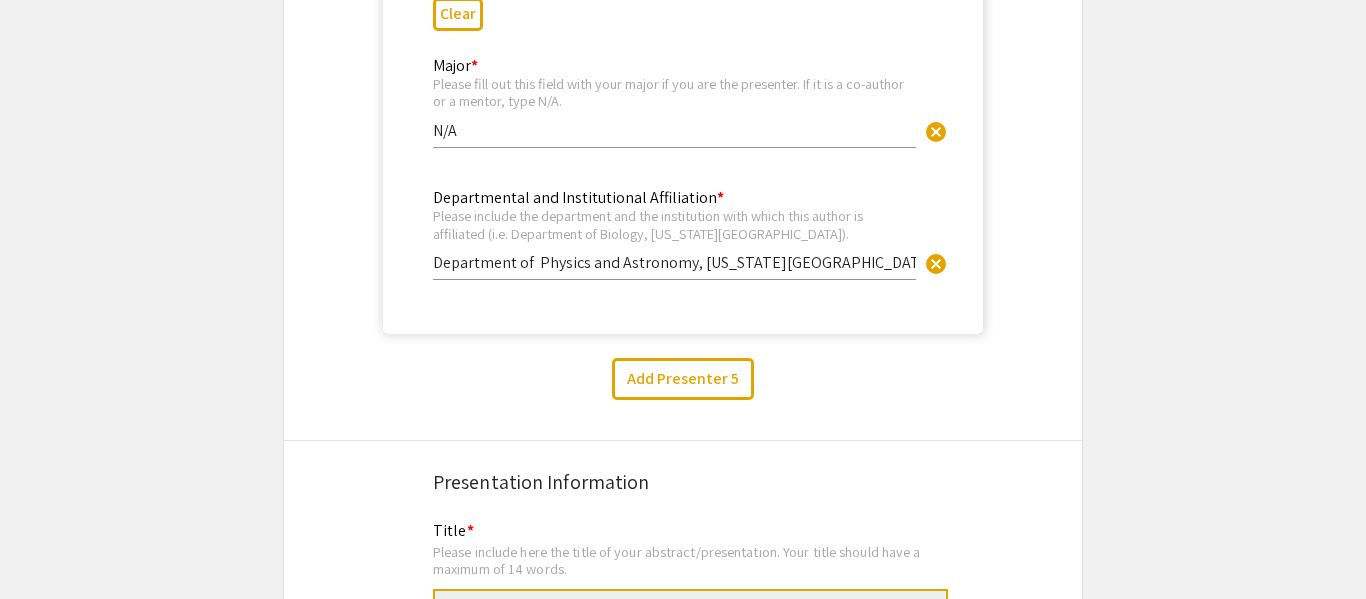 scroll, scrollTop: 4157, scrollLeft: 0, axis: vertical 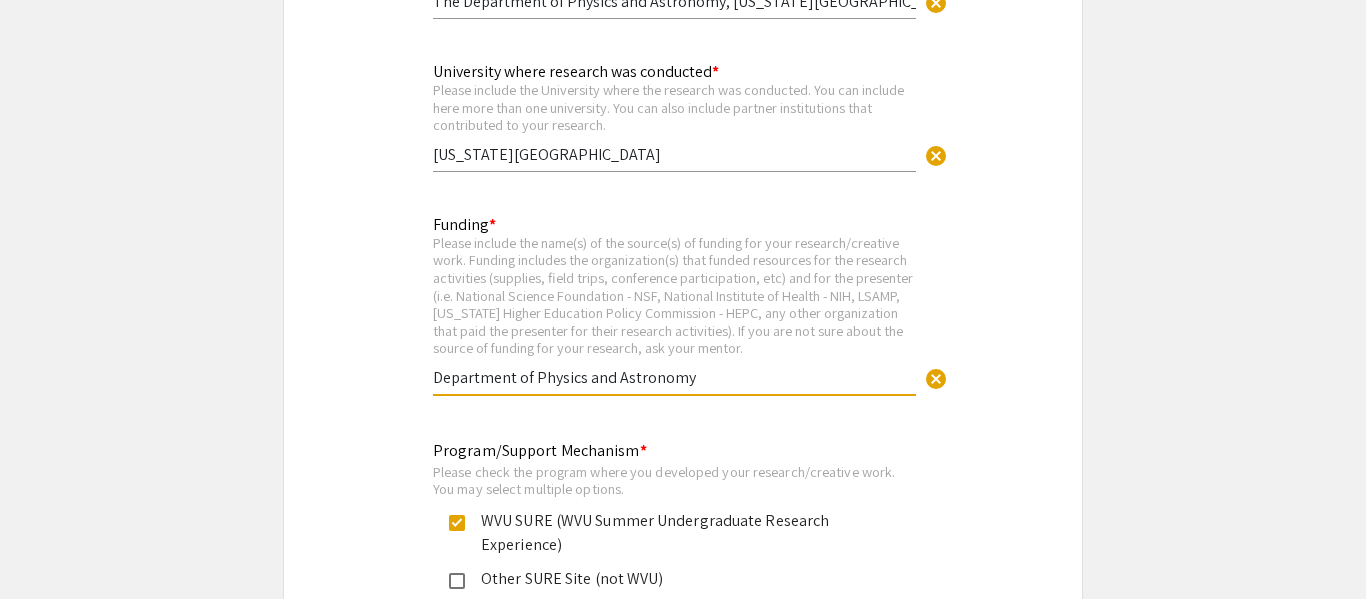 click on "Department of Physics and Astronomy" at bounding box center [674, 377] 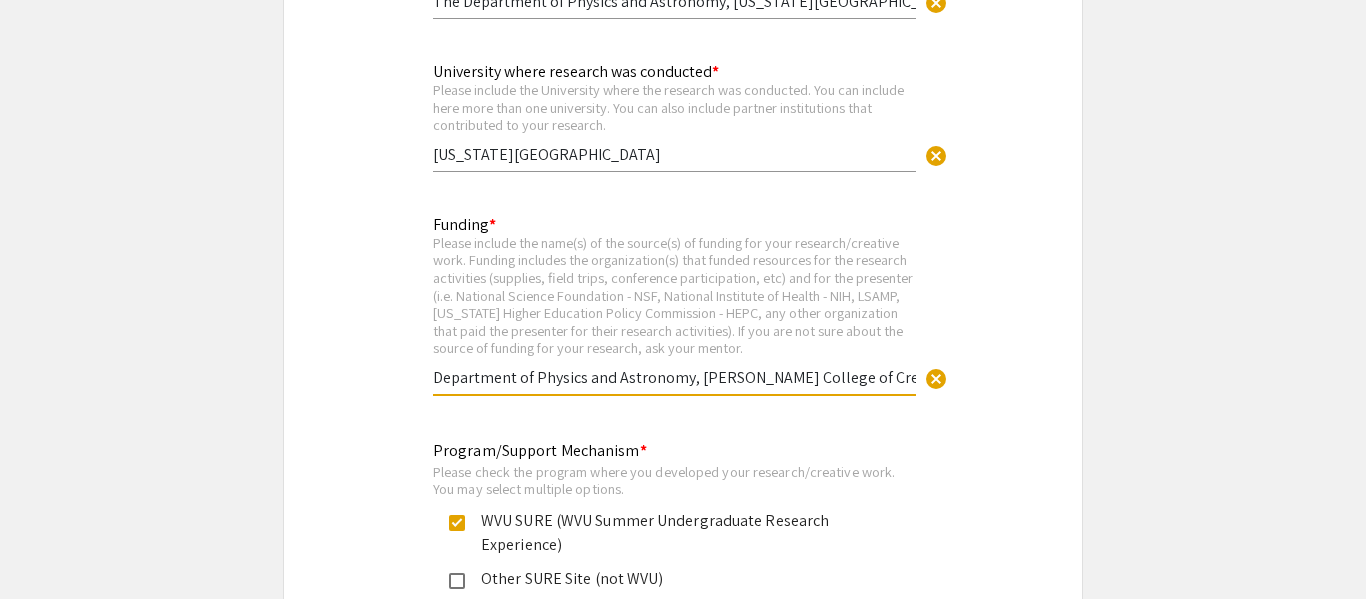 click on "Department of Physics and Astronomy, [PERSON_NAME] College of Creative Arts" at bounding box center [674, 377] 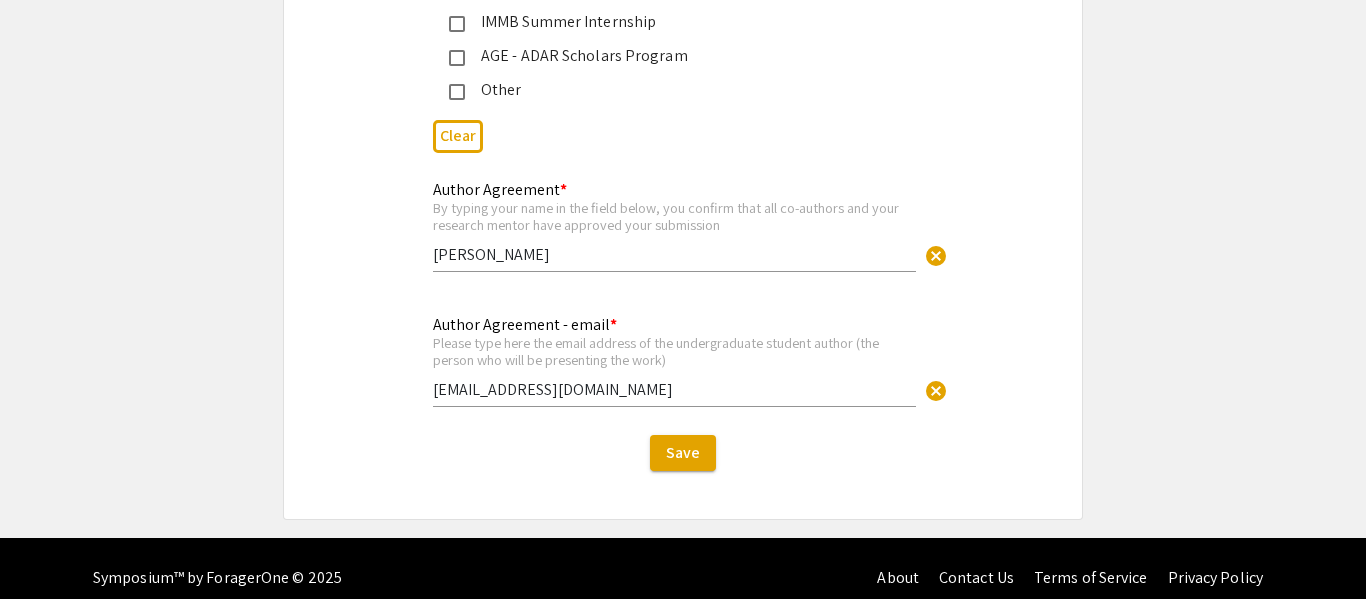 scroll, scrollTop: 7284, scrollLeft: 0, axis: vertical 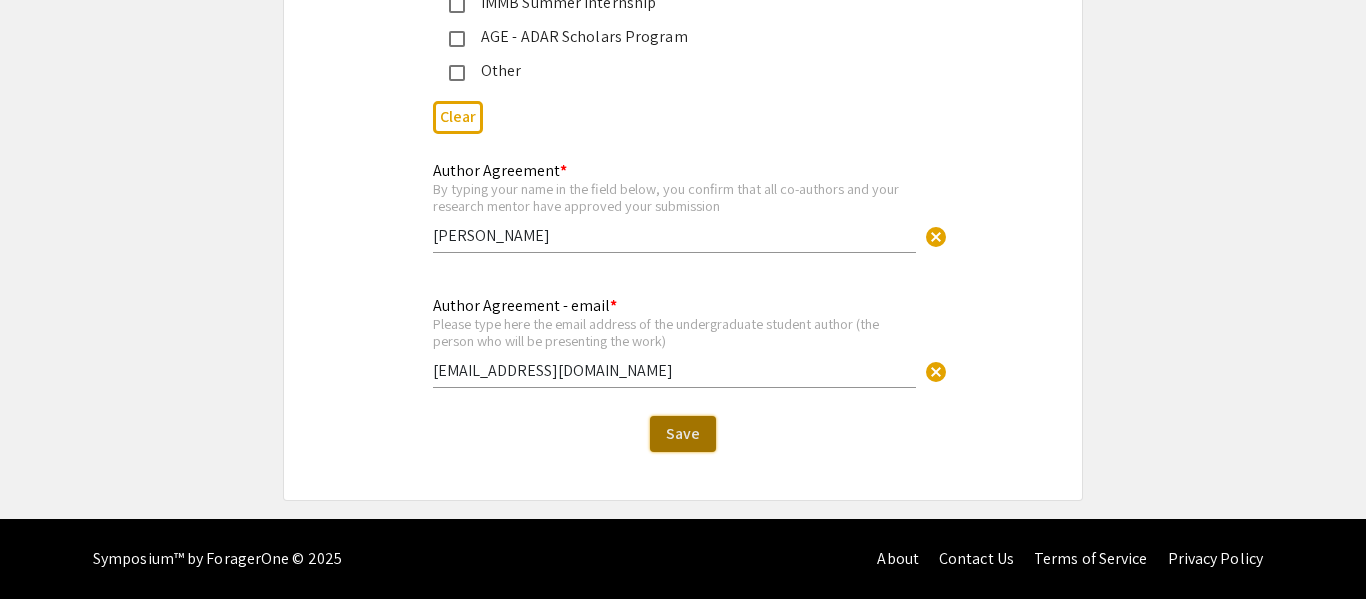 click on "Save" 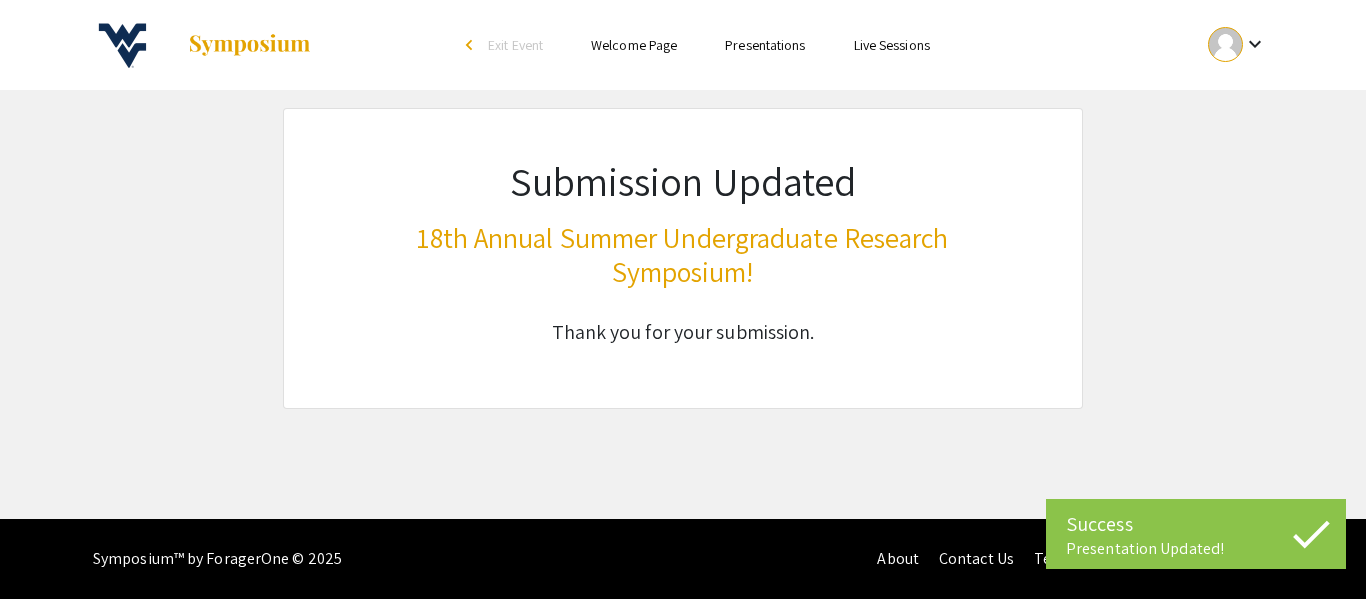 scroll, scrollTop: 0, scrollLeft: 0, axis: both 